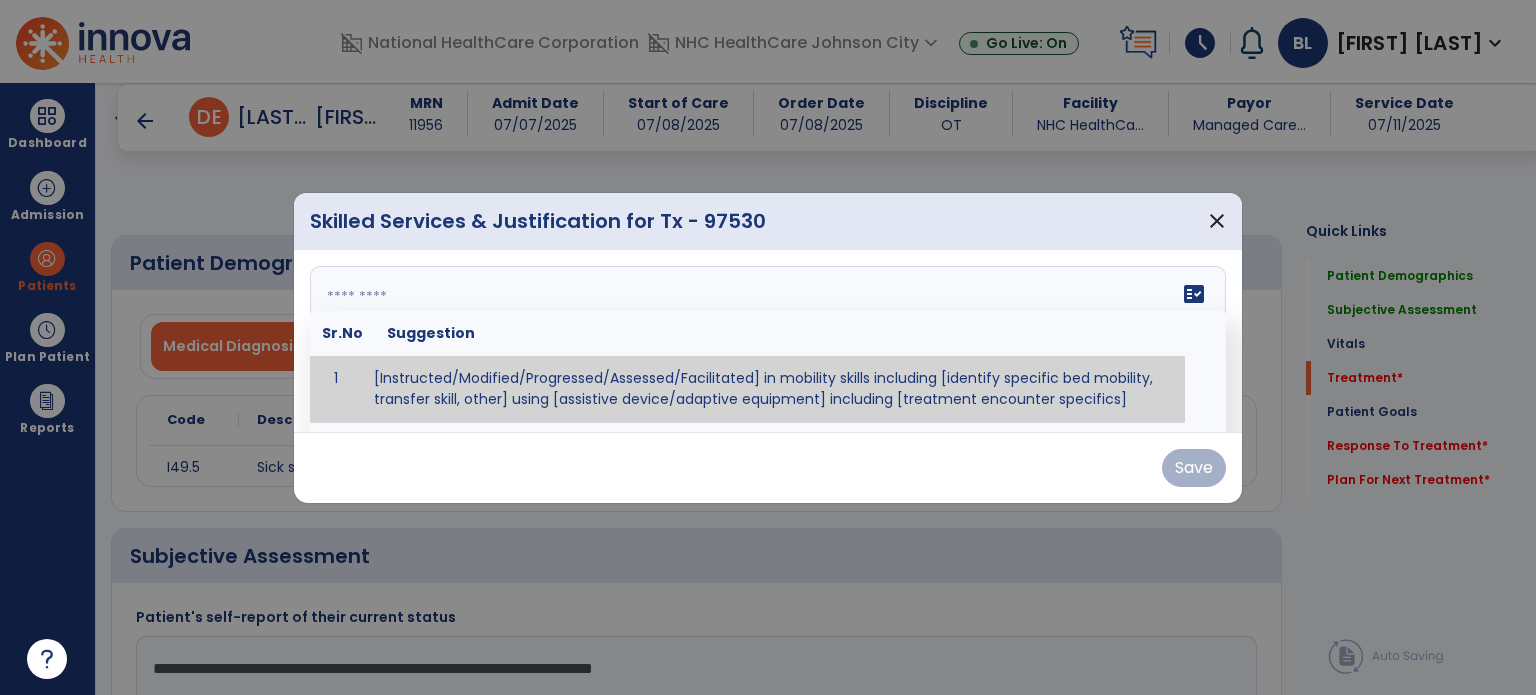 select on "*" 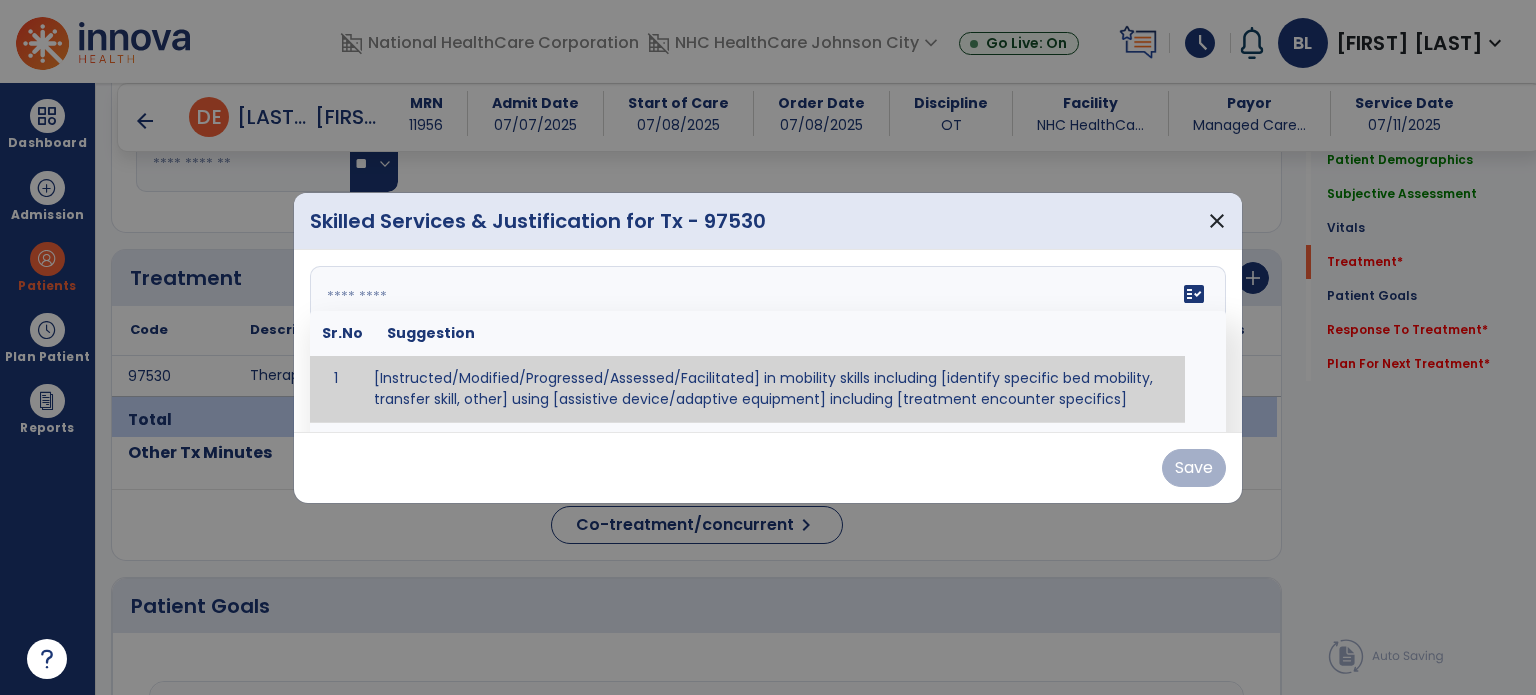 type on "**********" 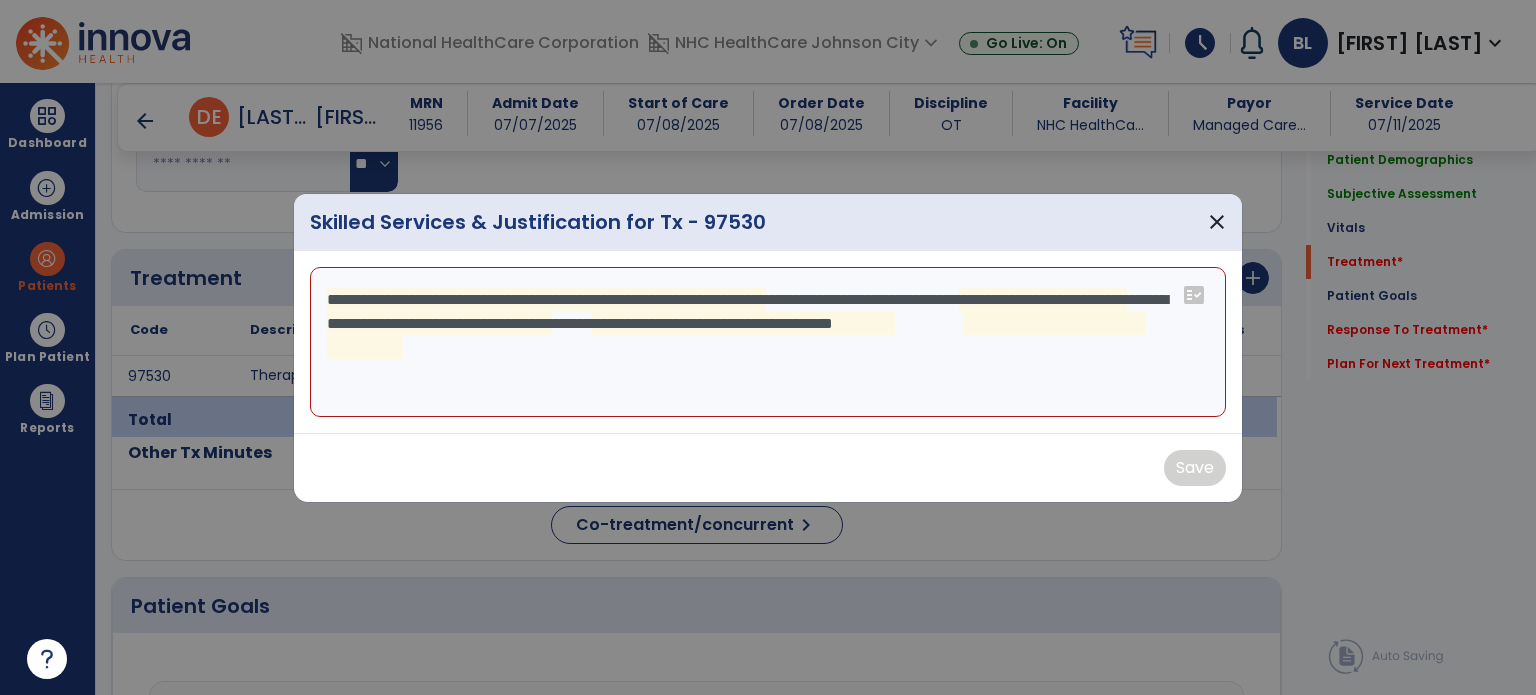click on "**********" at bounding box center (768, 342) 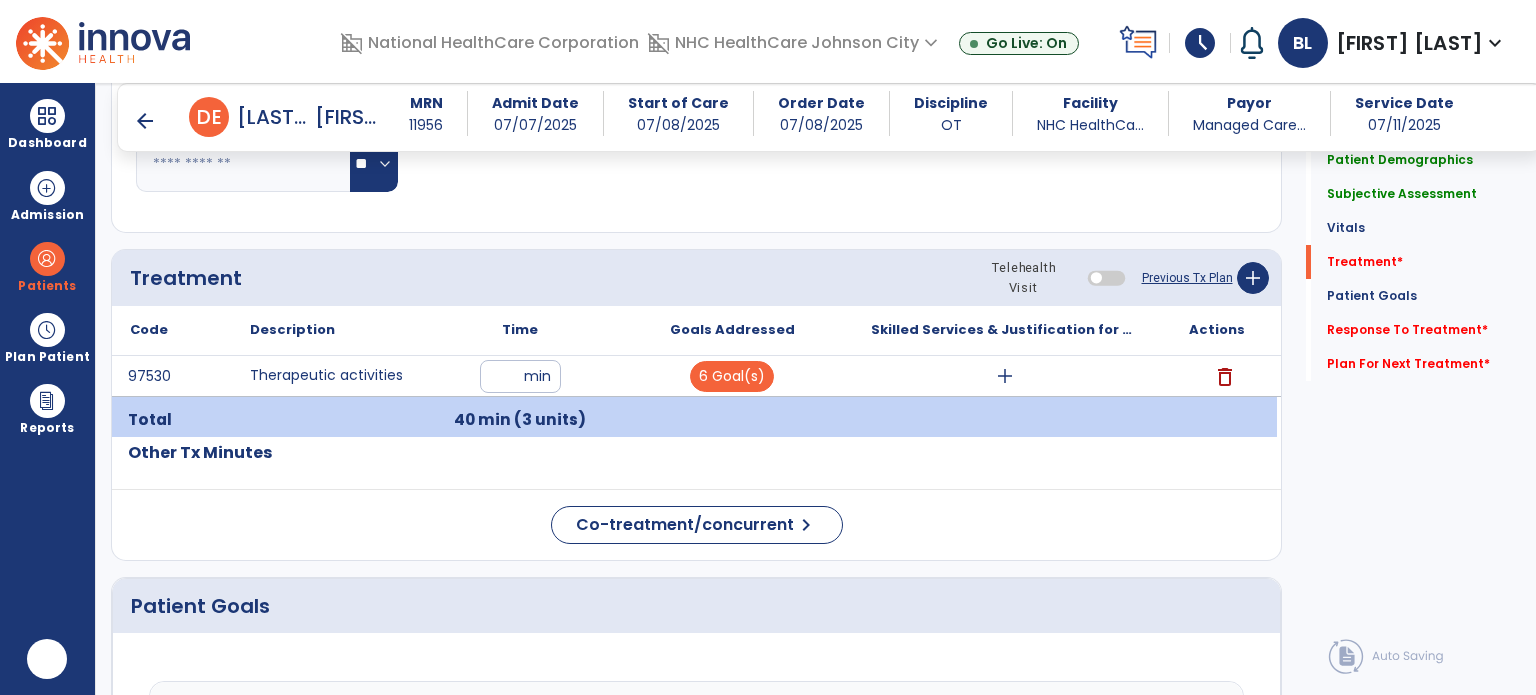scroll, scrollTop: 0, scrollLeft: 0, axis: both 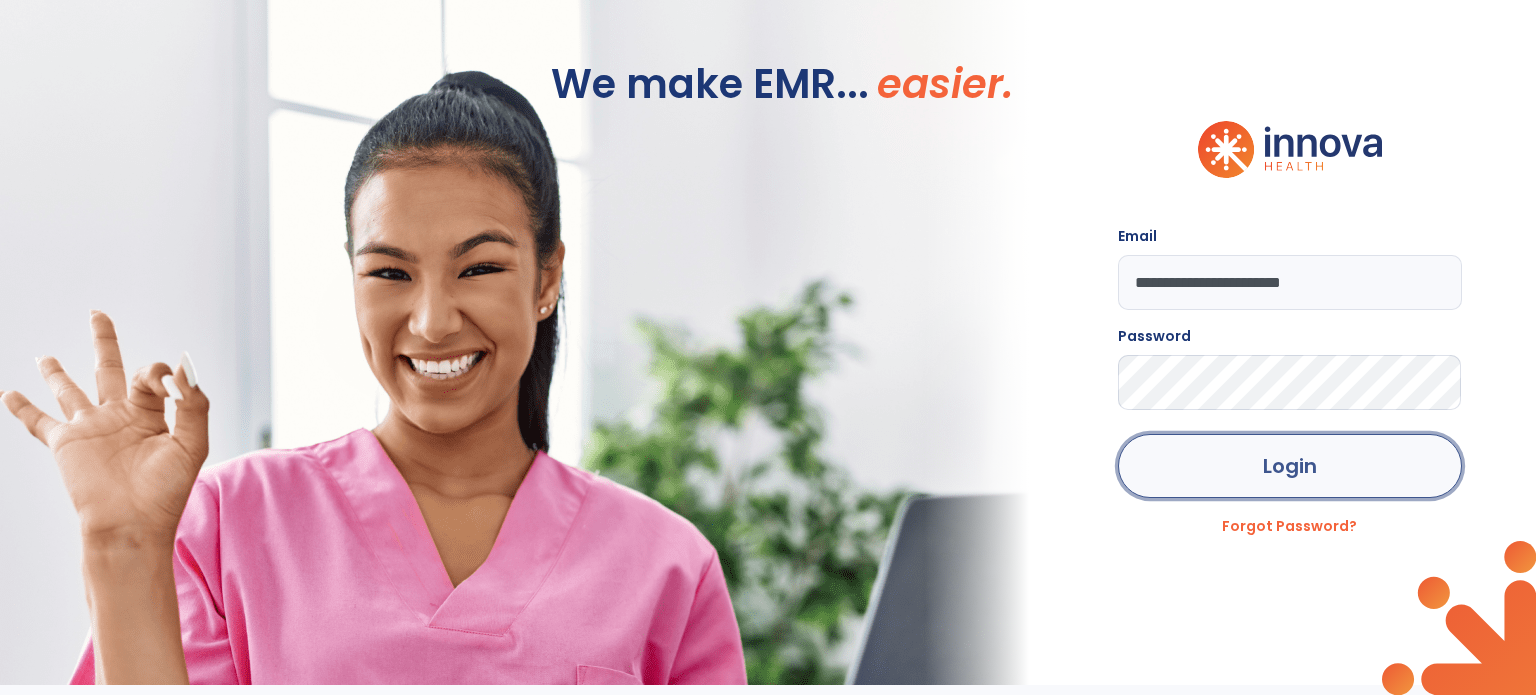 click on "Login" 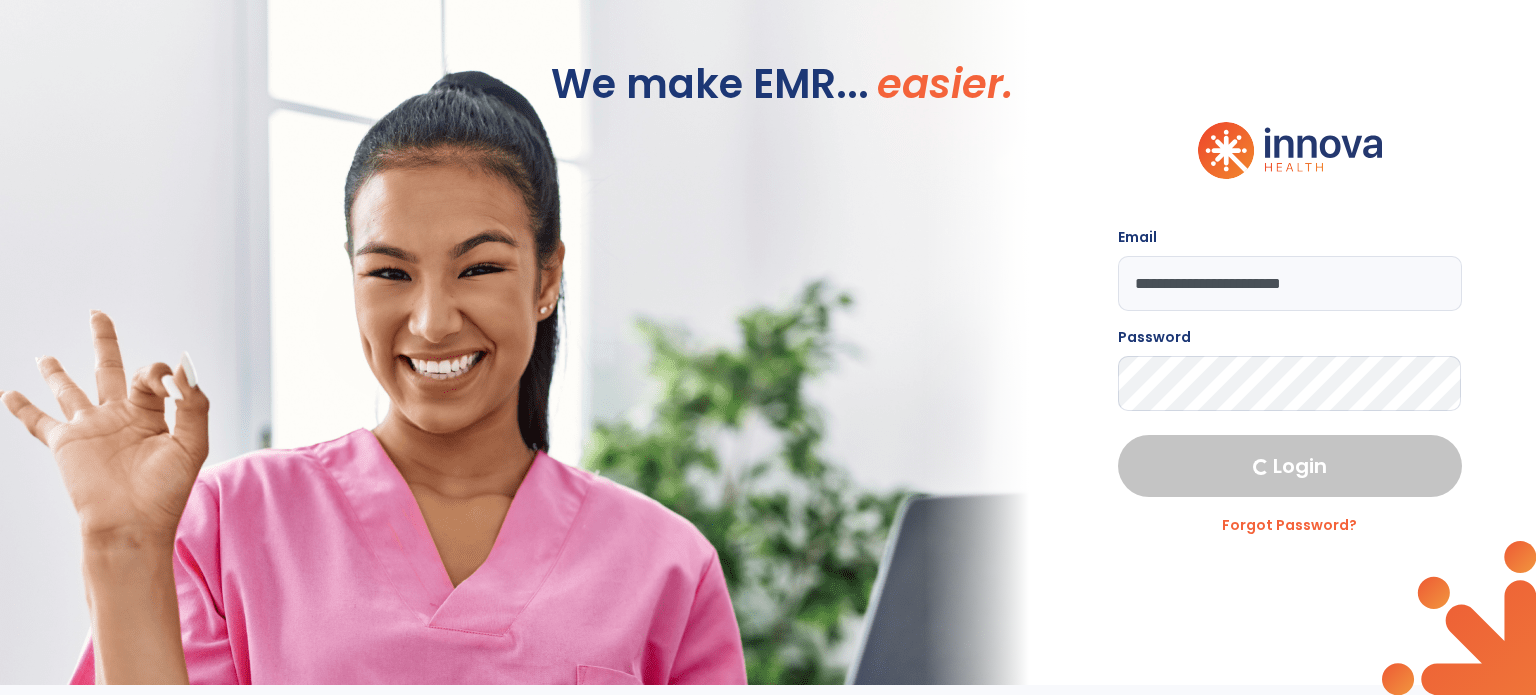 select on "****" 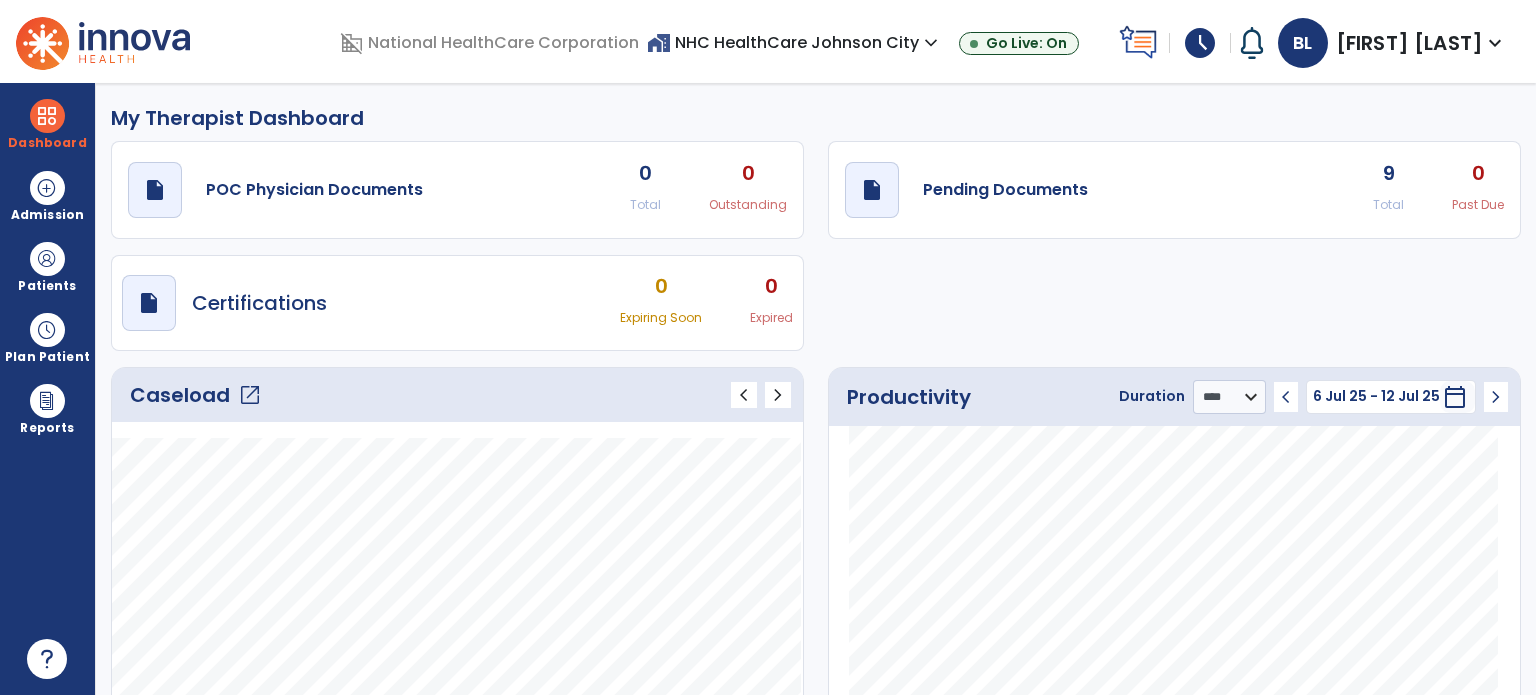 click on "Productivity Duration  ******** **** *** chevron_left 6 Jul 25 - 12 Jul 25  ********  calendar_today  chevron_right" 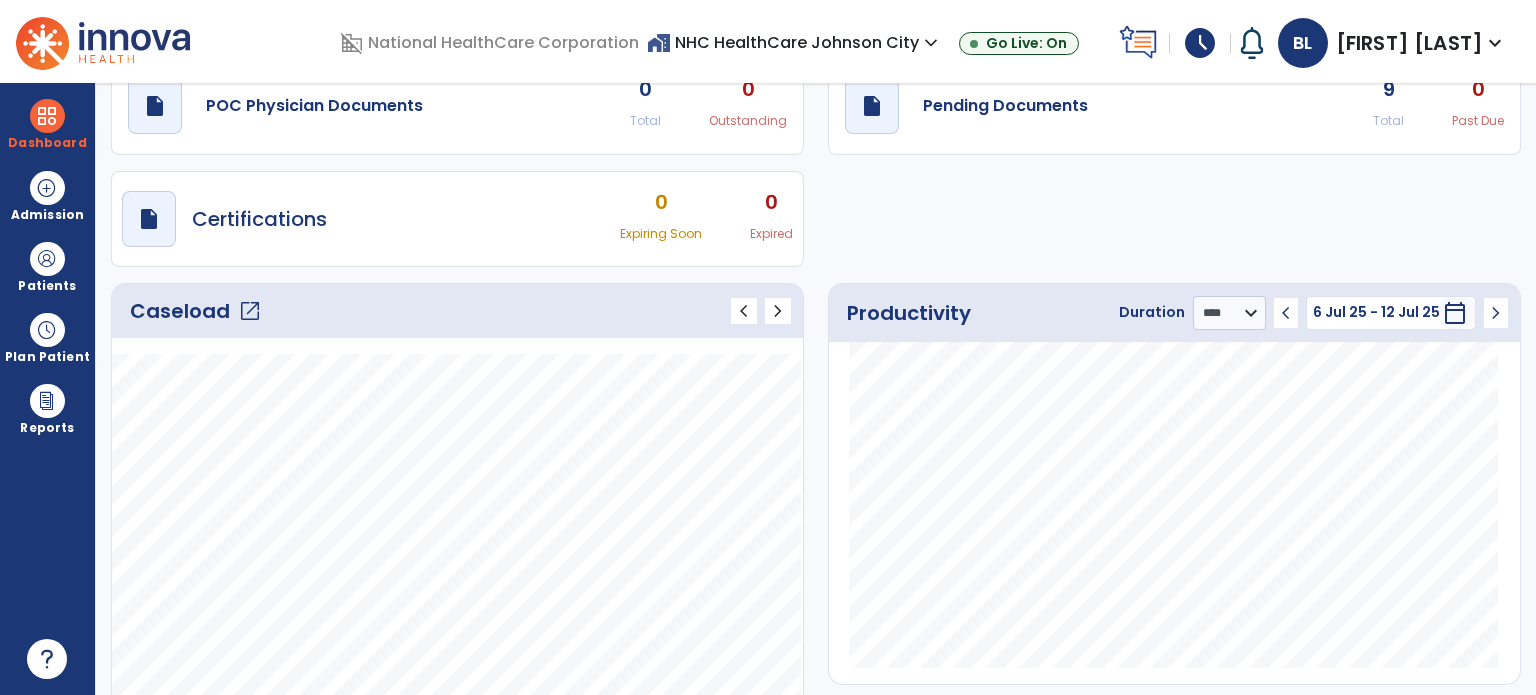 scroll, scrollTop: 300, scrollLeft: 0, axis: vertical 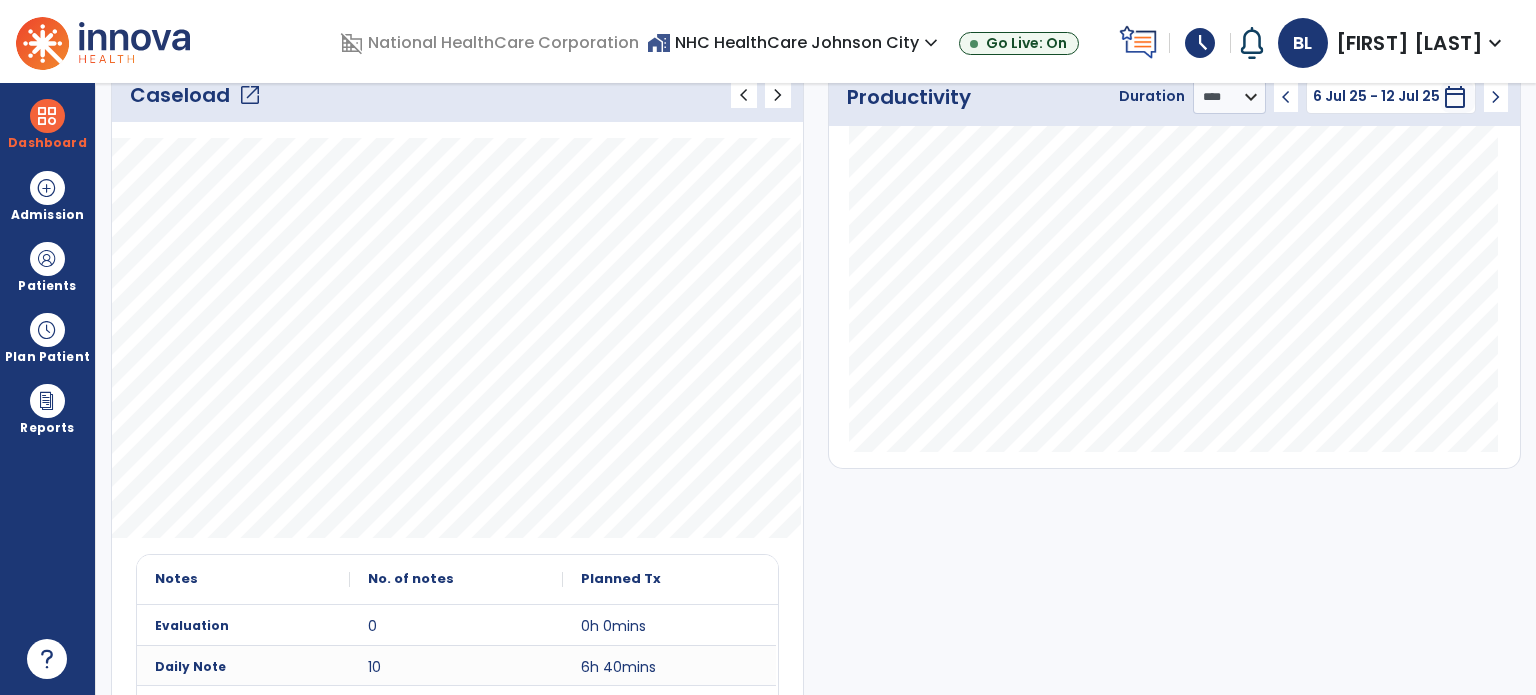 click on "open_in_new" 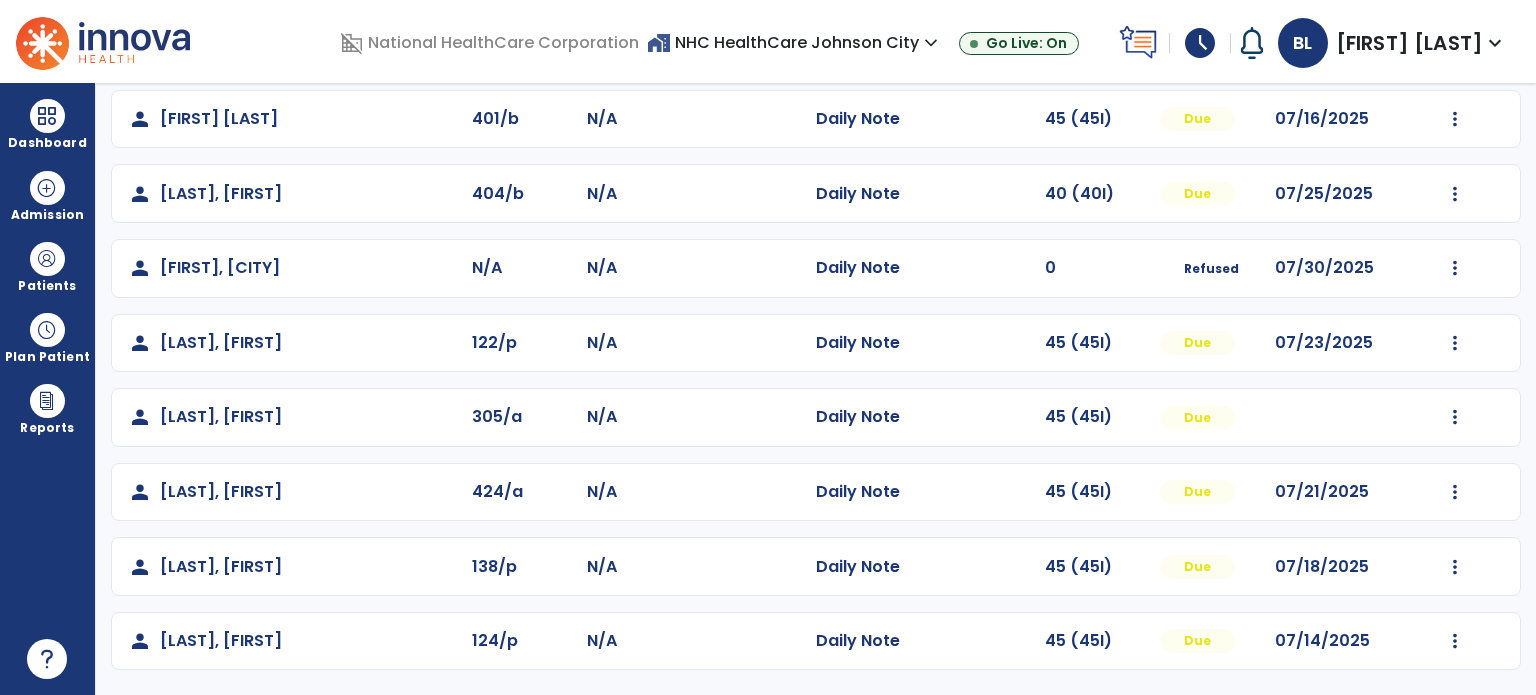 scroll, scrollTop: 19, scrollLeft: 0, axis: vertical 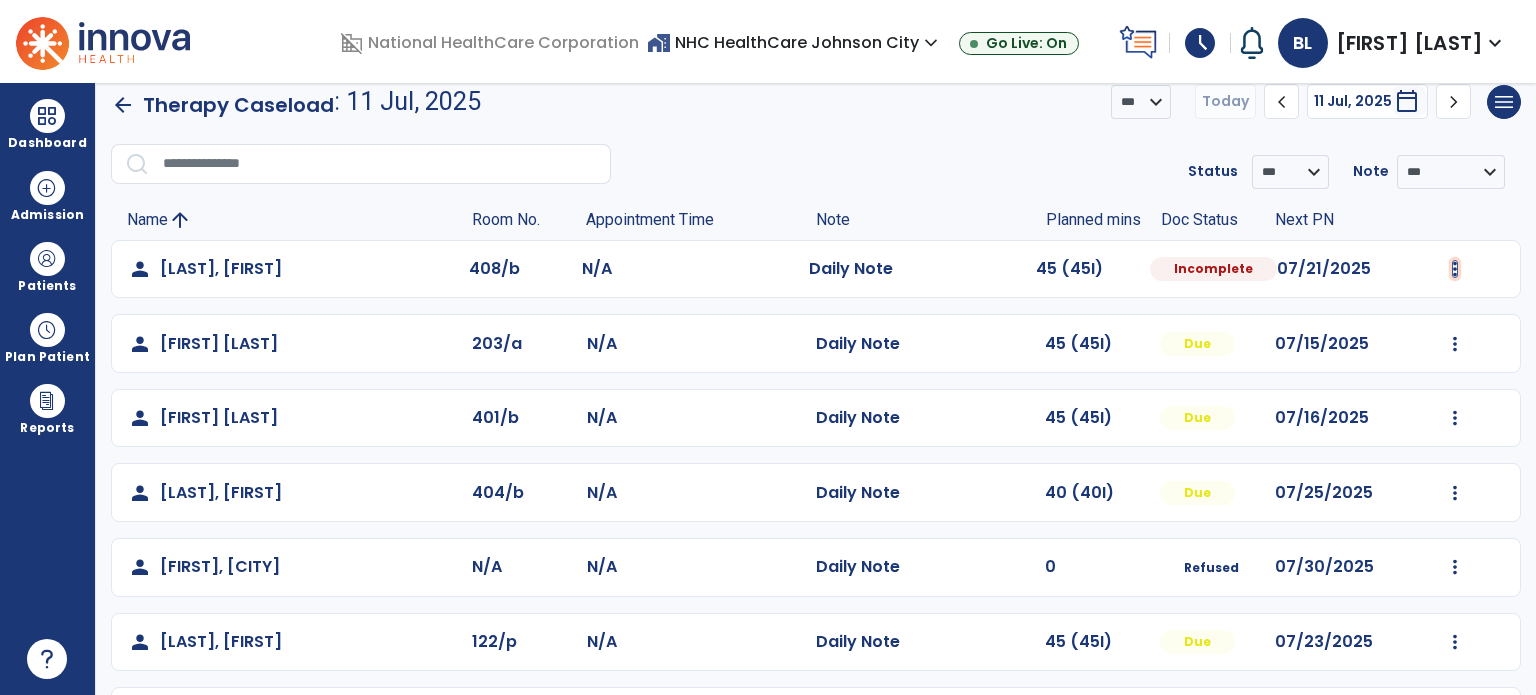 click at bounding box center (1455, 269) 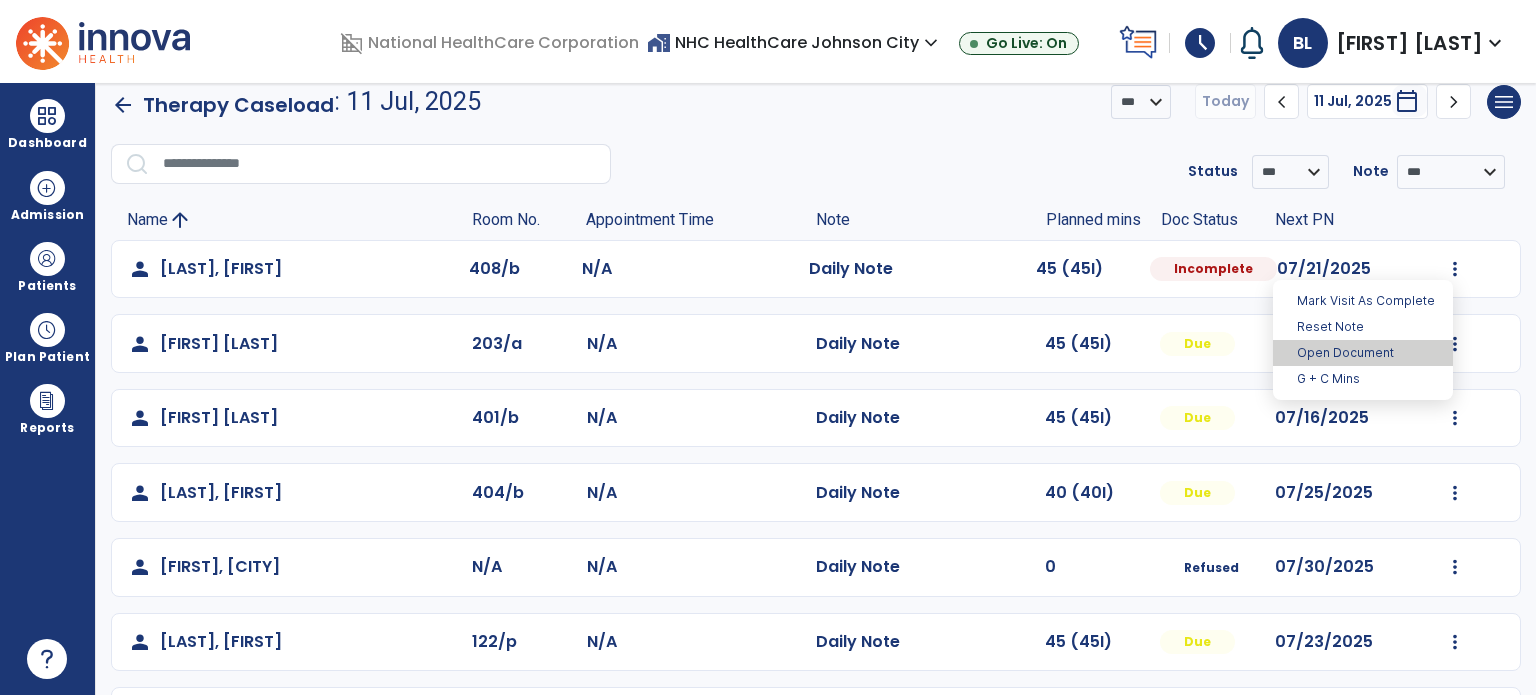 click on "Open Document" at bounding box center [1363, 353] 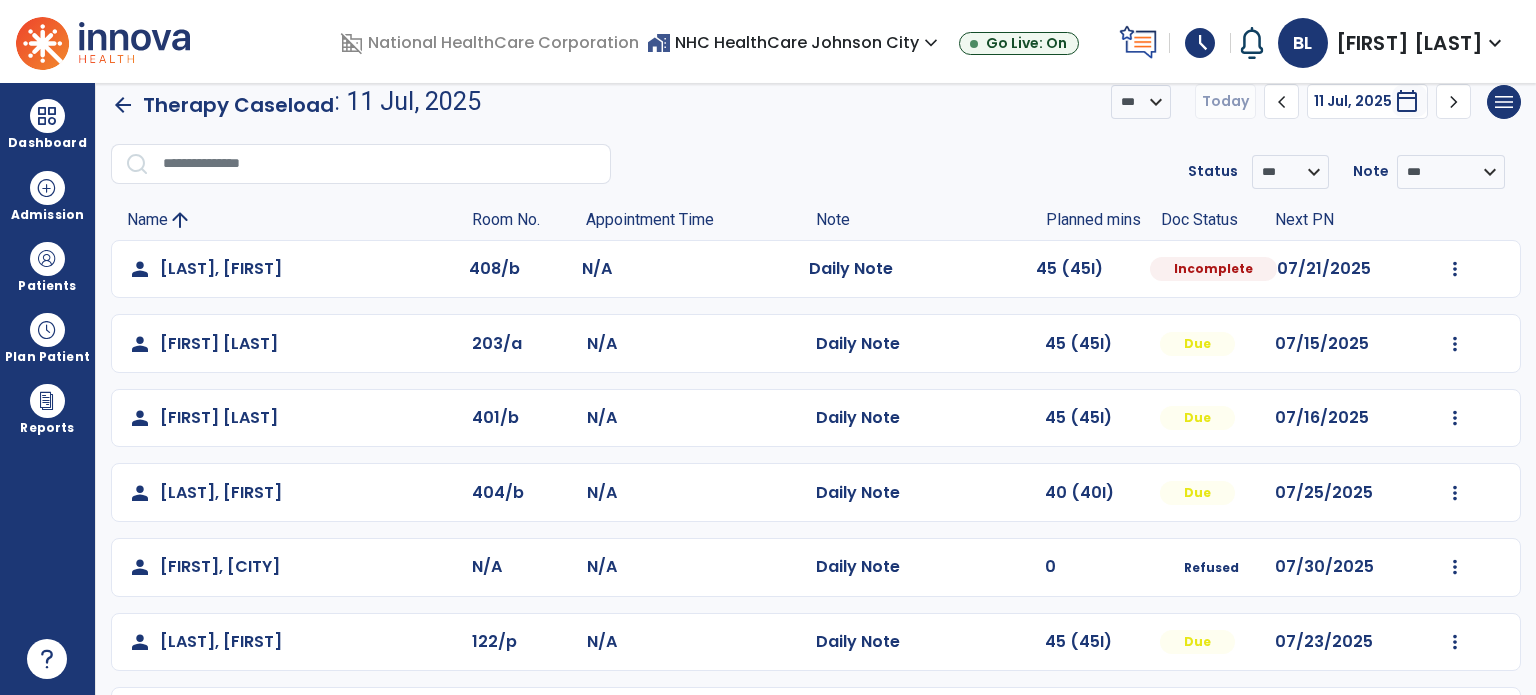 select on "*" 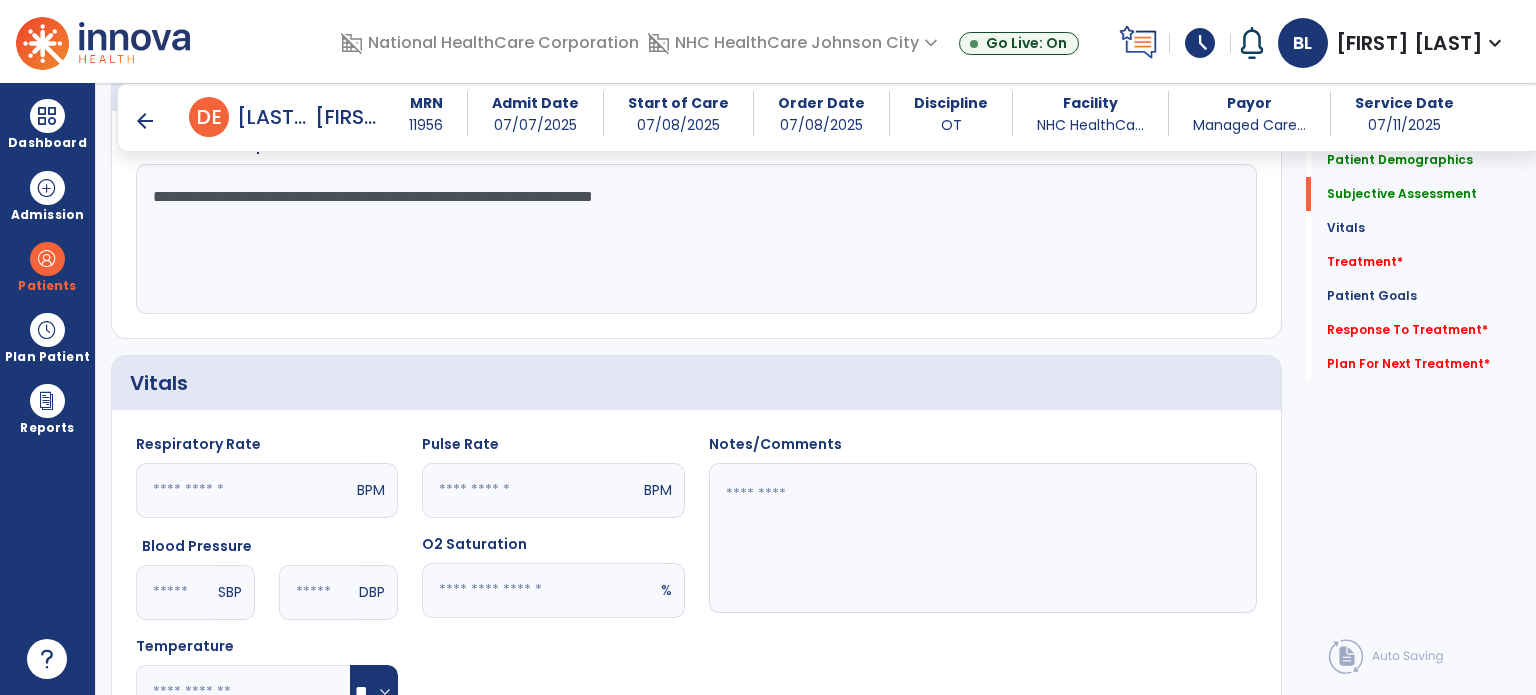 scroll, scrollTop: 519, scrollLeft: 0, axis: vertical 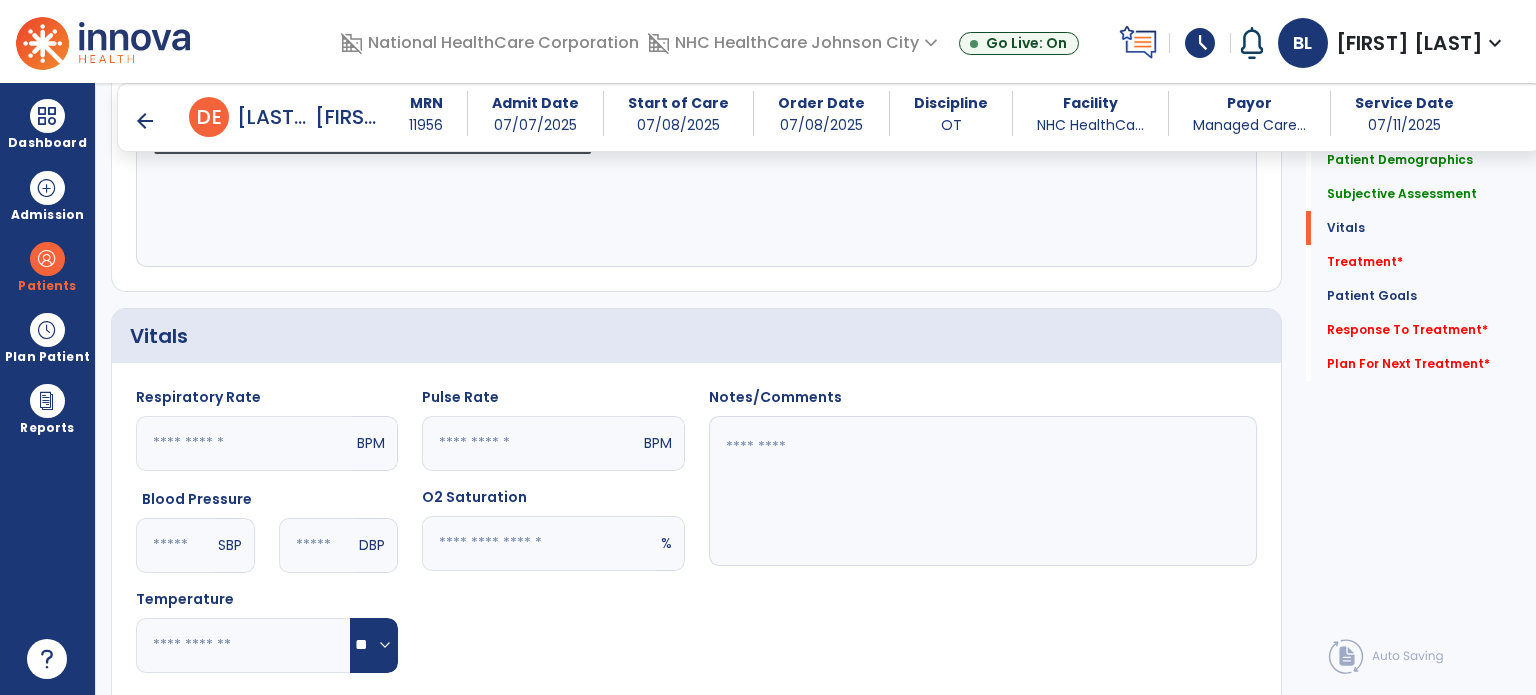 click 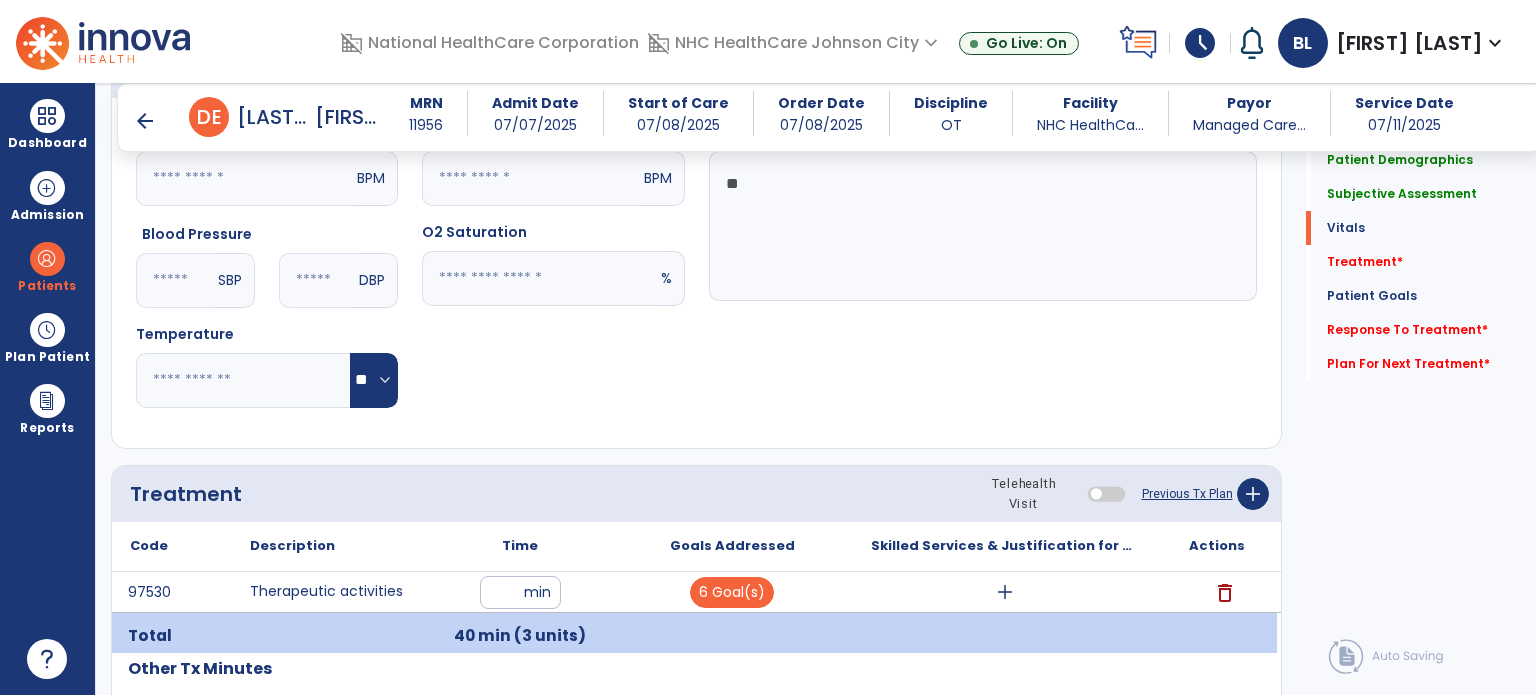 scroll, scrollTop: 819, scrollLeft: 0, axis: vertical 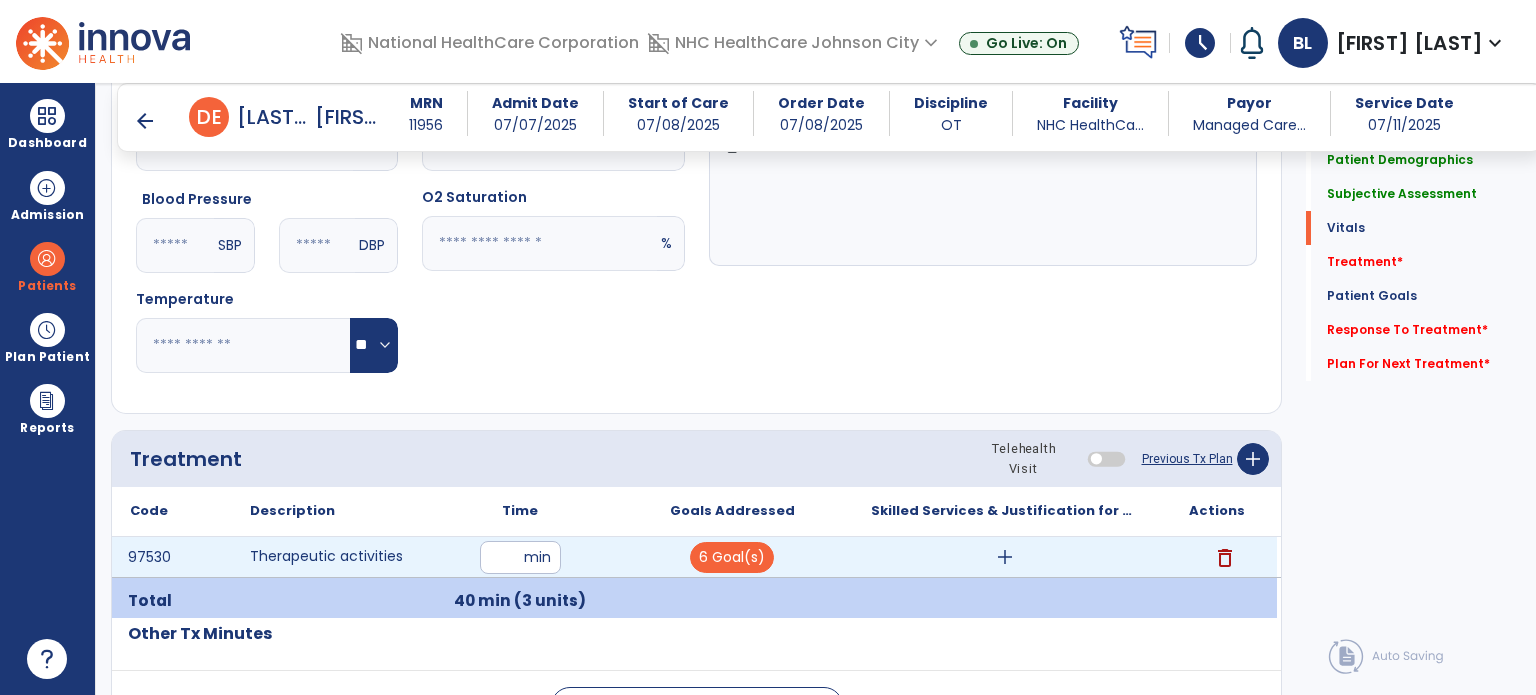 type on "**" 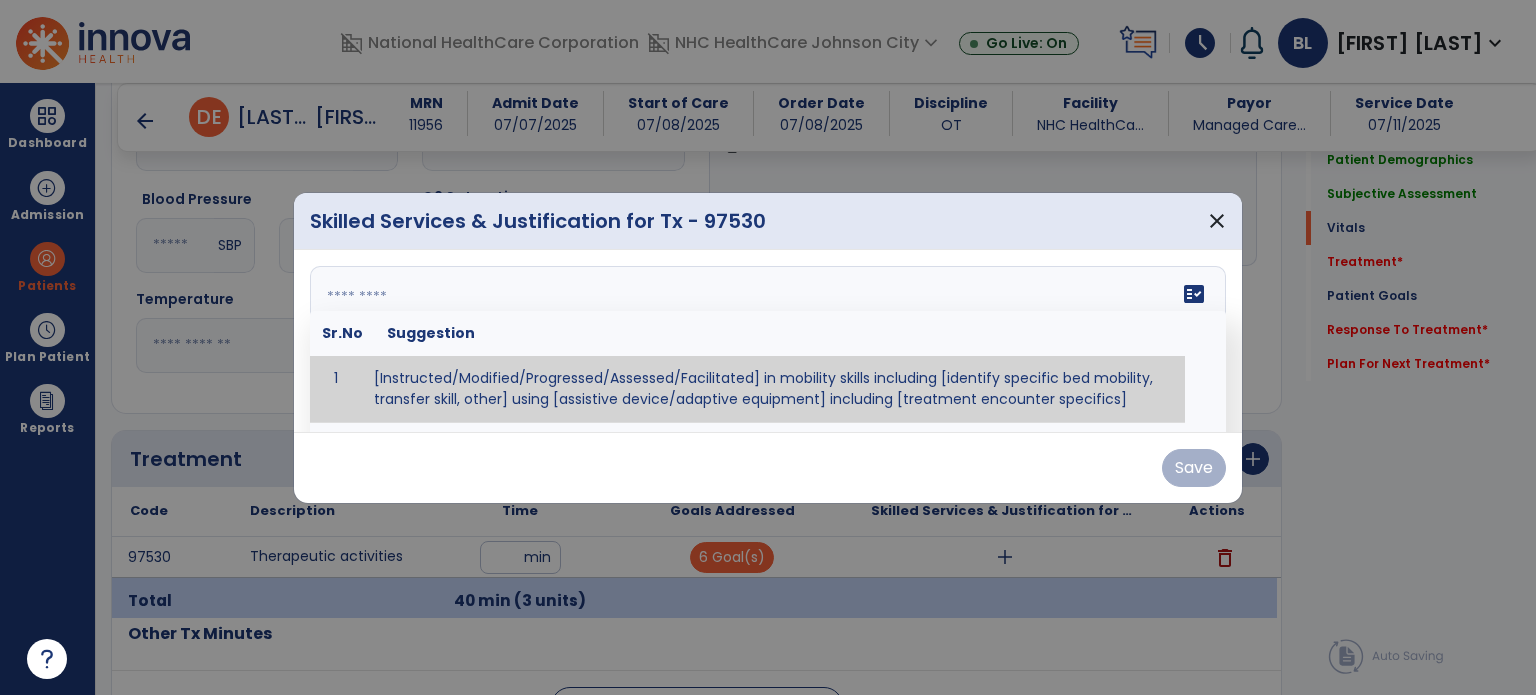 click at bounding box center [766, 341] 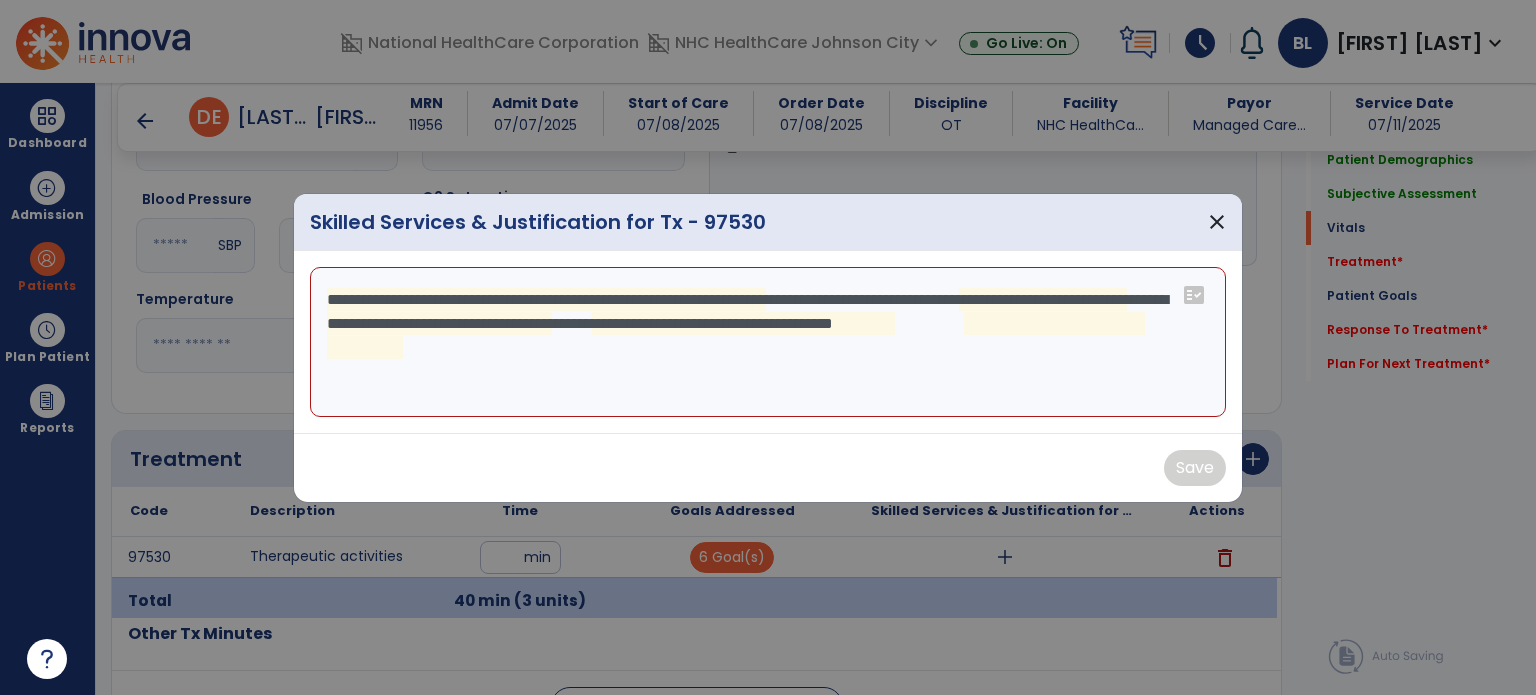 click on "**********" at bounding box center [768, 342] 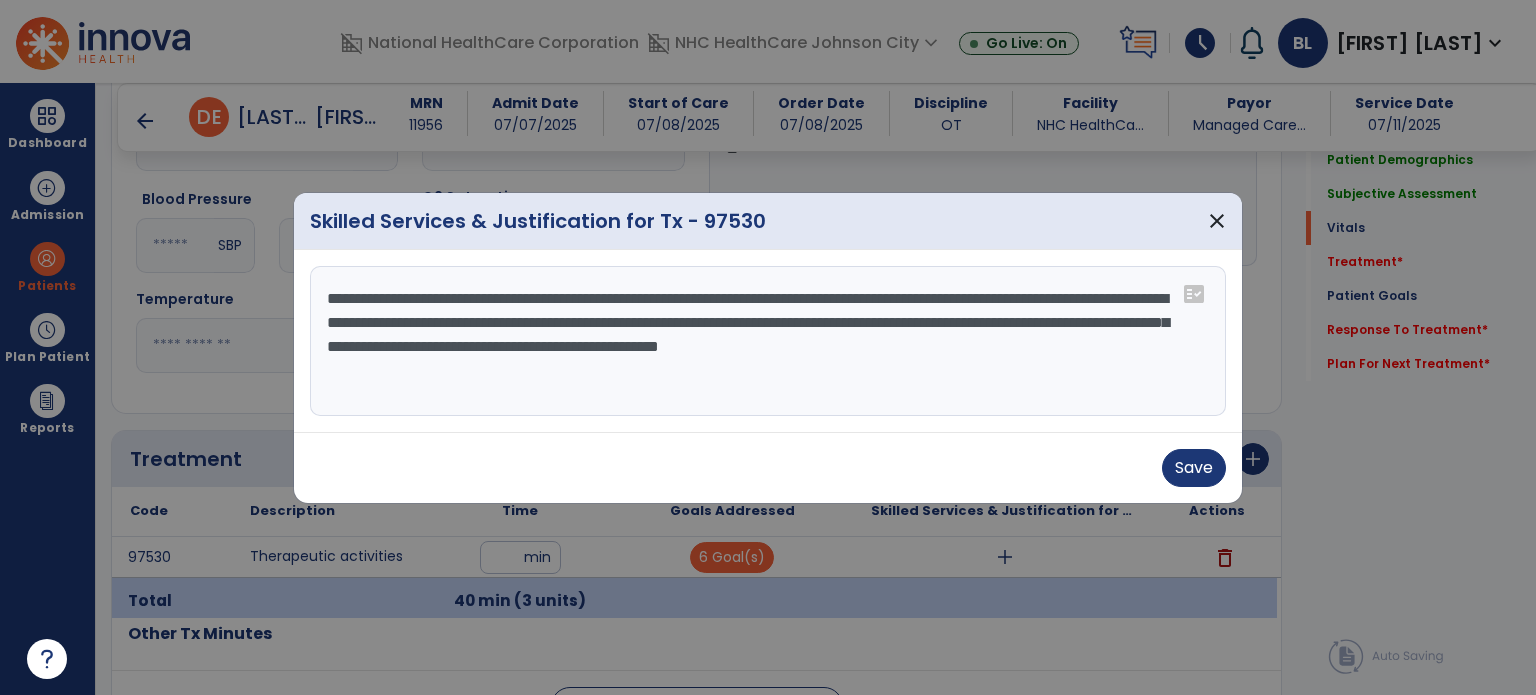 drag, startPoint x: 453, startPoint y: 327, endPoint x: 300, endPoint y: 328, distance: 153.00327 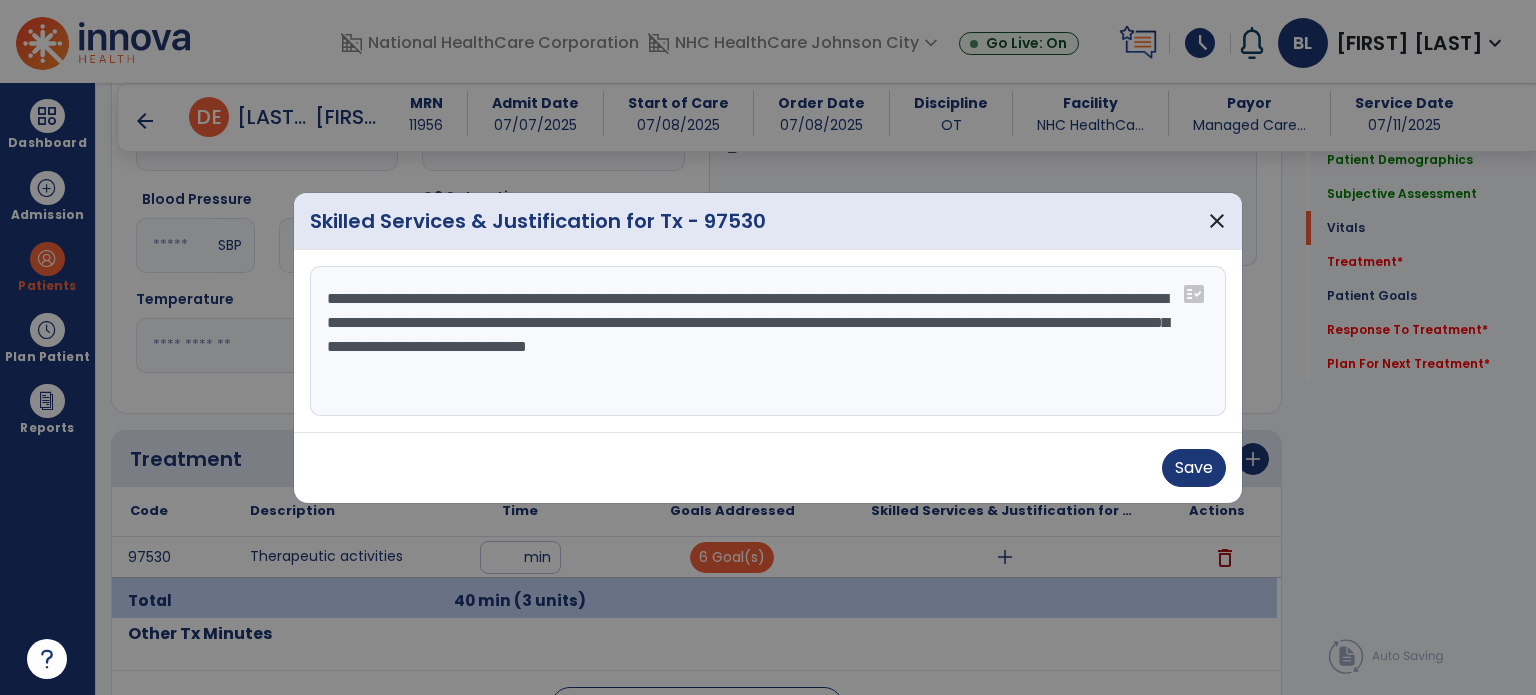 click on "**********" at bounding box center [768, 341] 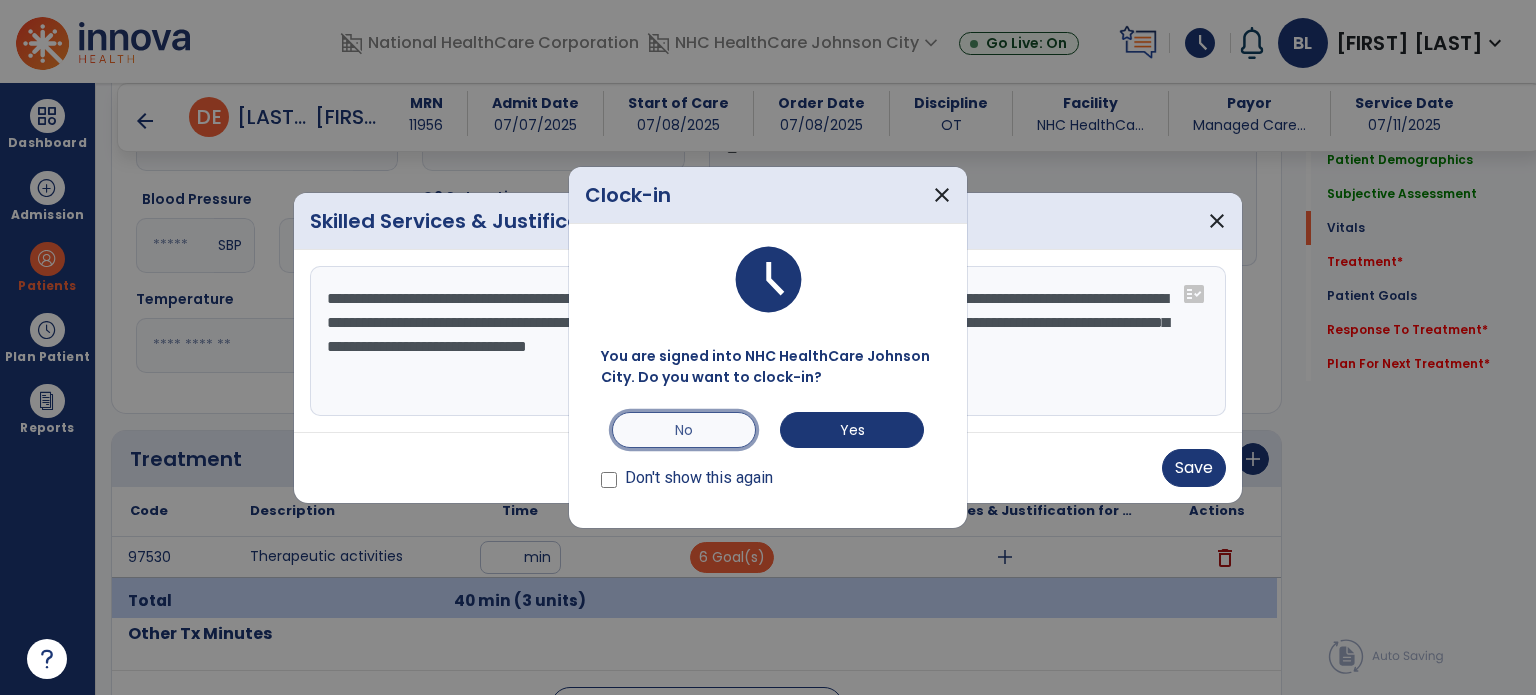 click on "No" at bounding box center (684, 430) 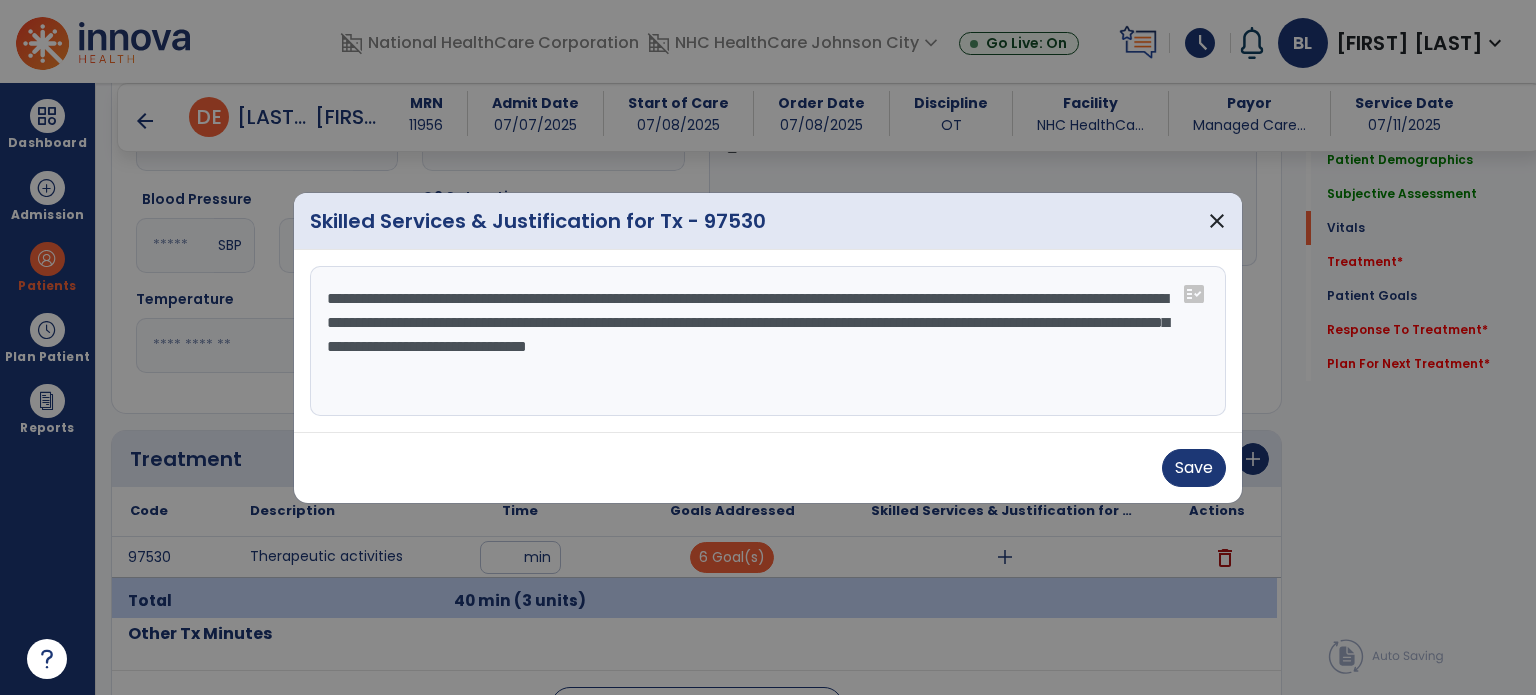 click on "**********" at bounding box center [768, 341] 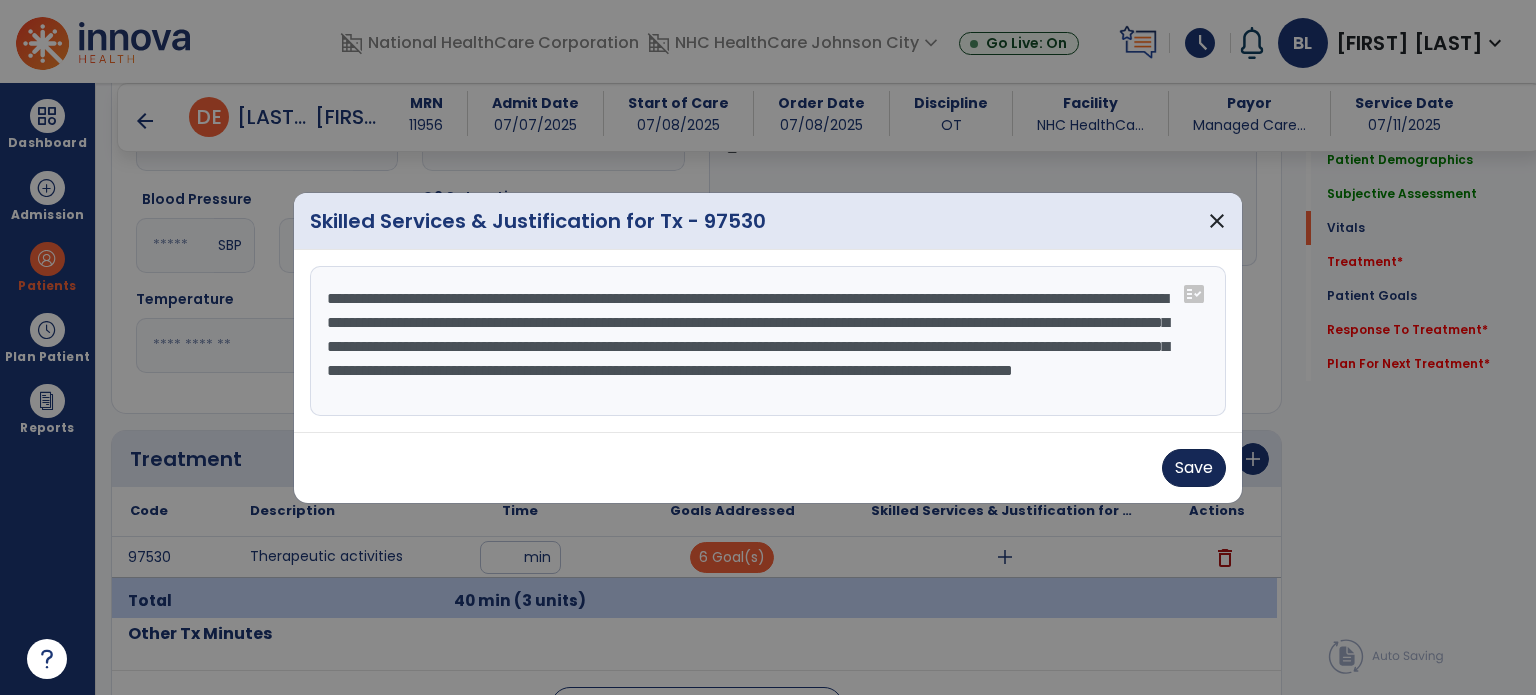 type on "**********" 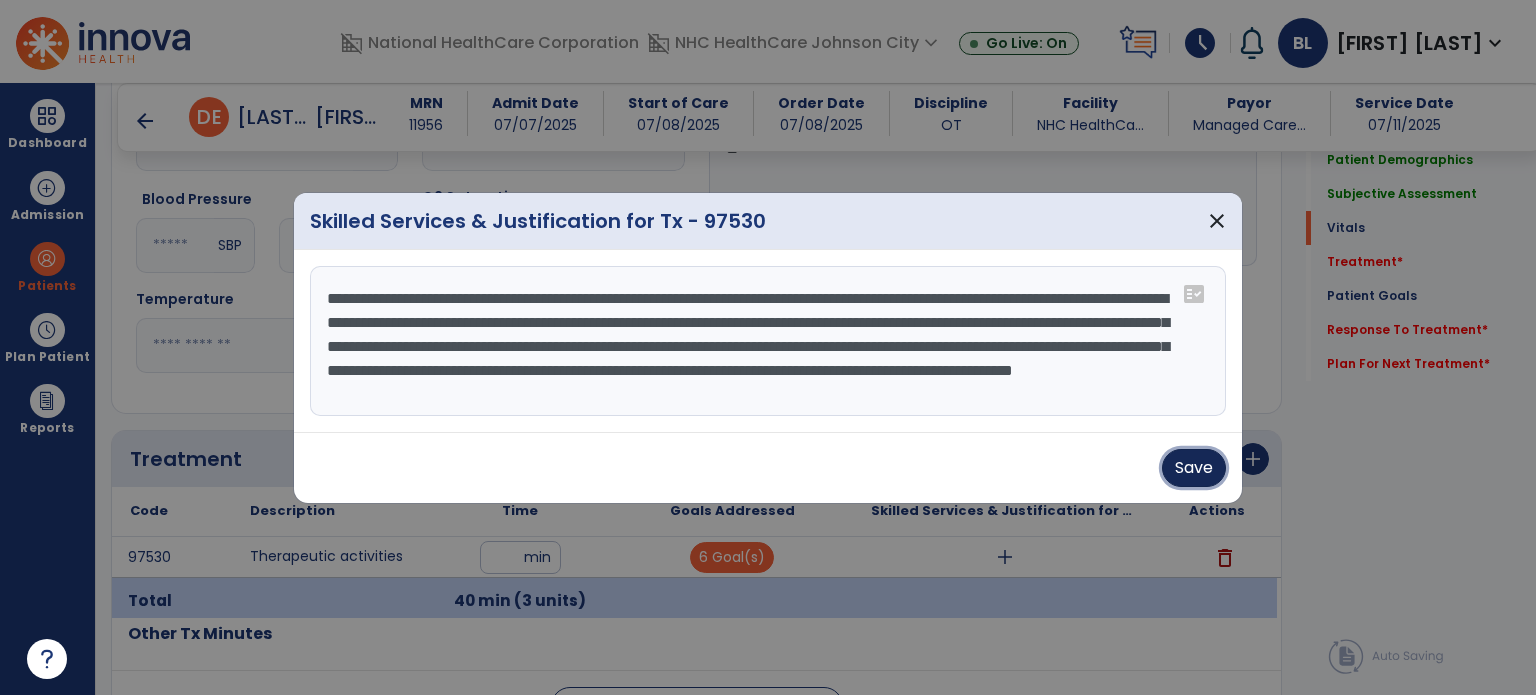 click on "Save" at bounding box center [1194, 468] 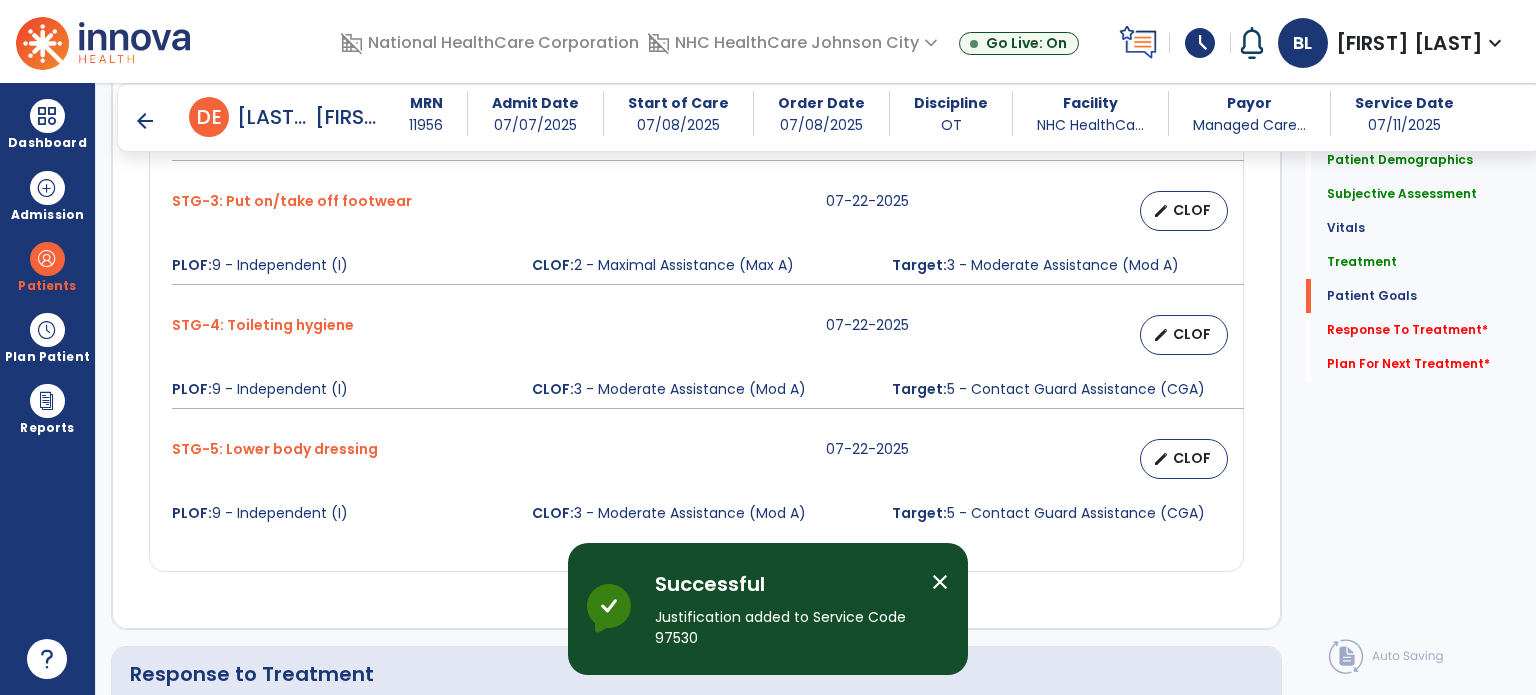 scroll, scrollTop: 2319, scrollLeft: 0, axis: vertical 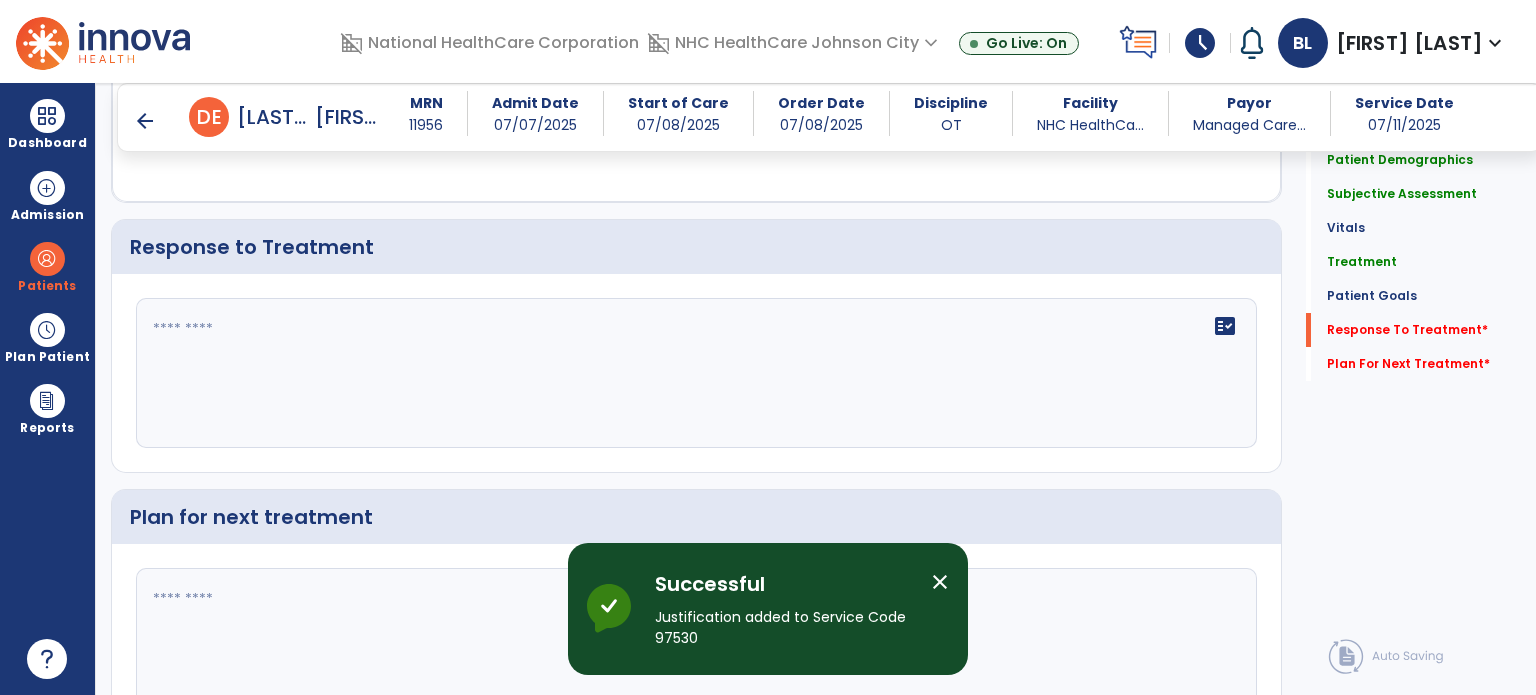 click on "fact_check" 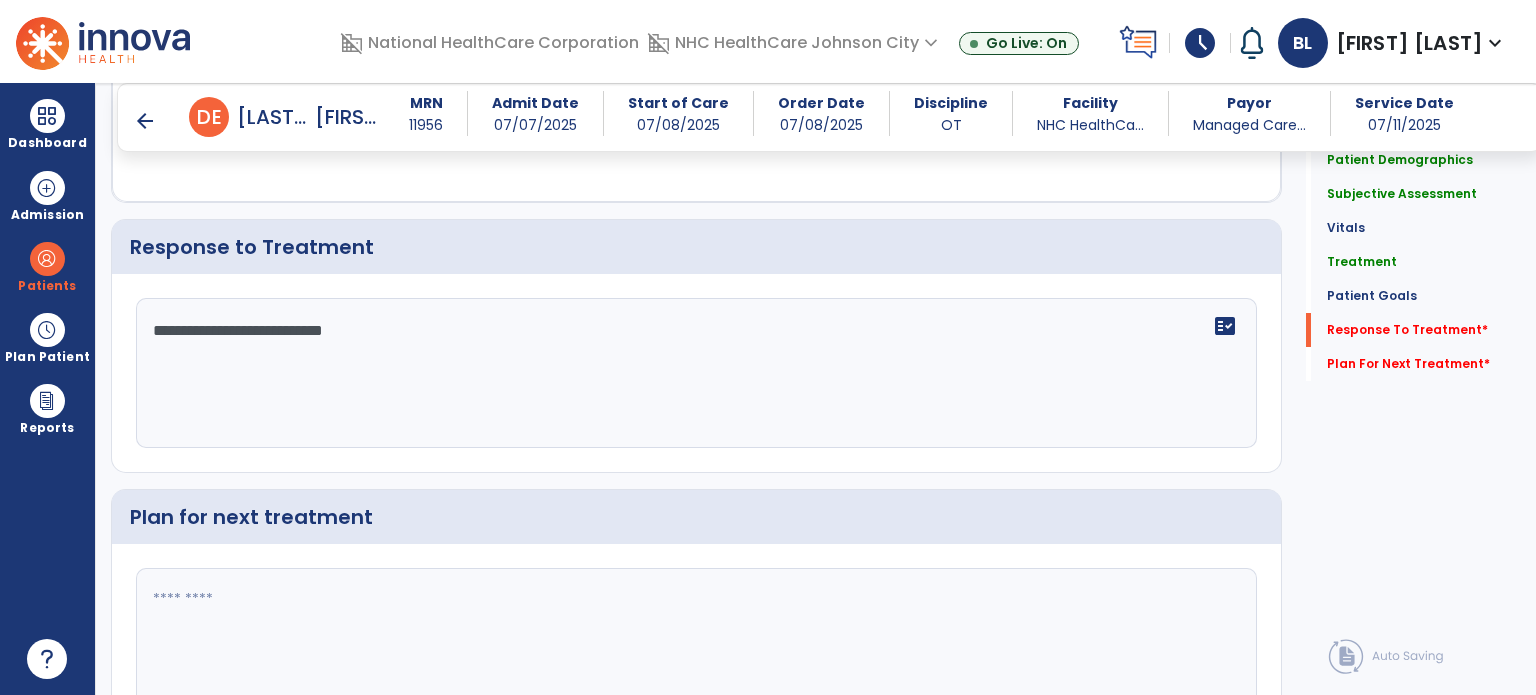 type on "**********" 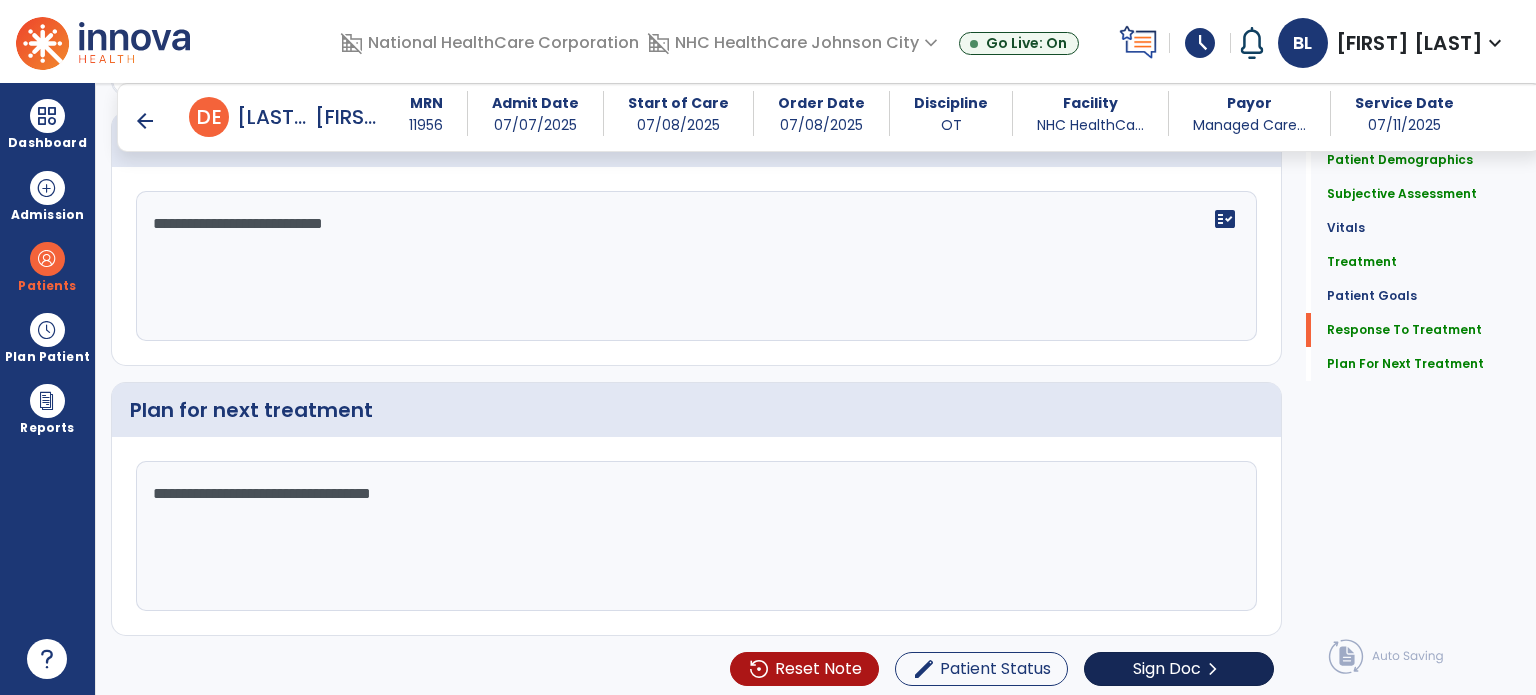 scroll, scrollTop: 2426, scrollLeft: 0, axis: vertical 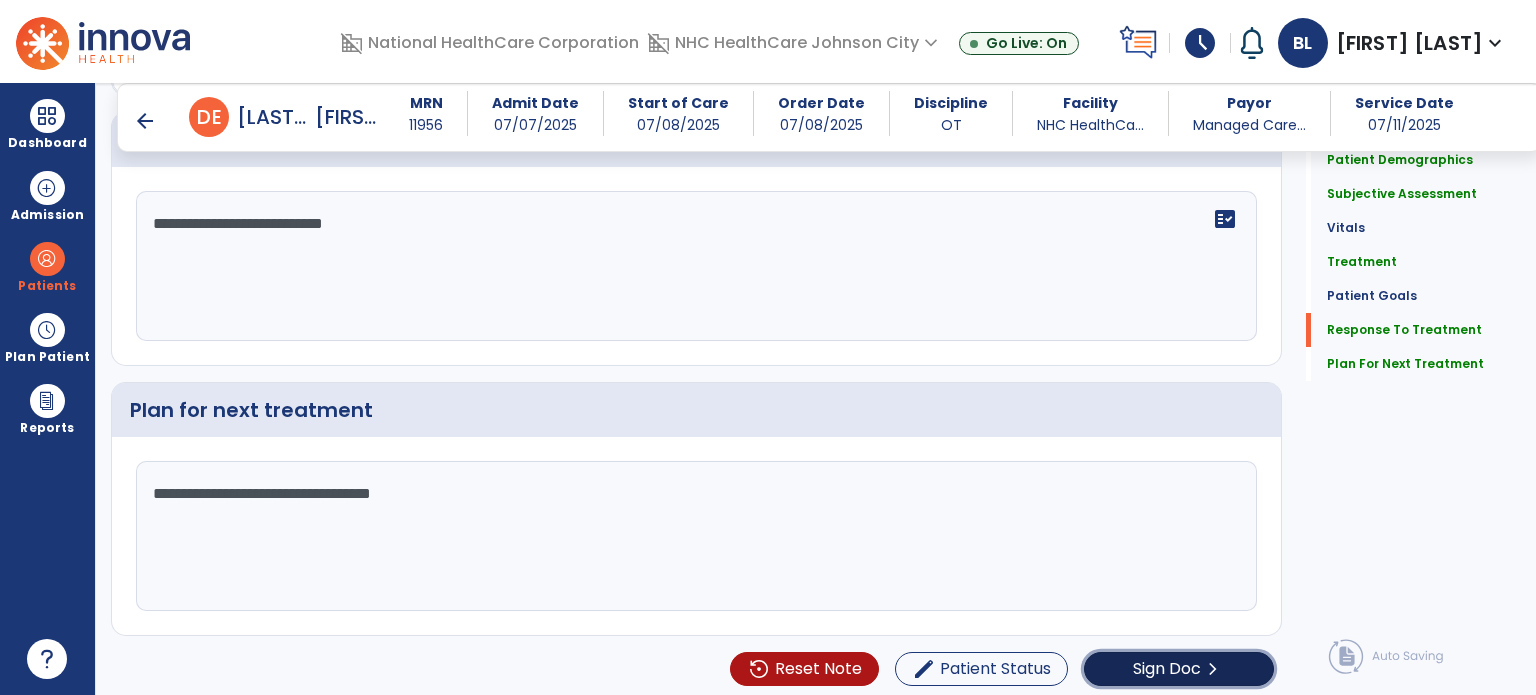 click on "Sign Doc  chevron_right" 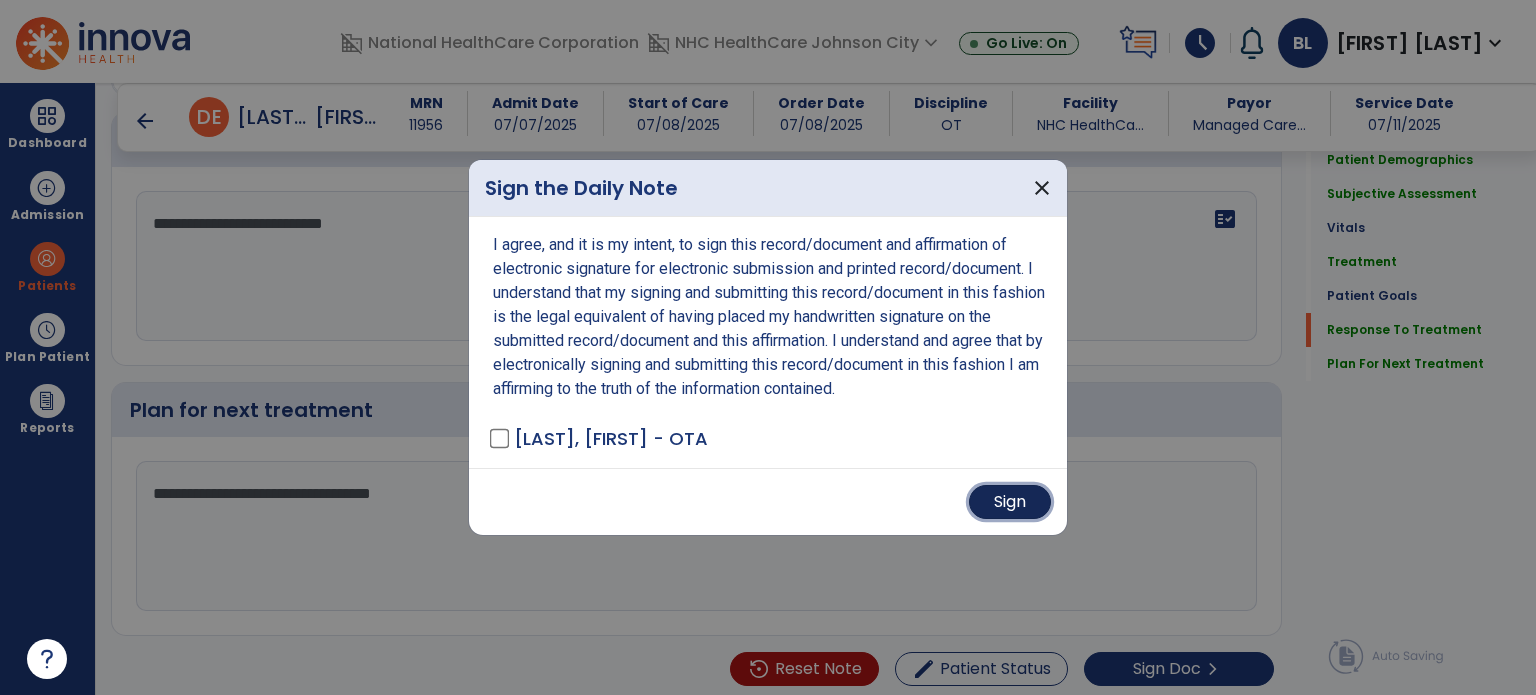 click on "Sign" at bounding box center (1010, 502) 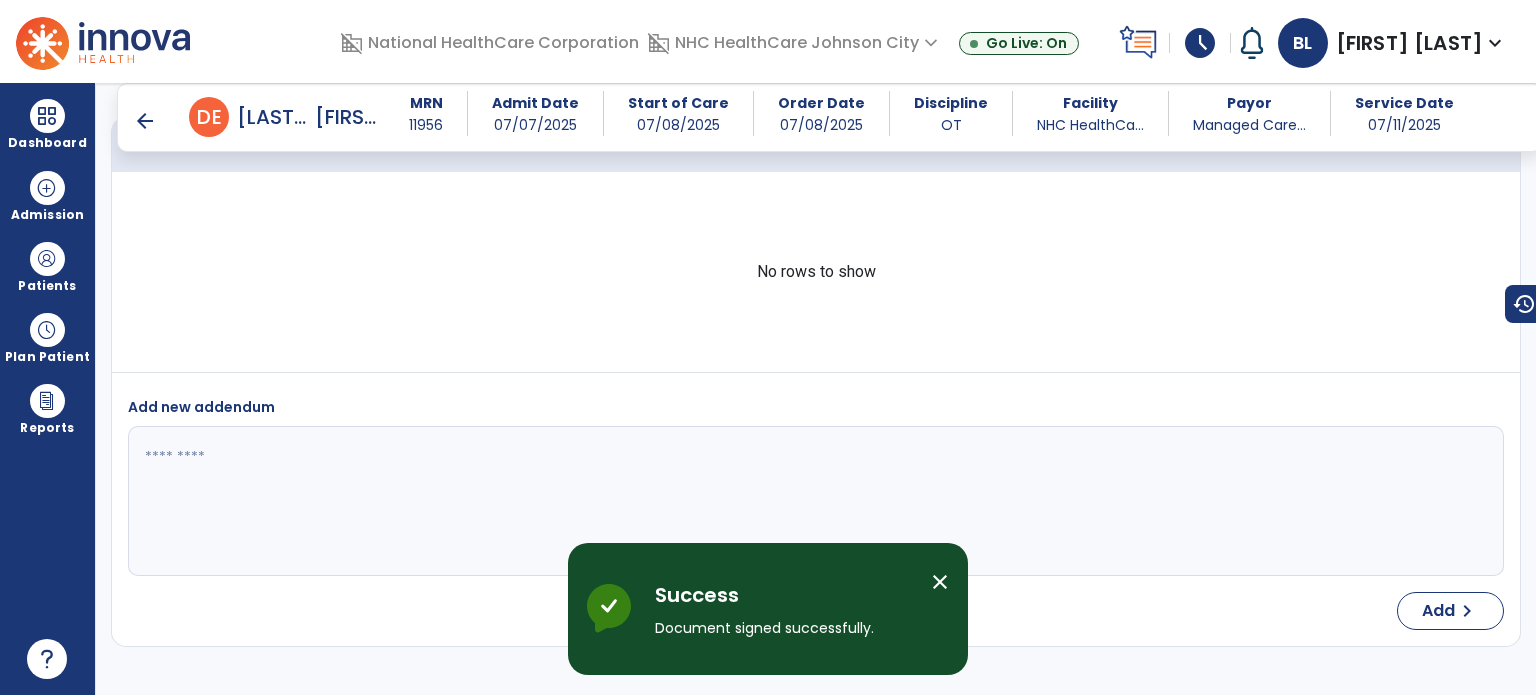 scroll, scrollTop: 3346, scrollLeft: 0, axis: vertical 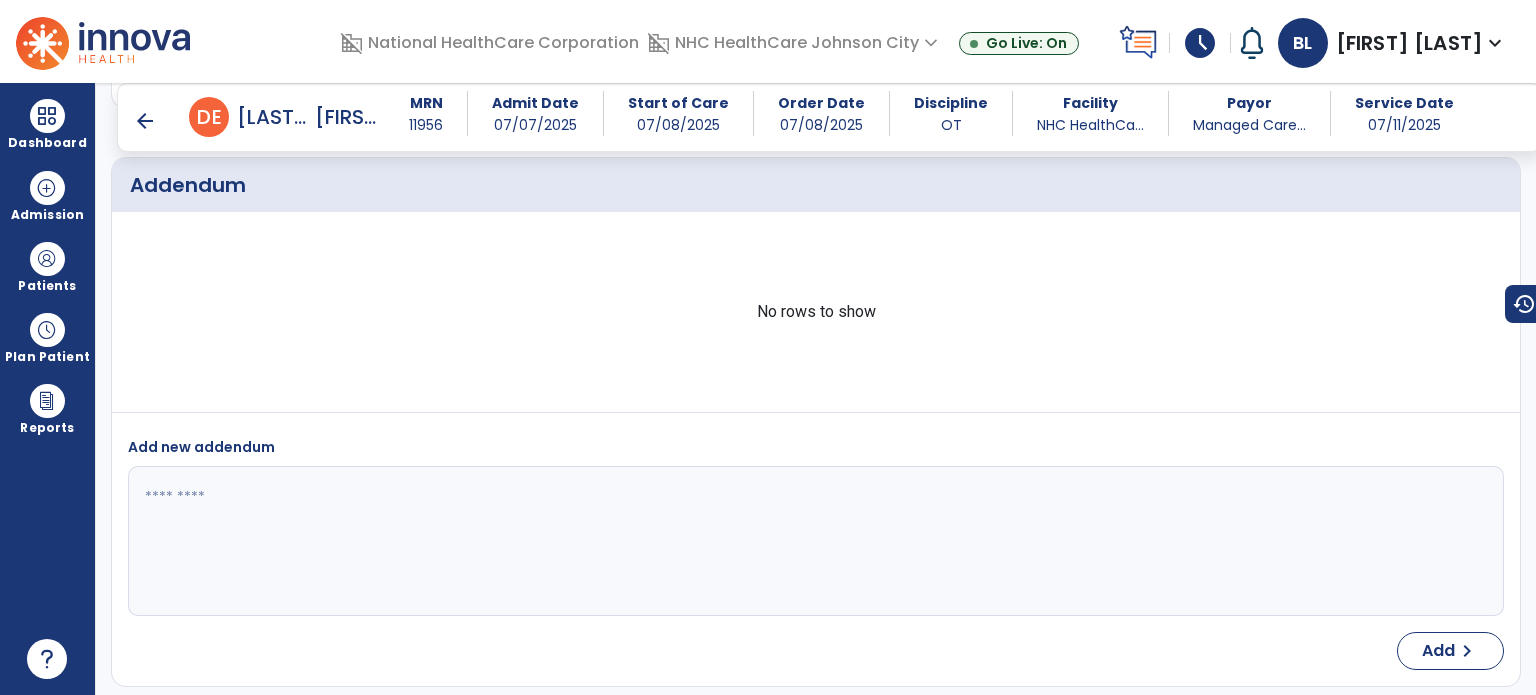 click on "arrow_back" at bounding box center (145, 121) 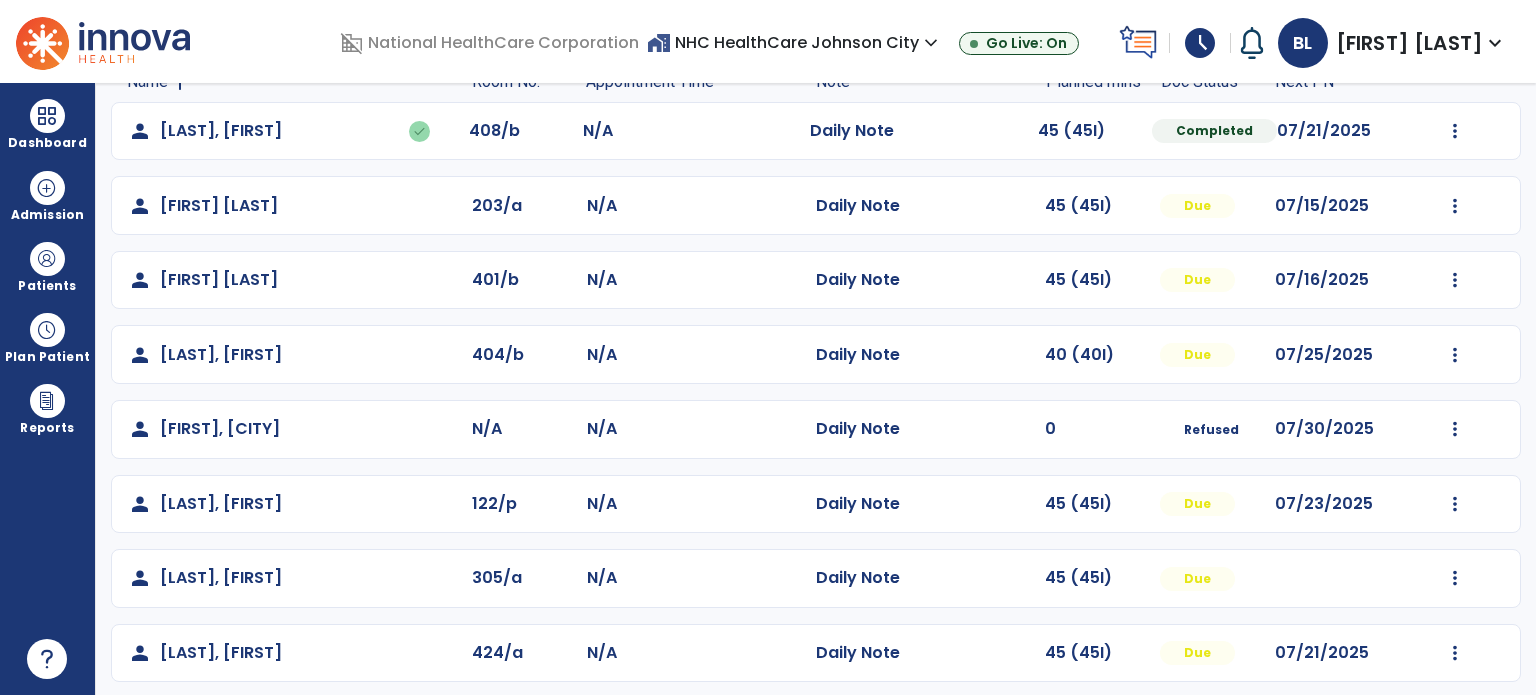 scroll, scrollTop: 200, scrollLeft: 0, axis: vertical 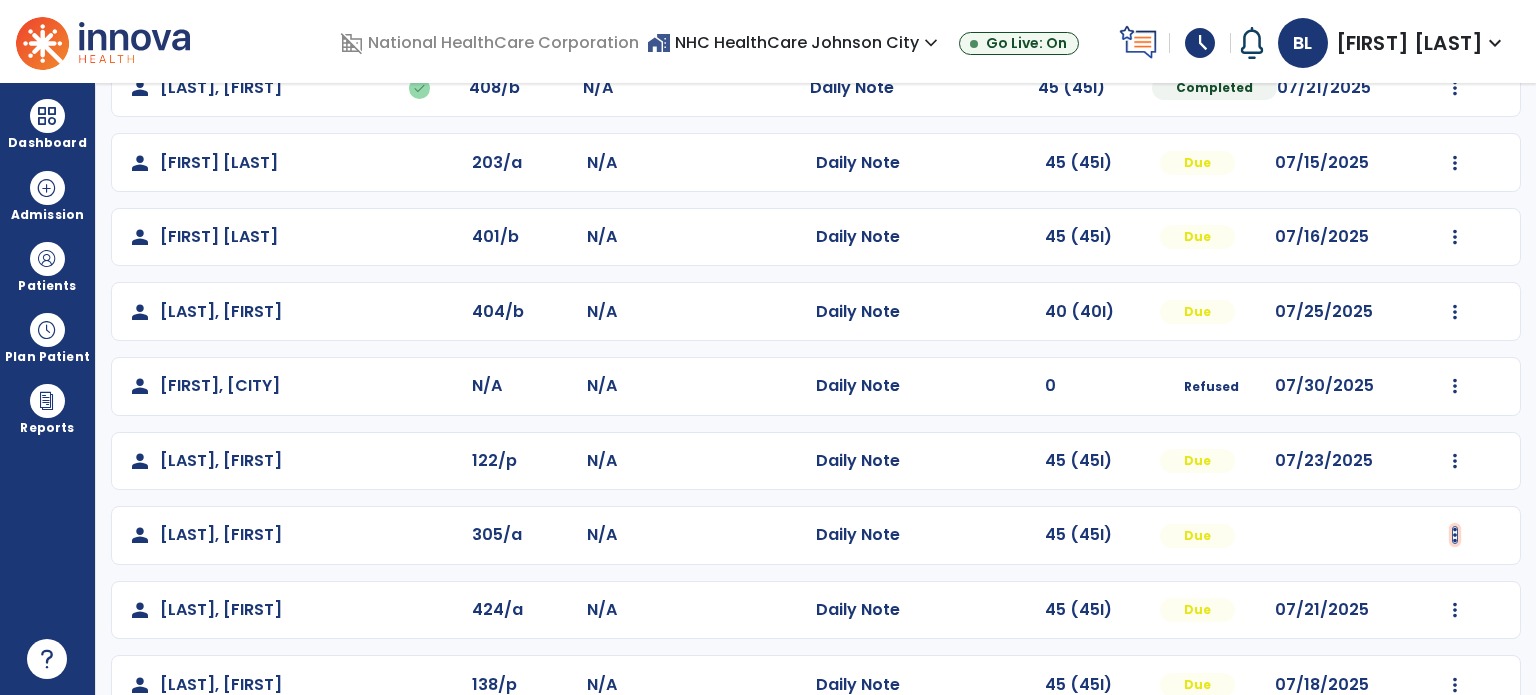 click at bounding box center (1455, 88) 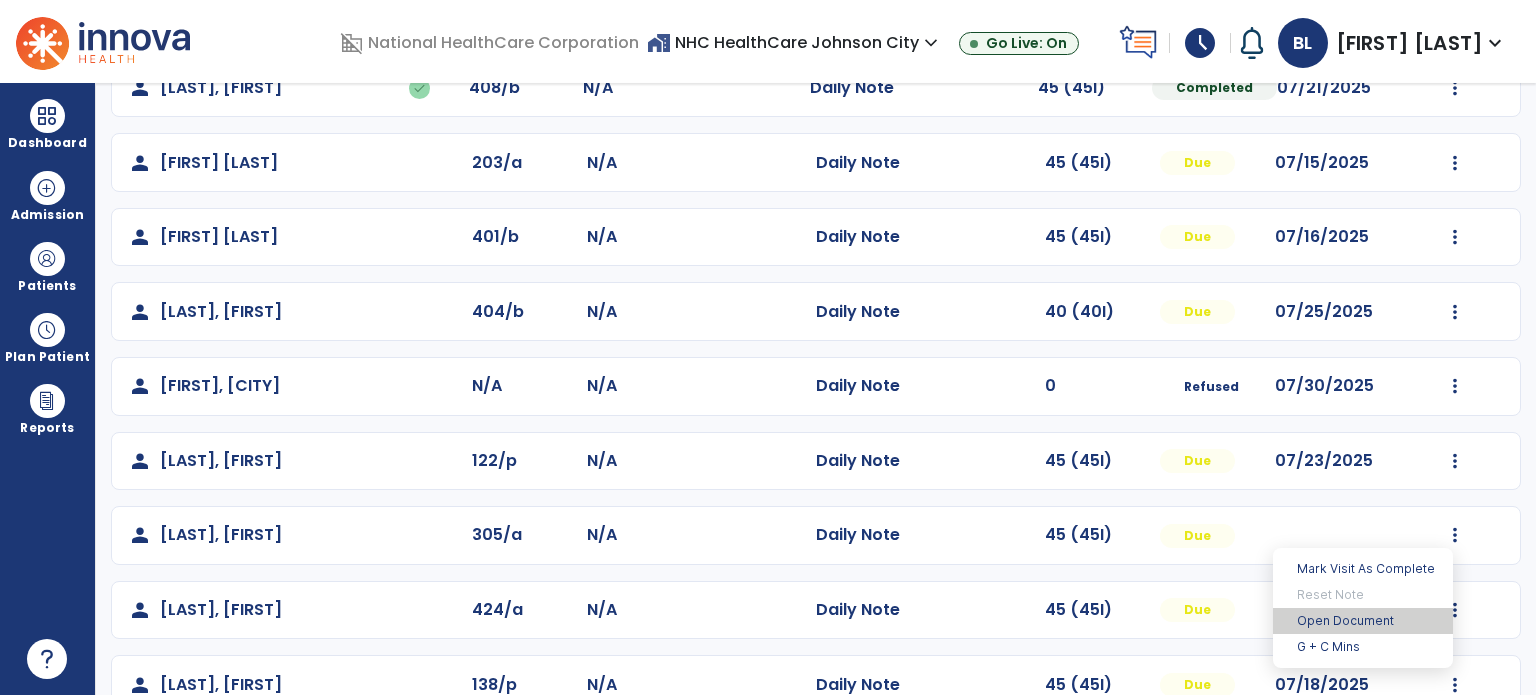 click on "Open Document" at bounding box center (1363, 621) 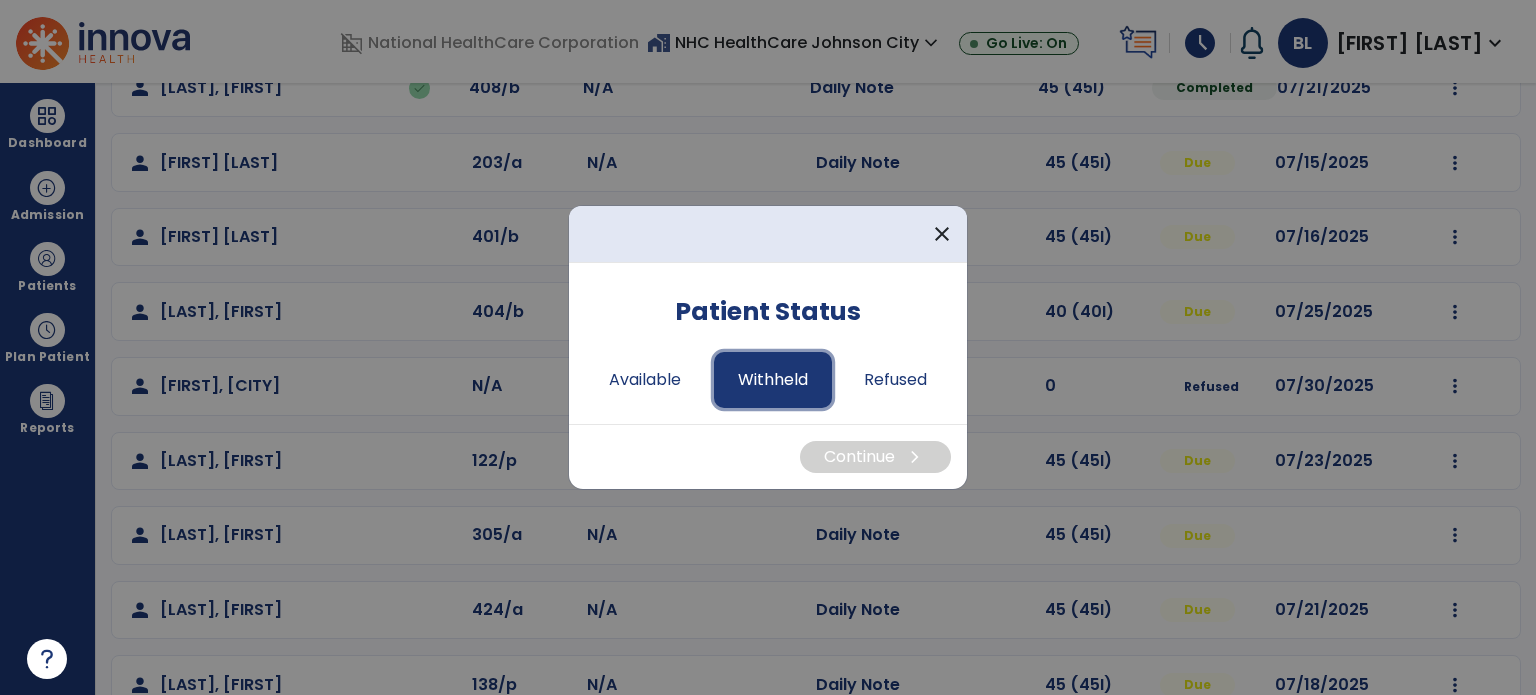 click on "Withheld" at bounding box center (773, 380) 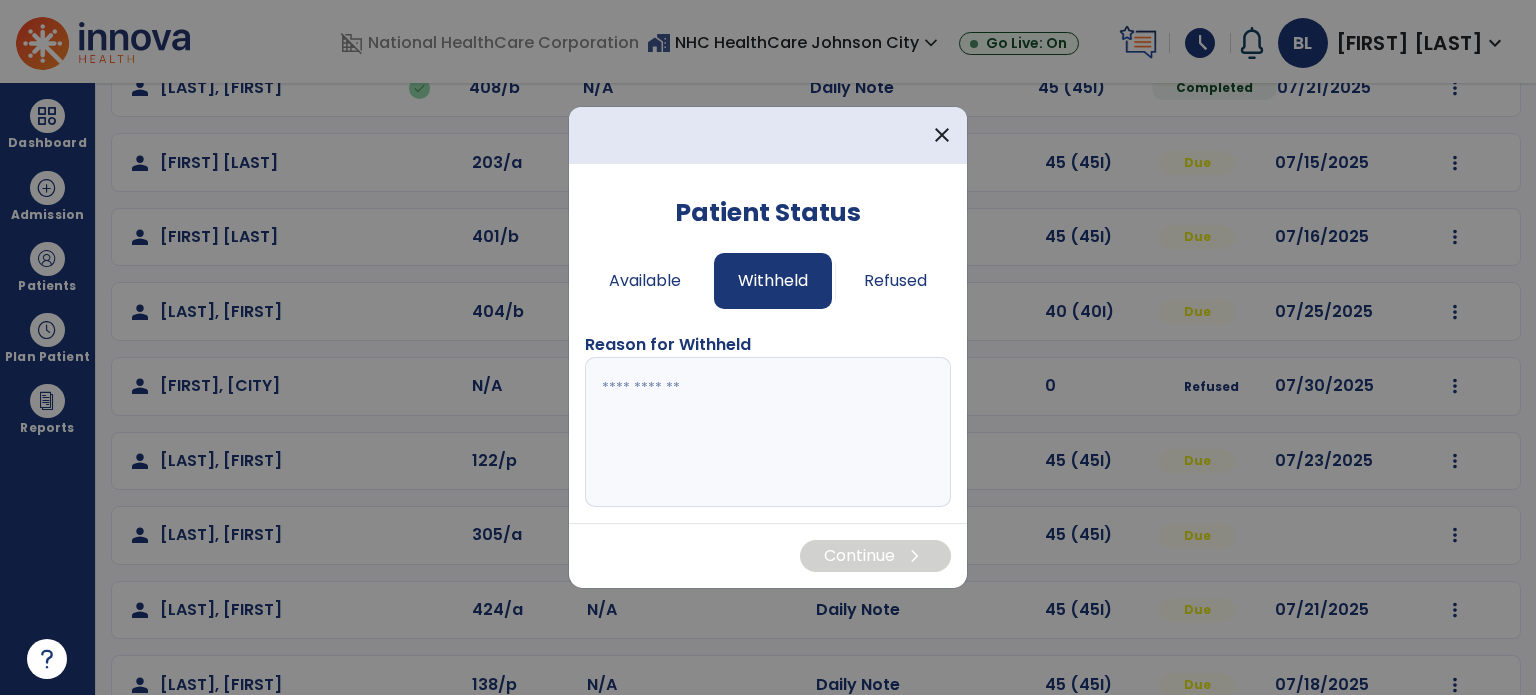 click at bounding box center (768, 432) 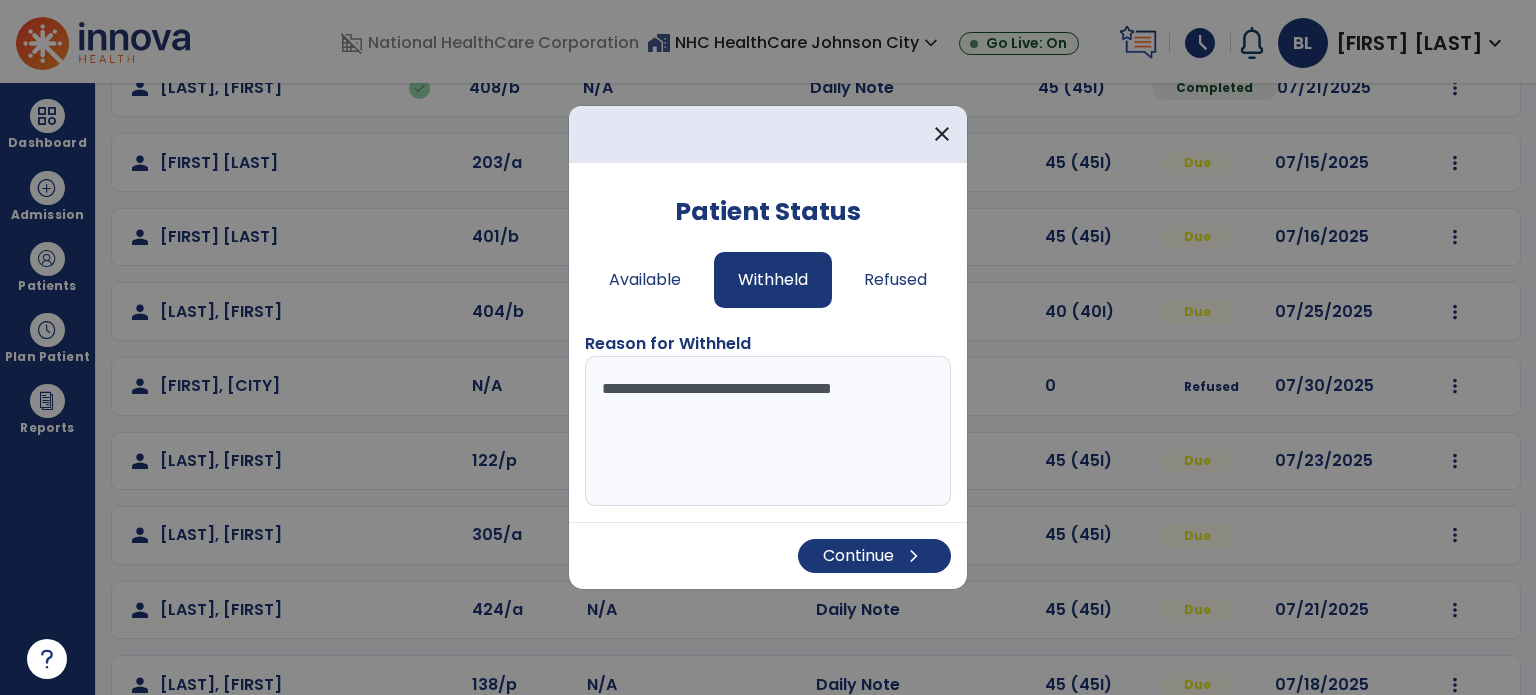 click on "**********" at bounding box center (768, 431) 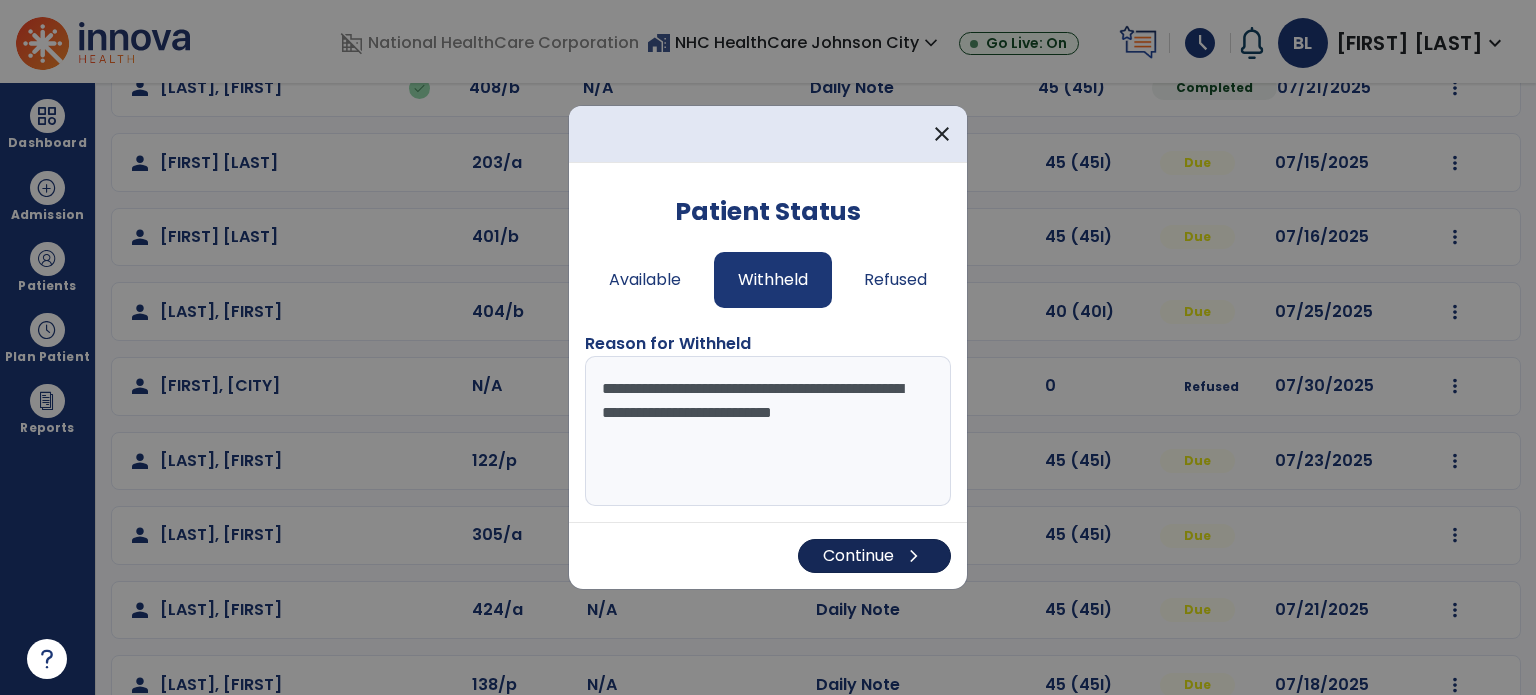 type on "**********" 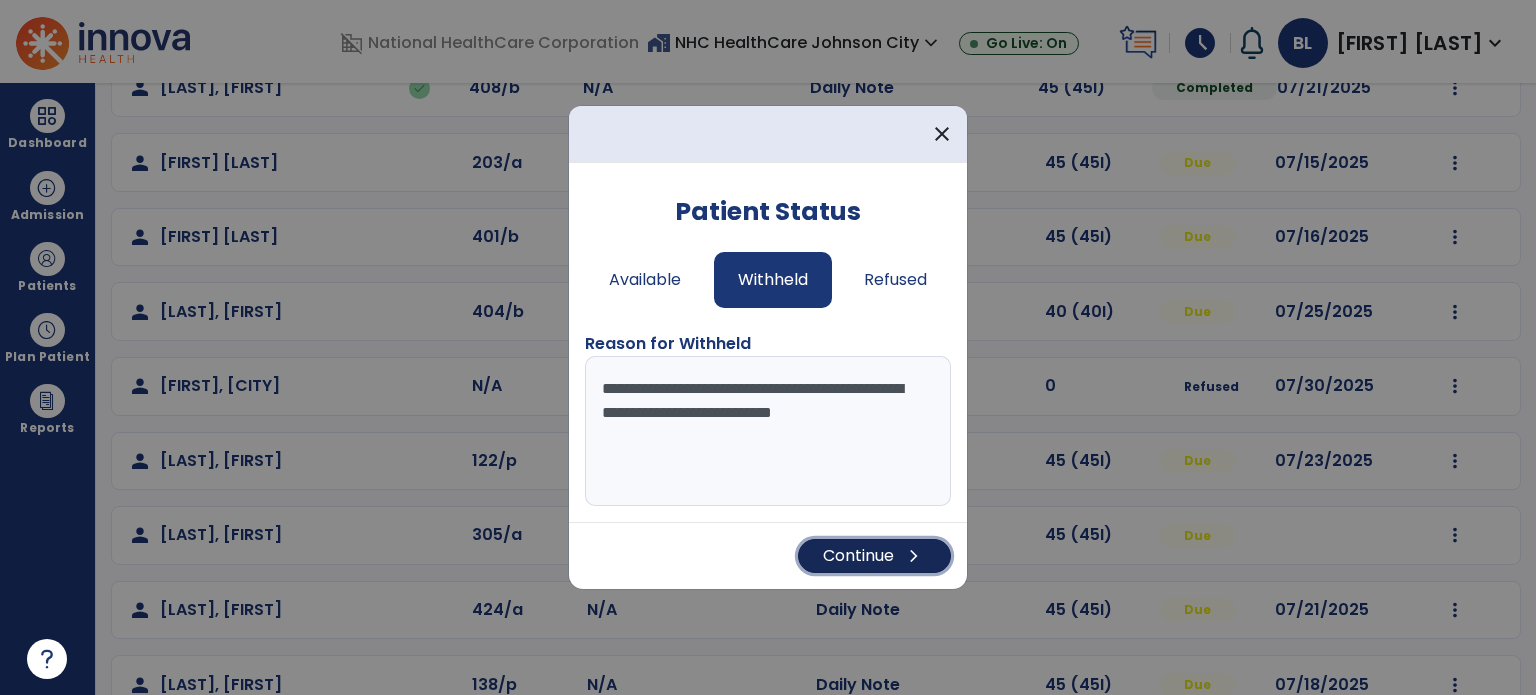 click on "Continue   chevron_right" at bounding box center [874, 556] 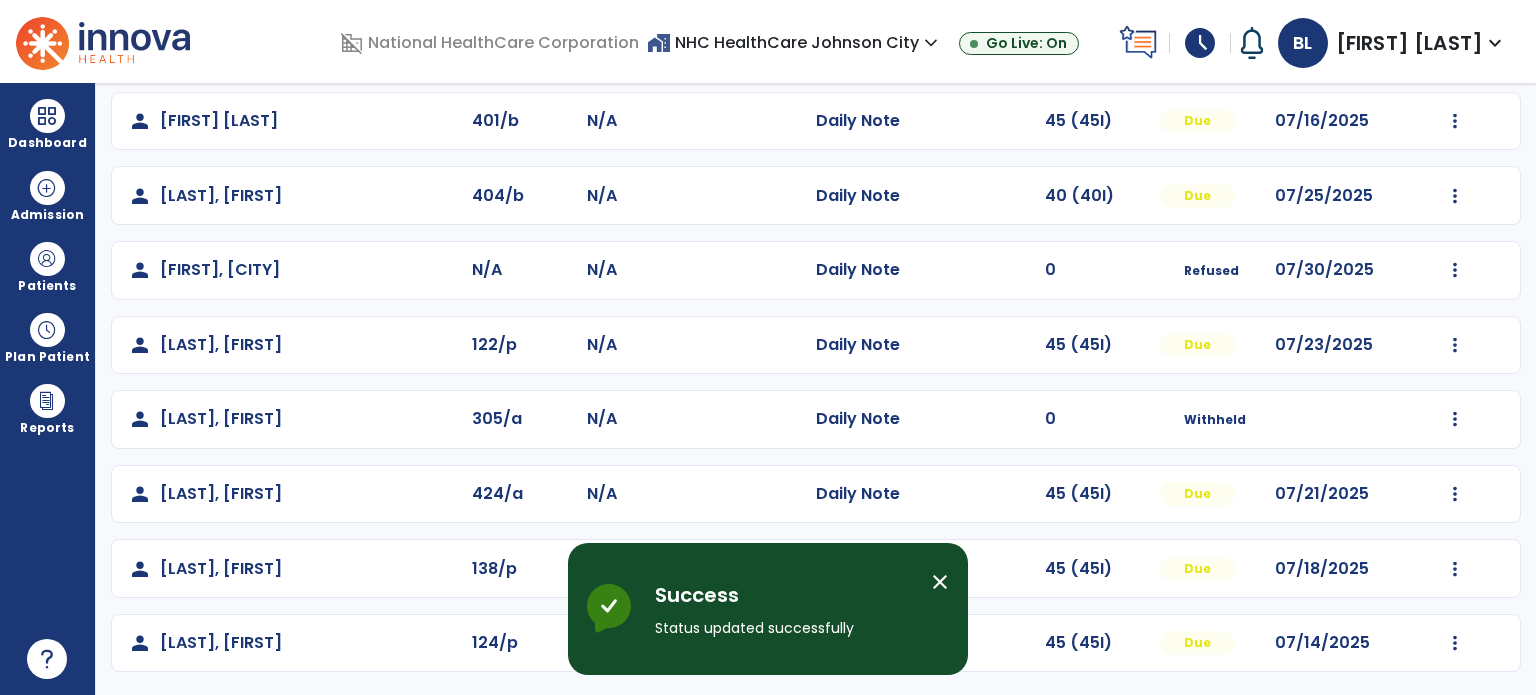 scroll, scrollTop: 319, scrollLeft: 0, axis: vertical 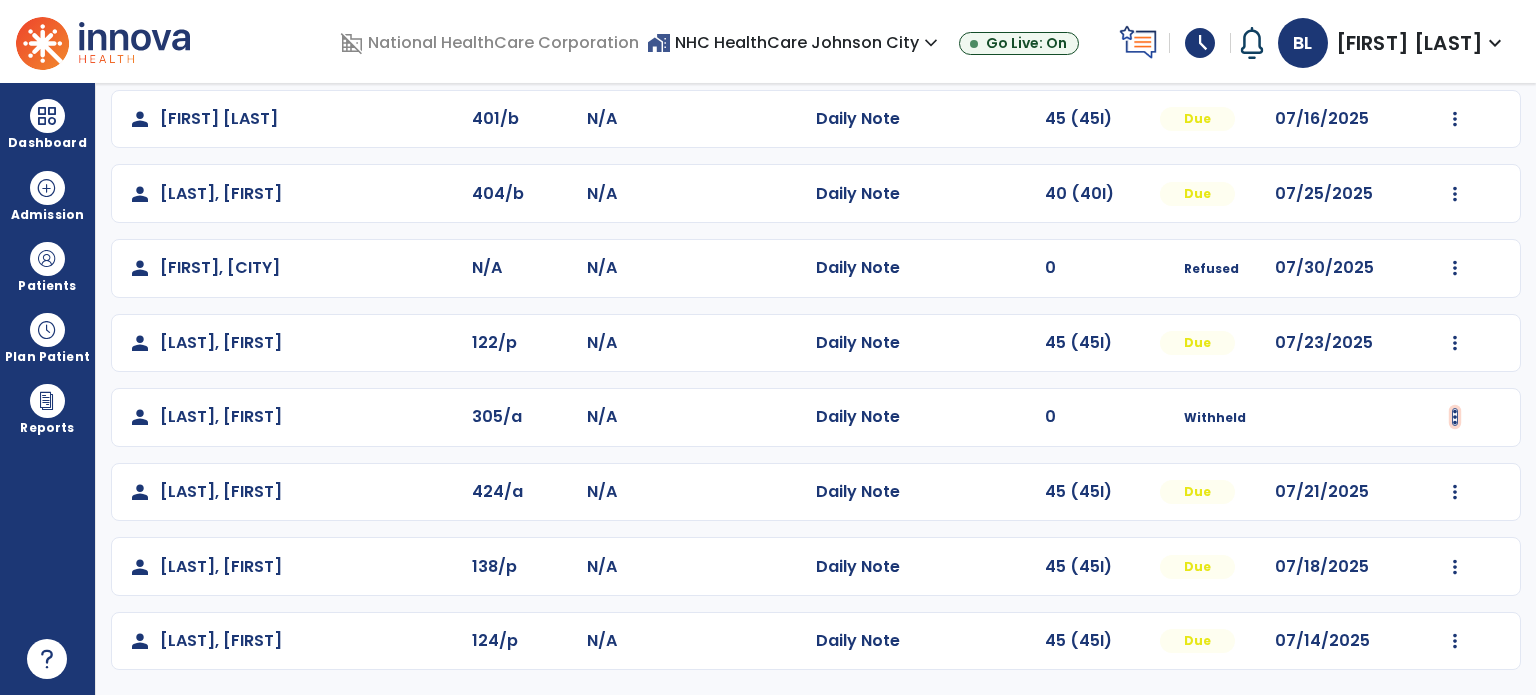 click at bounding box center (1455, -30) 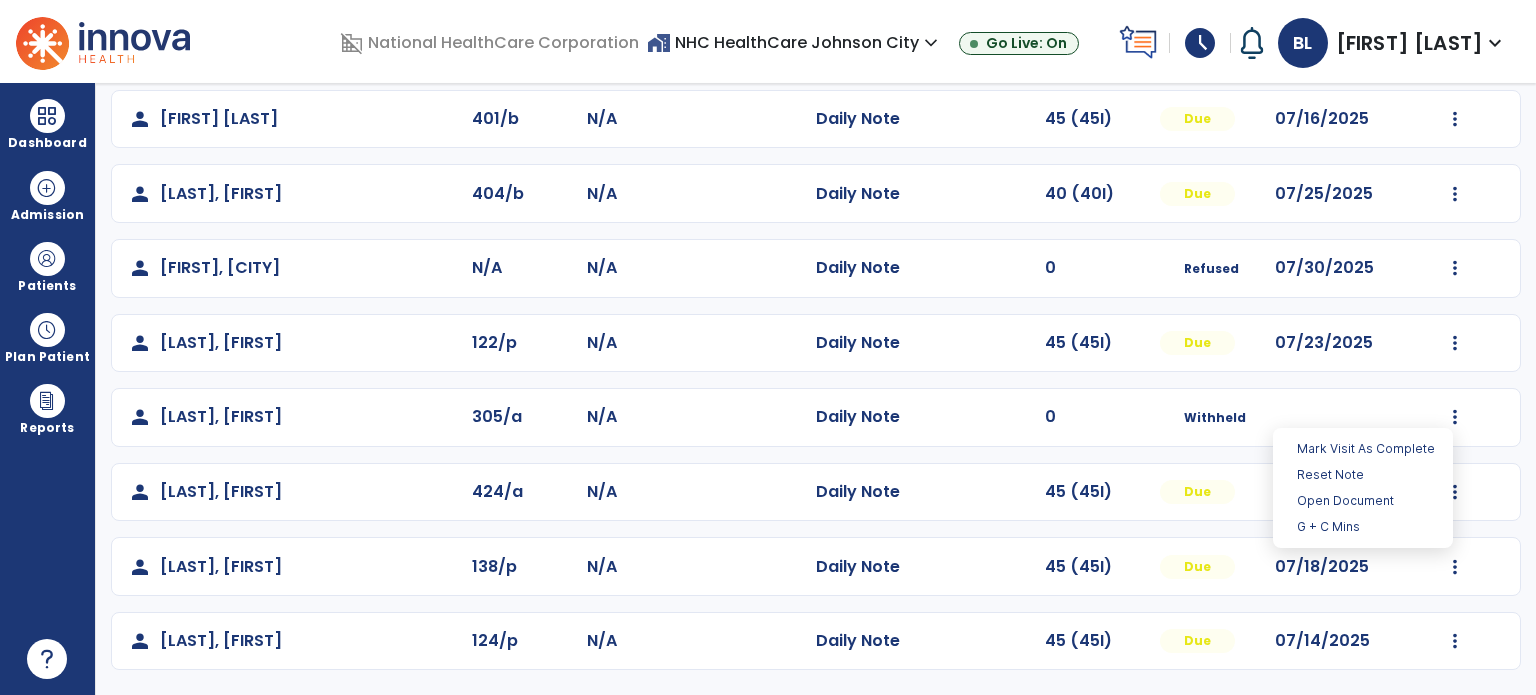 click on "person [LAST], [FIRST]   done  [NUMBER]/b N/A  Daily Note   45 (45I)  Completed 07/21/2025  Undo Visit Status   Reset Note   Open Document   G + C Mins   person   [LAST], [FIRST]  [NUMBER]/a N/A  Daily Note   45 (45I)  Due 07/15/2025  Mark Visit As Complete   Reset Note   Open Document   G + C Mins   person   [LAST], [FIRST]  [NUMBER]/b N/A  Daily Note   45 (45I)  Due 07/16/2025  Mark Visit As Complete   Reset Note   Open Document   G + C Mins   person   [LAST], [FIRST]  [NUMBER]/b N/A  Daily Note   40 (40I)  Due 07/25/2025  Mark Visit As Complete   Reset Note   Open Document   G + C Mins   person   [LAST], [FIRST]  N/A N/A  Daily Note   0  Refused 07/30/2025  Mark Visit As Complete   Reset Note   Open Document   G + C Mins   person   [LAST], [FIRST]  [NUMBER]/p N/A  Daily Note   45 (45I)  Due 07/23/2025  Mark Visit As Complete   Reset Note   Open Document   G + C Mins   person   [LAST], [FIRST]  [NUMBER]/a N/A  Daily Note   0  Withheld  person   [LAST], [FIRST]  [NUMBER]/a N/A  Daily Note   45 (45I)  Due 07/21/2025  Mark Visit As Complete   person" 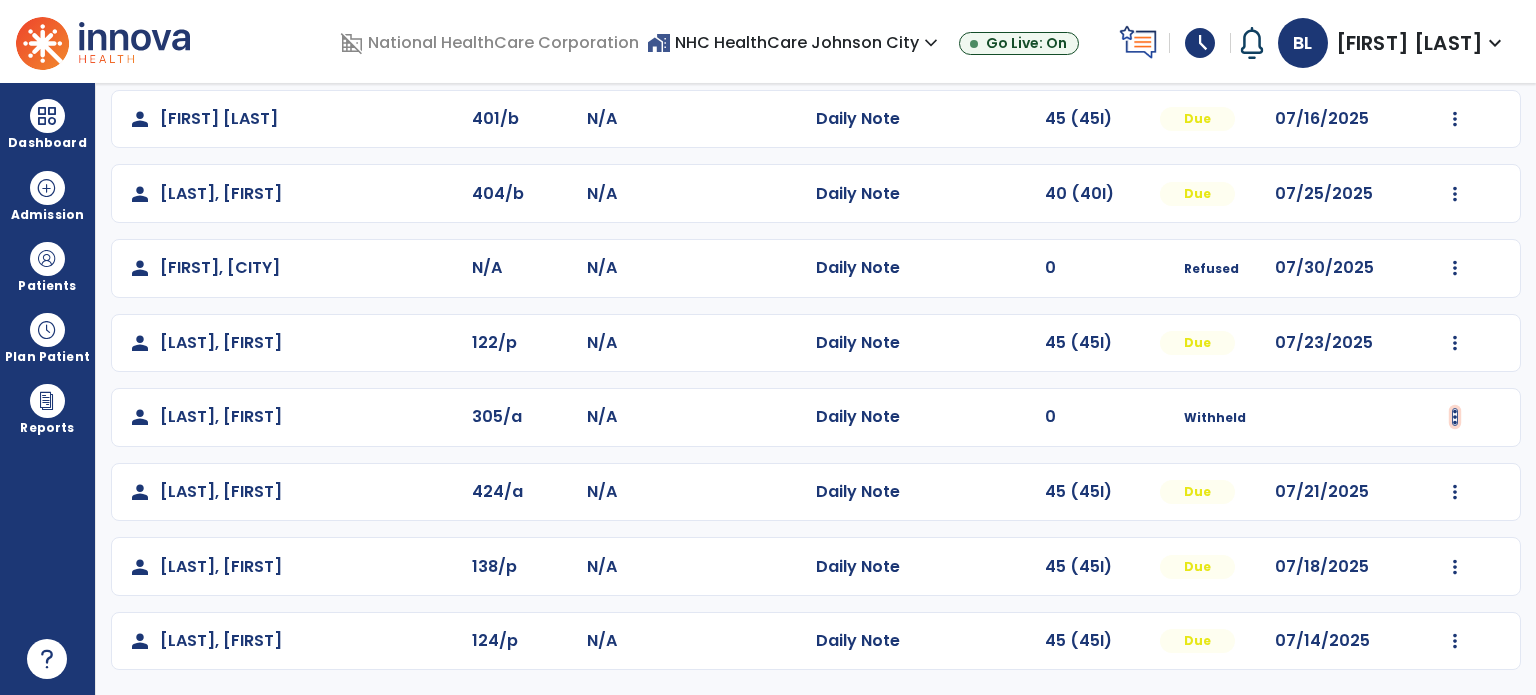 click at bounding box center [1455, -30] 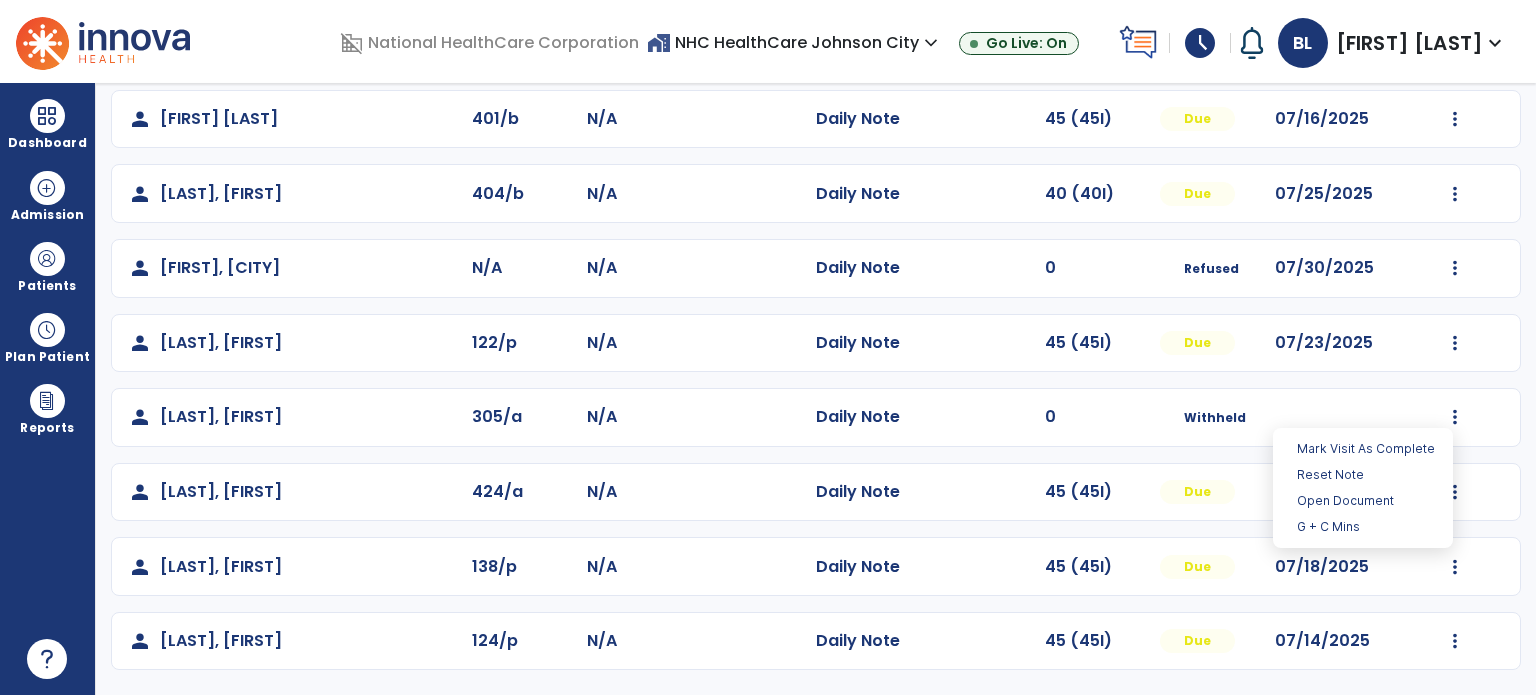 click on "person [LAST], [FIRST]   done  [NUMBER]/b N/A  Daily Note   45 (45I)  Completed 07/21/2025  Undo Visit Status   Reset Note   Open Document   G + C Mins   person   [LAST], [FIRST]  [NUMBER]/a N/A  Daily Note   45 (45I)  Due 07/15/2025  Mark Visit As Complete   Reset Note   Open Document   G + C Mins   person   [LAST], [FIRST]  [NUMBER]/b N/A  Daily Note   45 (45I)  Due 07/16/2025  Mark Visit As Complete   Reset Note   Open Document   G + C Mins   person   [LAST], [FIRST]  [NUMBER]/b N/A  Daily Note   40 (40I)  Due 07/25/2025  Mark Visit As Complete   Reset Note   Open Document   G + C Mins   person   [LAST], [FIRST]  N/A N/A  Daily Note   0  Refused 07/30/2025  Mark Visit As Complete   Reset Note   Open Document   G + C Mins   person   [LAST], [FIRST]  [NUMBER]/p N/A  Daily Note   45 (45I)  Due 07/23/2025  Mark Visit As Complete   Reset Note   Open Document   G + C Mins   person   [LAST], [FIRST]  [NUMBER]/a N/A  Daily Note   0  Withheld  person   [LAST], [FIRST]  [NUMBER]/a N/A  Daily Note   45 (45I)  Due 07/21/2025  Mark Visit As Complete   person" 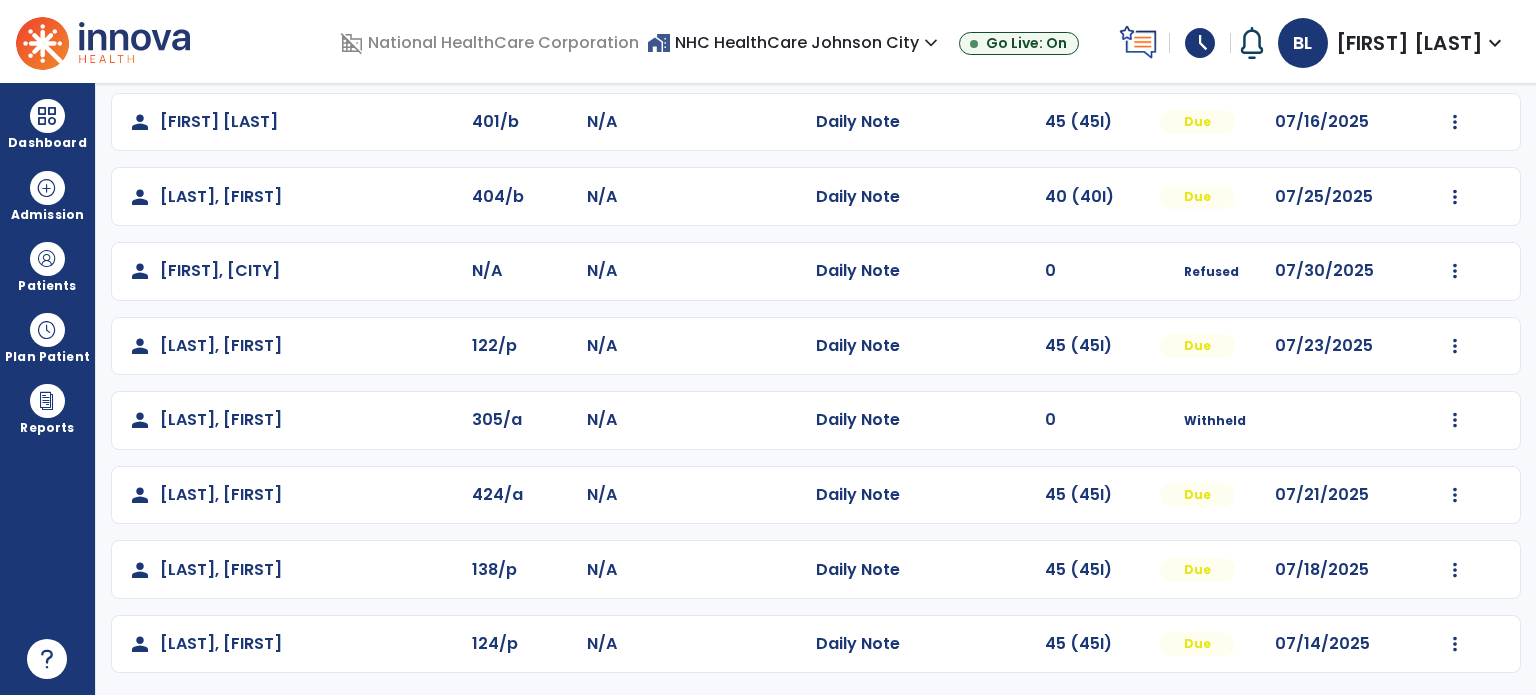 scroll, scrollTop: 319, scrollLeft: 0, axis: vertical 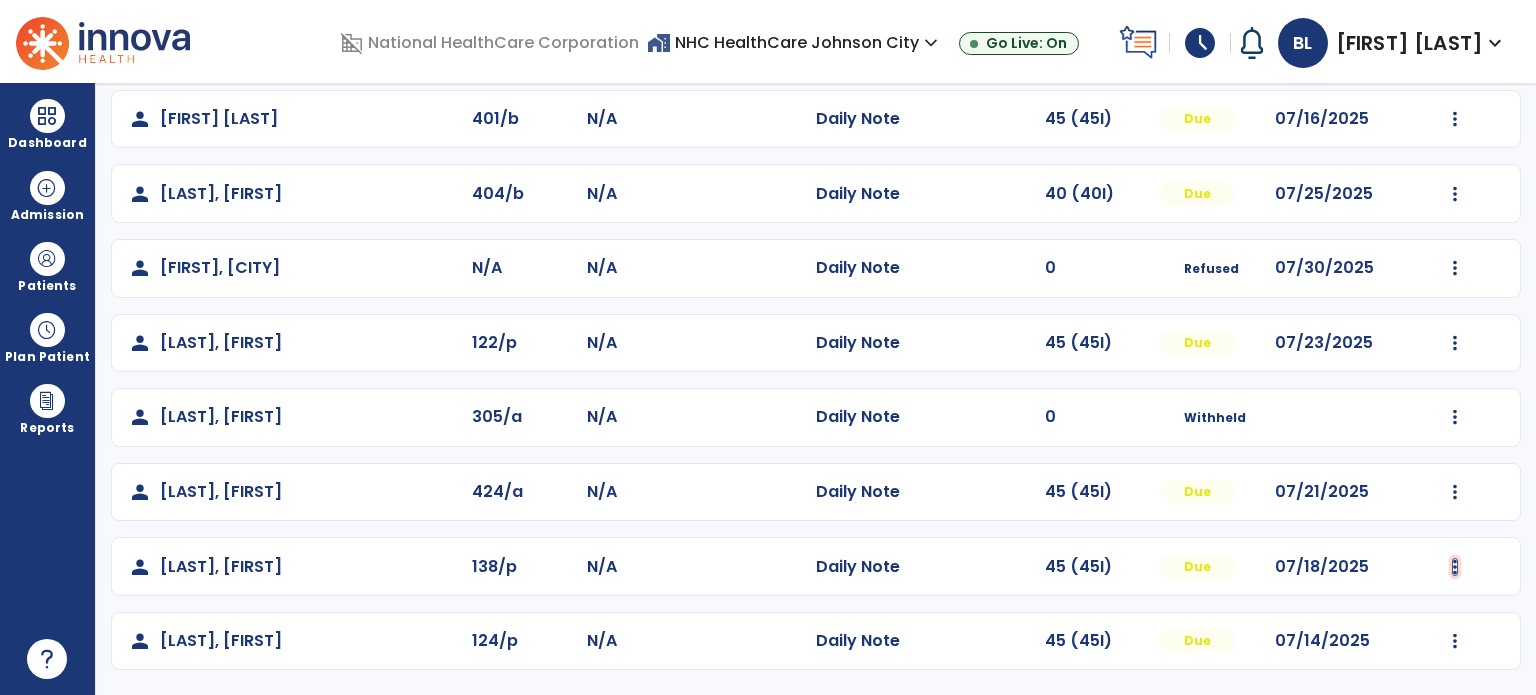 click at bounding box center [1455, -30] 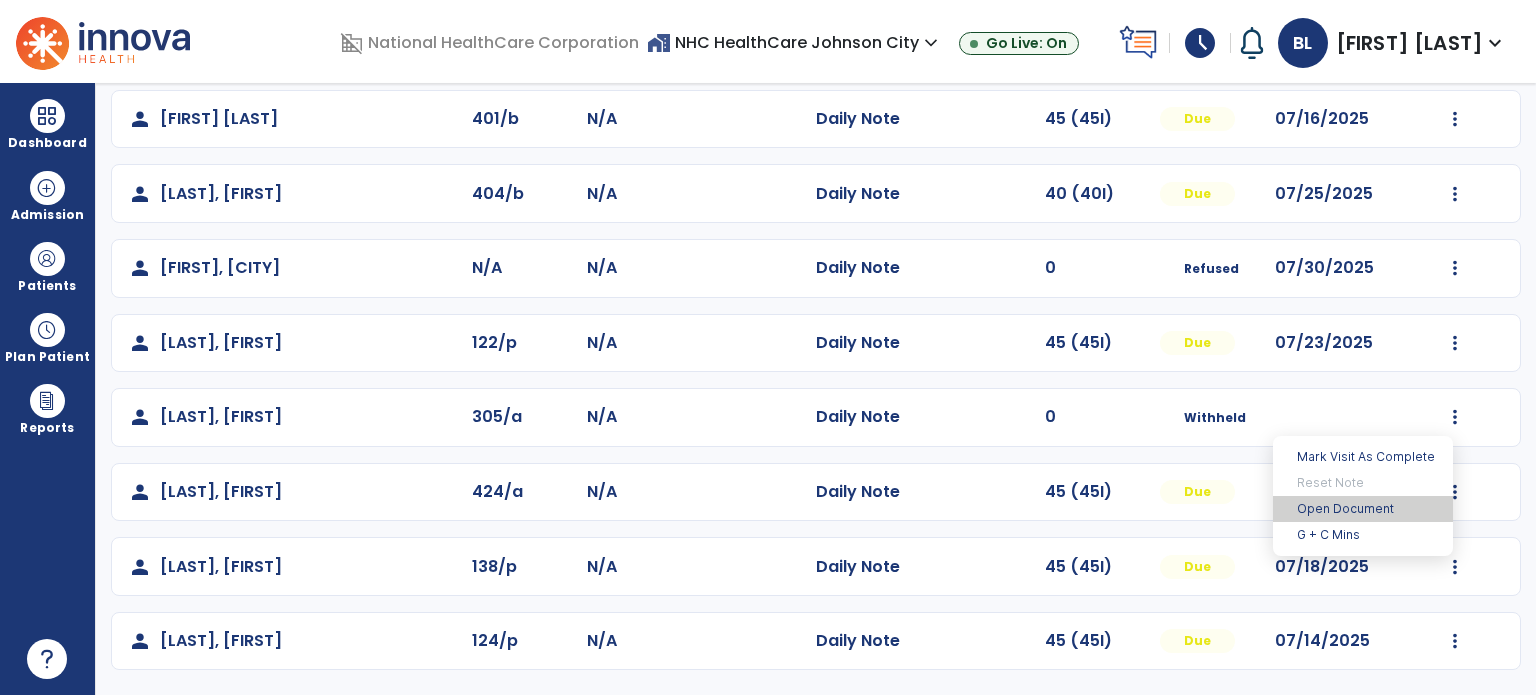click on "Open Document" at bounding box center (1363, 509) 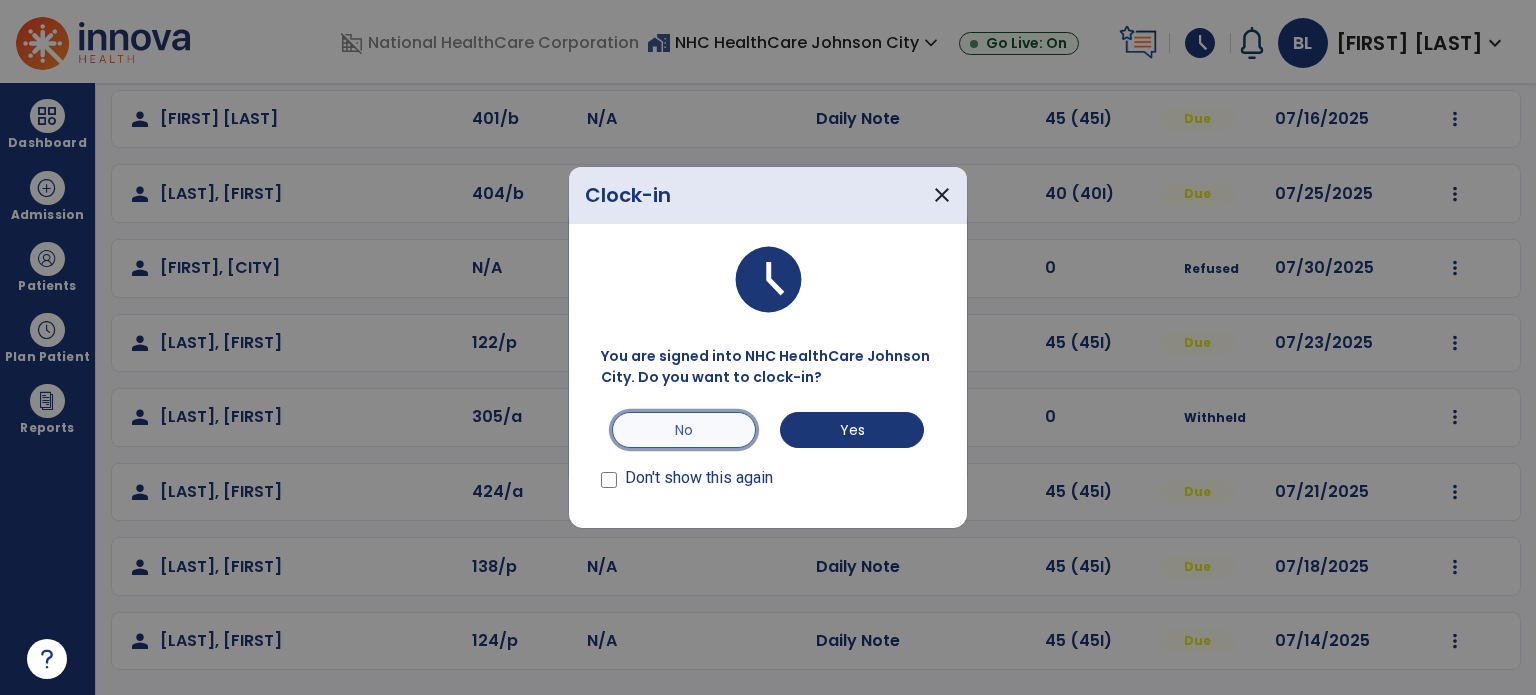 click on "No" at bounding box center (684, 430) 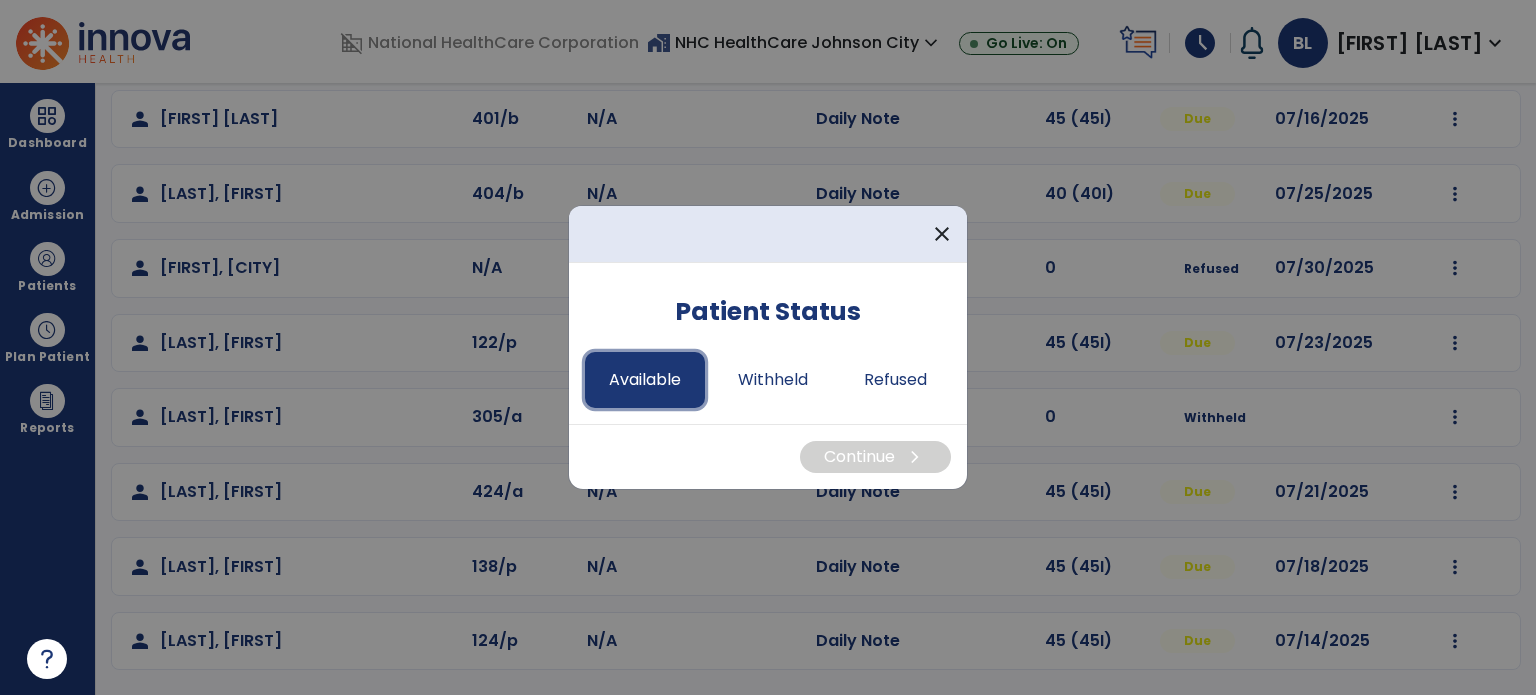 click on "Available" at bounding box center [645, 380] 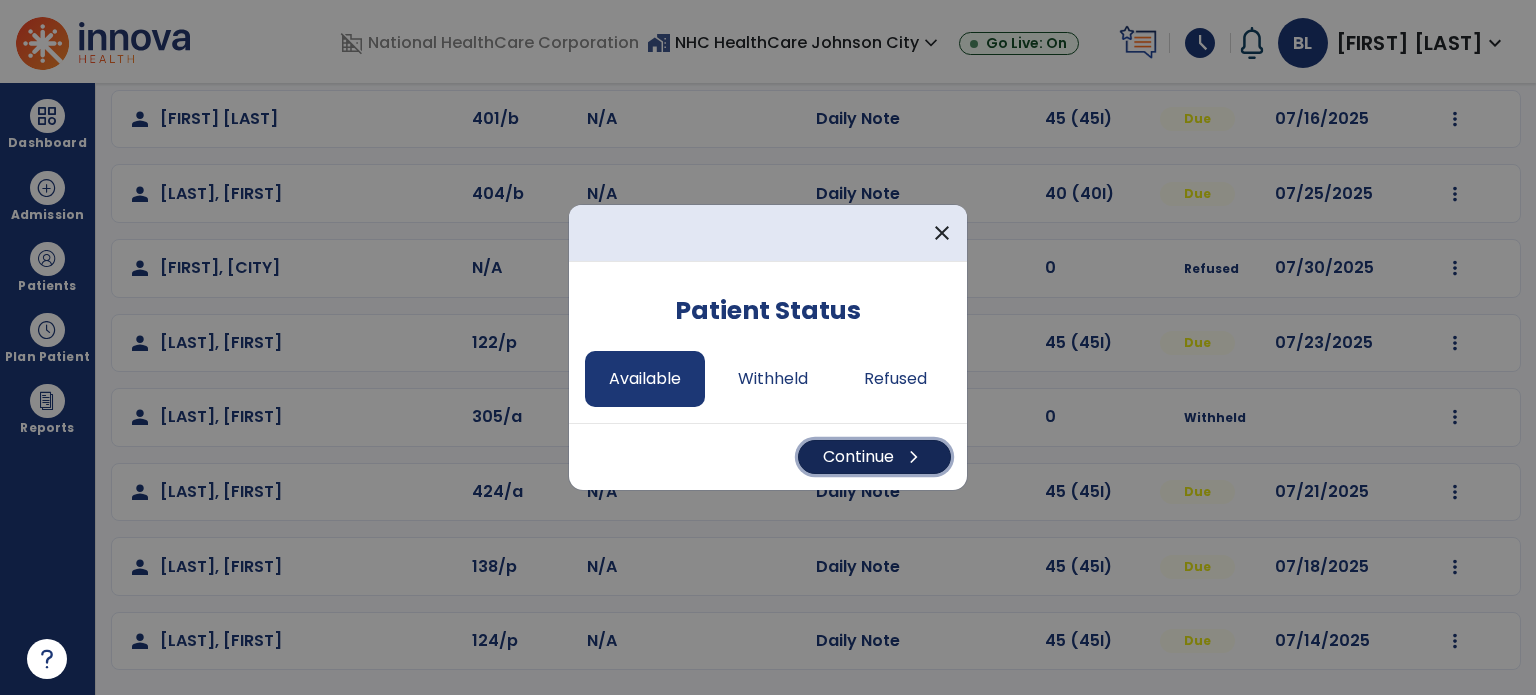 click on "chevron_right" at bounding box center (914, 457) 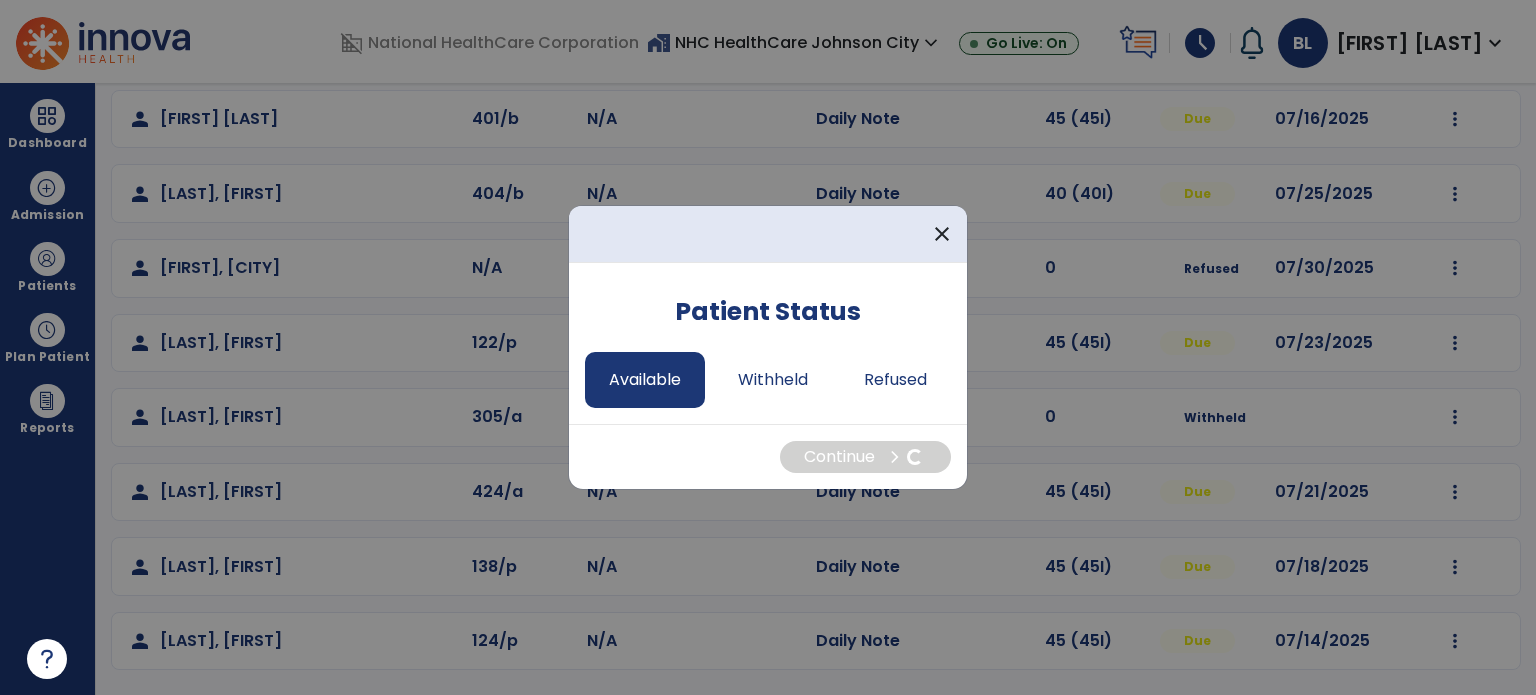 select on "*" 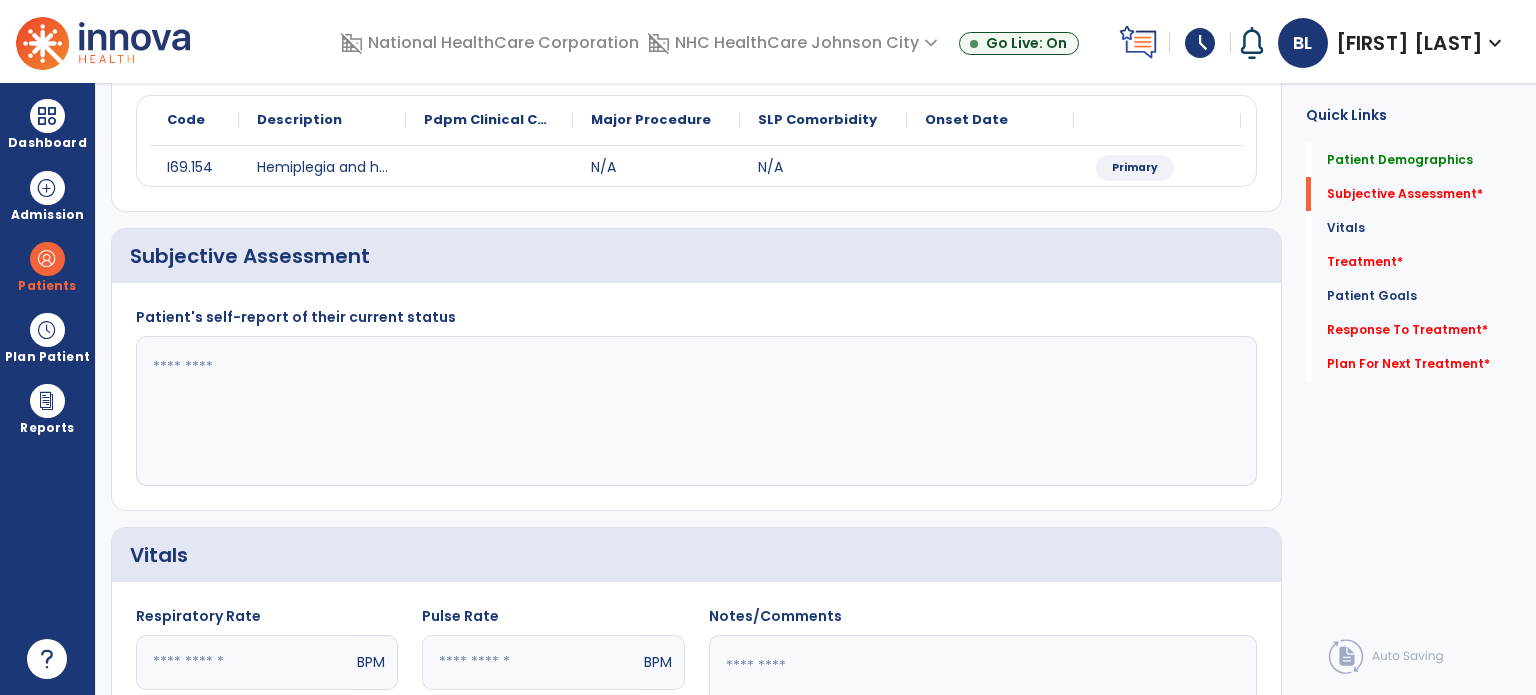 click 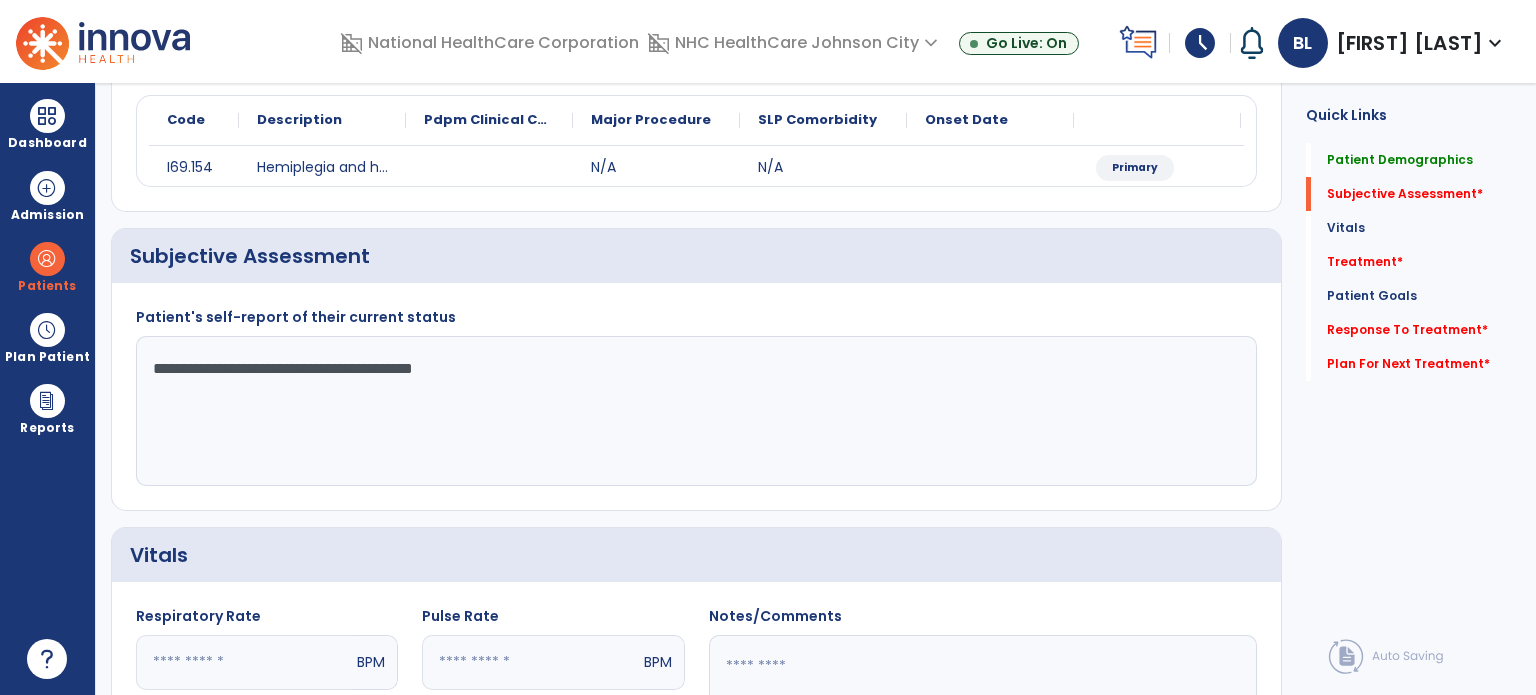 type on "**********" 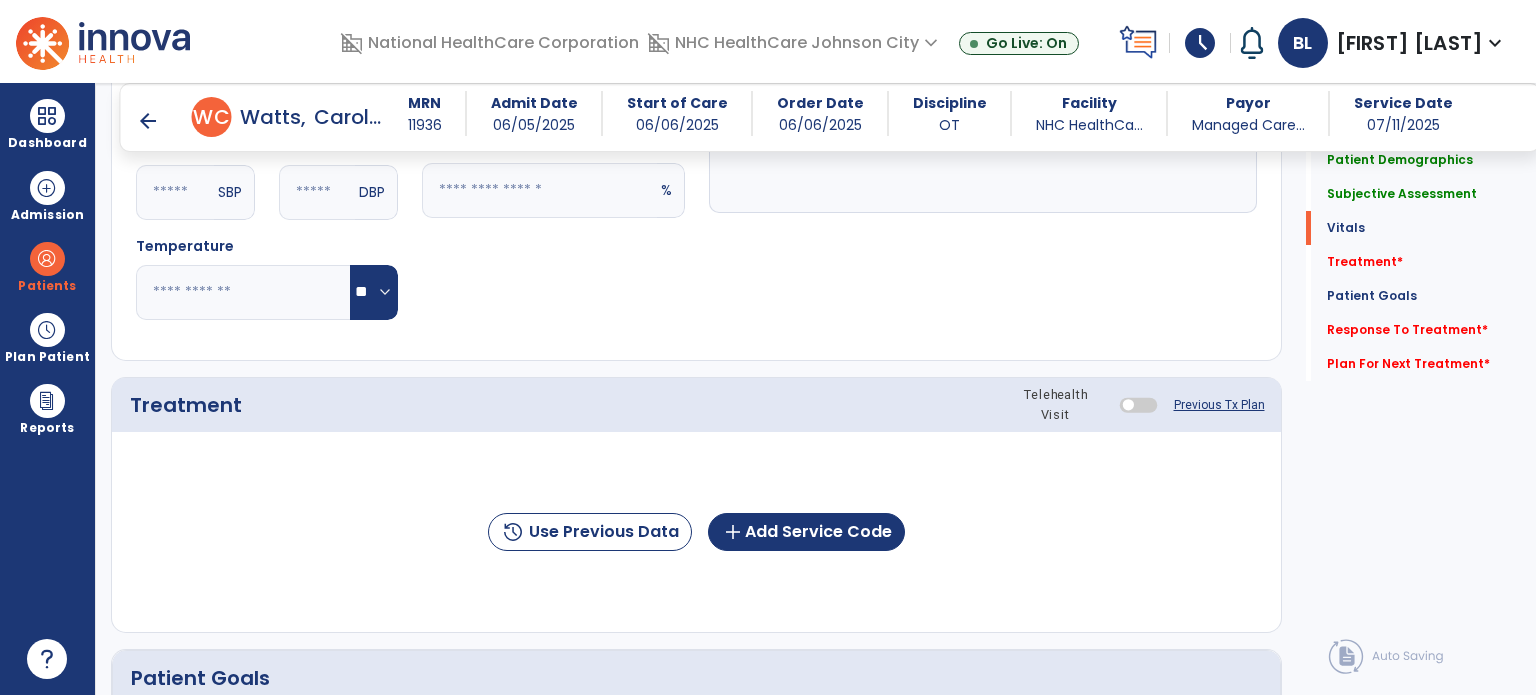 scroll, scrollTop: 919, scrollLeft: 0, axis: vertical 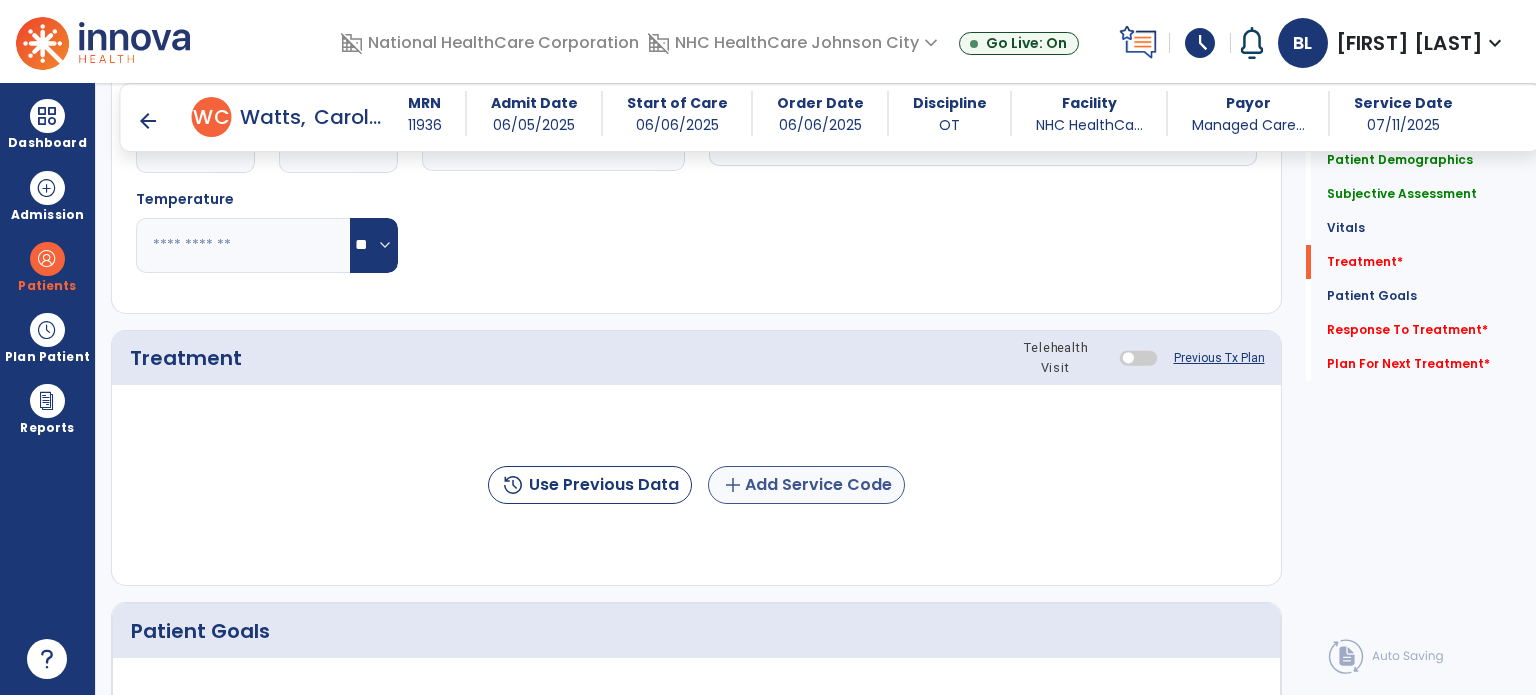 type on "**" 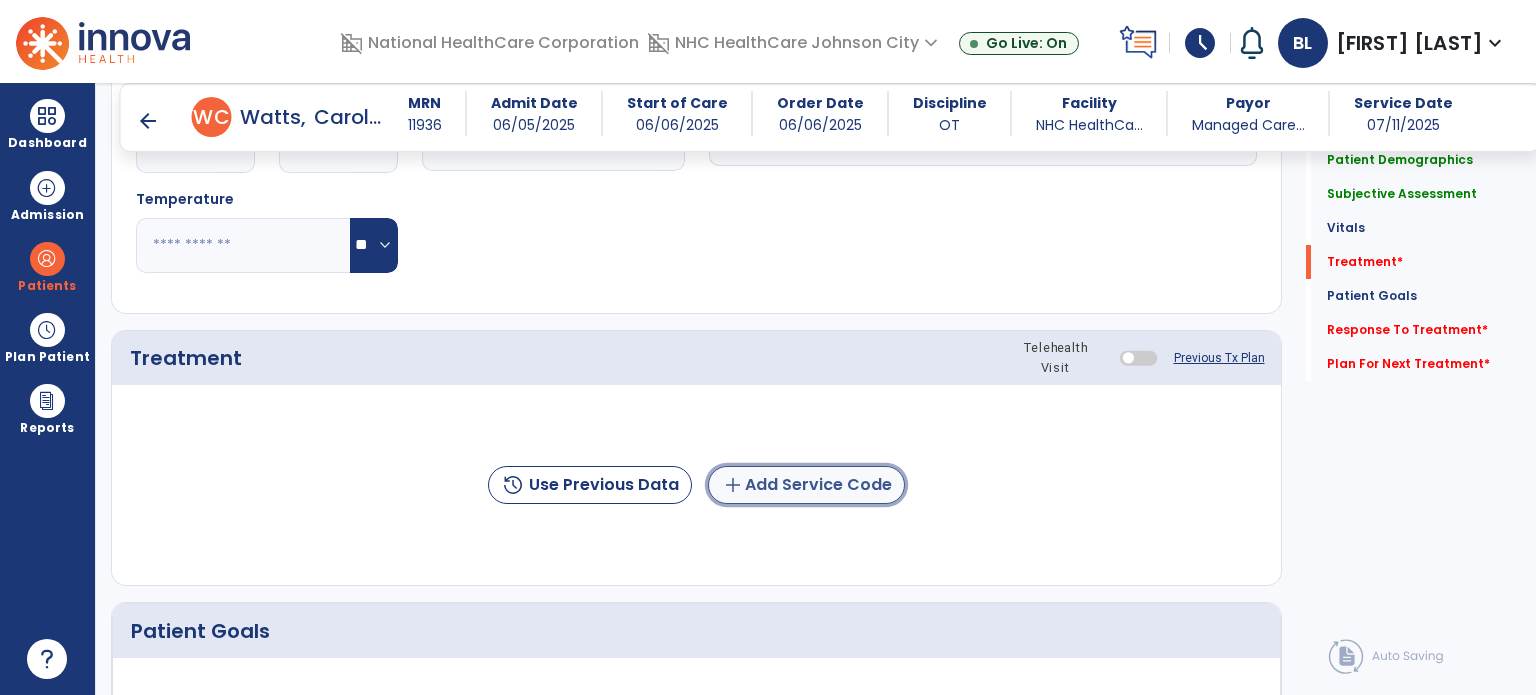 click on "add  Add Service Code" 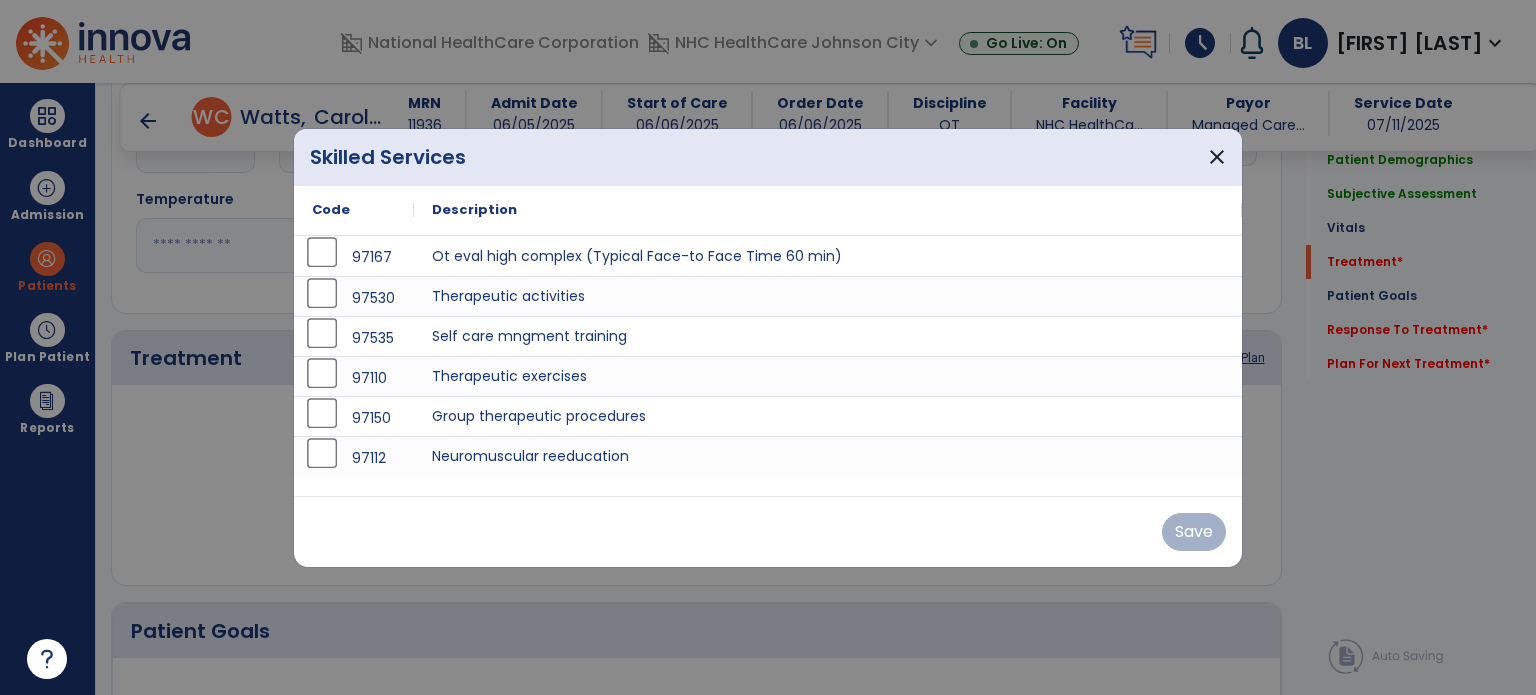 click on "Skilled Services" at bounding box center (388, 157) 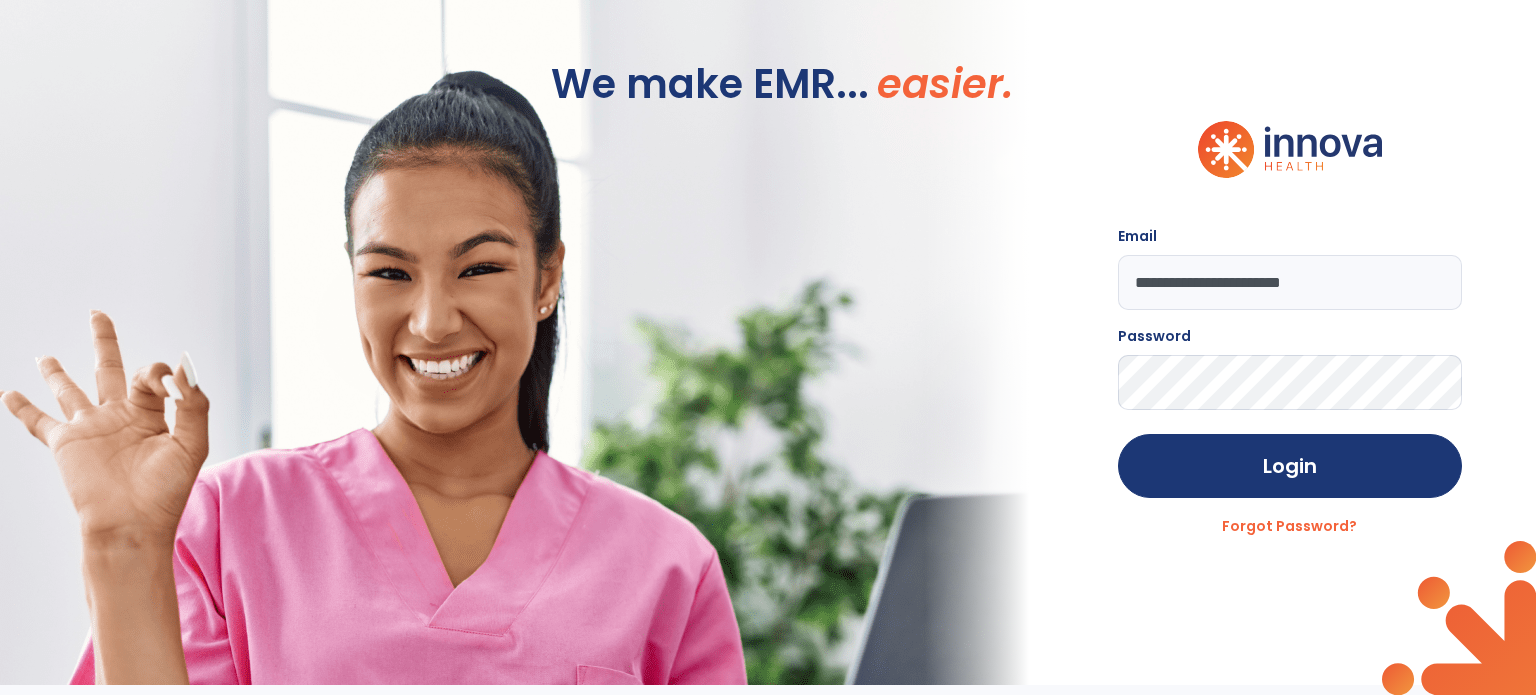 scroll, scrollTop: 0, scrollLeft: 0, axis: both 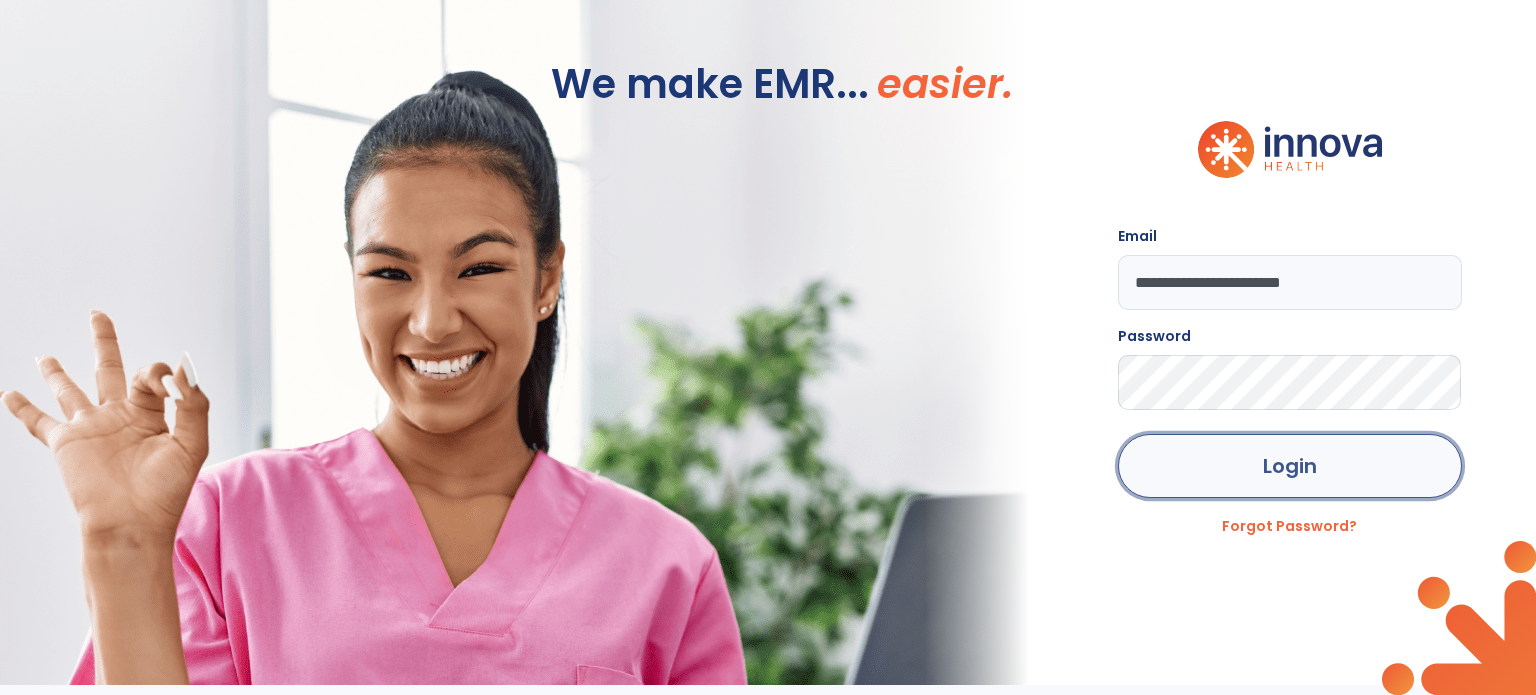 click on "Login" 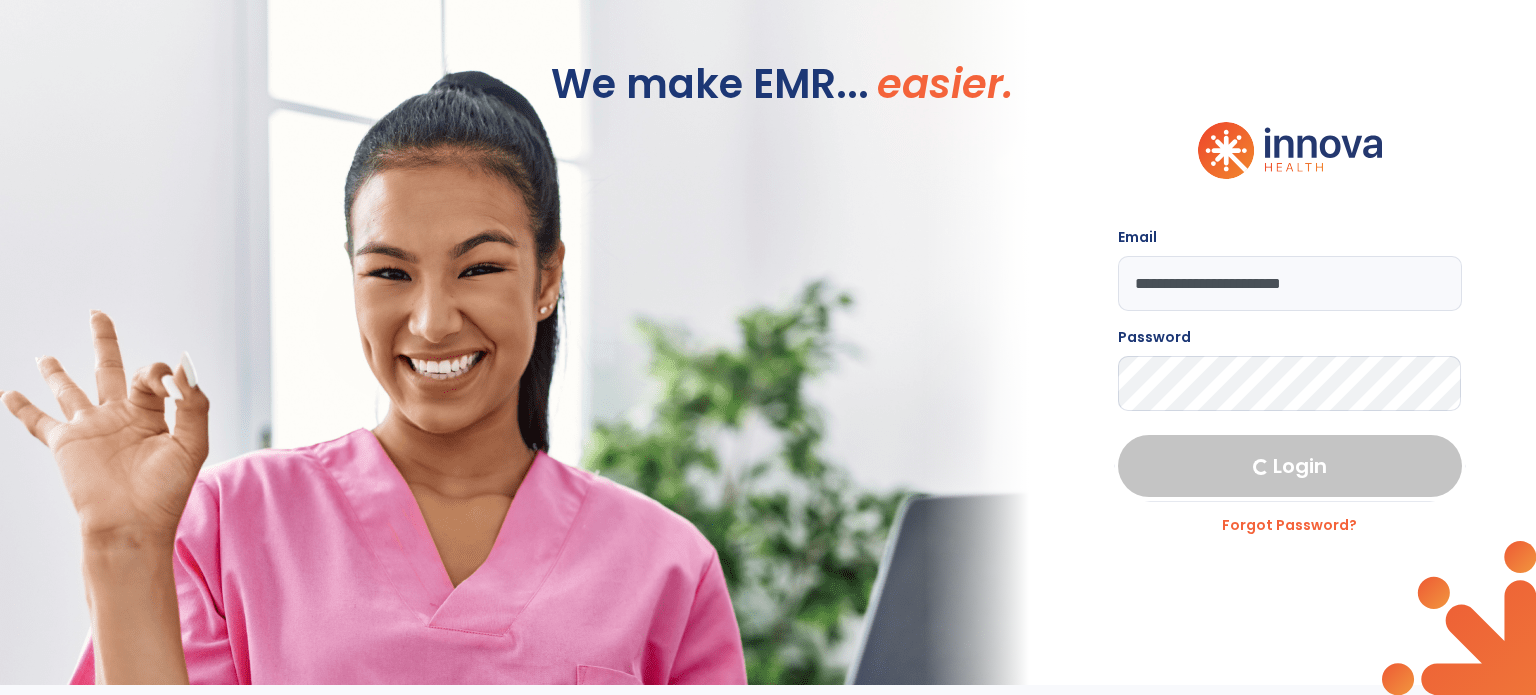select on "****" 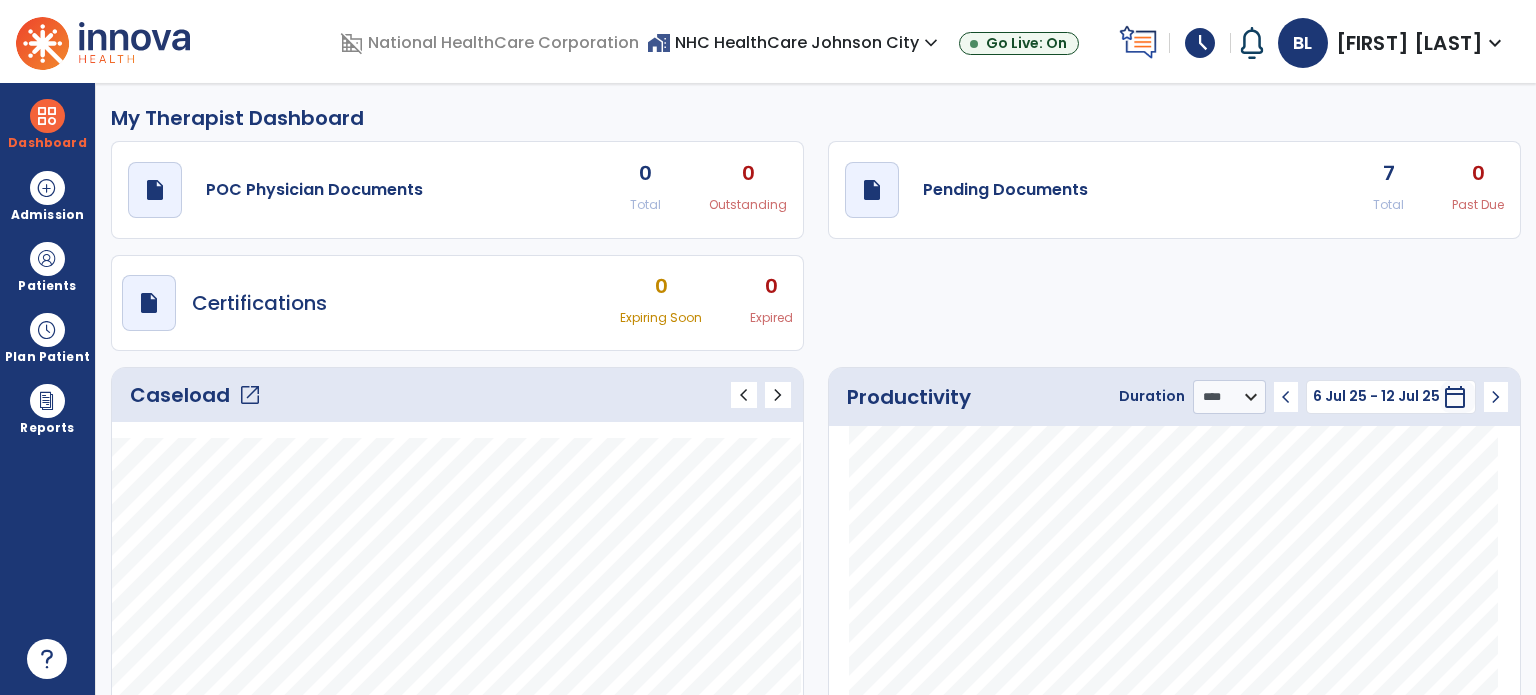click on "open_in_new" 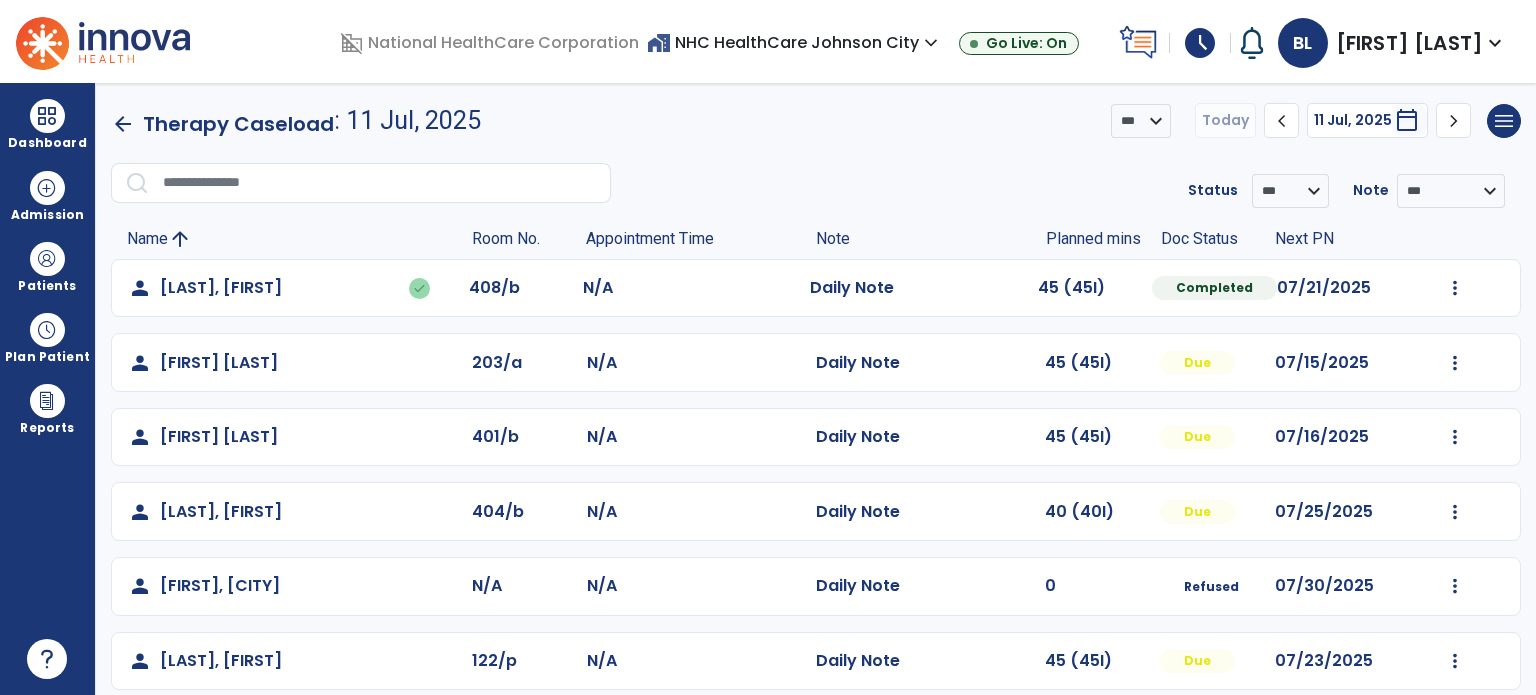 scroll, scrollTop: 319, scrollLeft: 0, axis: vertical 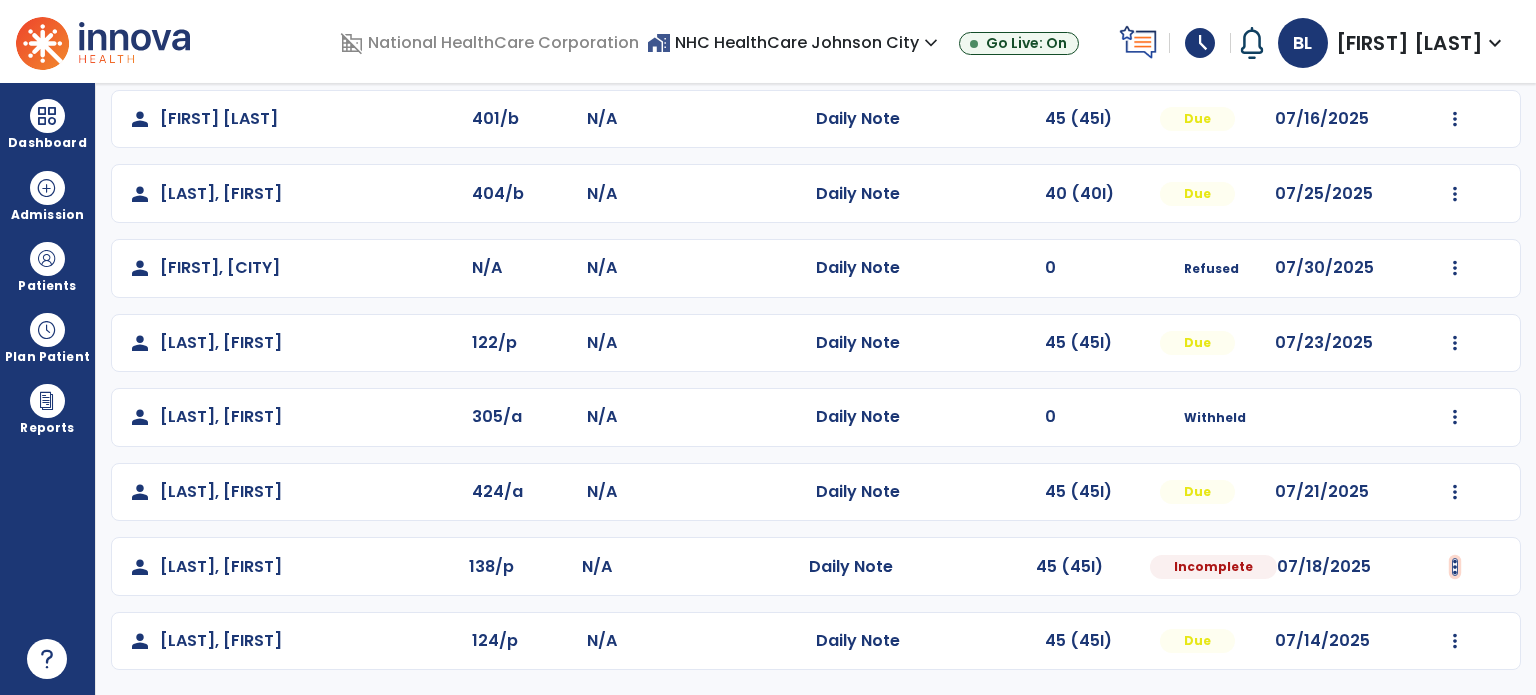 click at bounding box center (1455, -30) 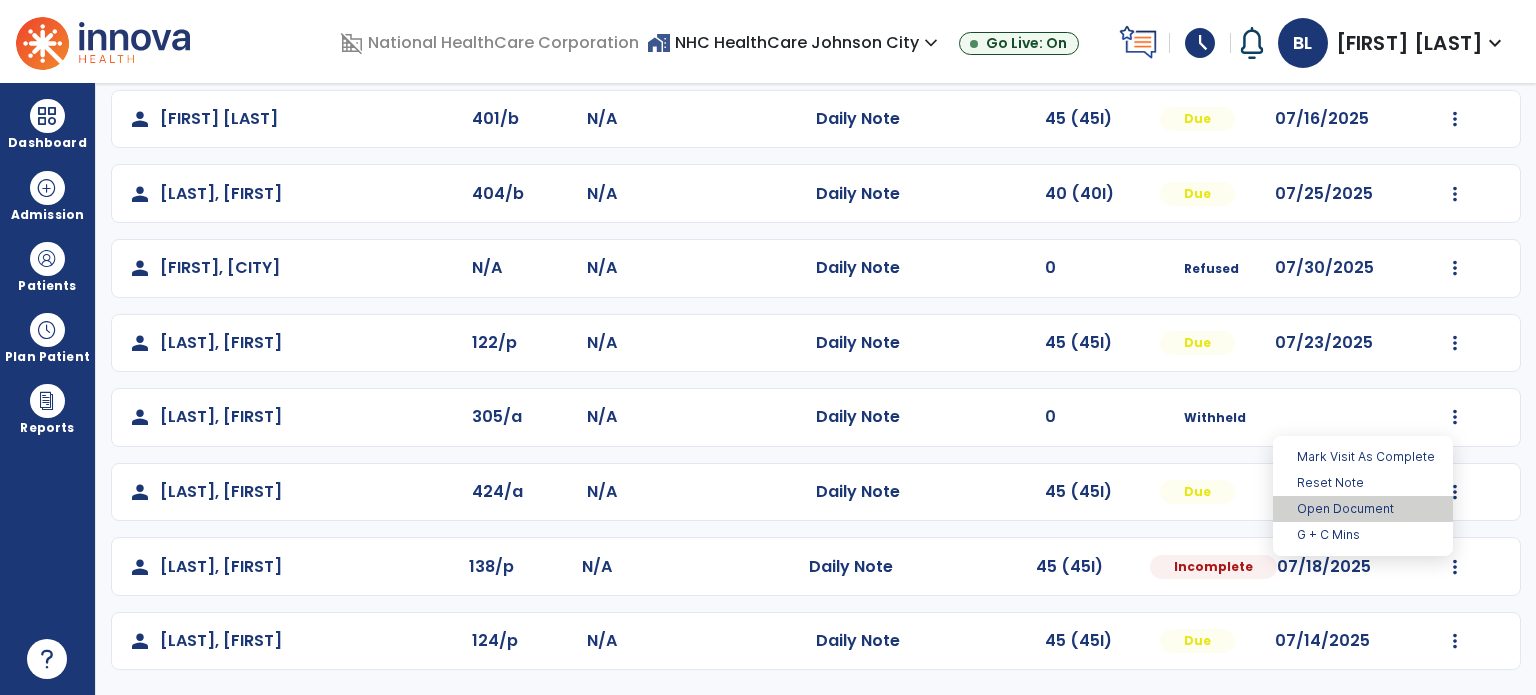 click on "Open Document" at bounding box center [1363, 509] 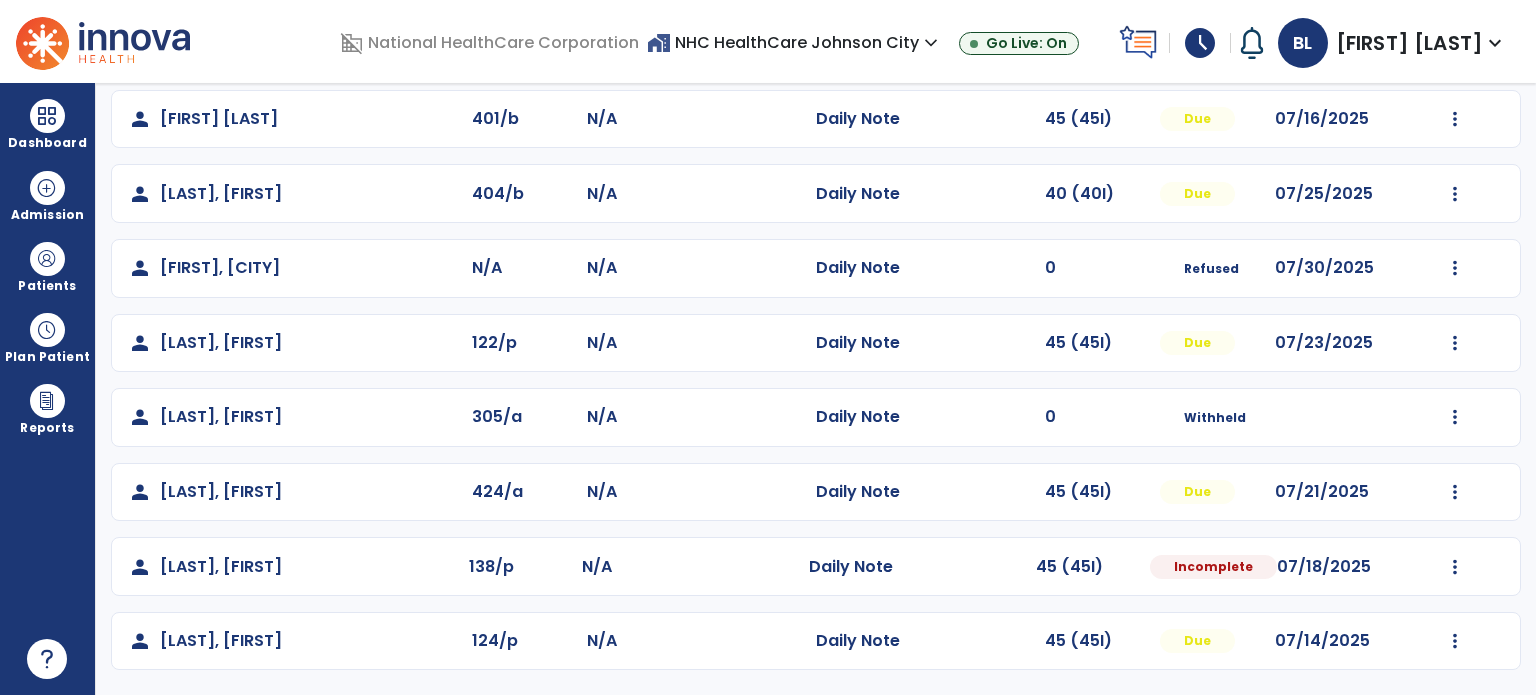 select on "*" 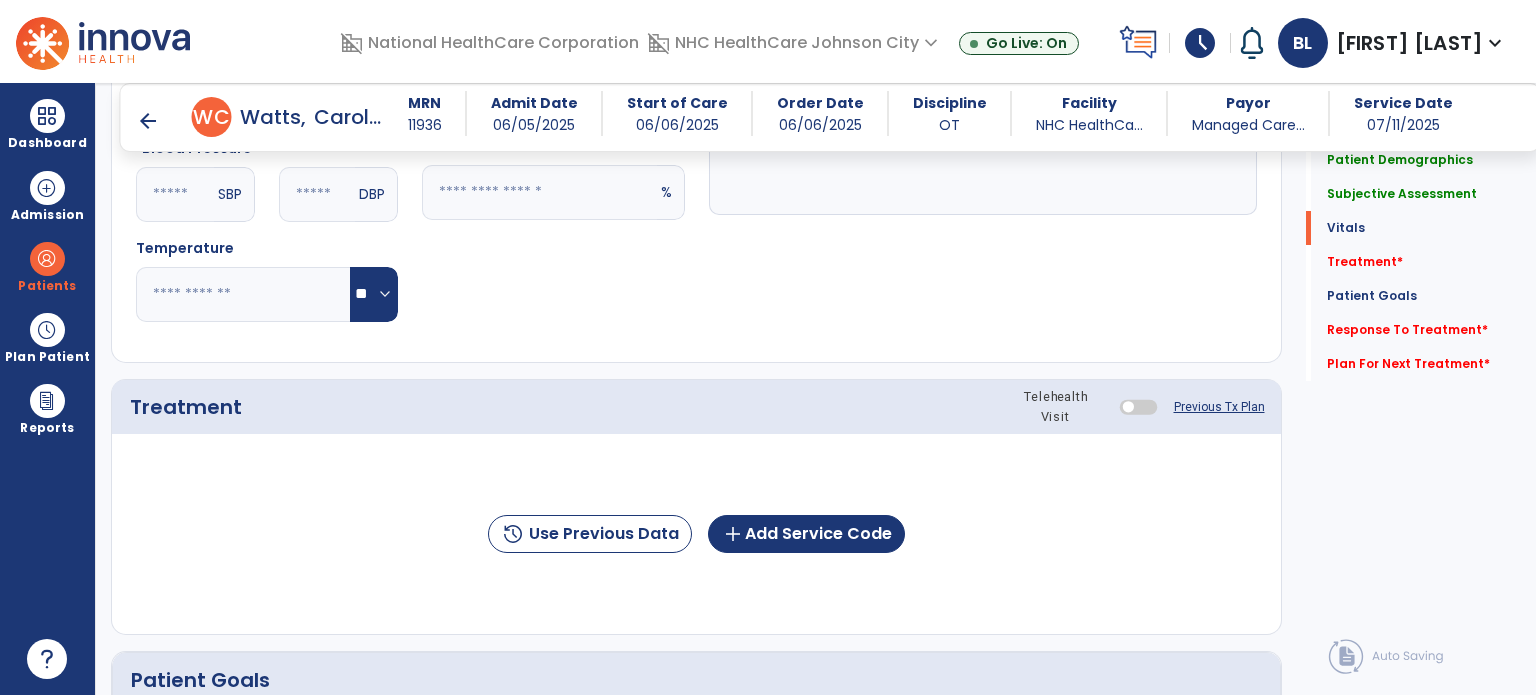 scroll, scrollTop: 873, scrollLeft: 0, axis: vertical 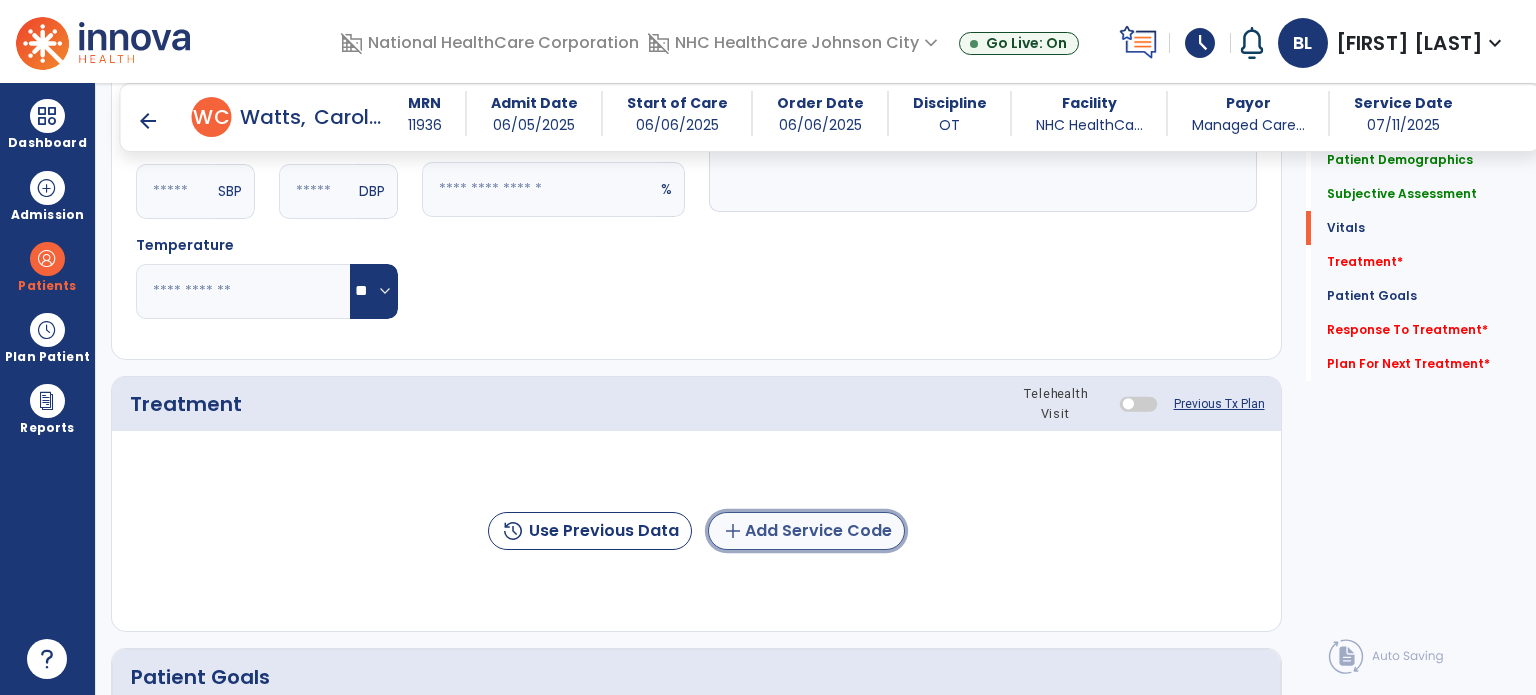 click on "add  Add Service Code" 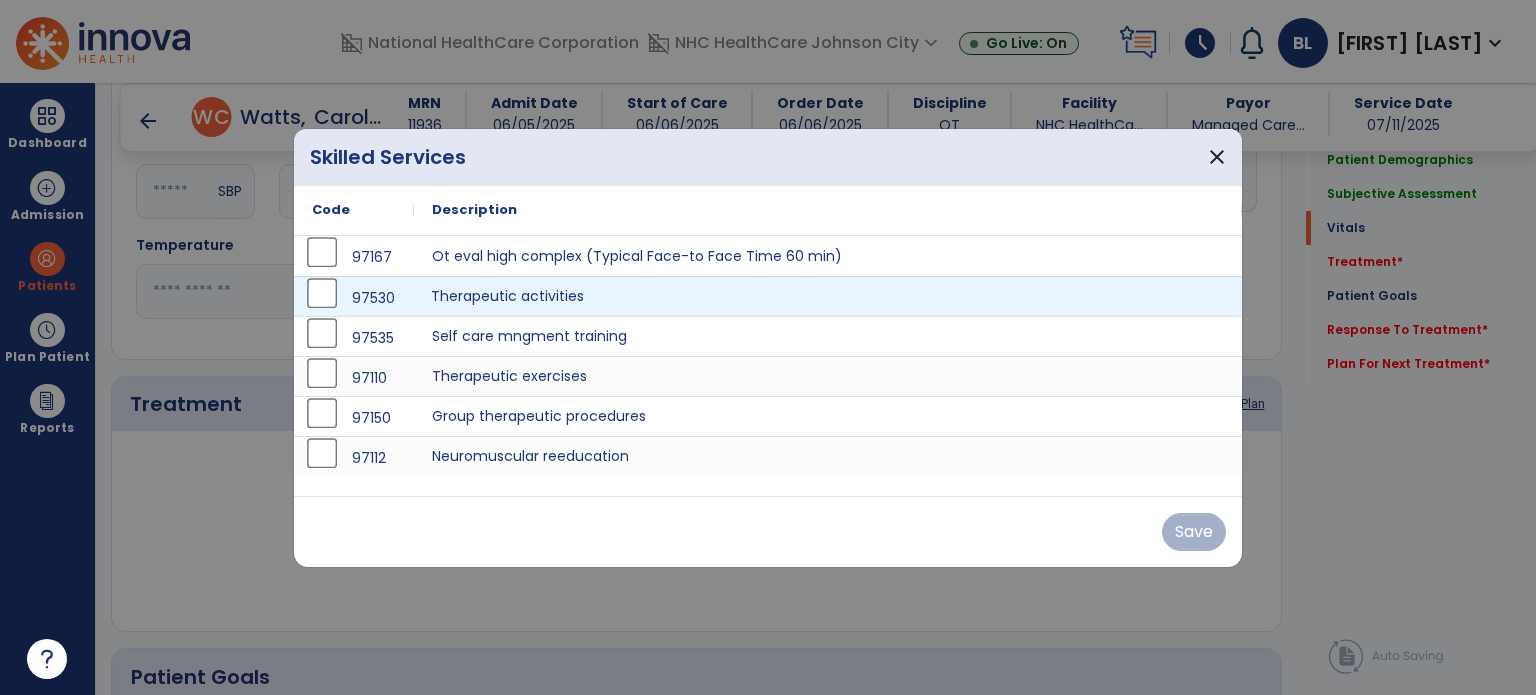 click on "Therapeutic activities" at bounding box center (828, 296) 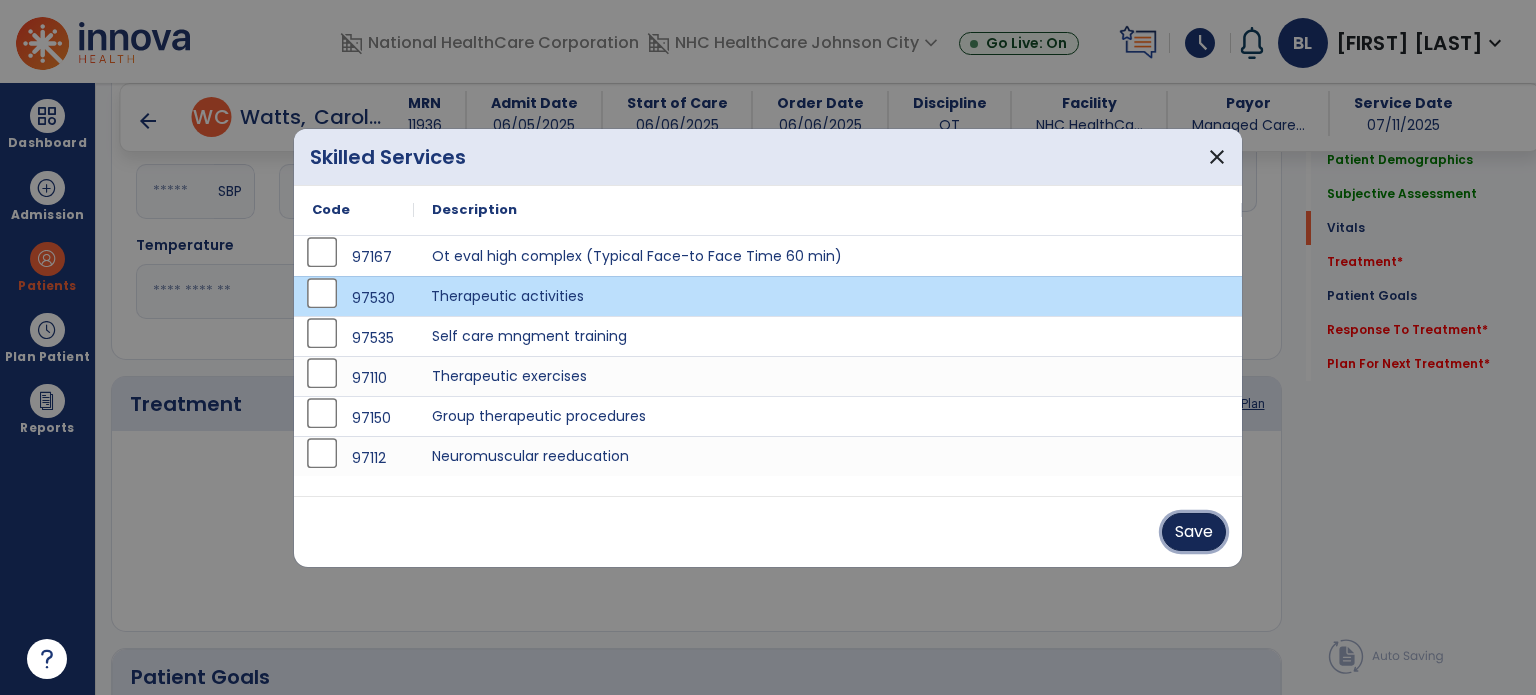 click on "Save" at bounding box center (1194, 532) 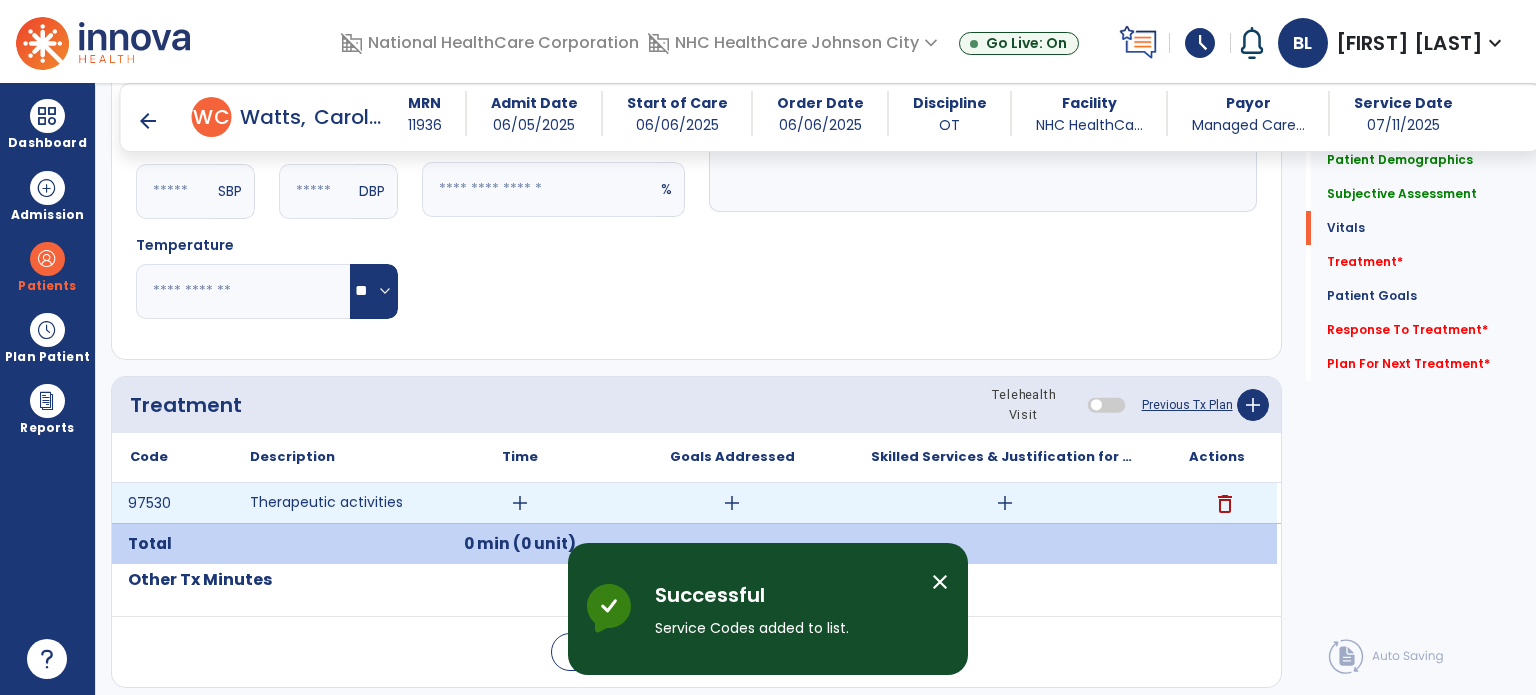 click on "add" at bounding box center (520, 503) 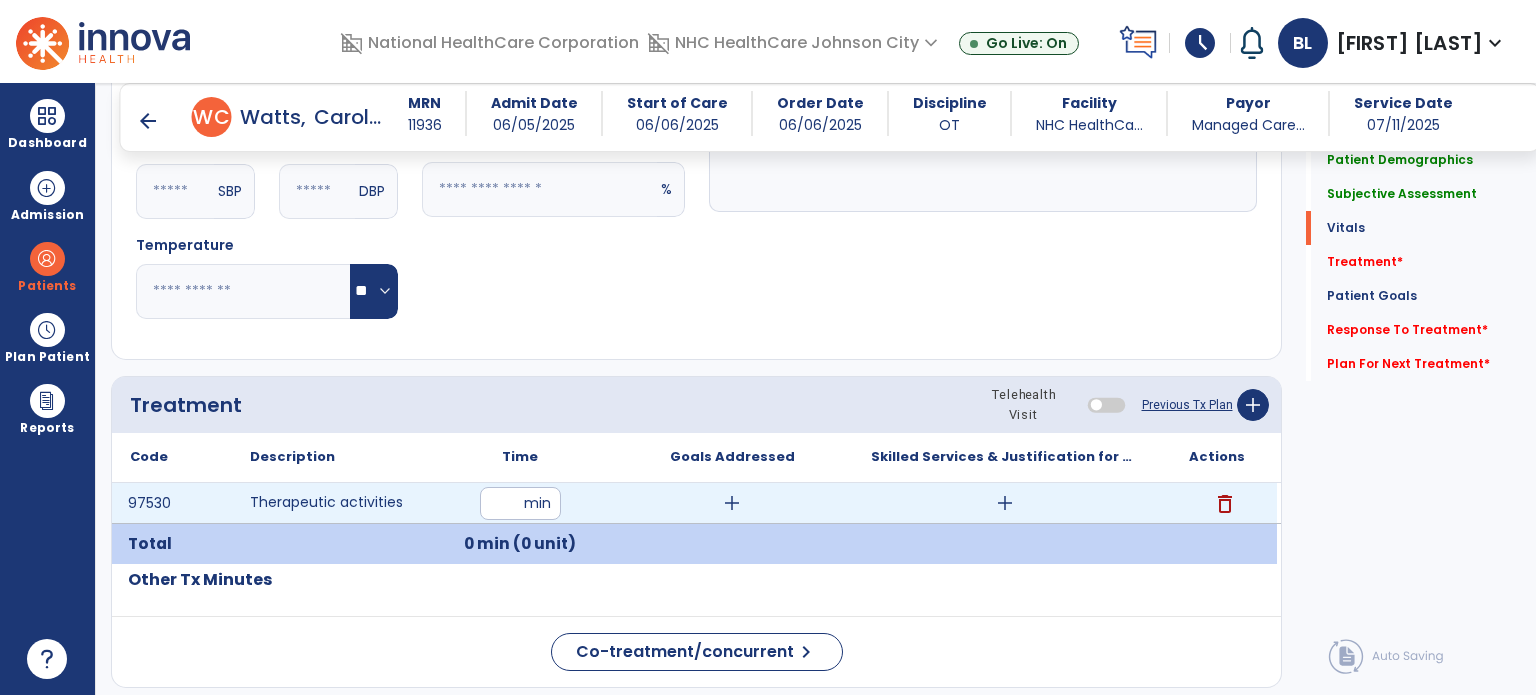 type on "**" 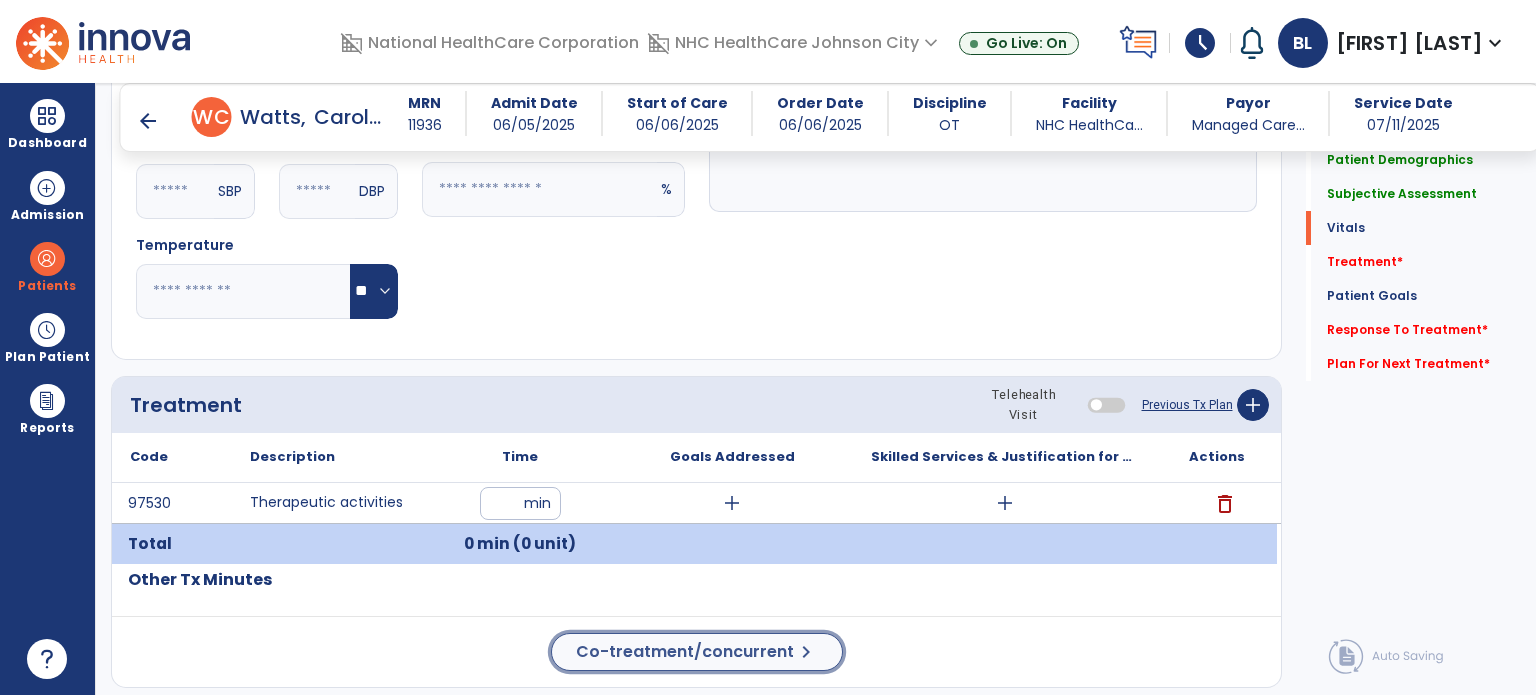 click on "Co-treatment/concurrent" 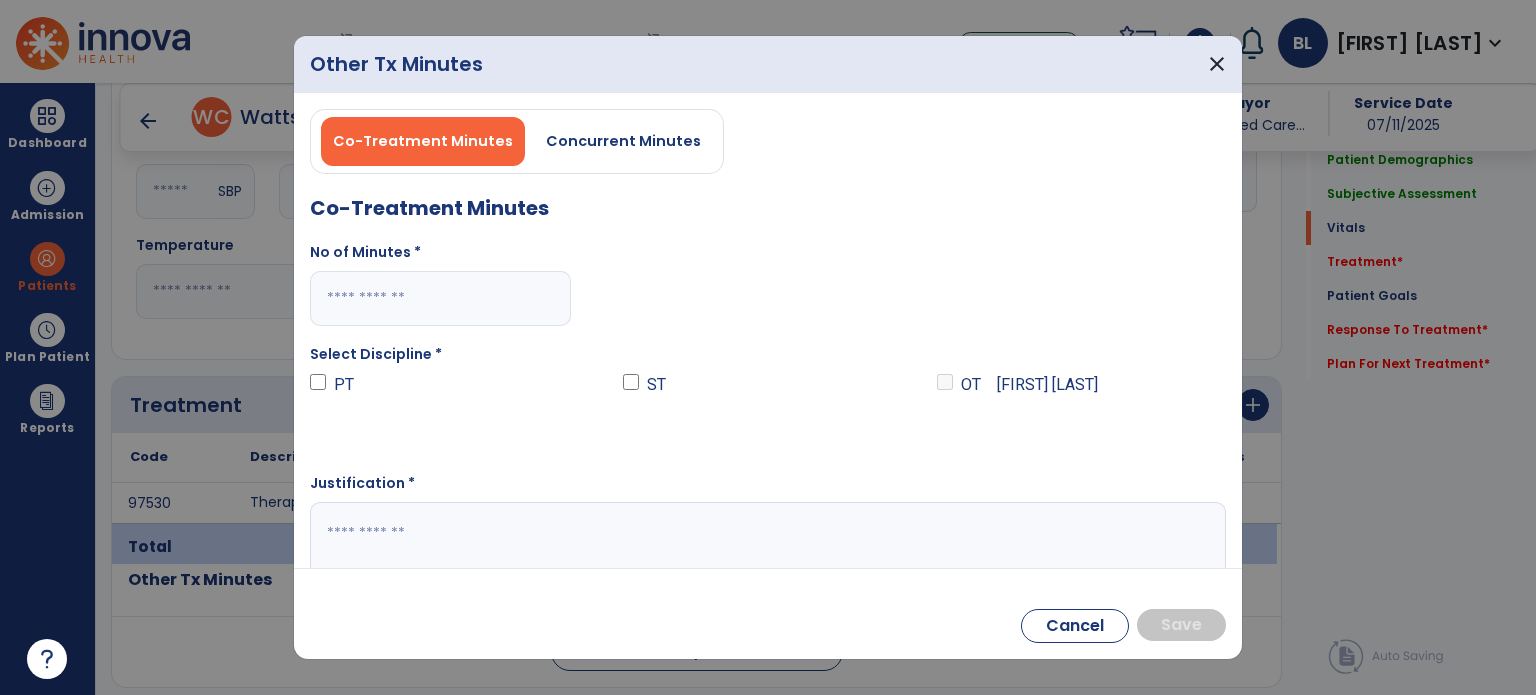 click at bounding box center (440, 298) 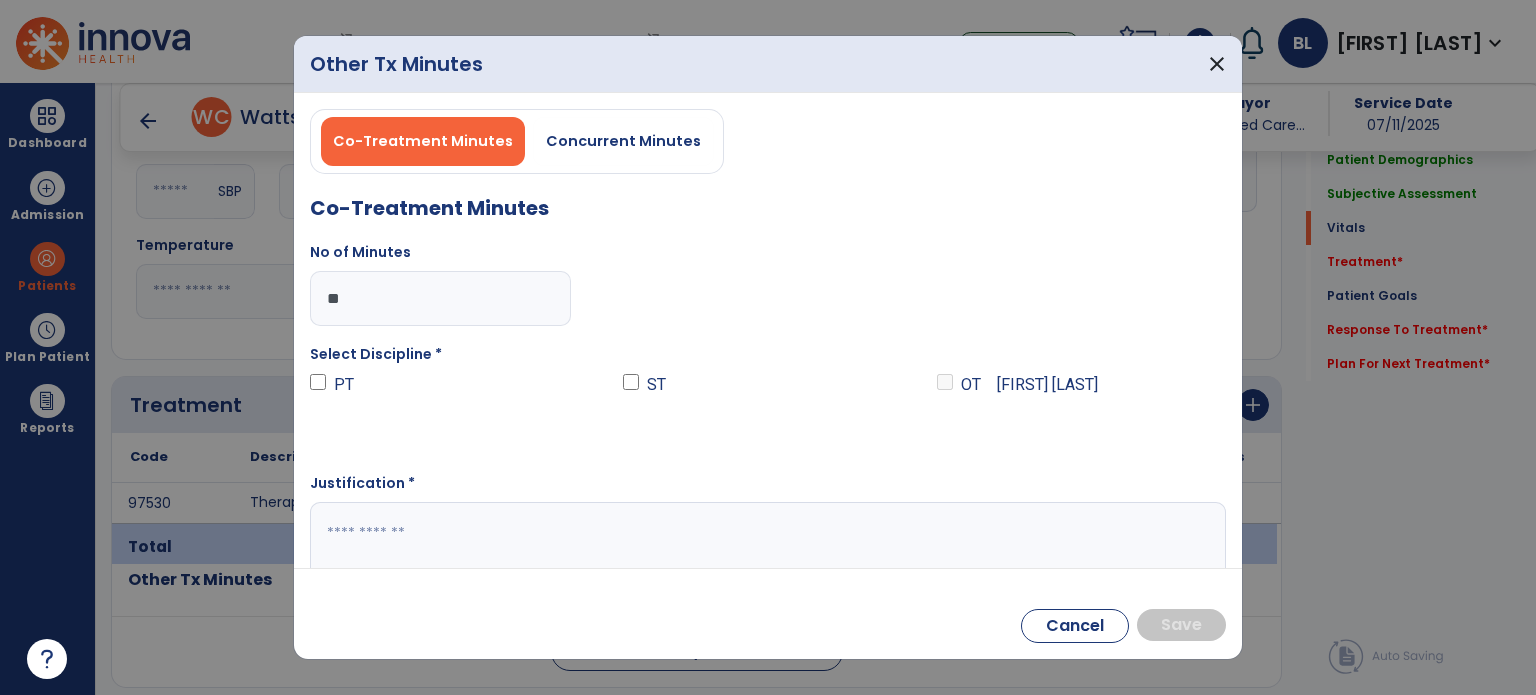 type on "**" 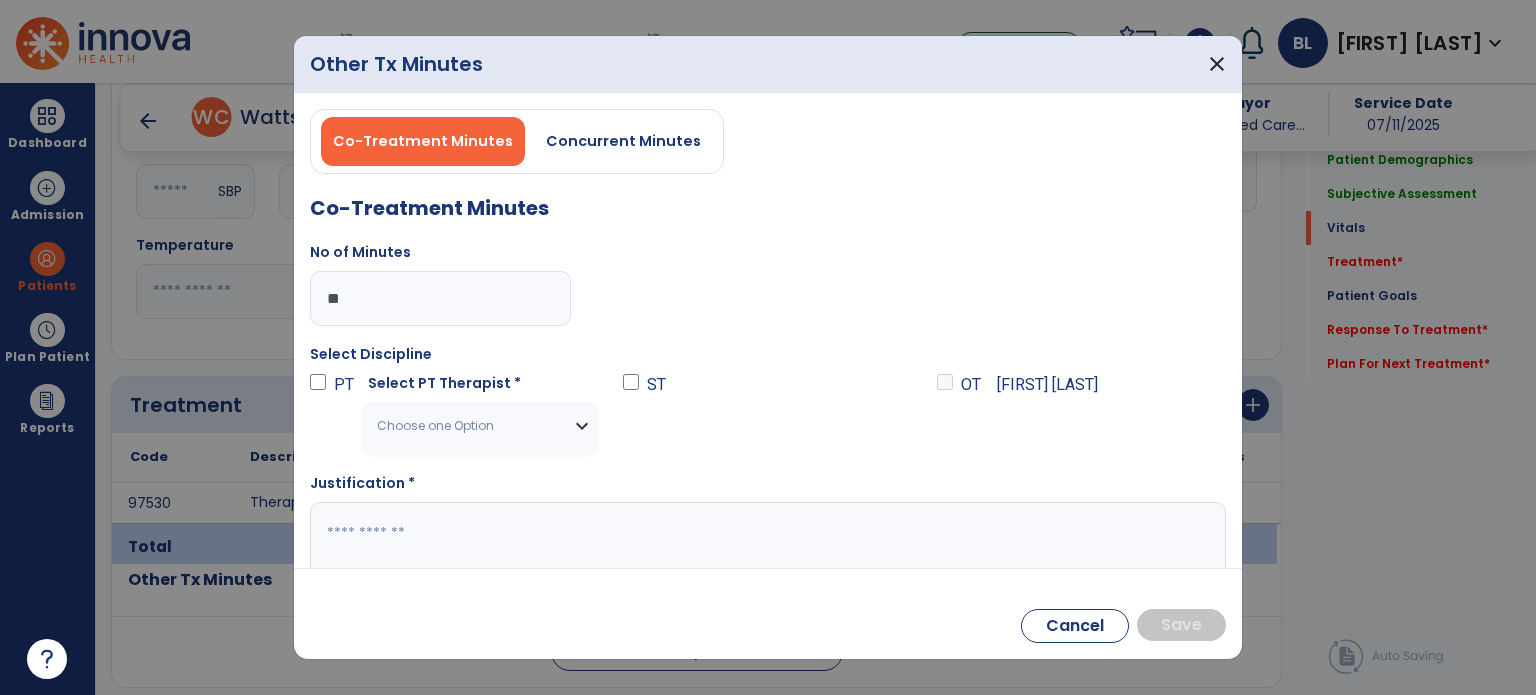 click on "Choose one Option" at bounding box center [480, 426] 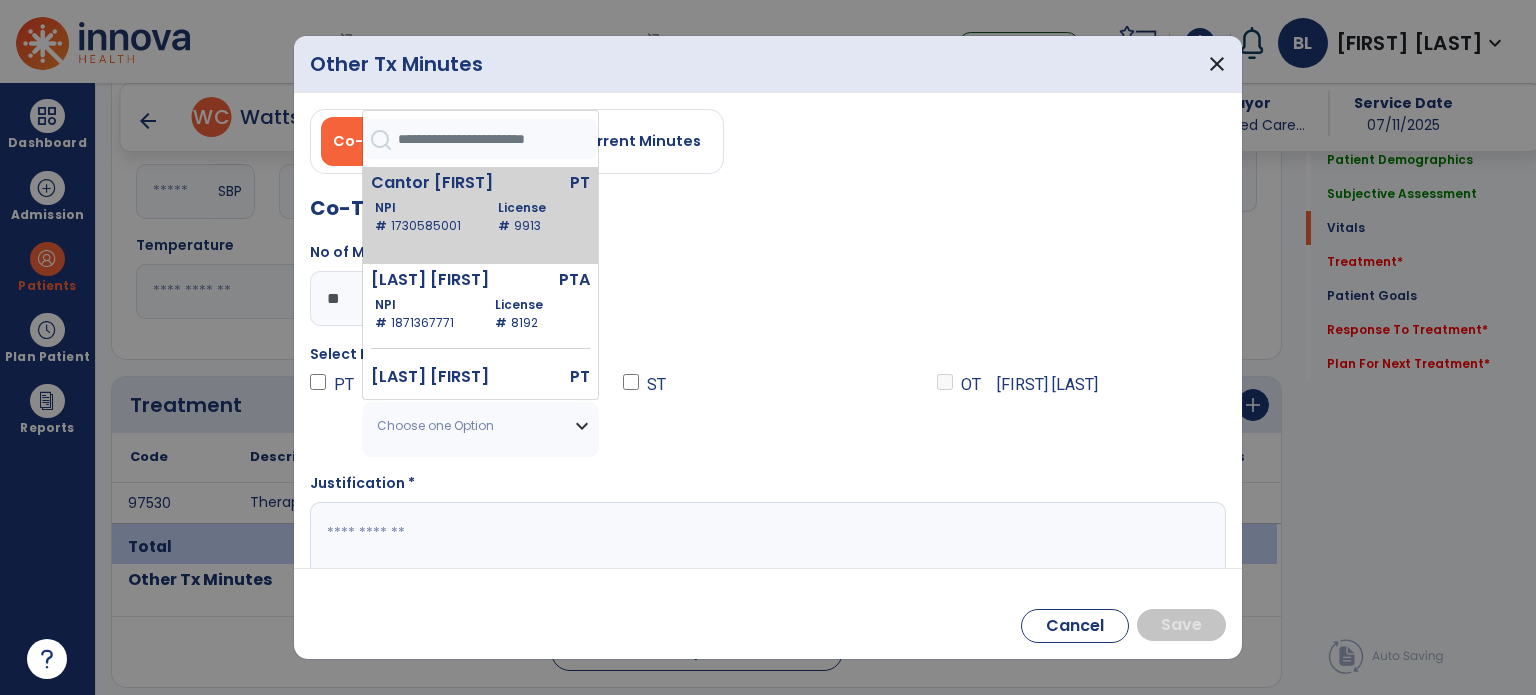 click on "NPI #  1730585001" at bounding box center [428, 217] 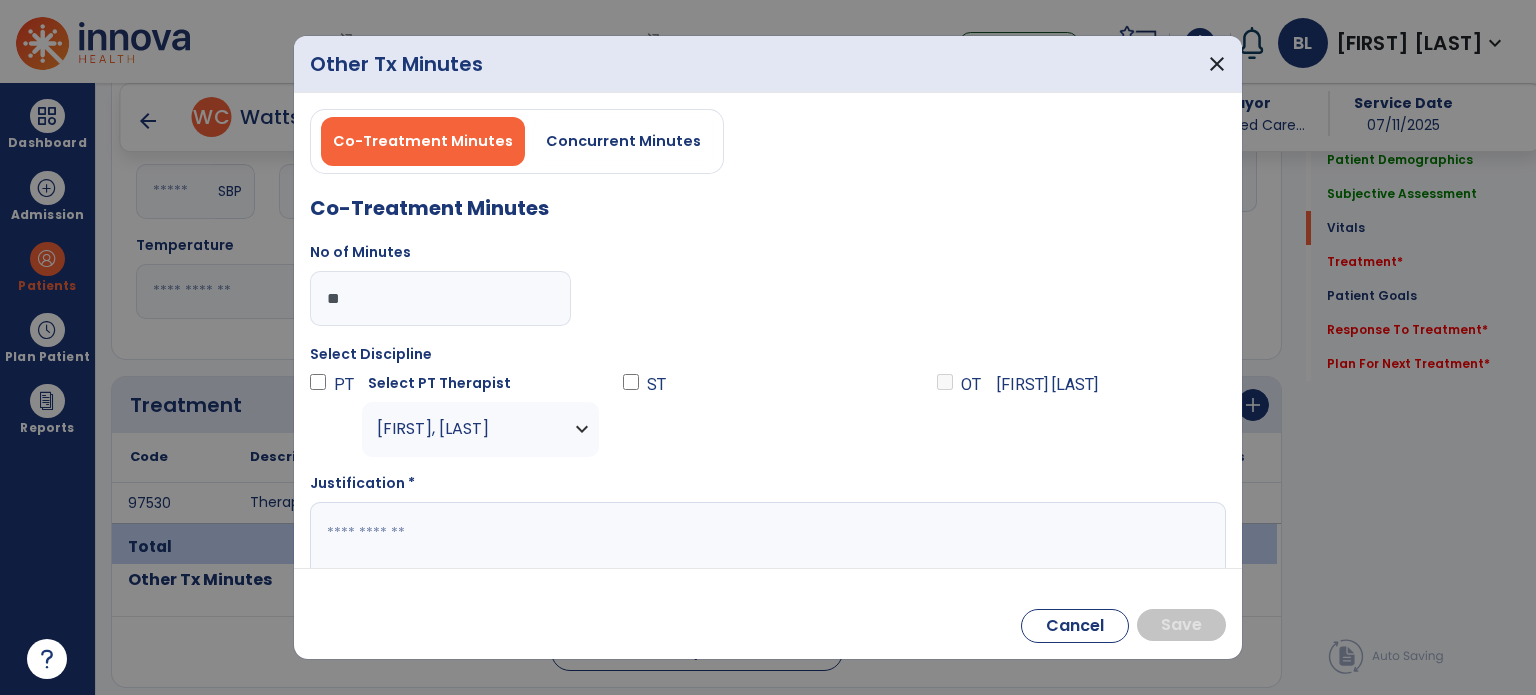 click at bounding box center [766, 541] 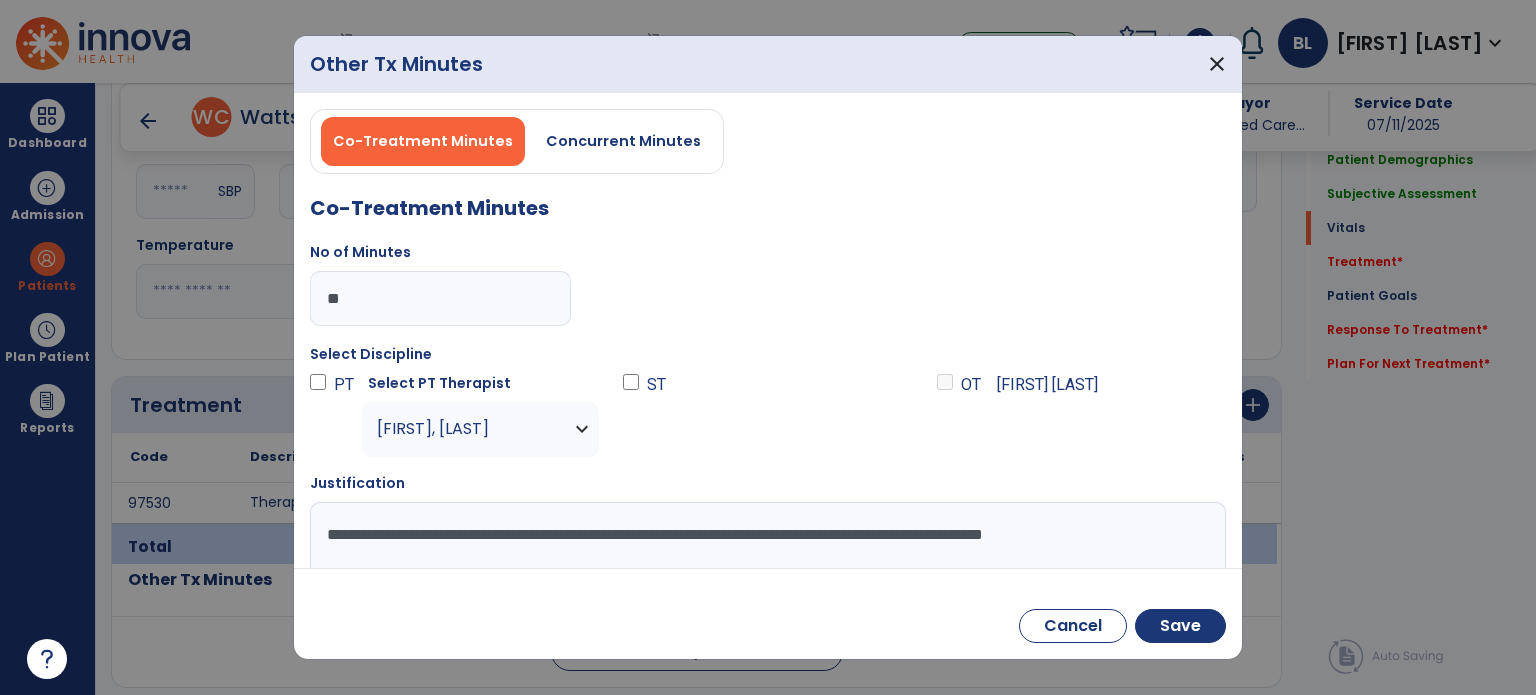 scroll, scrollTop: 1, scrollLeft: 0, axis: vertical 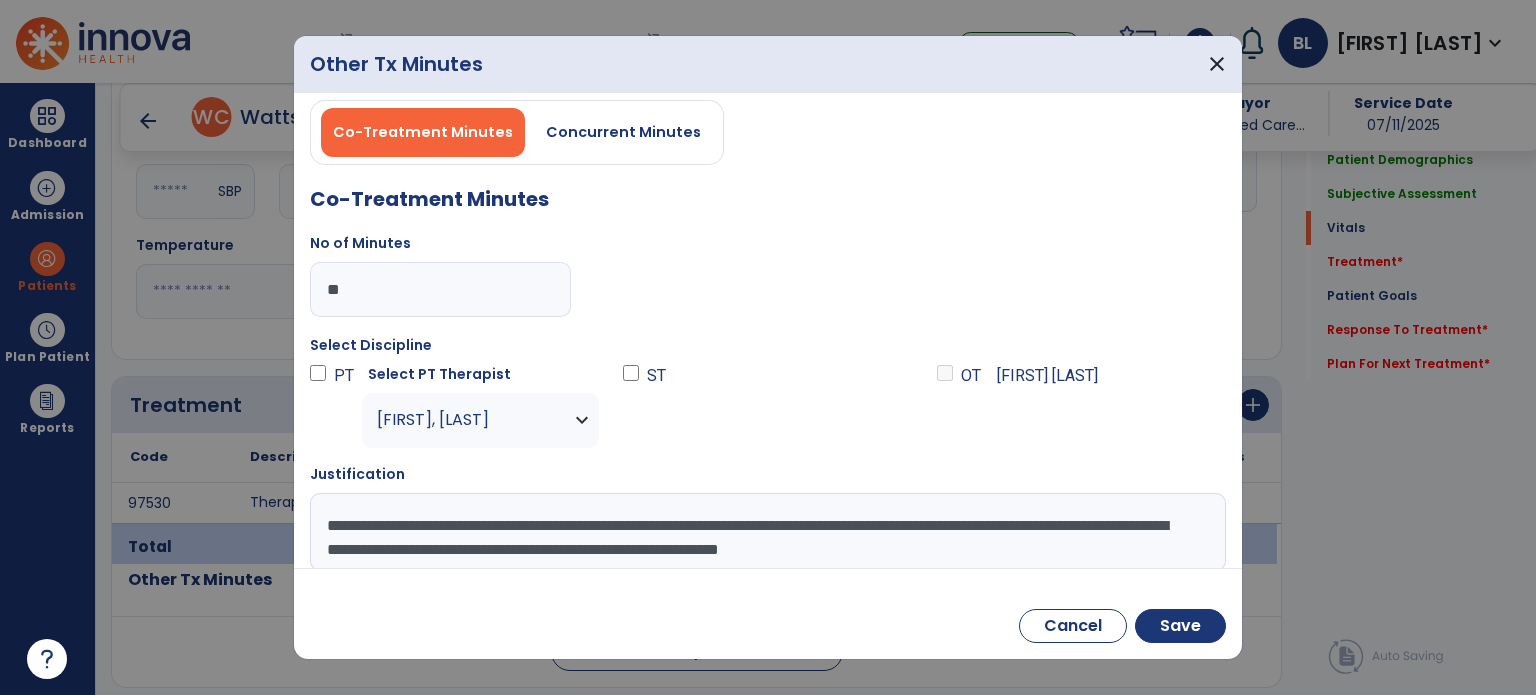 click on "**********" at bounding box center (766, 532) 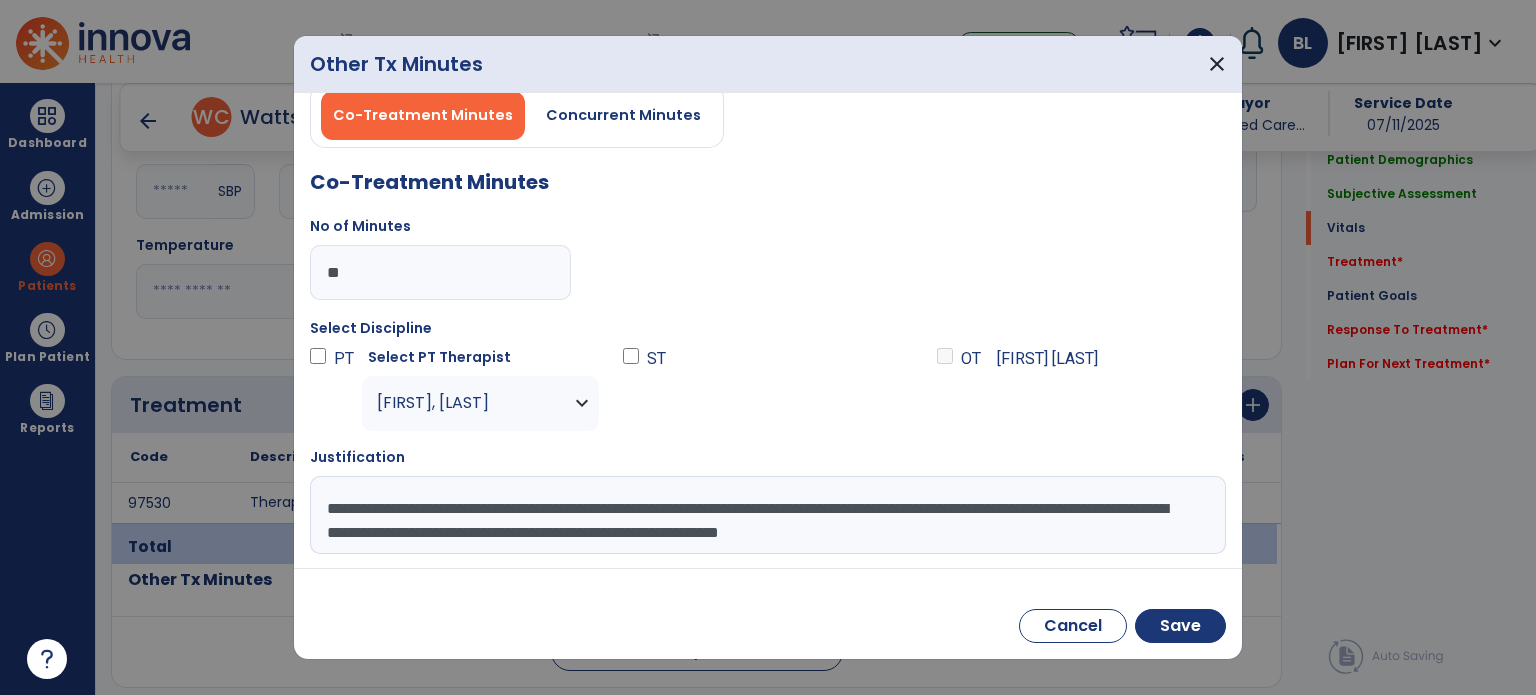 click on "**********" at bounding box center [766, 515] 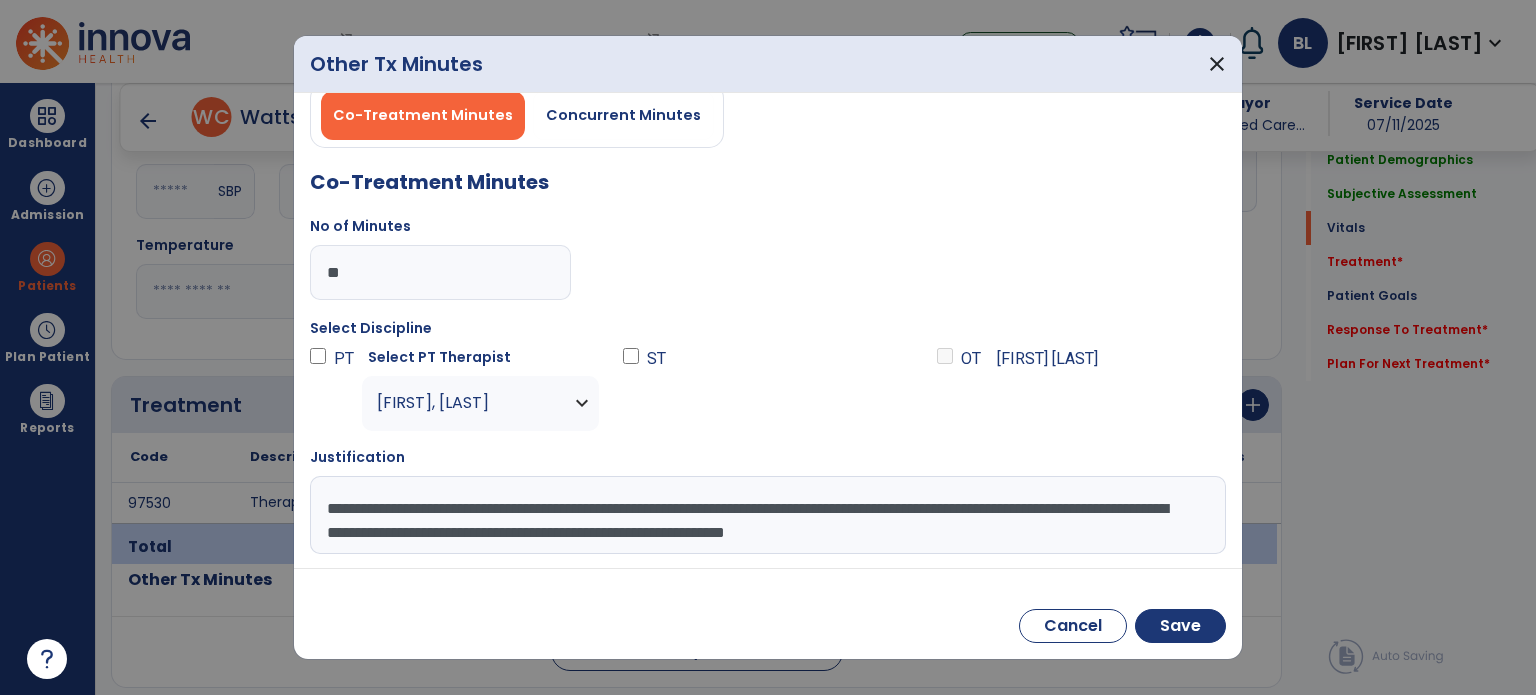 scroll, scrollTop: 16, scrollLeft: 0, axis: vertical 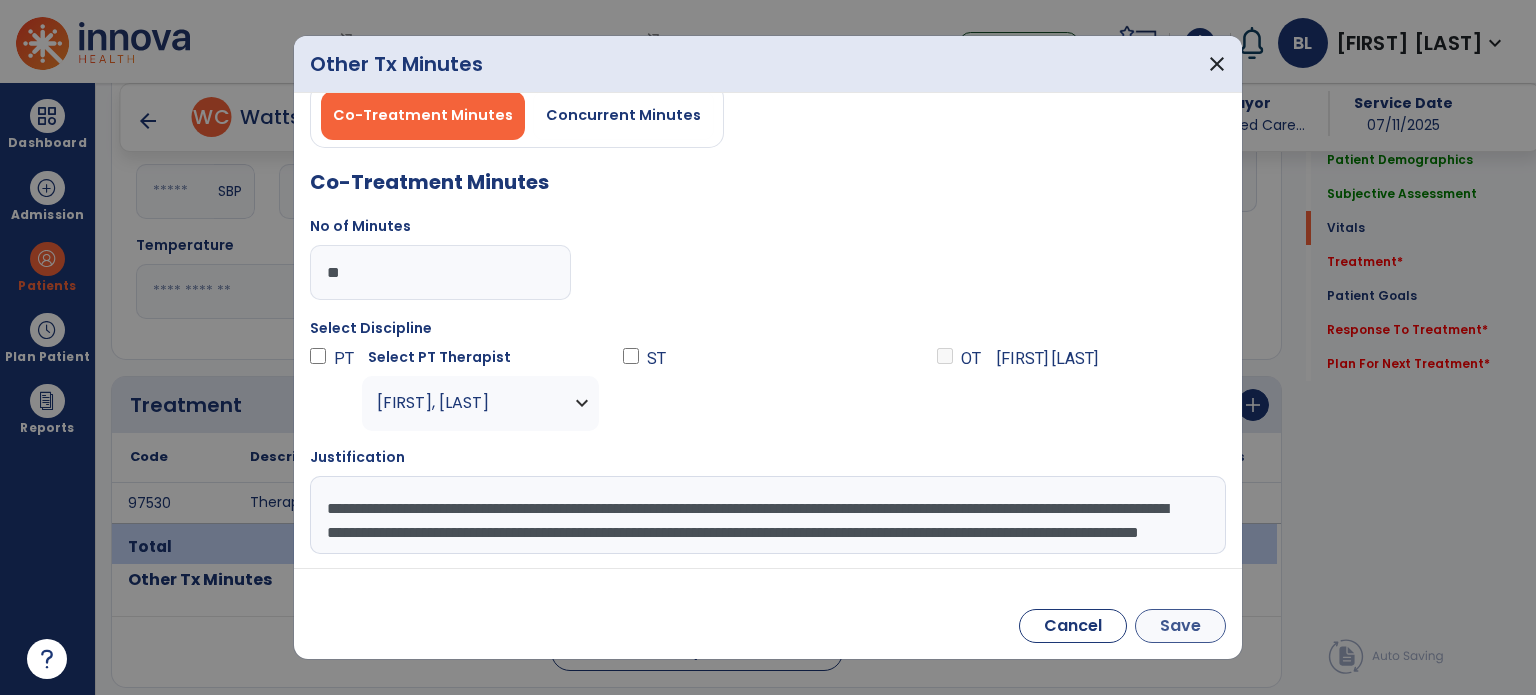 type on "**********" 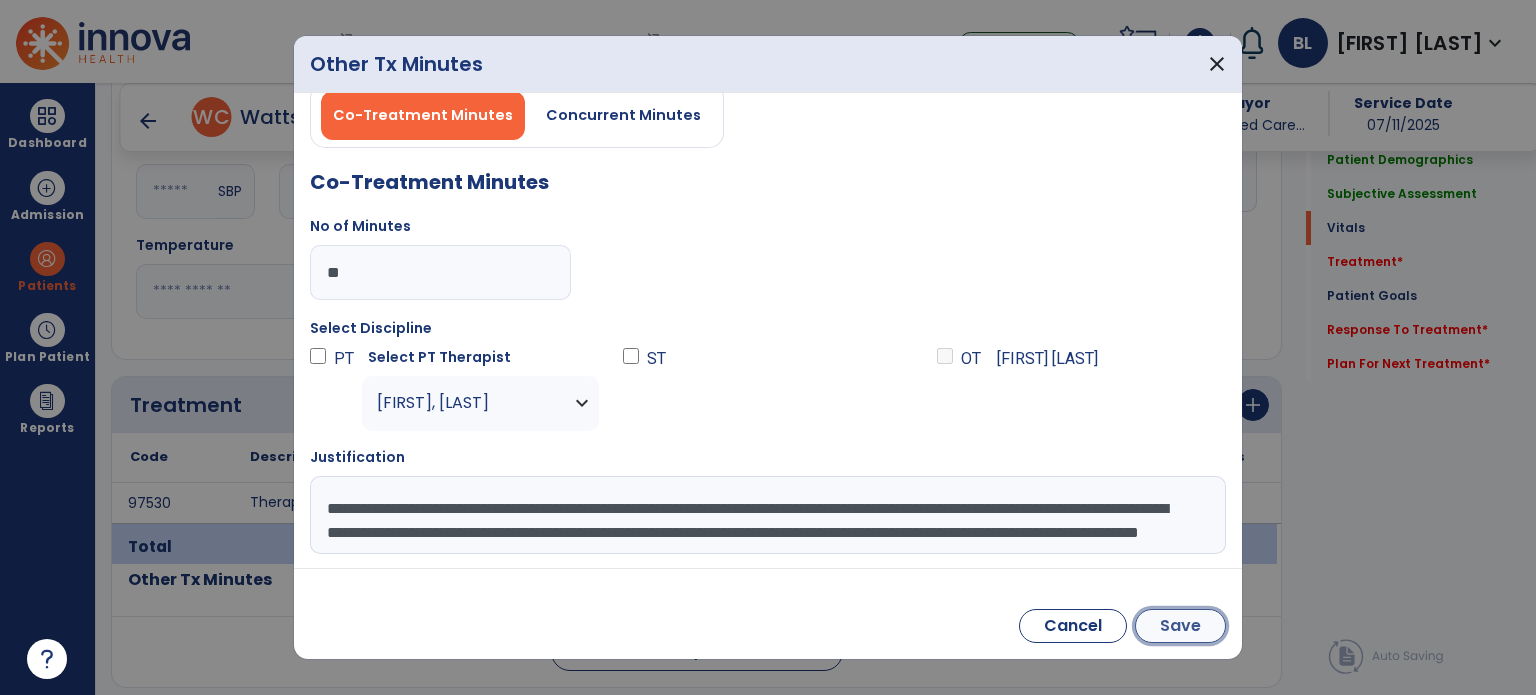 click on "Save" at bounding box center [1180, 626] 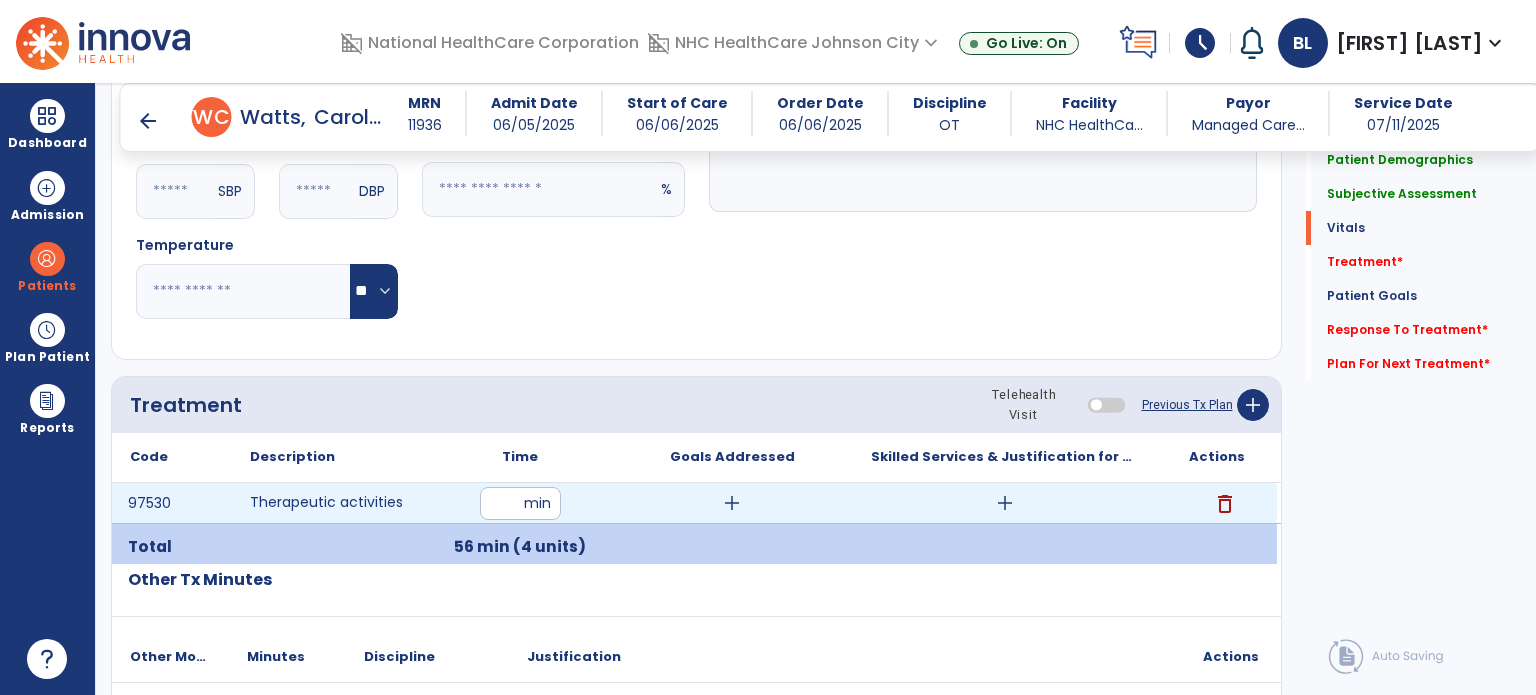 click on "add" at bounding box center (732, 503) 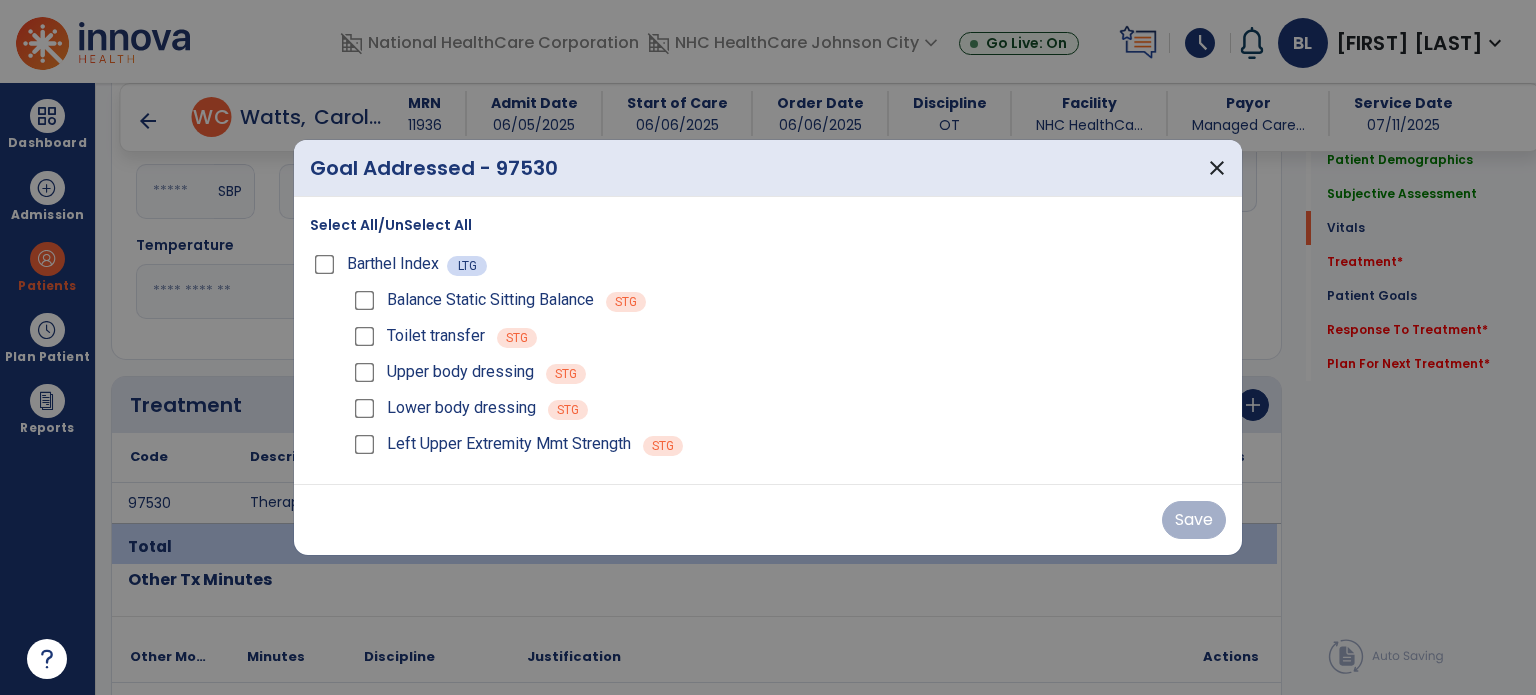 click on "Select All/UnSelect All" at bounding box center (391, 225) 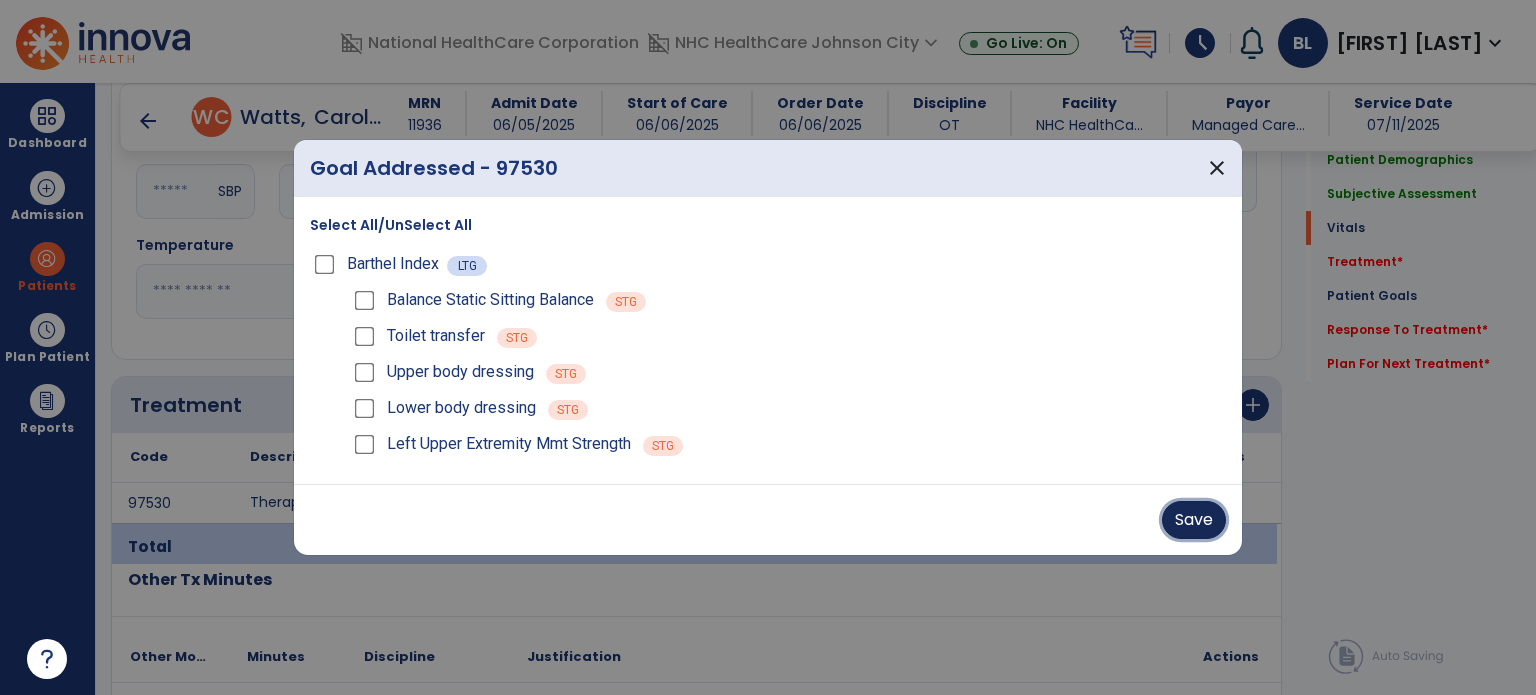 click on "Save" at bounding box center (1194, 520) 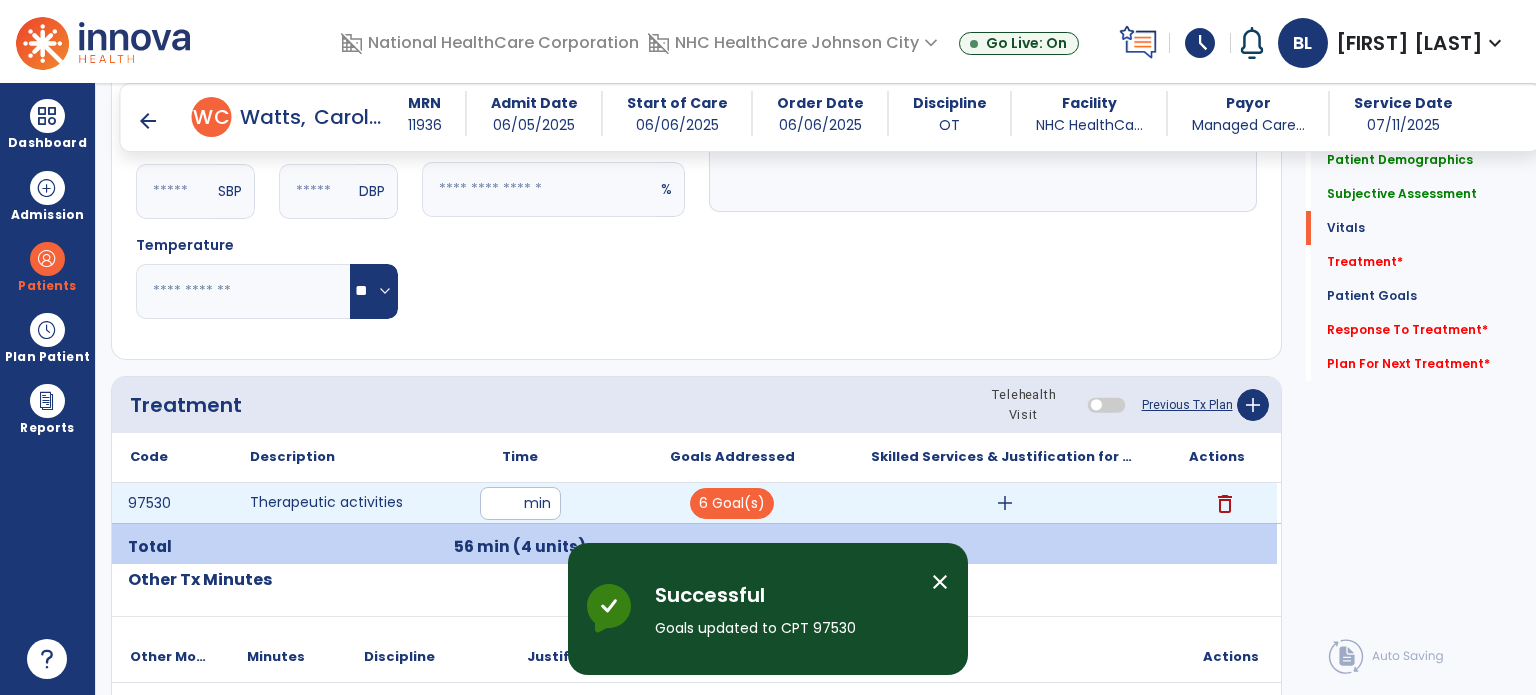 click on "add" at bounding box center (1005, 503) 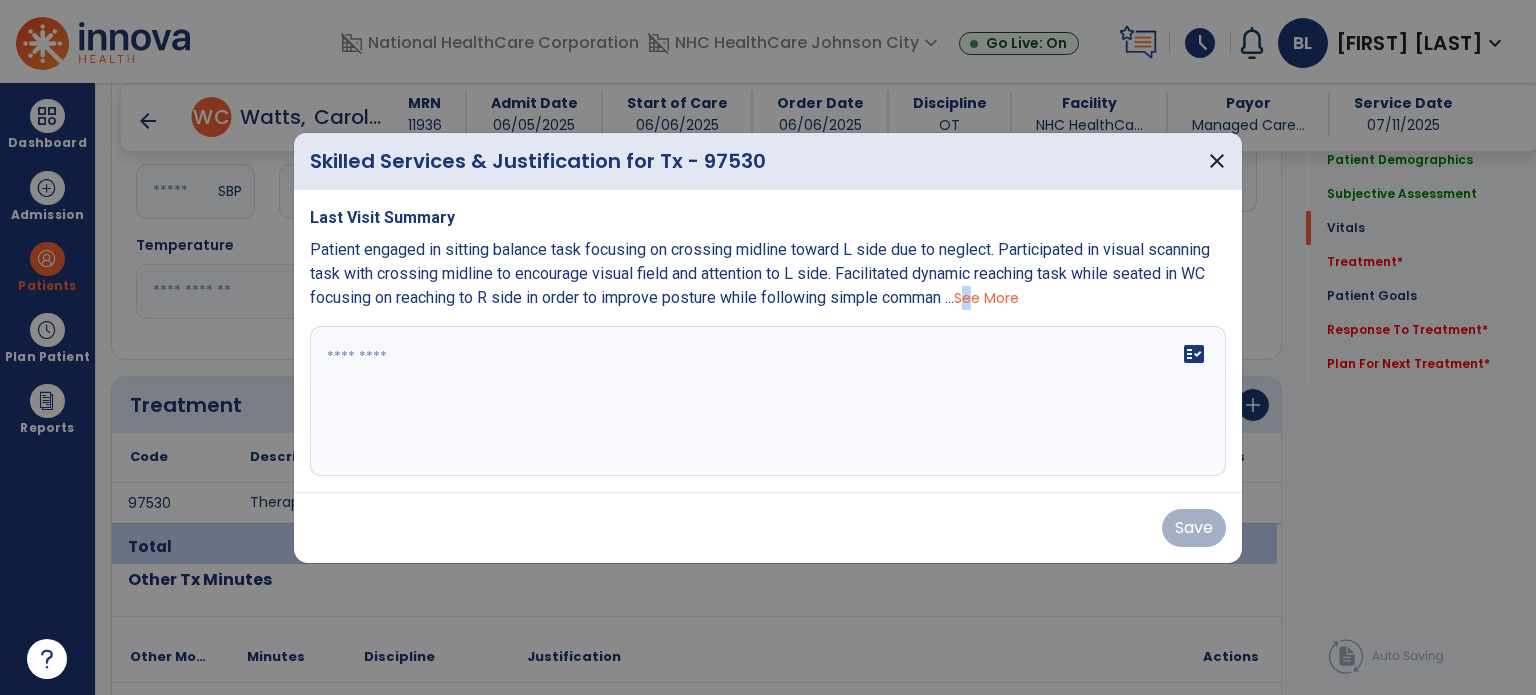 drag, startPoint x: 978, startPoint y: 303, endPoint x: 967, endPoint y: 287, distance: 19.416489 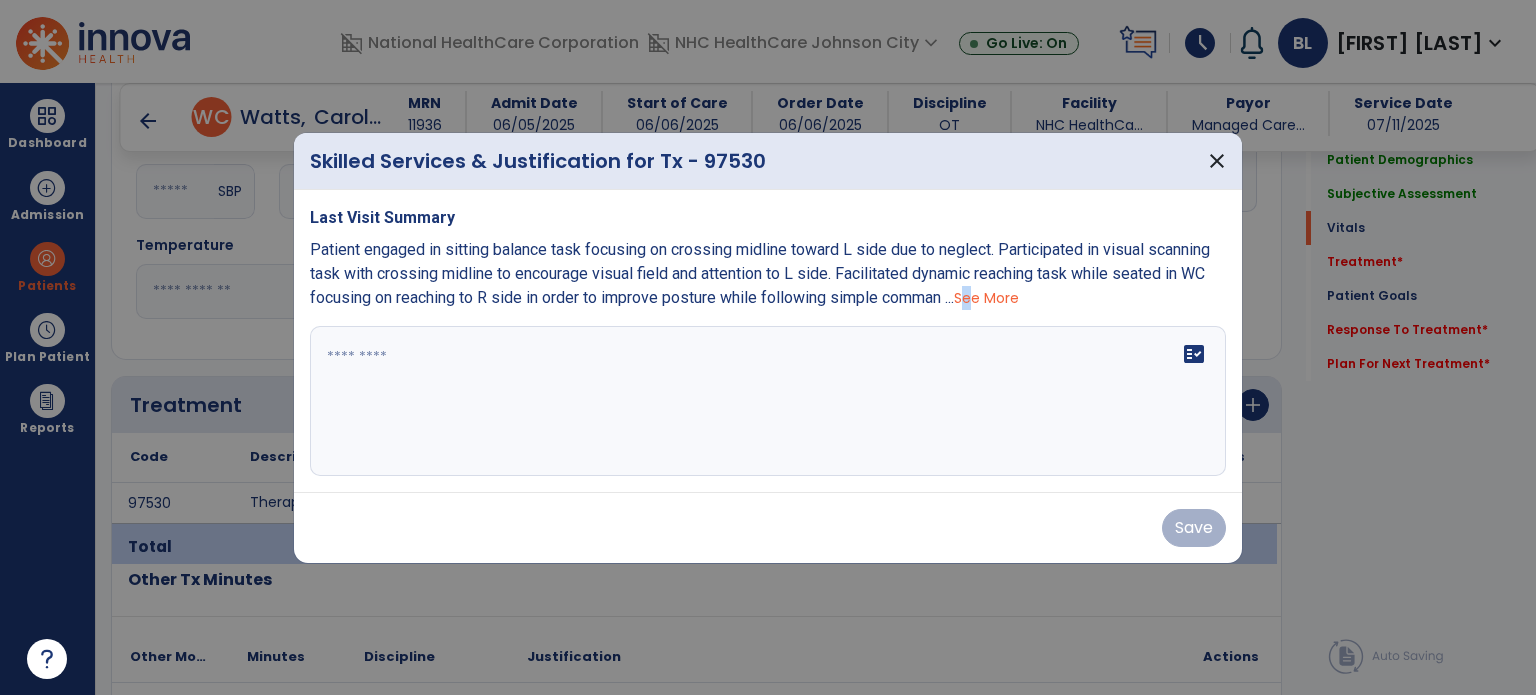 click on "Patient engaged in sitting balance task focusing on crossing midline toward L side due to neglect. Participated in visual scanning task with crossing midline to encourage visual field and attention to L side. Facilitated dynamic reaching task while seated in WC focusing on reaching to R side in order to improve posture while following simple comman ...  See More" at bounding box center [768, 274] 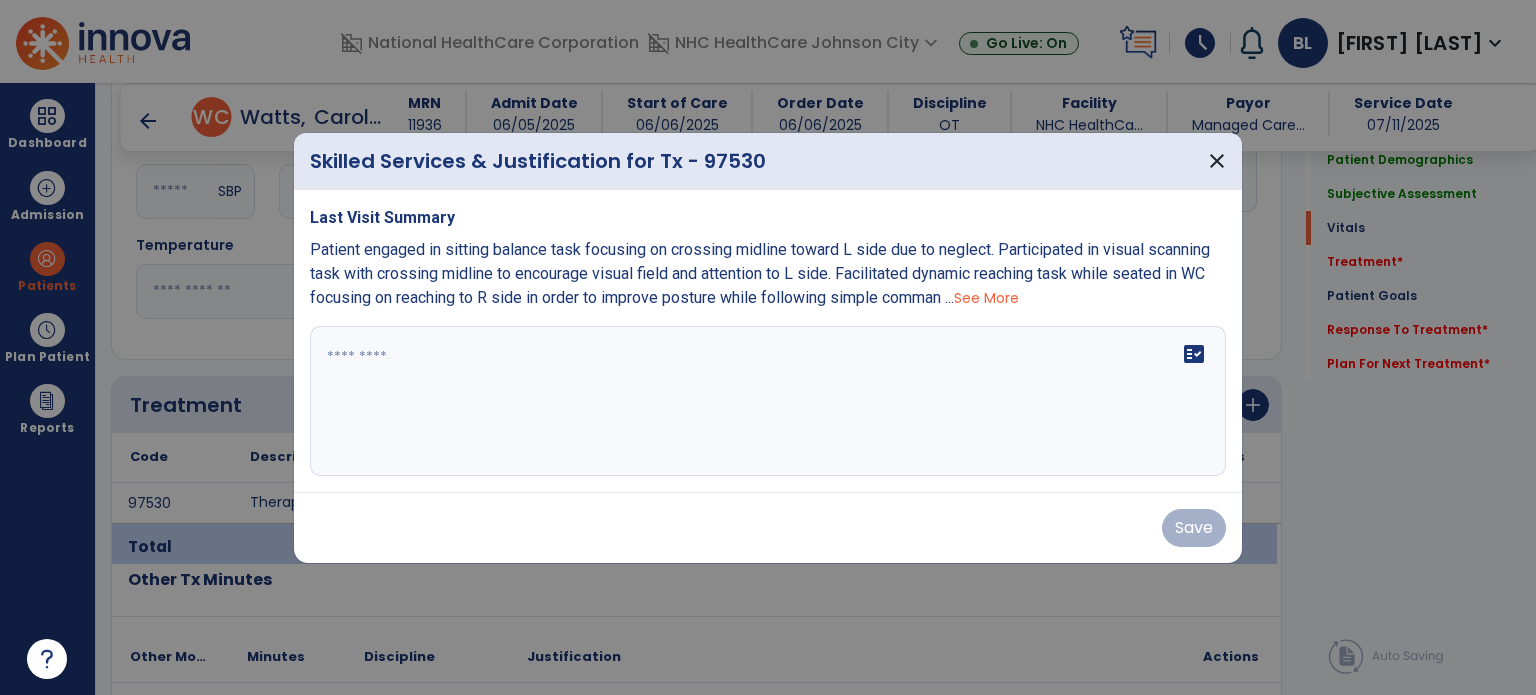 click on "See More" at bounding box center (986, 298) 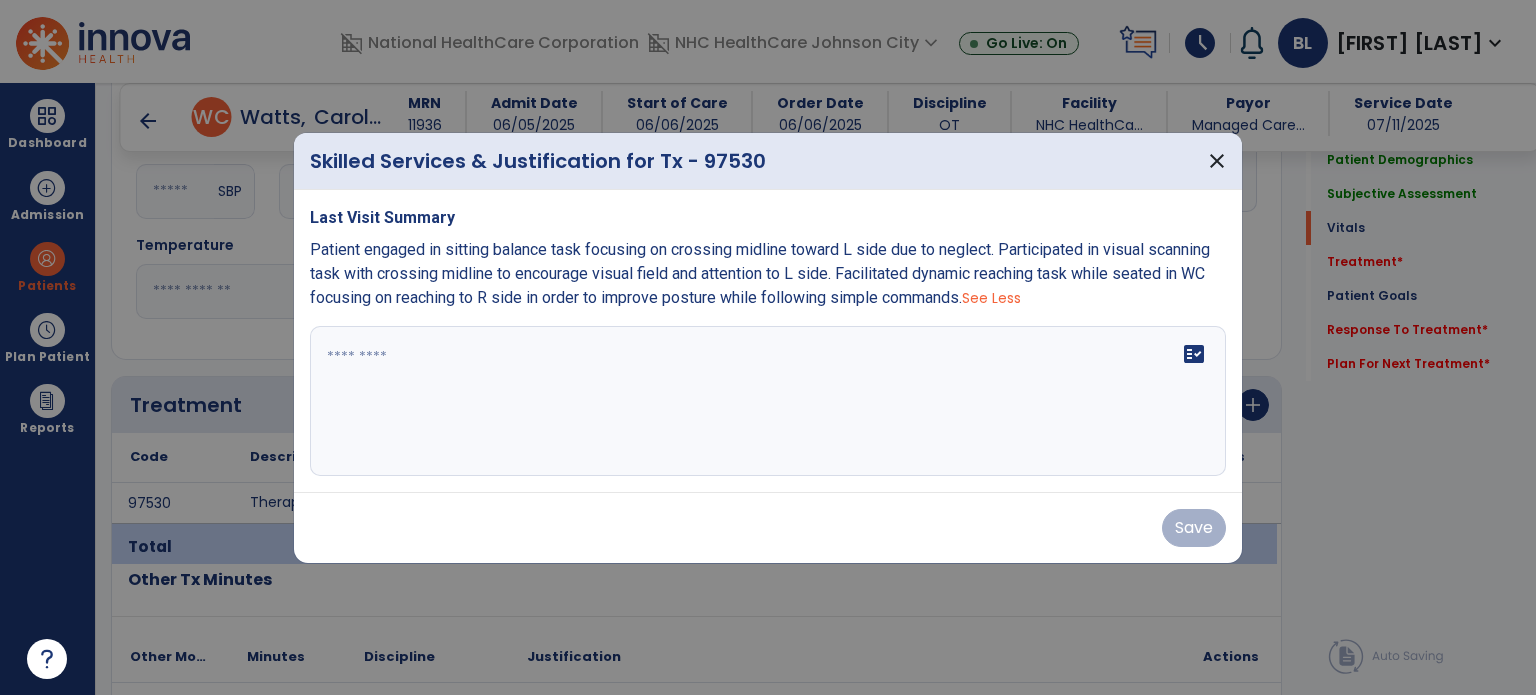 click on "Patient engaged in sitting balance task focusing on crossing midline toward L side due to neglect. Participated in visual scanning task with crossing midline to encourage visual field and attention to L side. Facilitated dynamic reaching task while seated in WC focusing on reaching to R side in order to improve posture while following simple commands.   See Less" at bounding box center (768, 274) 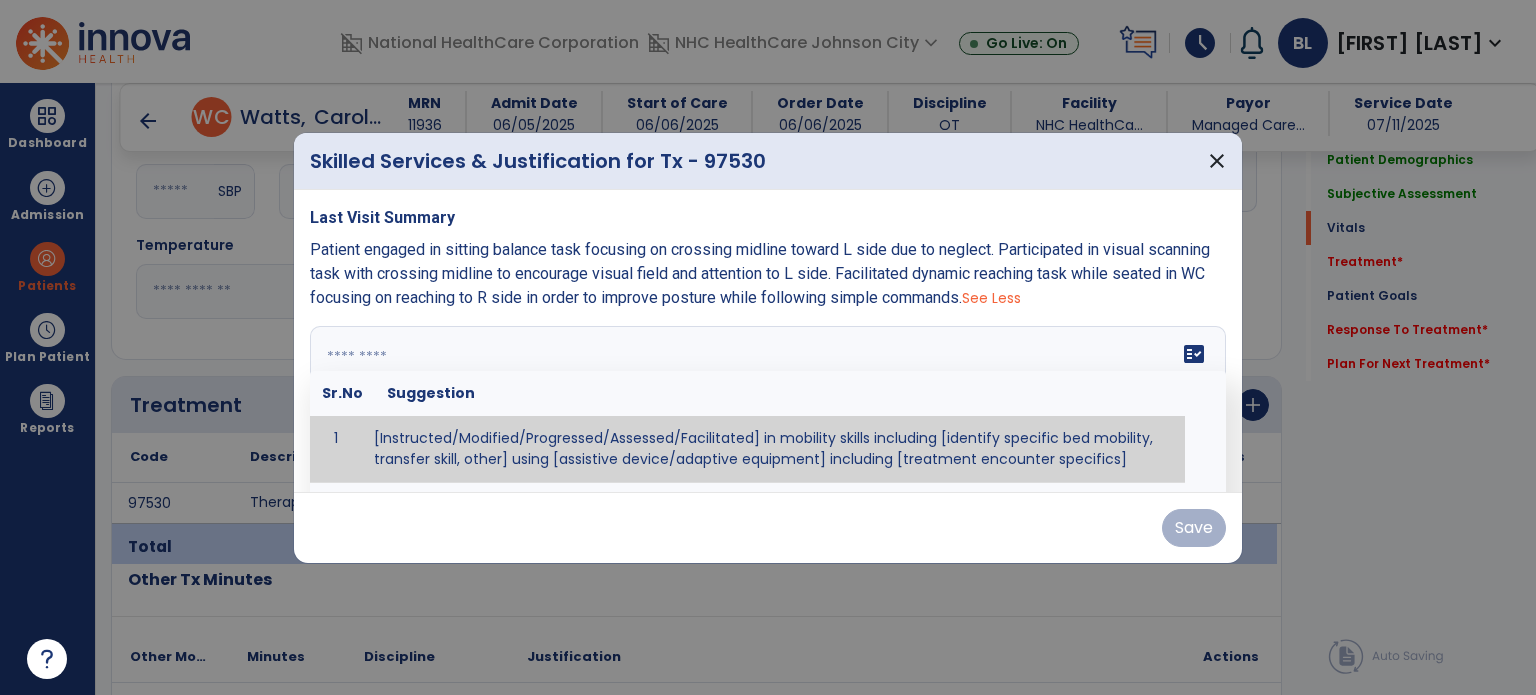 click at bounding box center [766, 401] 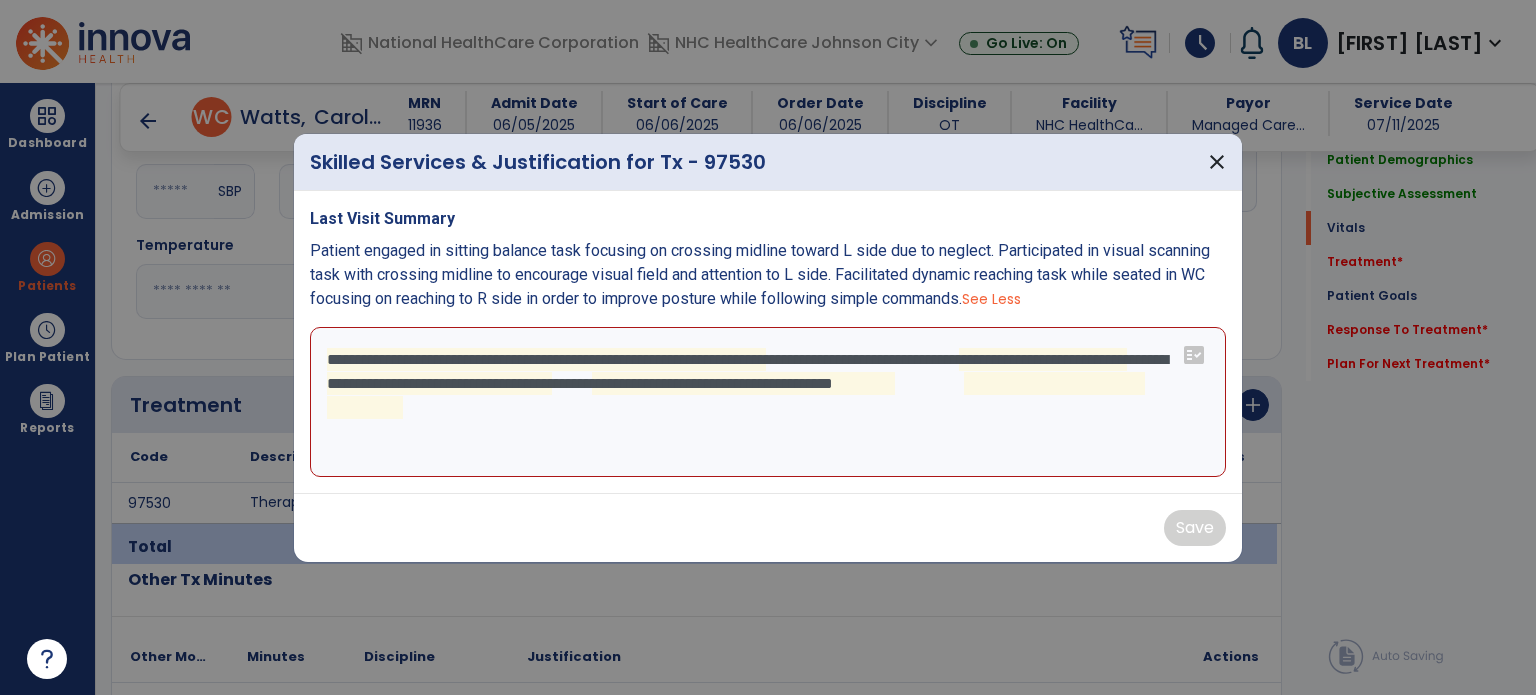click on "**********" at bounding box center [768, 402] 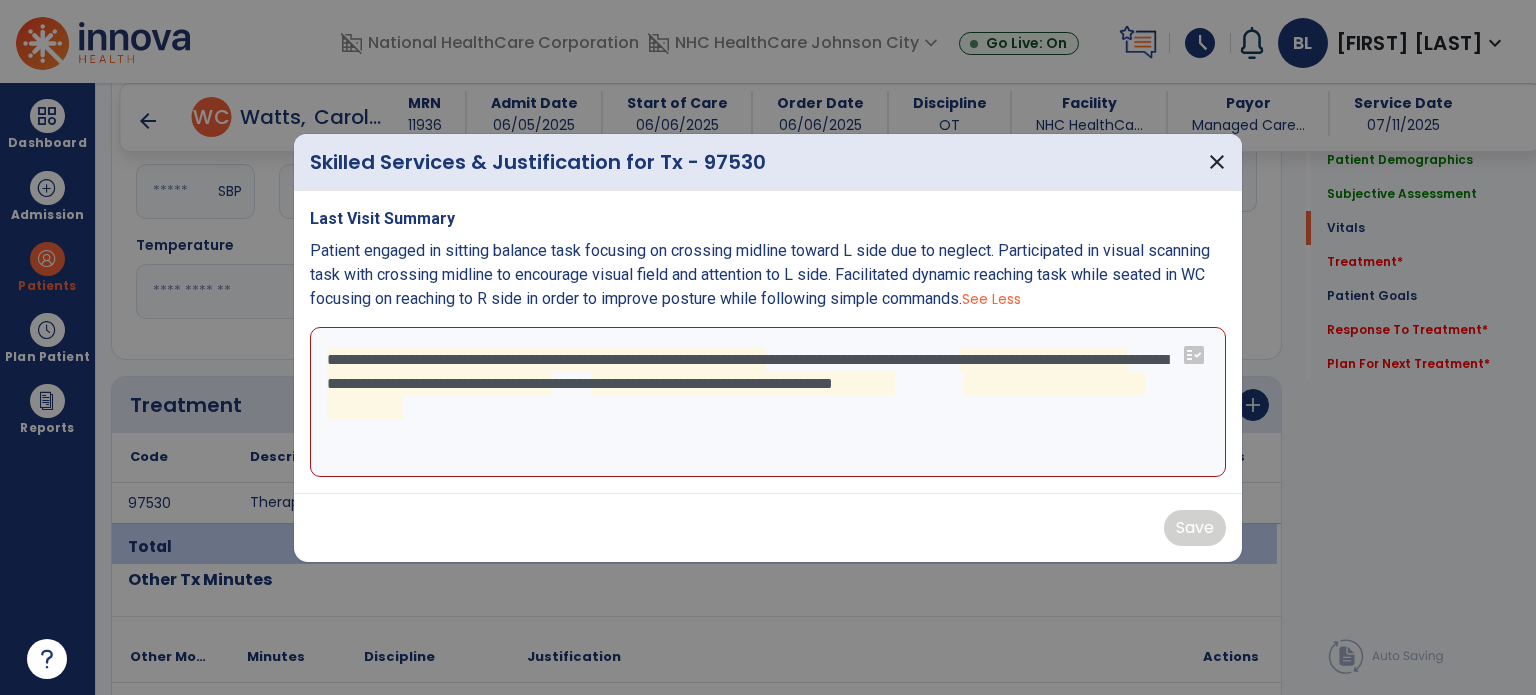 click on "Last Visit Summary Patient engaged in sitting balance task focusing on crossing midline toward L side due to neglect. Participated in visual scanning task with crossing midline to encourage visual field and attention to L side. Facilitated dynamic reaching task while seated in WC focusing on reaching to R side in order to improve posture while following simple commands.   See Less" at bounding box center (768, 259) 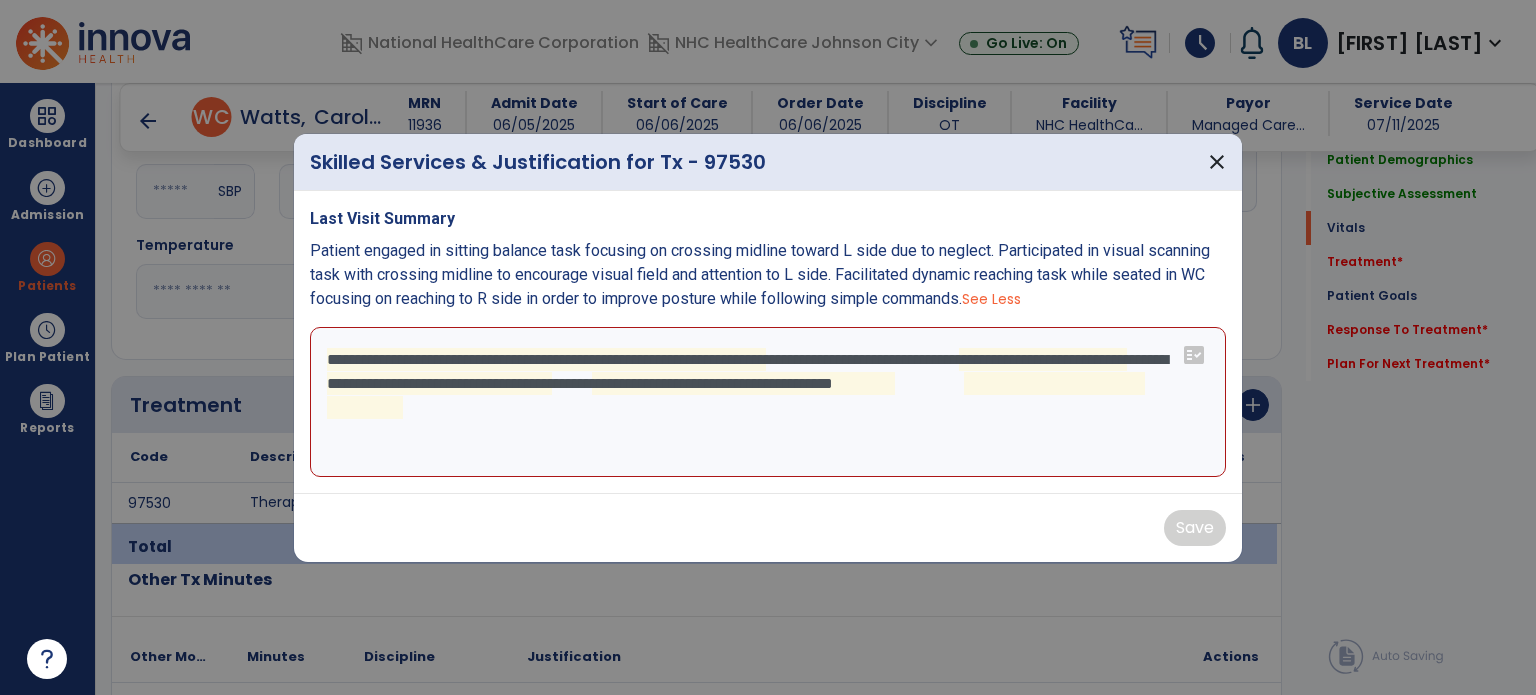 click on "Patient engaged in sitting balance task focusing on crossing midline toward L side due to neglect. Participated in visual scanning task with crossing midline to encourage visual field and attention to L side. Facilitated dynamic reaching task while seated in WC focusing on reaching to R side in order to improve posture while following simple commands." at bounding box center (760, 274) 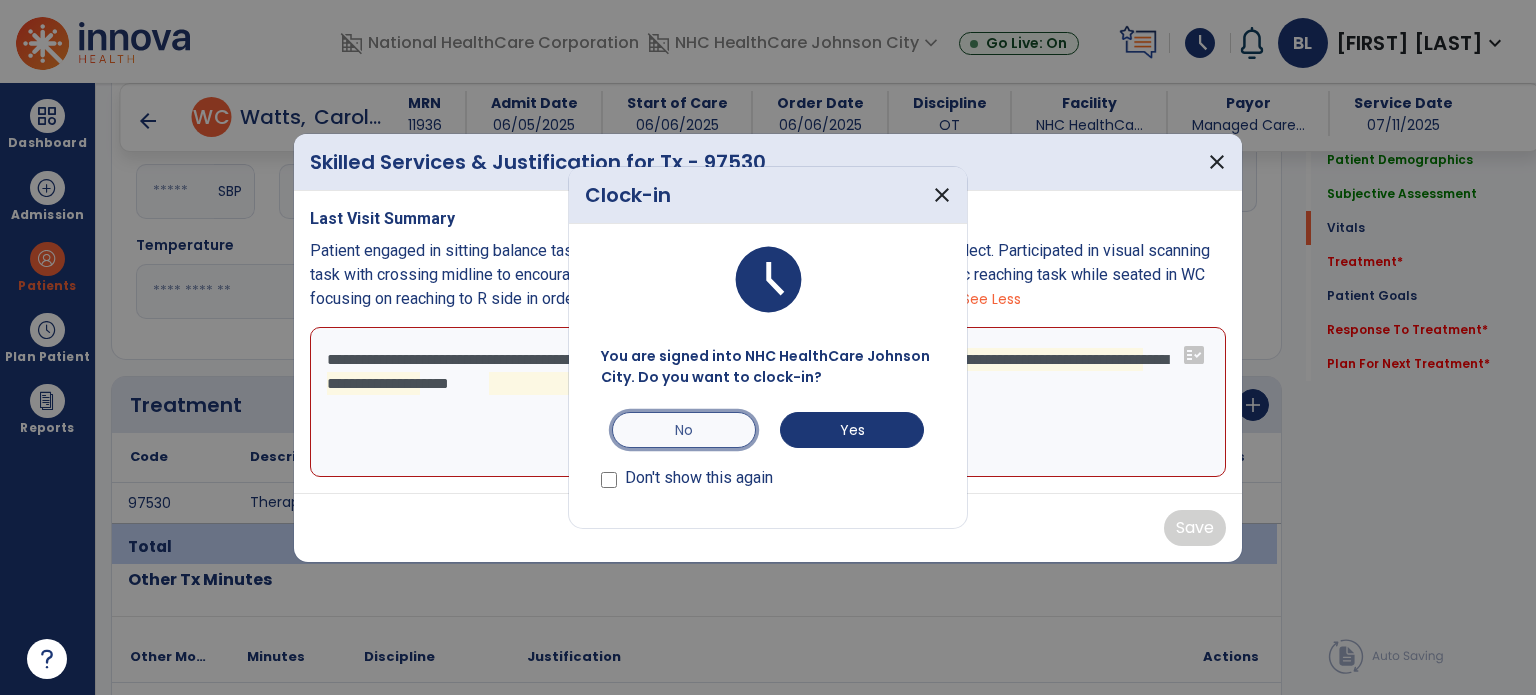 click on "No" at bounding box center (684, 430) 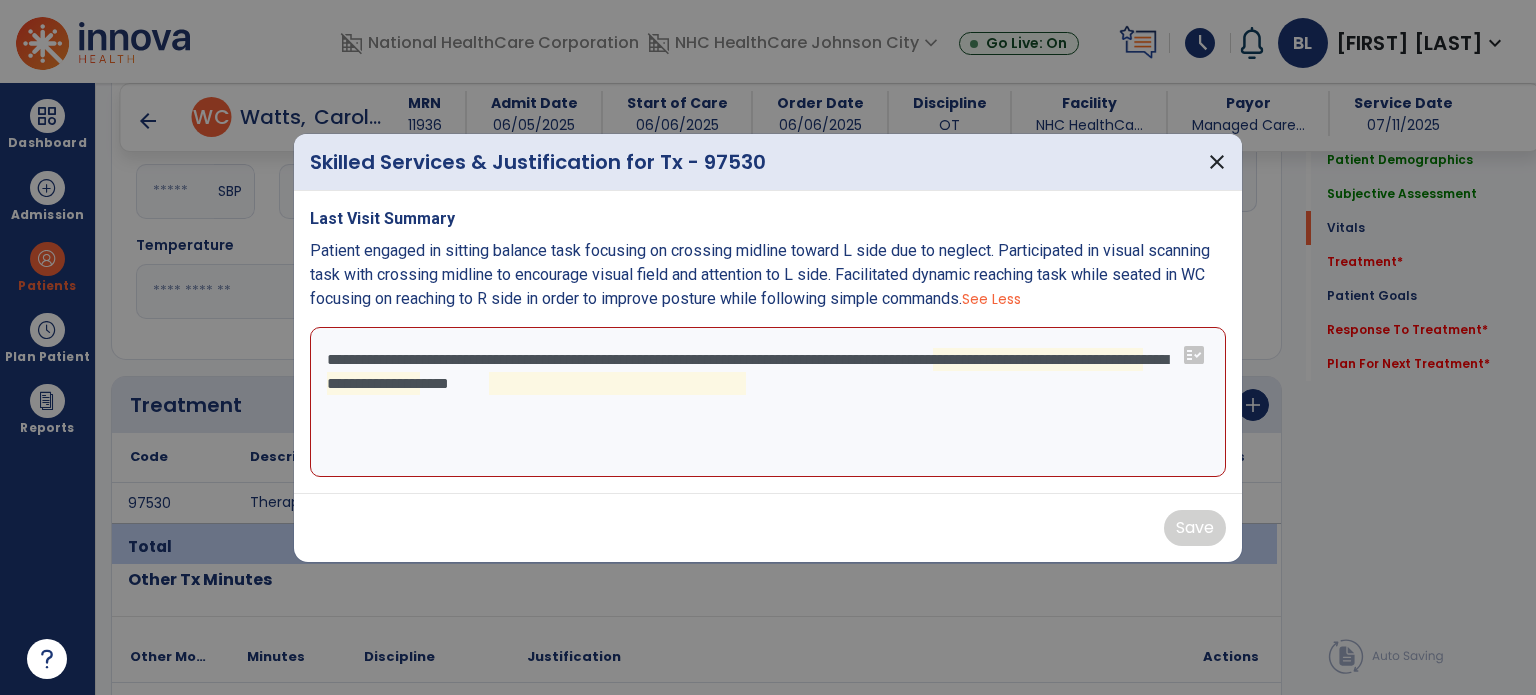 click on "**********" at bounding box center [768, 402] 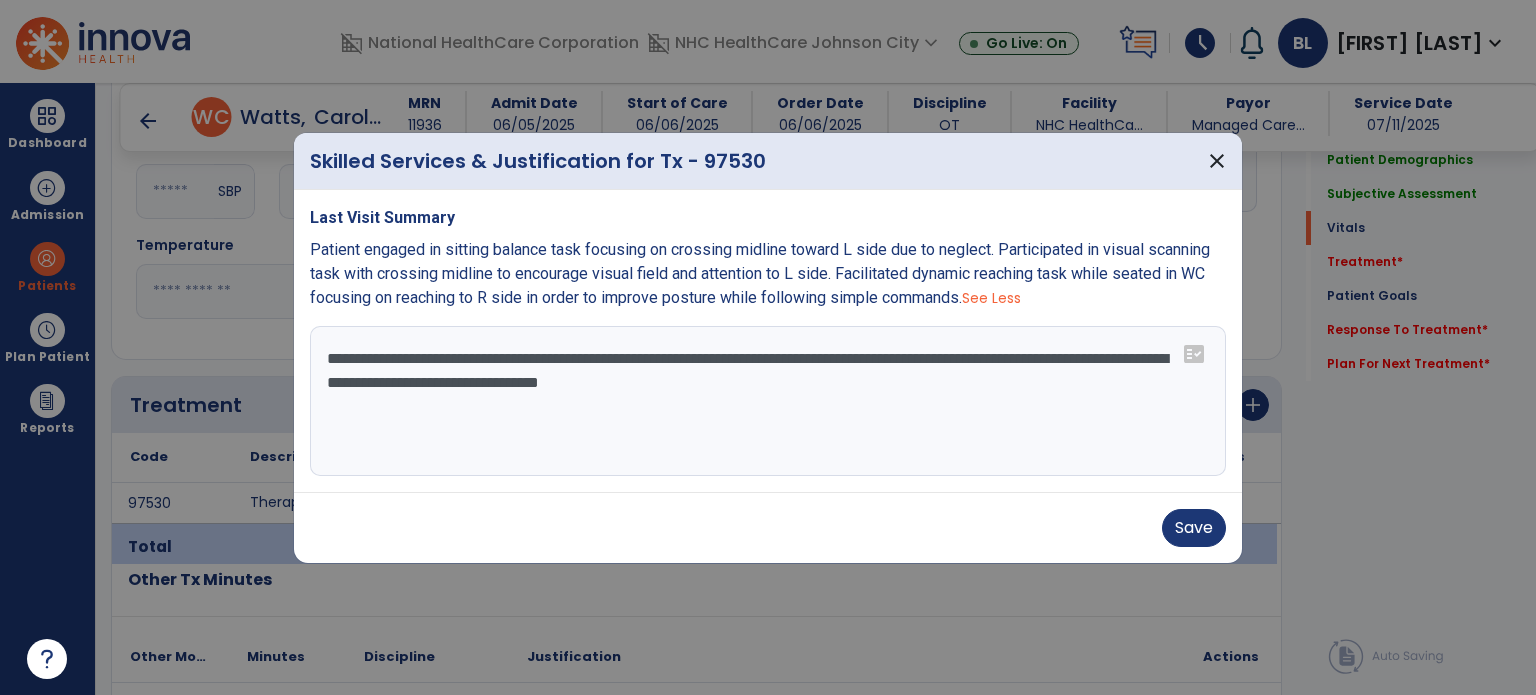 click on "**********" at bounding box center (768, 401) 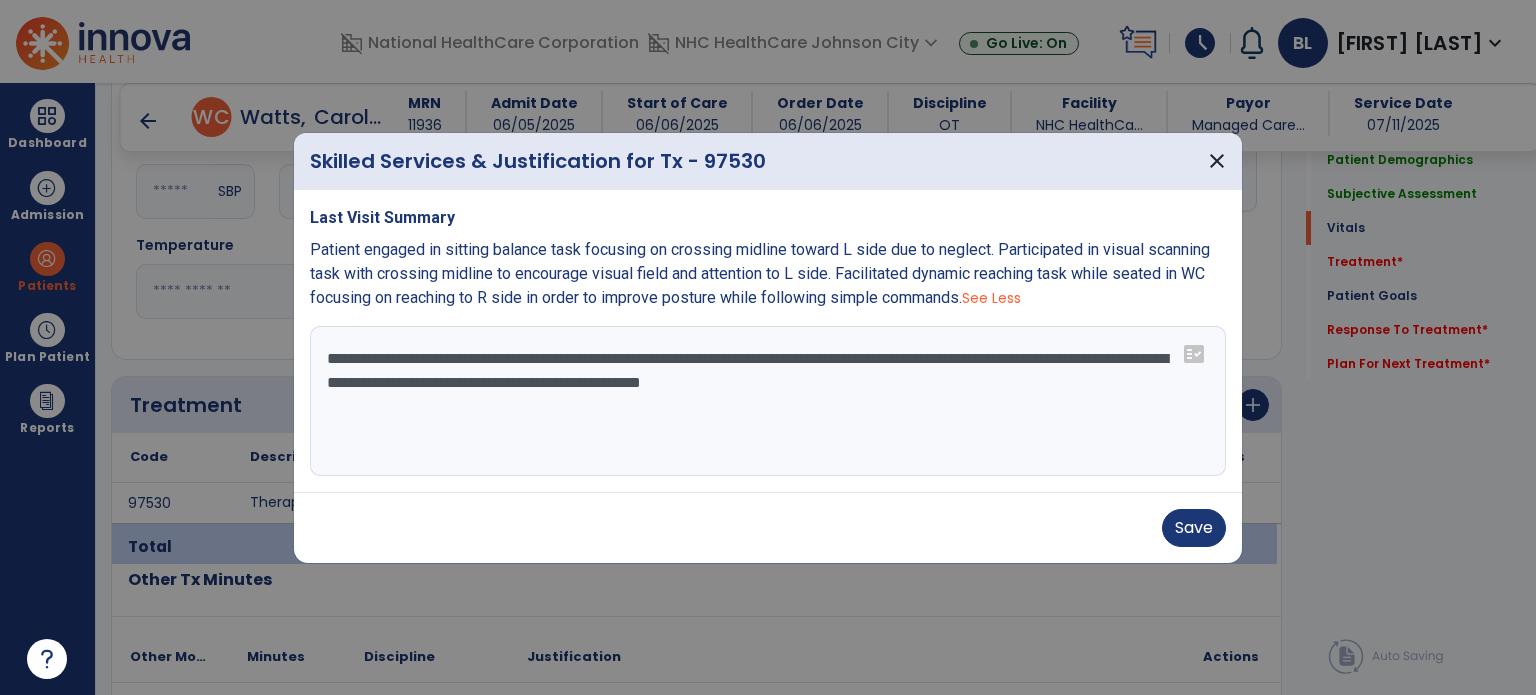 click on "**********" at bounding box center [768, 401] 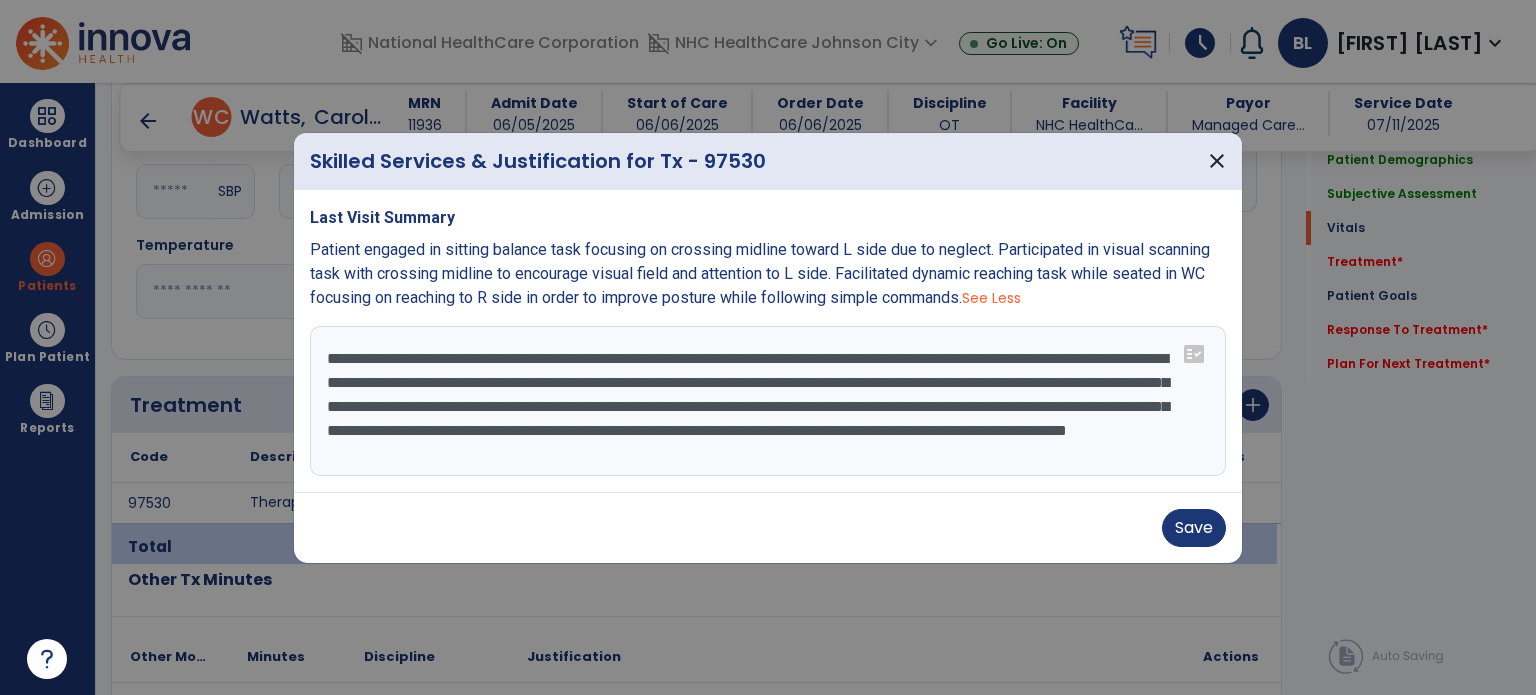 scroll, scrollTop: 15, scrollLeft: 0, axis: vertical 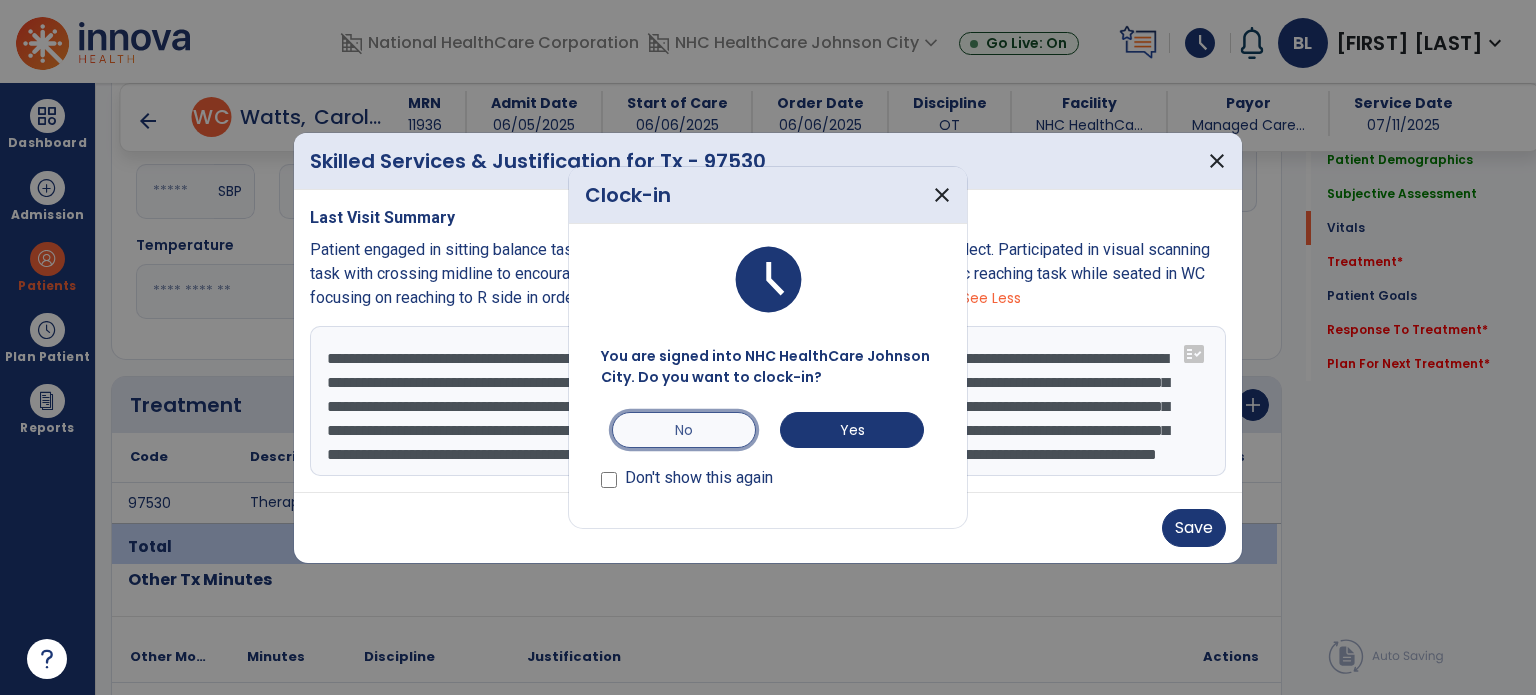 click on "No" at bounding box center [684, 430] 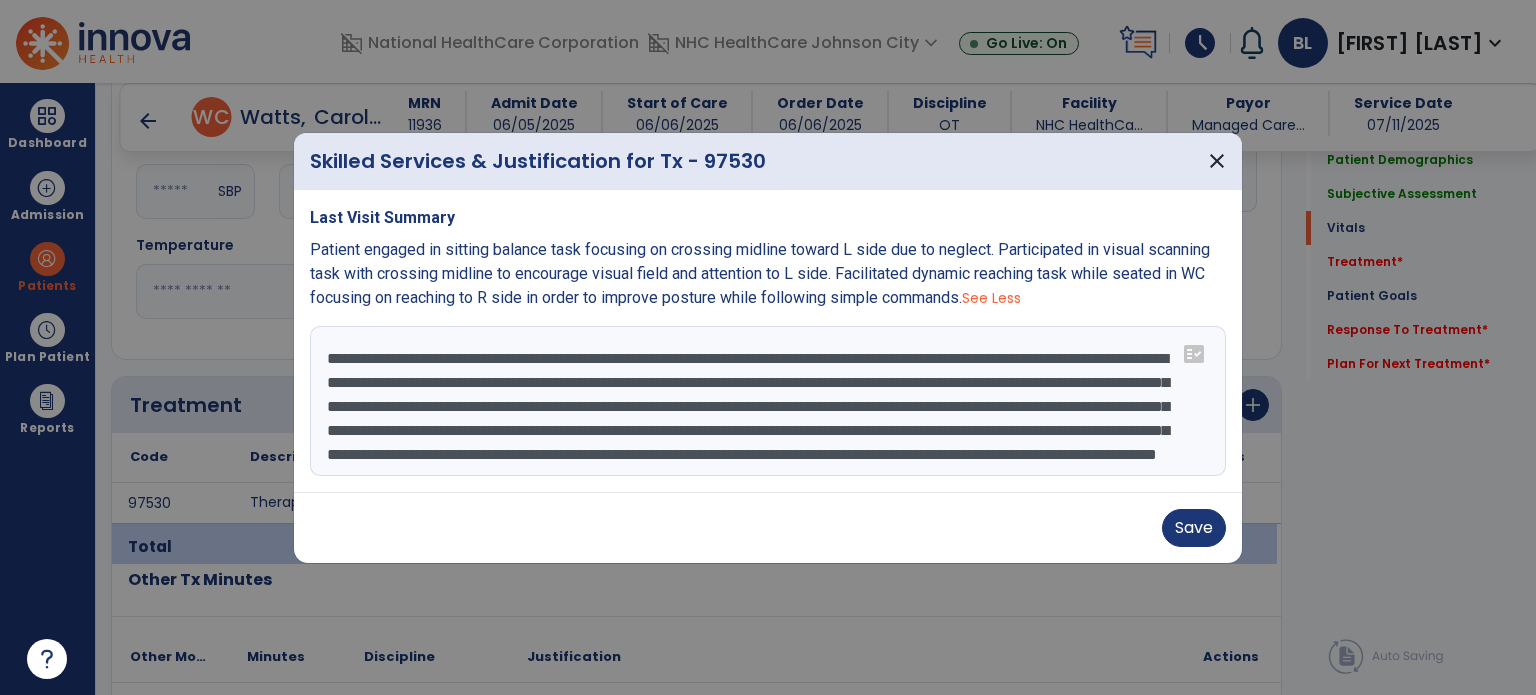 click on "Last Visit Summary Patient engaged in sitting balance task focusing on crossing midline toward L side due to neglect. Participated in visual scanning task with crossing midline to encourage visual field and attention to L side. Facilitated dynamic reaching task while seated in WC focusing on reaching to R side in order to improve posture while following simple commands. See Less fact_check" at bounding box center (768, 341) 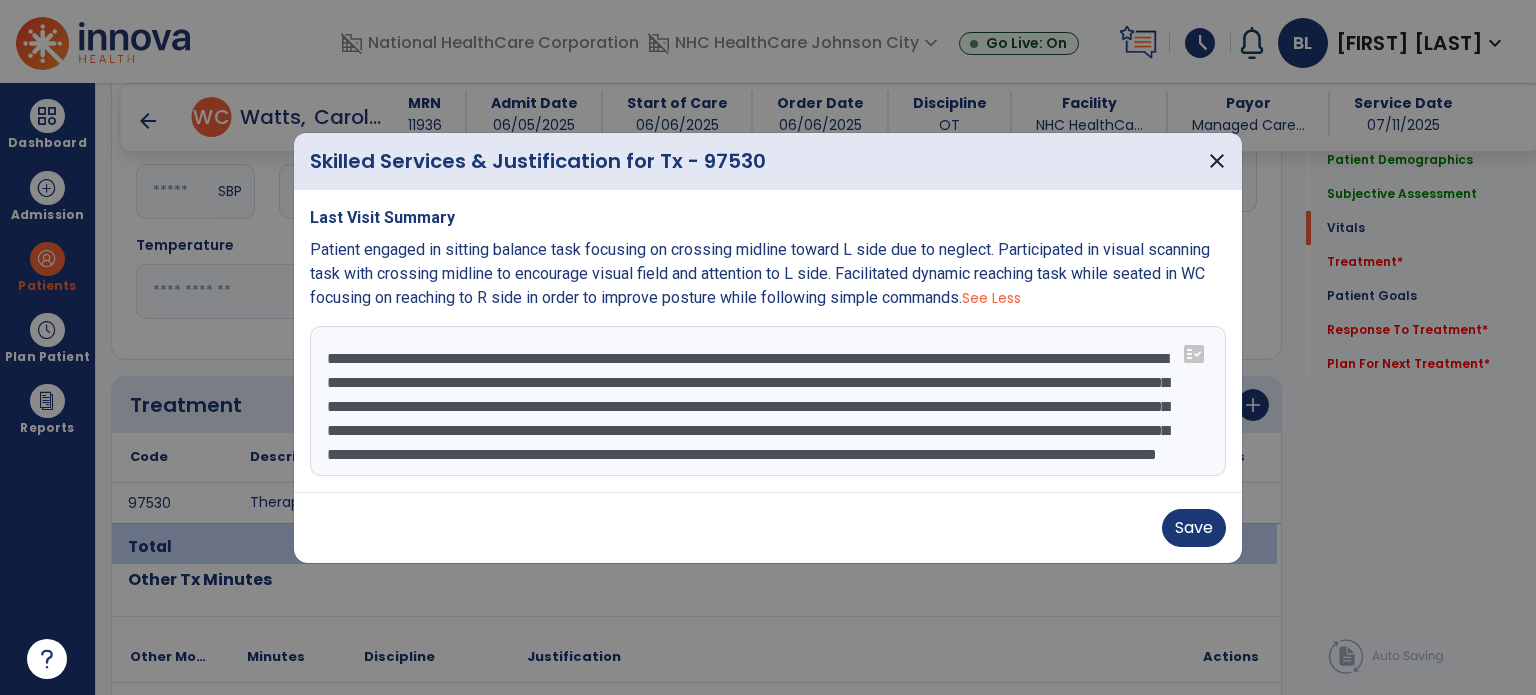 scroll, scrollTop: 48, scrollLeft: 0, axis: vertical 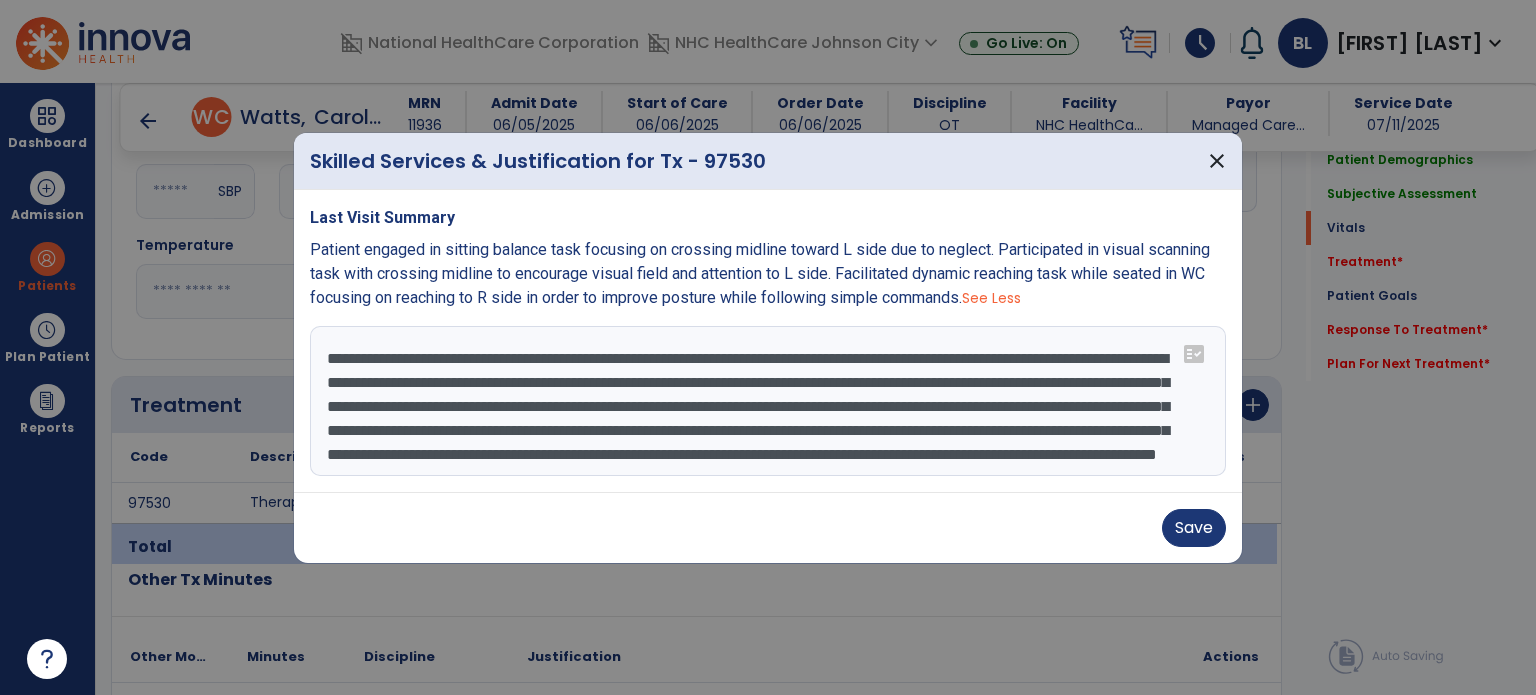 drag, startPoint x: 617, startPoint y: 475, endPoint x: 659, endPoint y: 417, distance: 71.610054 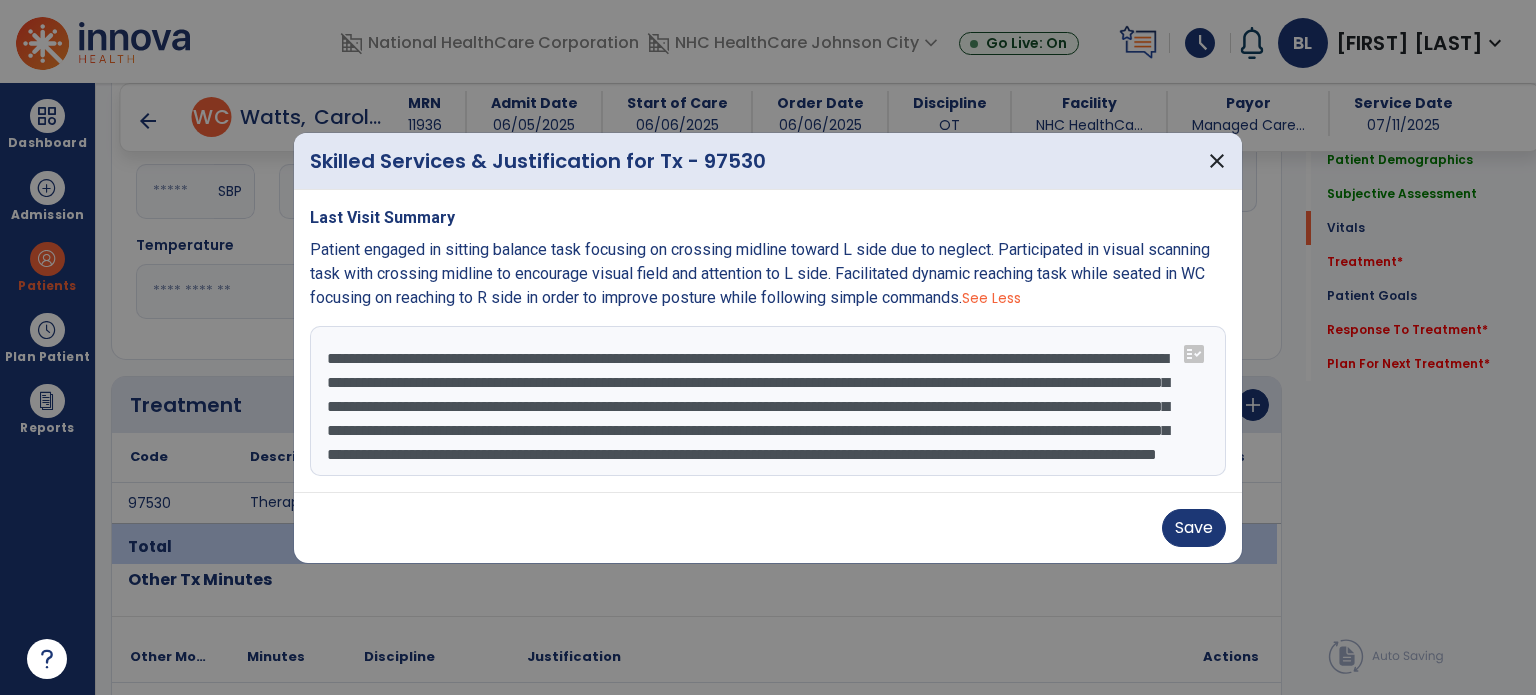 drag, startPoint x: 784, startPoint y: 453, endPoint x: 588, endPoint y: 461, distance: 196.1632 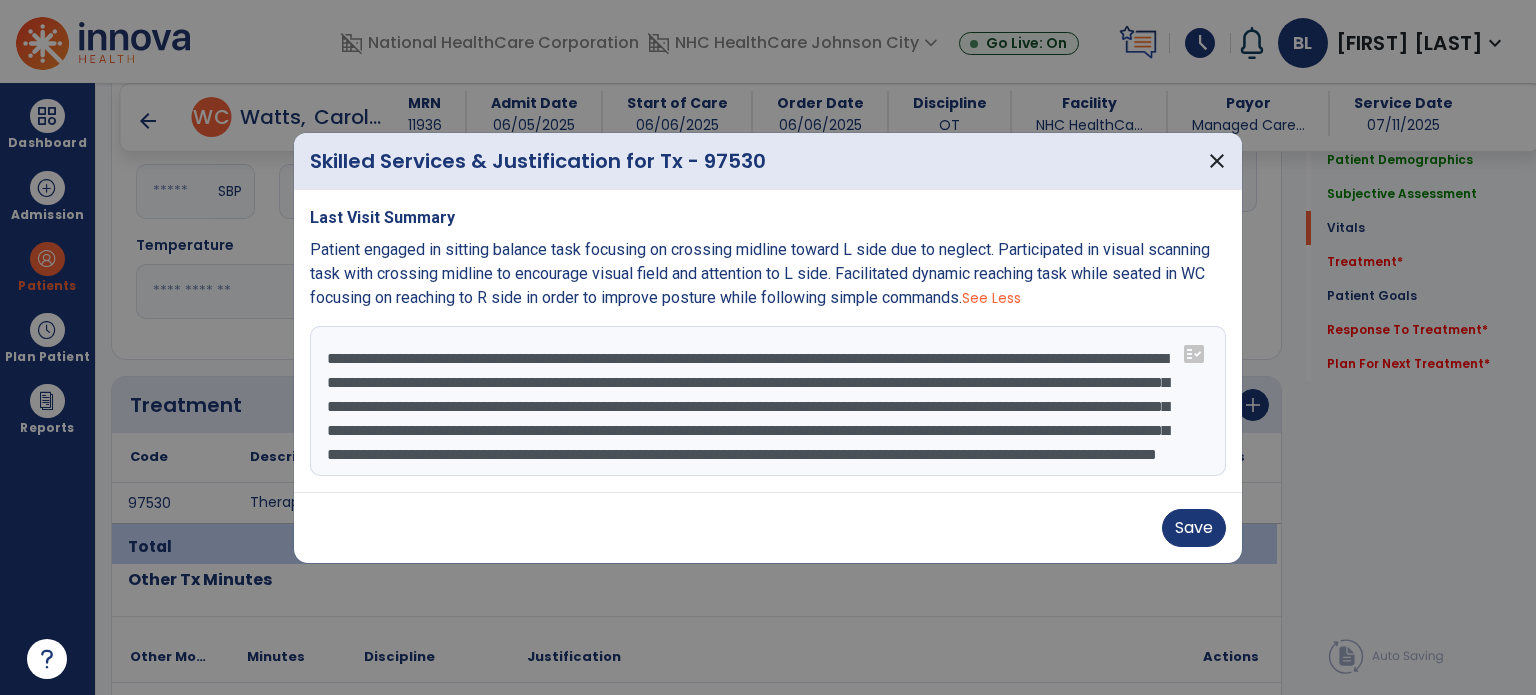 click on "**********" at bounding box center [768, 401] 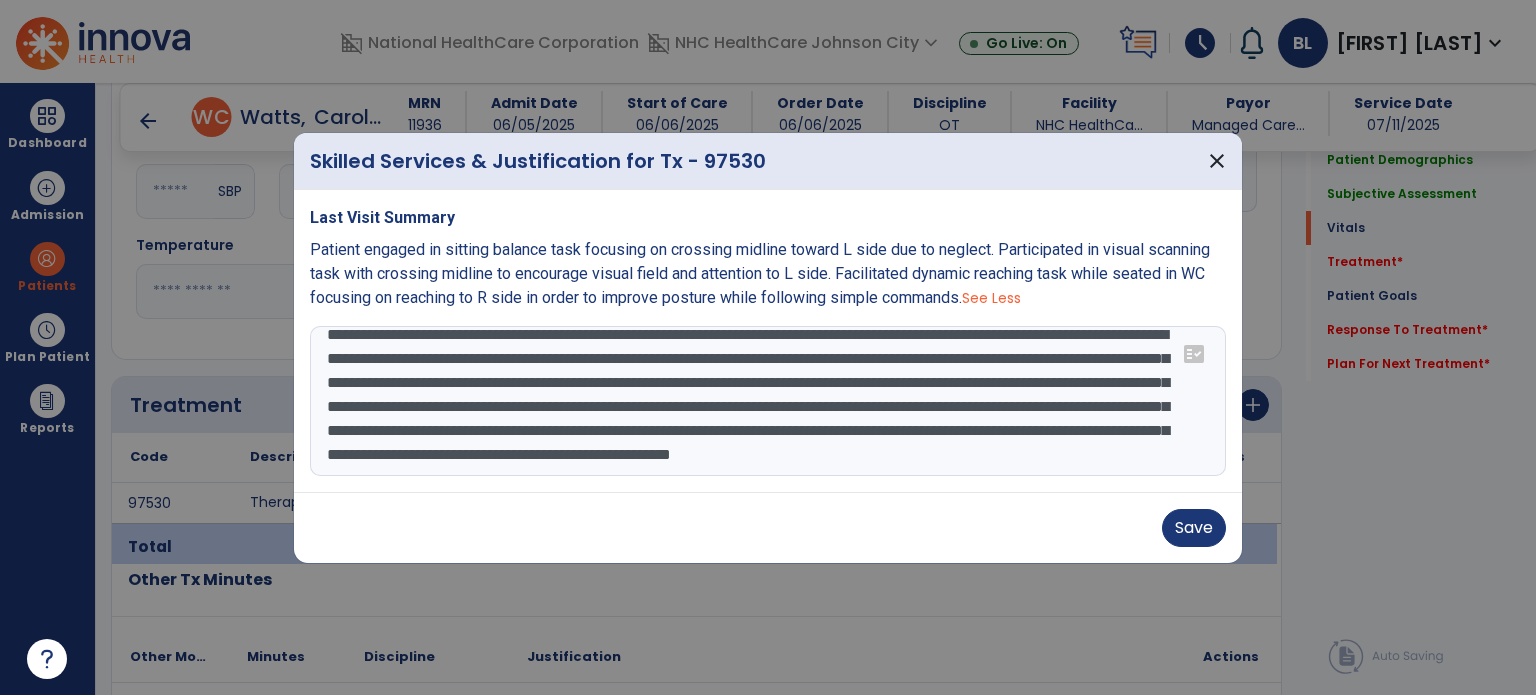 scroll, scrollTop: 63, scrollLeft: 0, axis: vertical 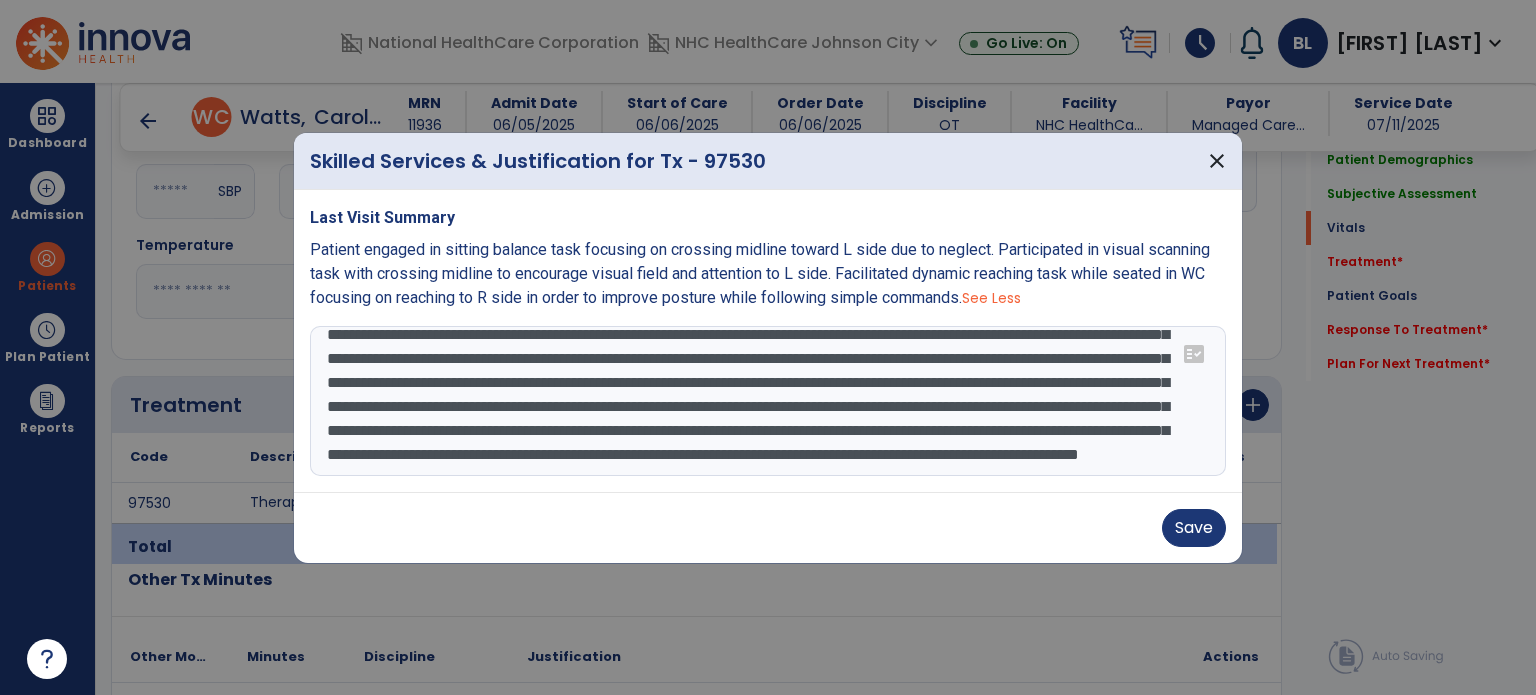 click on "**********" at bounding box center (768, 401) 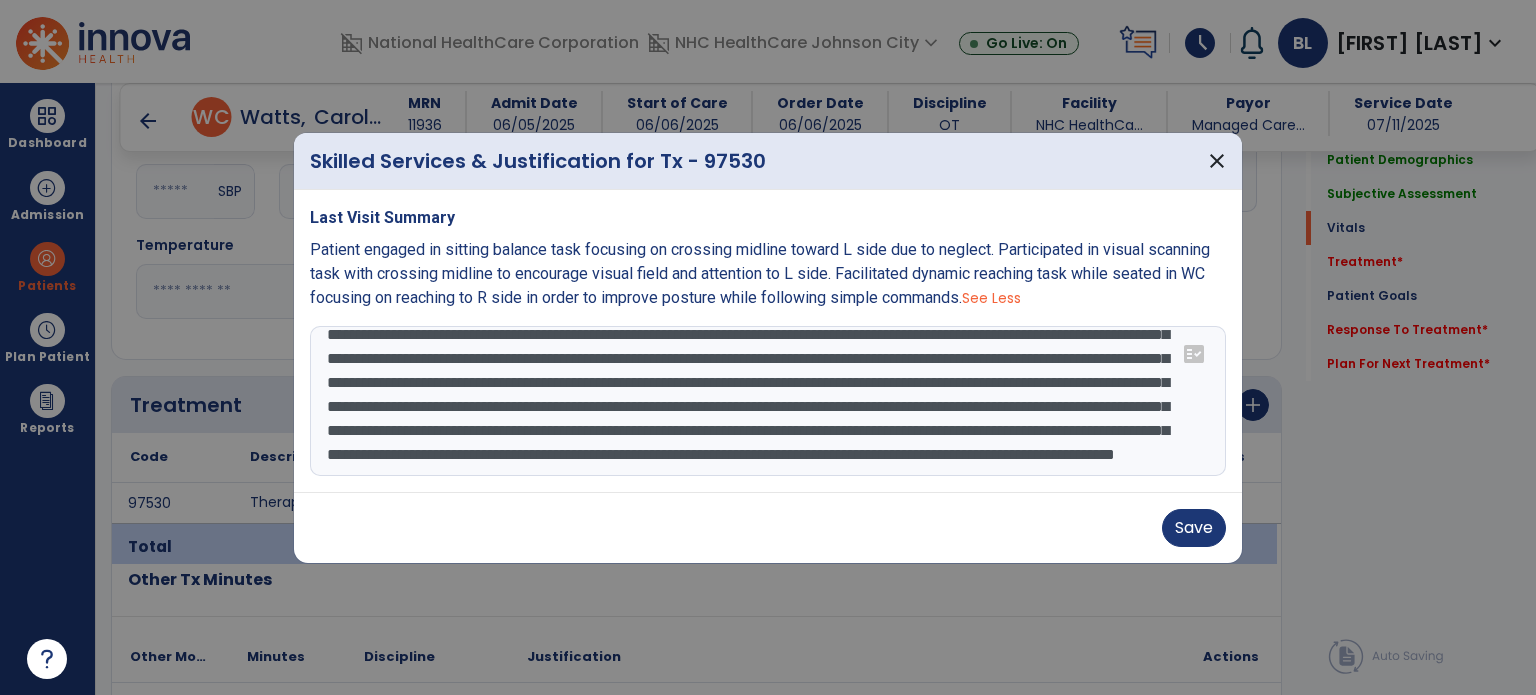 scroll, scrollTop: 111, scrollLeft: 0, axis: vertical 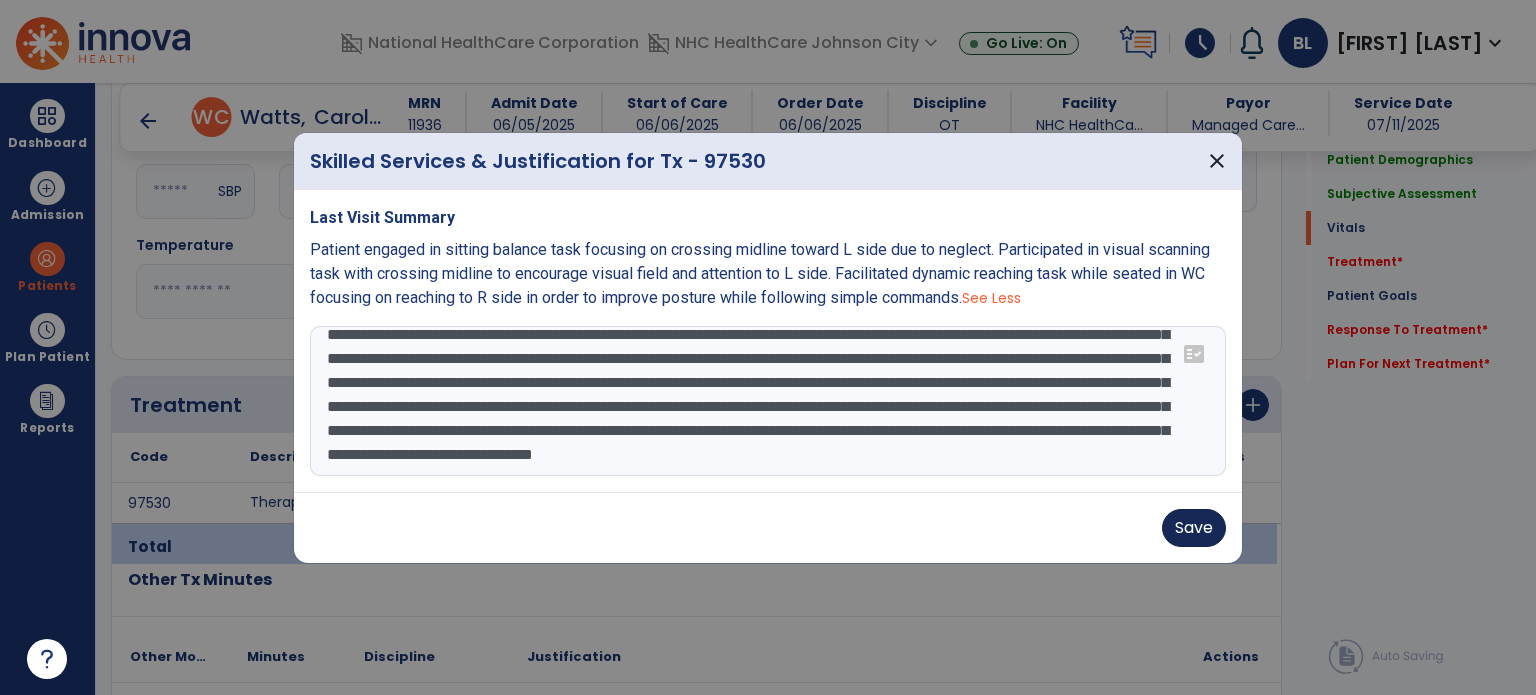 type on "**********" 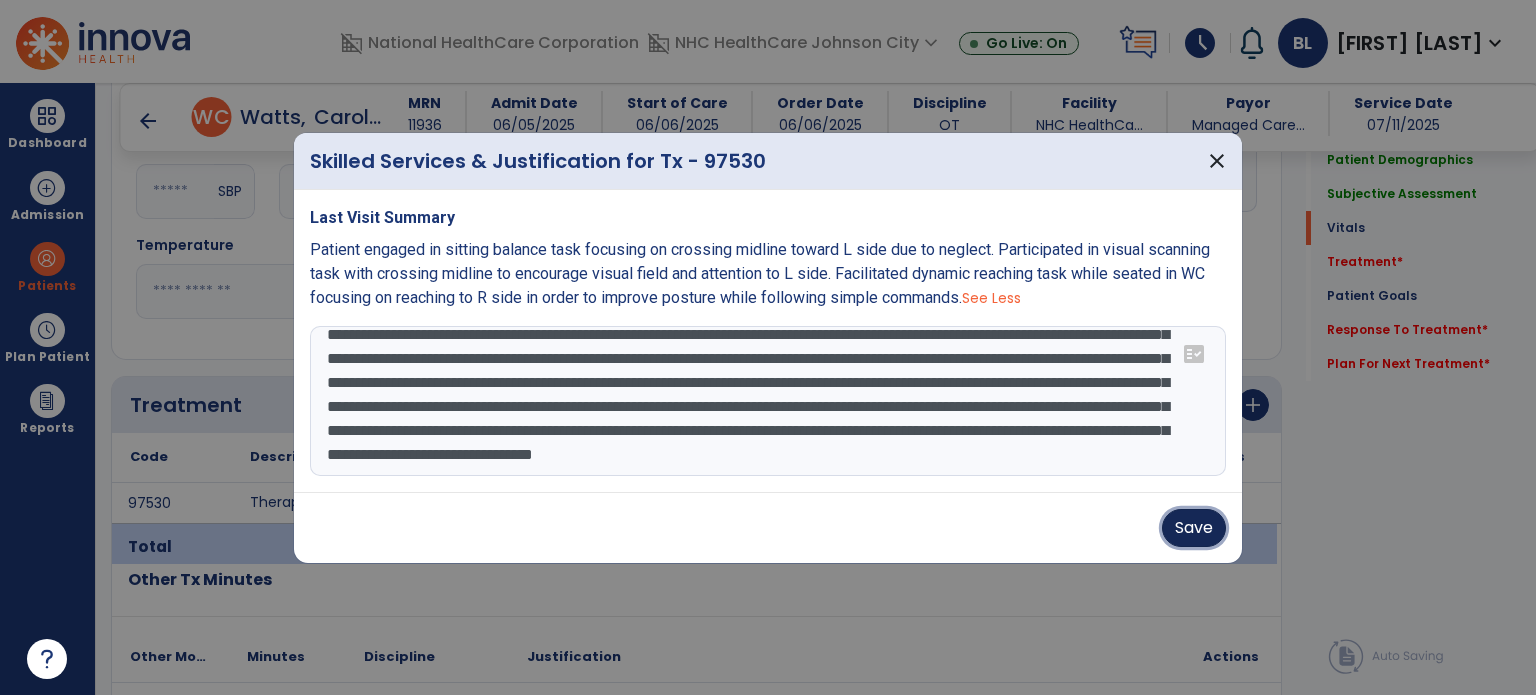 click on "Save" at bounding box center (1194, 528) 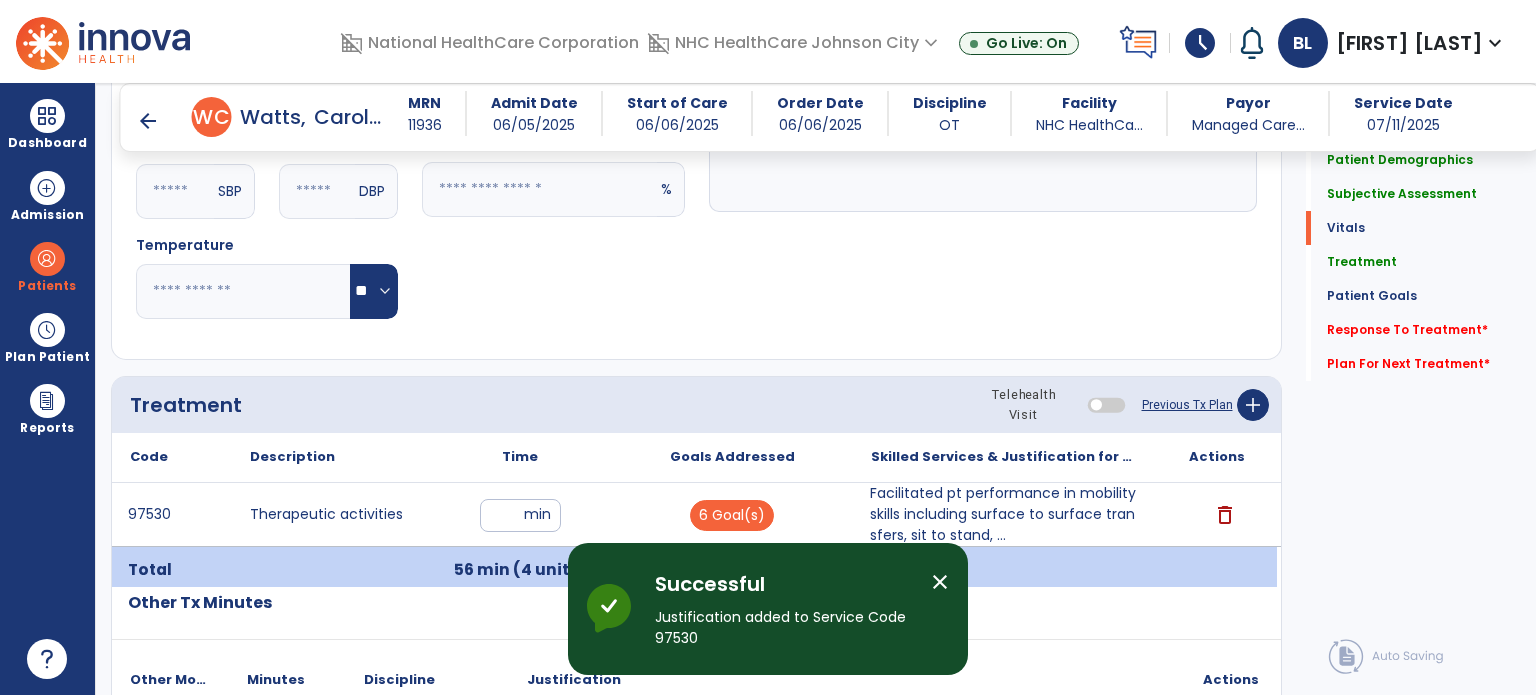 click on "Patient Demographics  Medical Diagnosis   Treatment Diagnosis   Precautions   Contraindications
Code
Description
Pdpm Clinical Category
[CODE]" 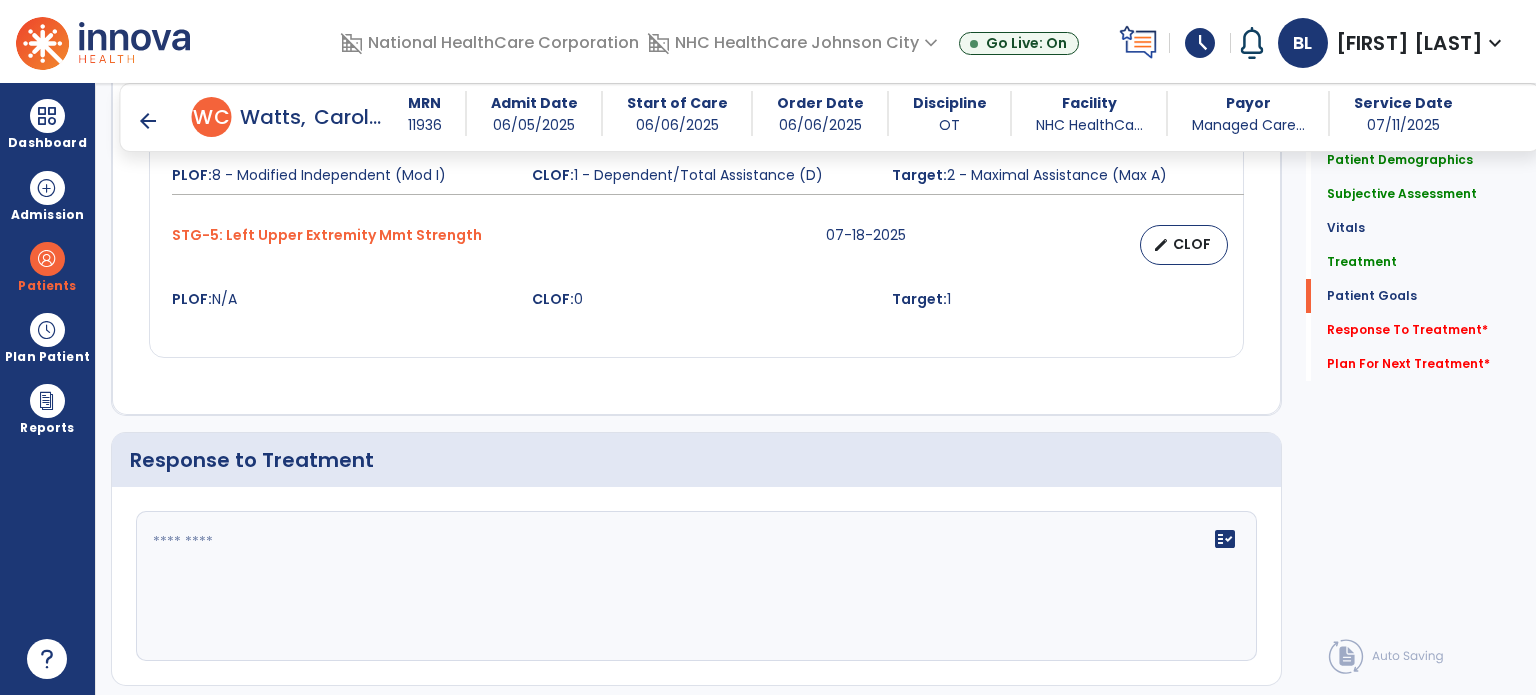 scroll, scrollTop: 2308, scrollLeft: 0, axis: vertical 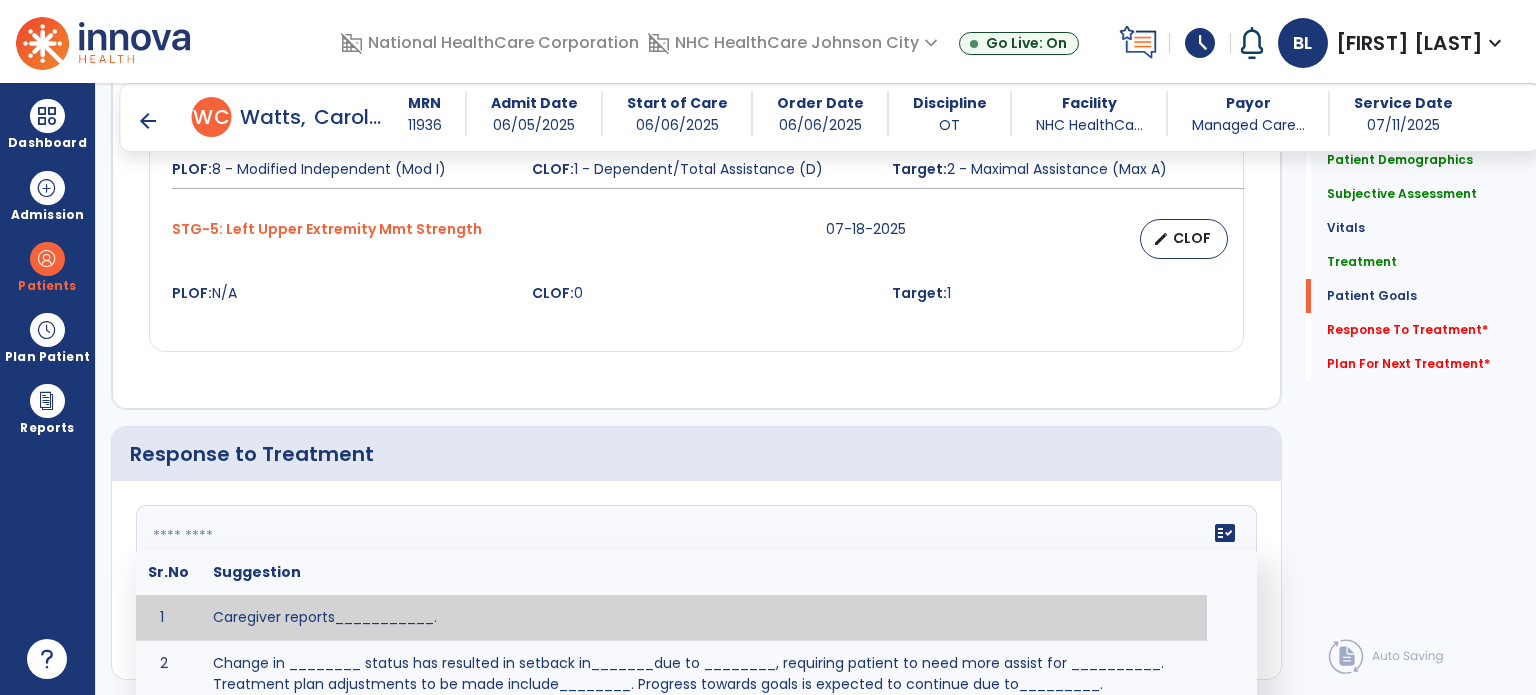 click 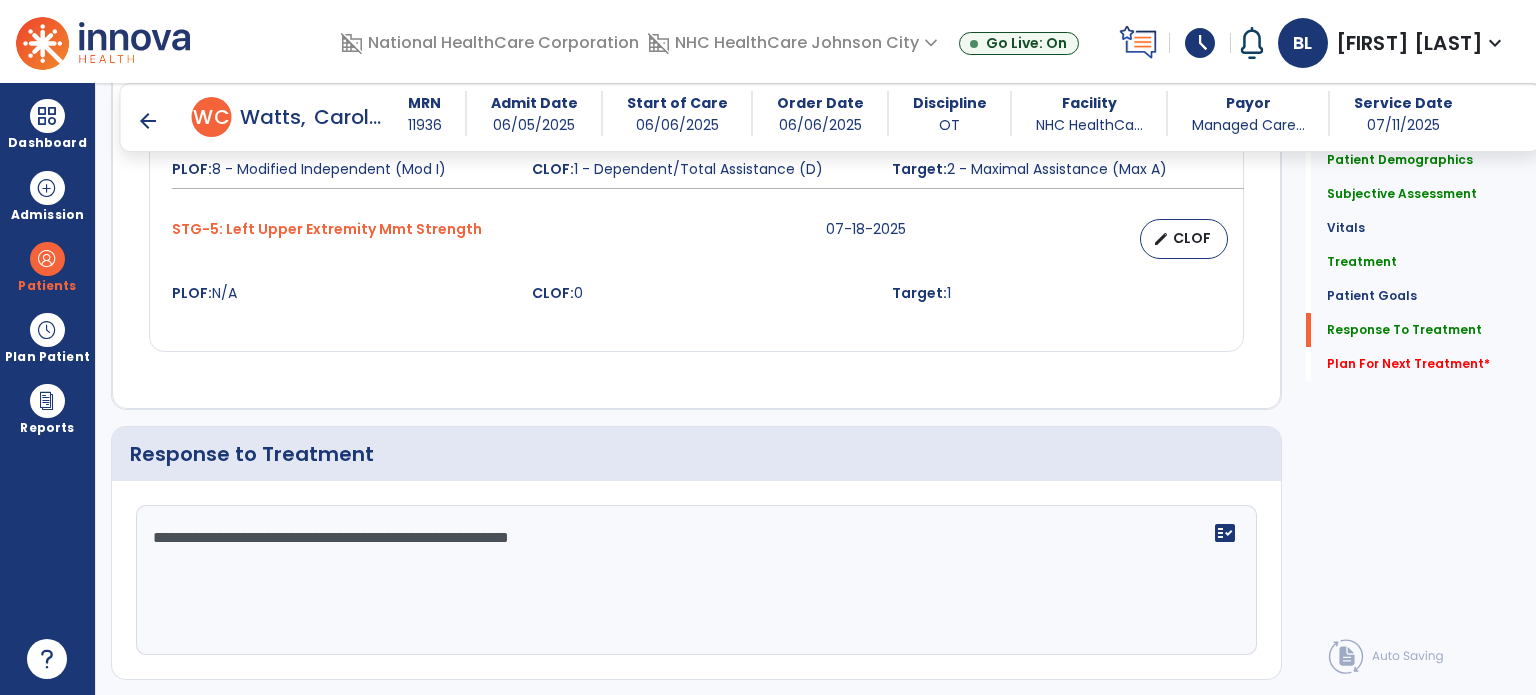 scroll, scrollTop: 2576, scrollLeft: 0, axis: vertical 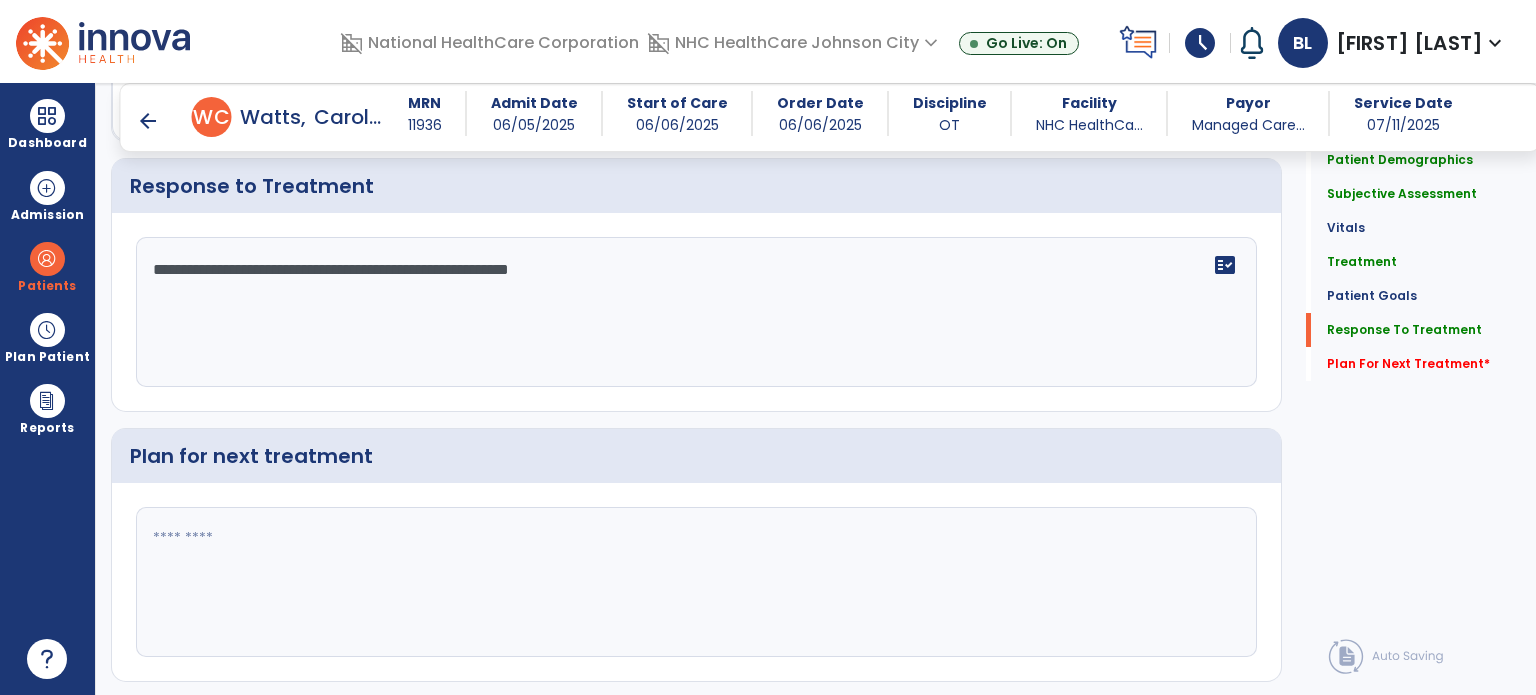 type on "**********" 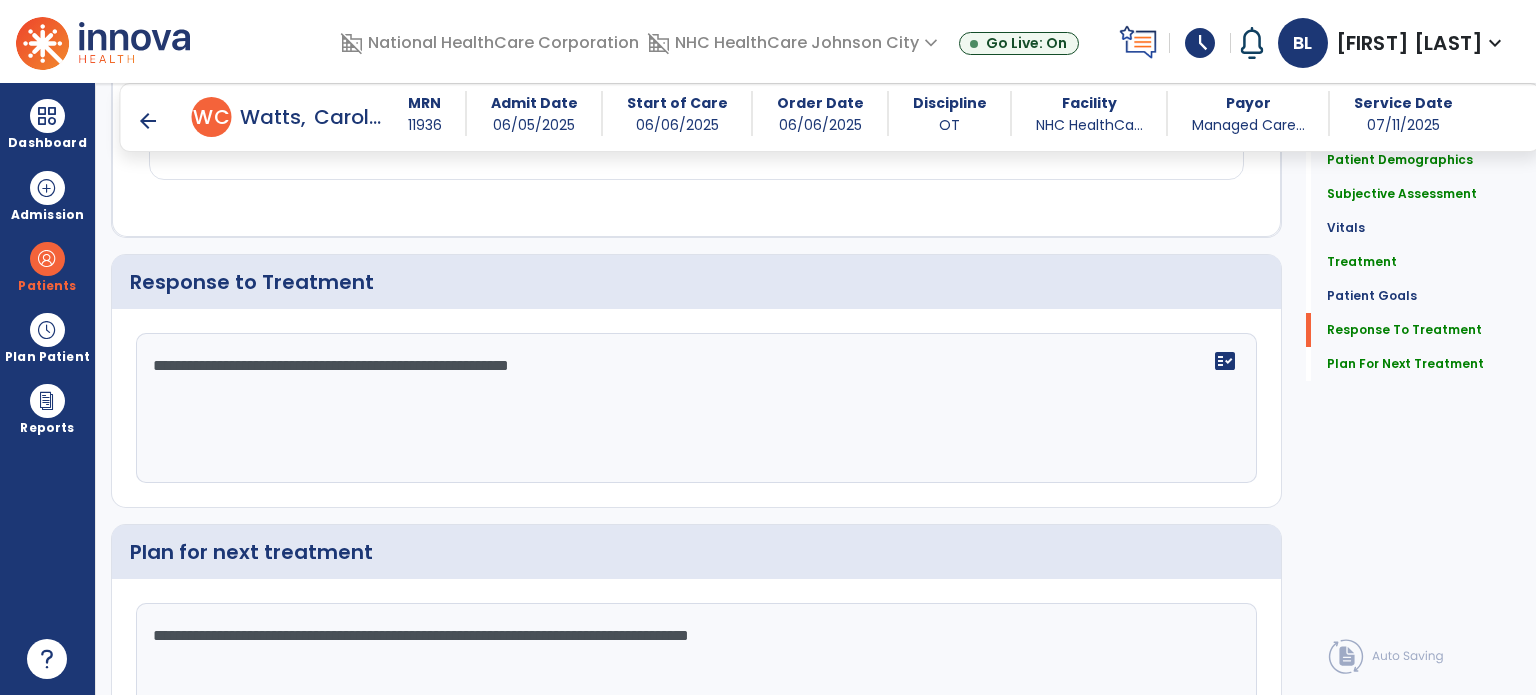 scroll, scrollTop: 2623, scrollLeft: 0, axis: vertical 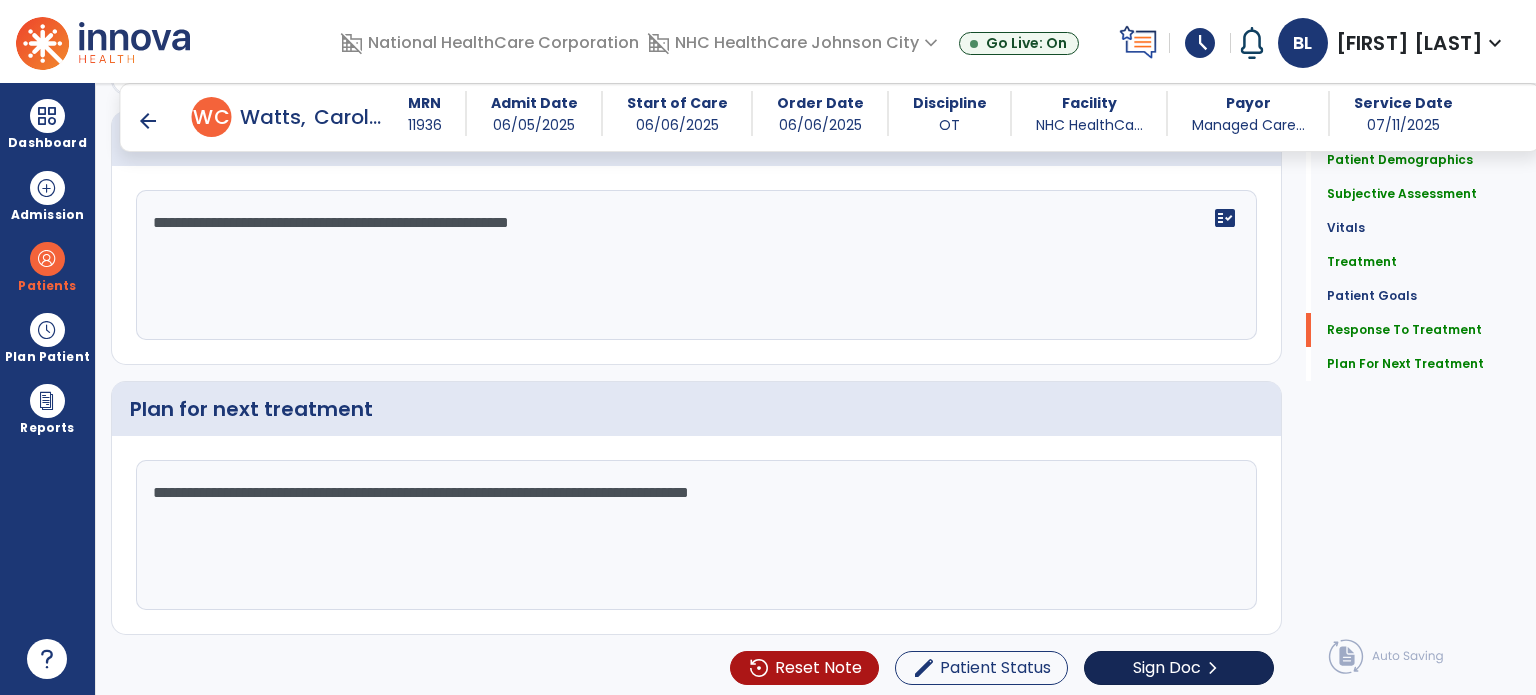 type on "**********" 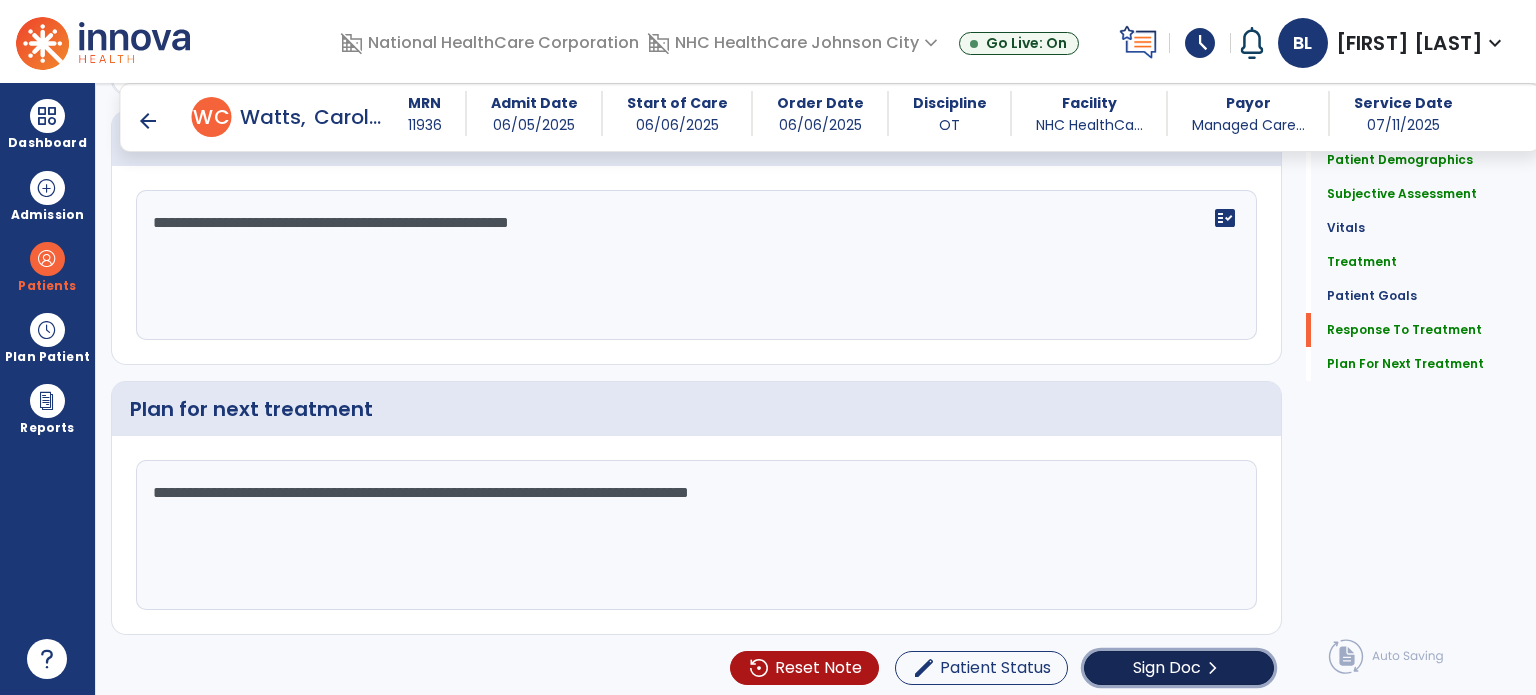 drag, startPoint x: 1158, startPoint y: 667, endPoint x: 1140, endPoint y: 645, distance: 28.42534 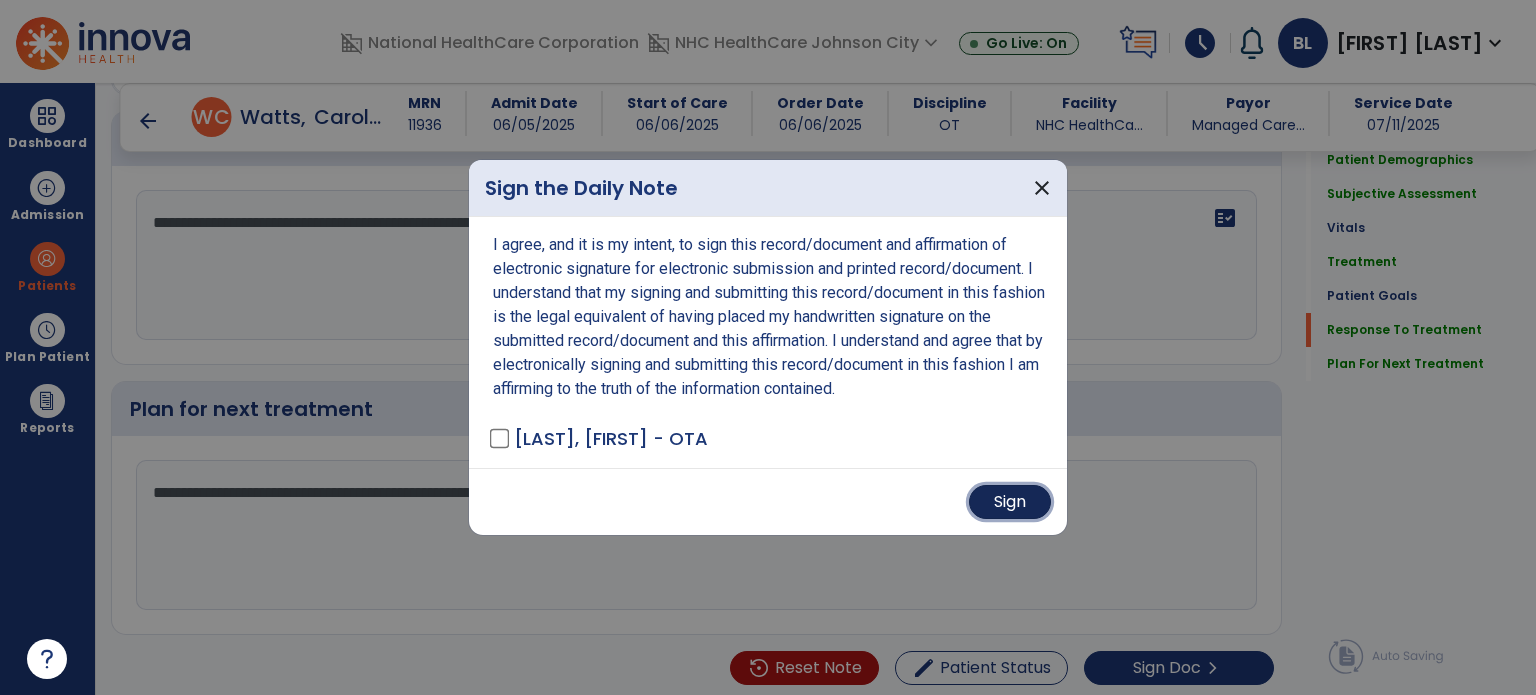 click on "Sign" at bounding box center [1010, 502] 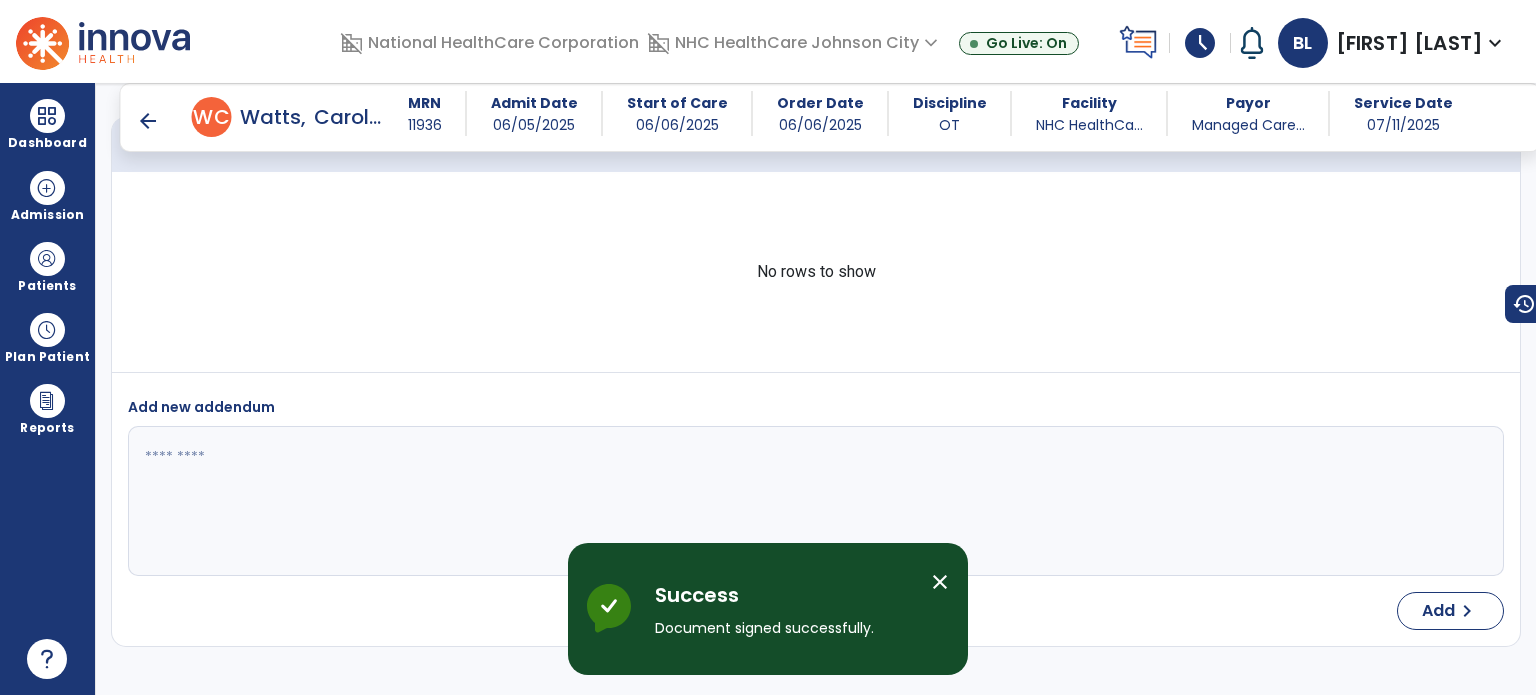 scroll, scrollTop: 3813, scrollLeft: 0, axis: vertical 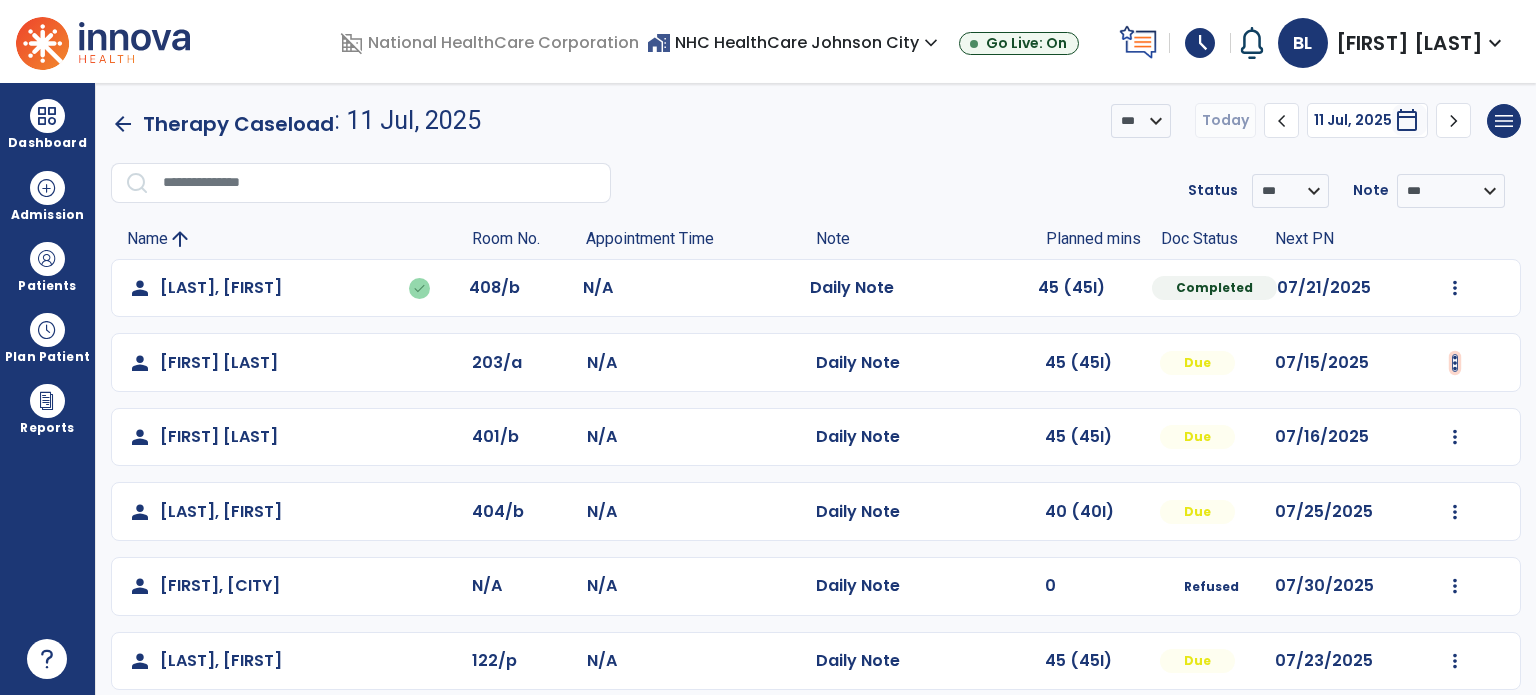 click at bounding box center (1455, 288) 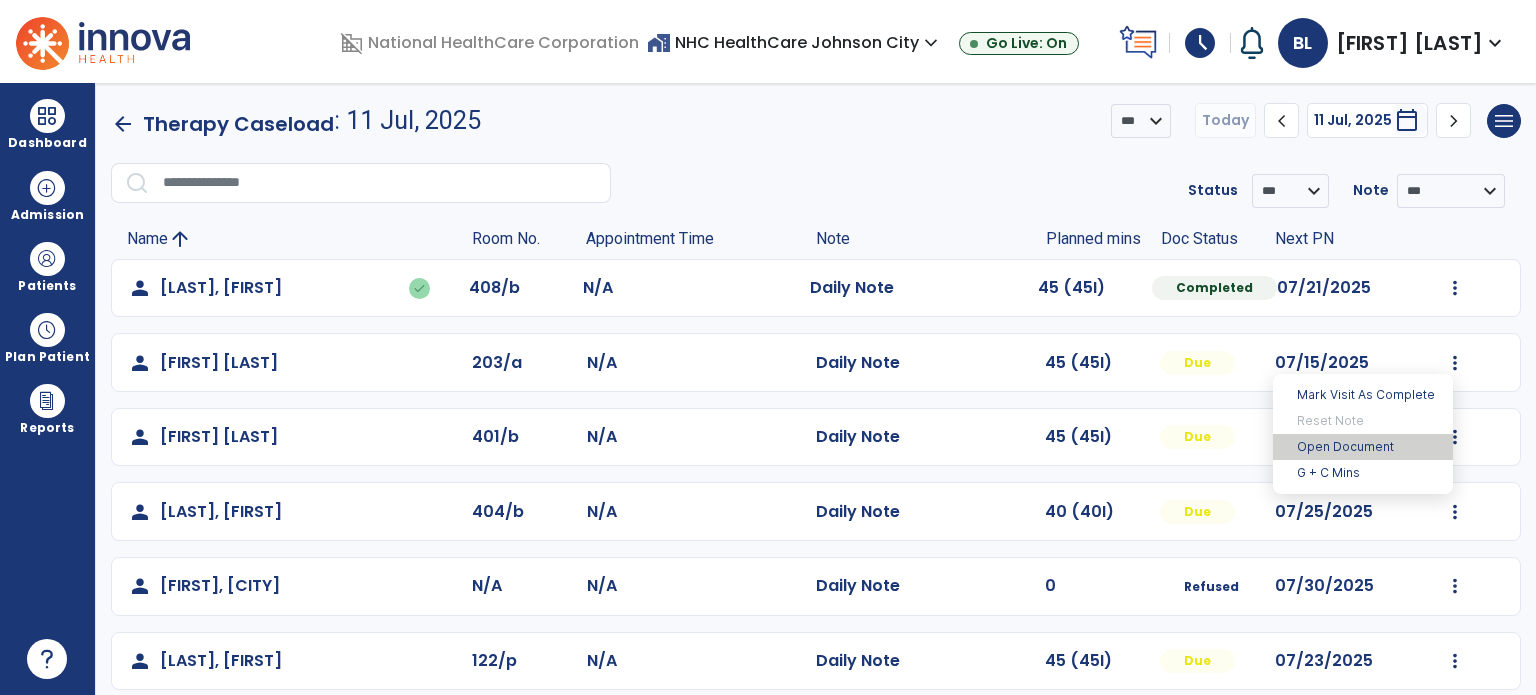 click on "Open Document" at bounding box center (1363, 447) 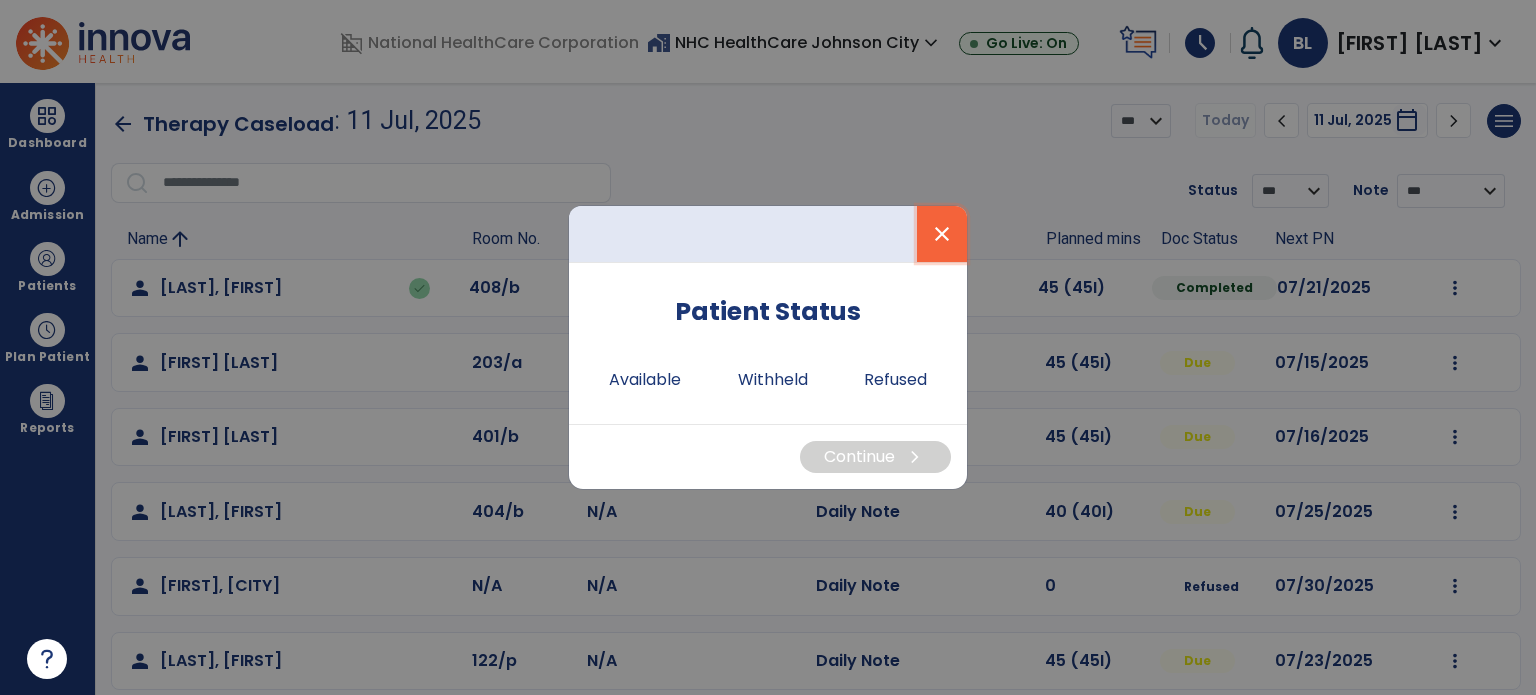 click on "close" at bounding box center [942, 234] 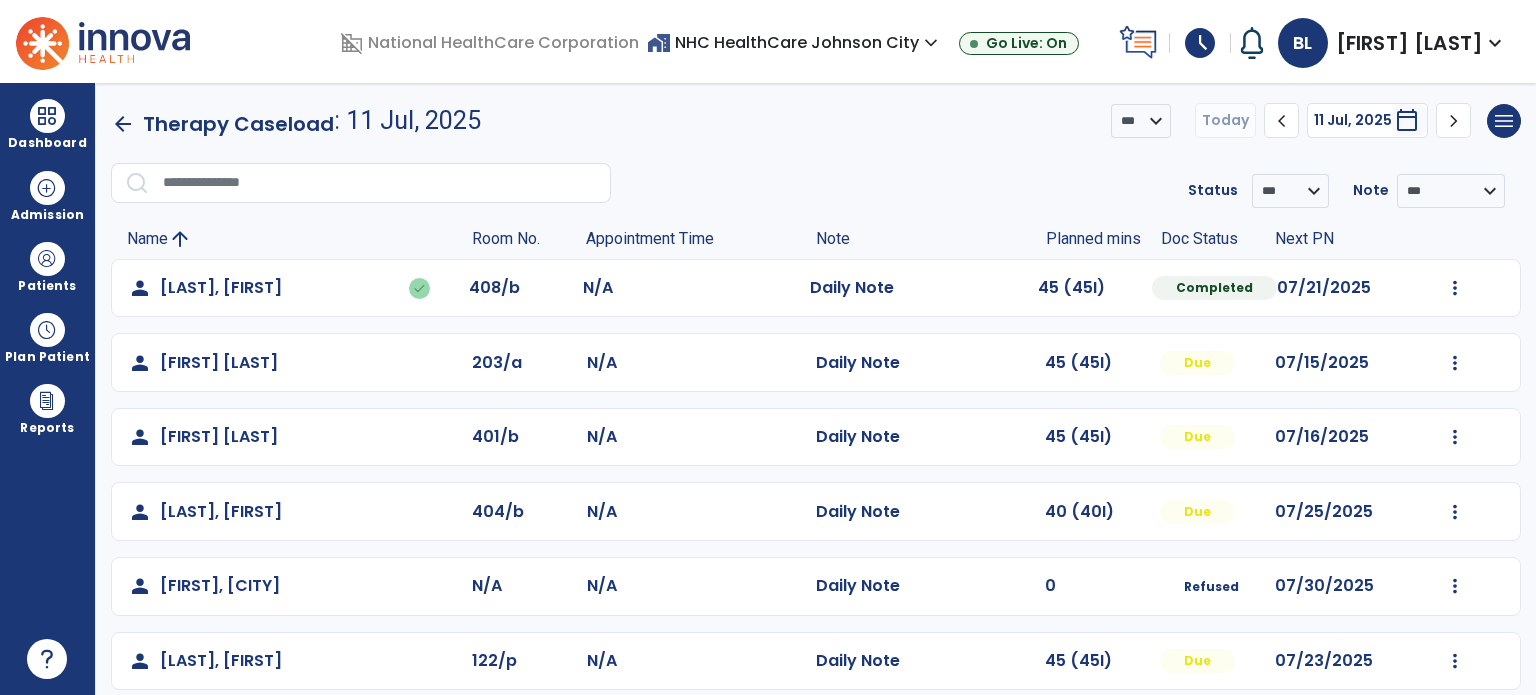 click on "person   [LAST_NAME], [FIRST_NAME]   done  [NUMBER]/b N/A  Daily Note   45 (45I)  Completed 07/21/2025  Undo Visit Status   Reset Note   Open Document   G + C Mins   person   [LAST_NAME], [FIRST_NAME]  203/a N/A  Daily Note   45 (45I)  Due 07/15/2025  Mark Visit As Complete   Reset Note   Open Document   G + C Mins   person   [LAST_NAME], [FIRST_NAME]  401/b N/A  Daily Note   45 (45I)  Due 07/16/2025  Mark Visit As Complete   Reset Note   Open Document   G + C Mins   person   [LAST_NAME], [FIRST_NAME]  404/b N/A  Daily Note   40 (40I)  Due 07/25/2025  Mark Visit As Complete   Reset Note   Open Document   G + C Mins   person   [LAST_NAME], [FIRST_NAME]  N/A N/A  Daily Note   0  Refused 07/30/2025  Mark Visit As Complete   Reset Note   Open Document   G + C Mins   person   [LAST_NAME], [FIRST_NAME]  122/p N/A  Daily Note   45 (45I)  Due 07/23/2025  Mark Visit As Complete   Reset Note   Open Document   G + C Mins   person   [LAST_NAME], [FIRST_NAME]  305/a N/A  Daily Note   0  Withheld  Mark Visit As Complete   Reset Note   Open Document   G + C Mins   person   [LAST_NAME], [FIRST_NAME]  424/a N/A Due" 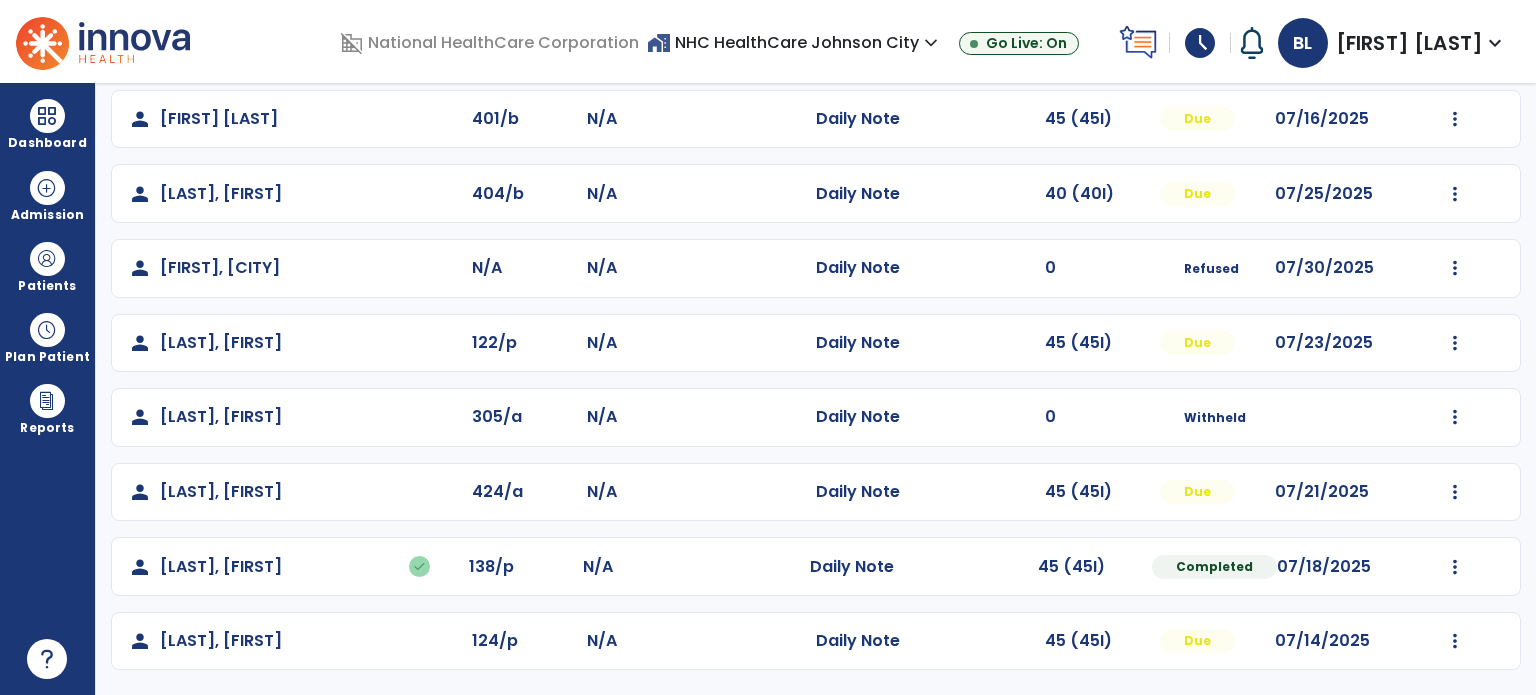 click on "person   [LAST_NAME], [FIRST_NAME]   done  [NUMBER]/b N/A  Daily Note   45 (45I)  Completed 07/21/2025  Undo Visit Status   Reset Note   Open Document   G + C Mins   person   [LAST_NAME], [FIRST_NAME]  203/a N/A  Daily Note   45 (45I)  Due 07/15/2025  Mark Visit As Complete   Reset Note   Open Document   G + C Mins   person   [LAST_NAME], [FIRST_NAME]  401/b N/A  Daily Note   45 (45I)  Due 07/16/2025  Mark Visit As Complete   Reset Note   Open Document   G + C Mins   person   [LAST_NAME], [FIRST_NAME]  404/b N/A  Daily Note   40 (40I)  Due 07/25/2025  Mark Visit As Complete   Reset Note   Open Document   G + C Mins   person   [LAST_NAME], [FIRST_NAME]  N/A N/A  Daily Note   0  Refused 07/30/2025  Mark Visit As Complete   Reset Note   Open Document   G + C Mins   person   [LAST_NAME], [FIRST_NAME]  122/p N/A  Daily Note   45 (45I)  Due 07/23/2025  Mark Visit As Complete   Reset Note   Open Document   G + C Mins   person   [LAST_NAME], [FIRST_NAME]  305/a N/A  Daily Note   0  Withheld  Mark Visit As Complete   Reset Note   Open Document   G + C Mins   person   [LAST_NAME], [FIRST_NAME]  424/a N/A Due" 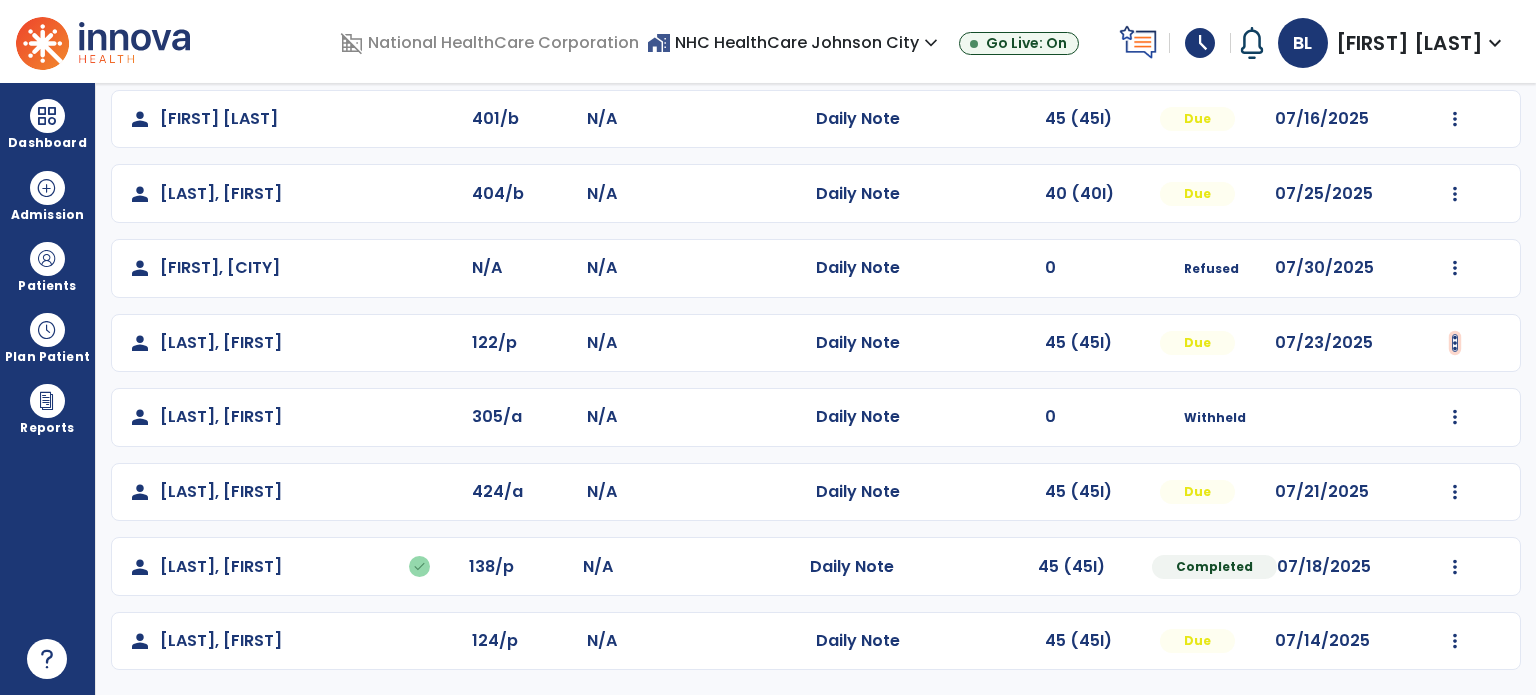 click at bounding box center (1455, -30) 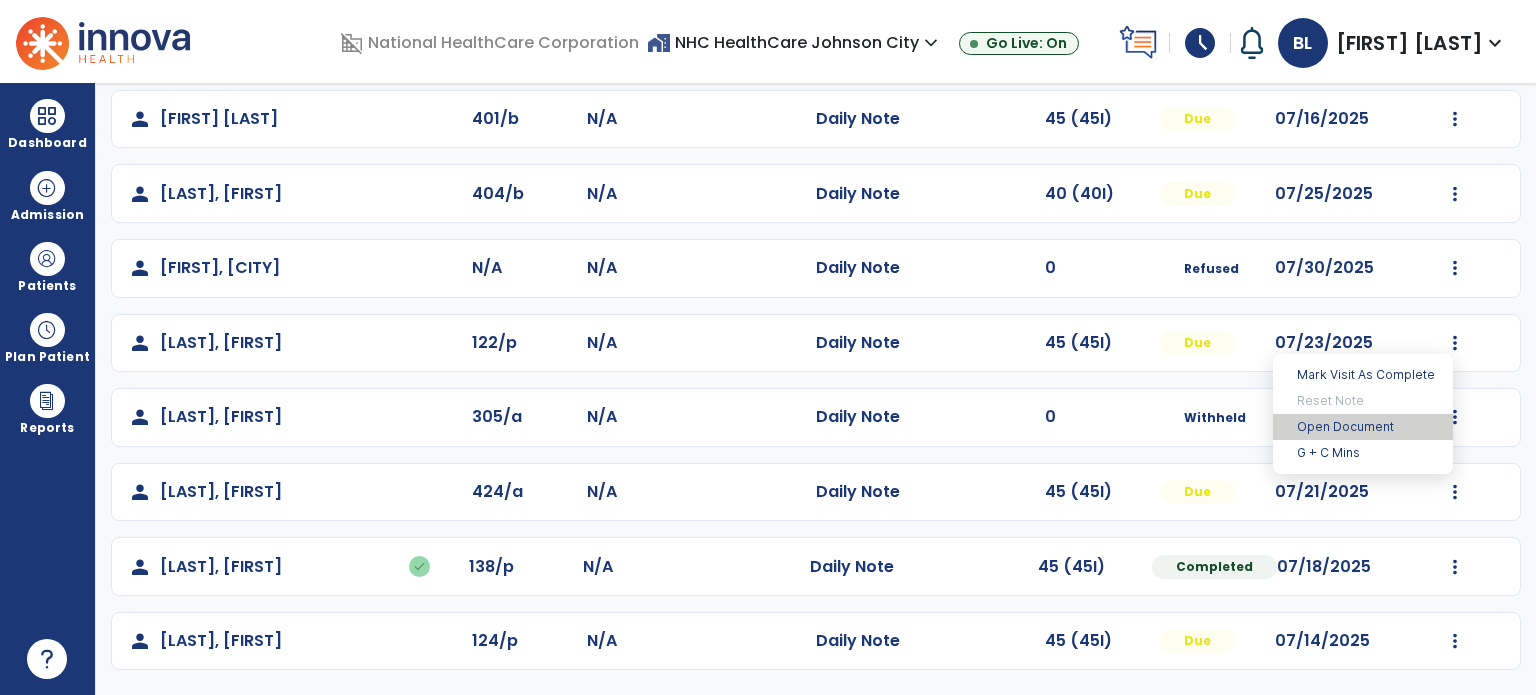 click on "Open Document" at bounding box center [1363, 427] 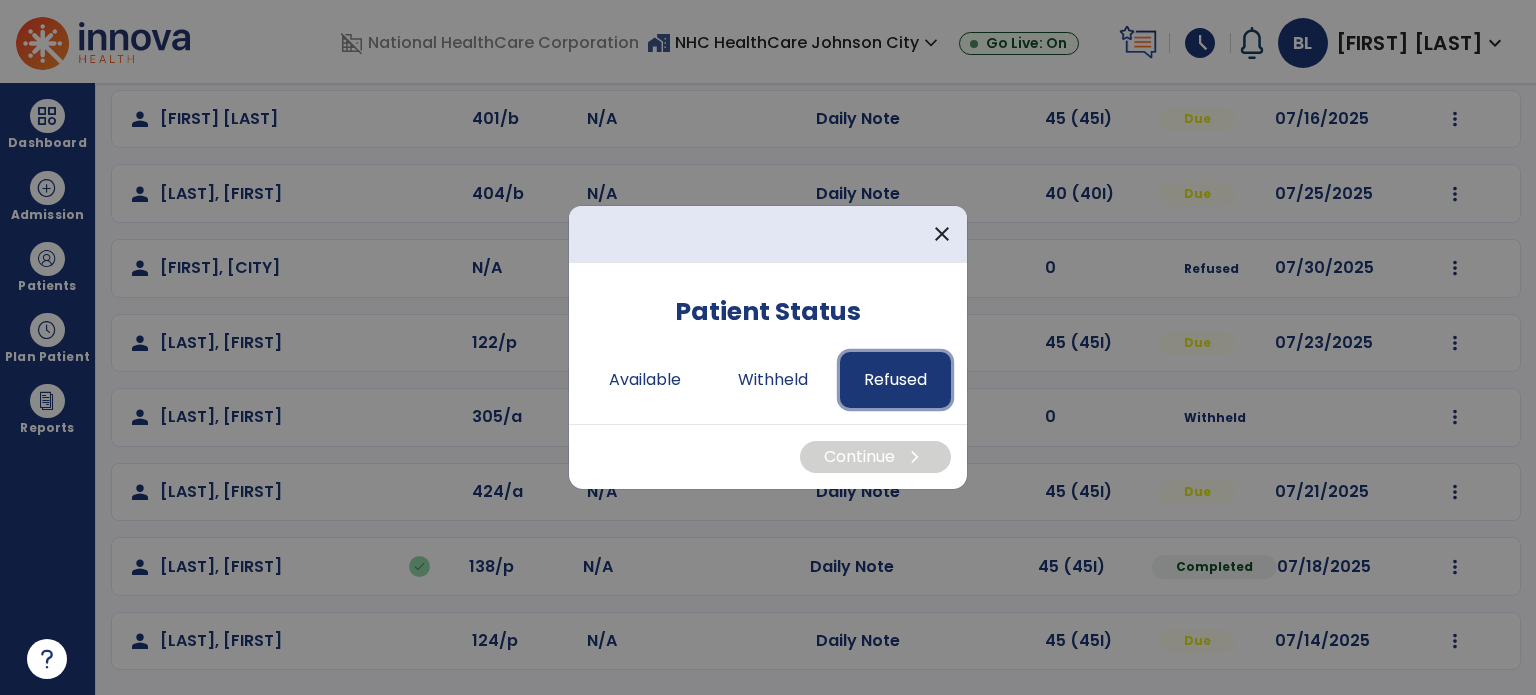 click on "Refused" at bounding box center [895, 380] 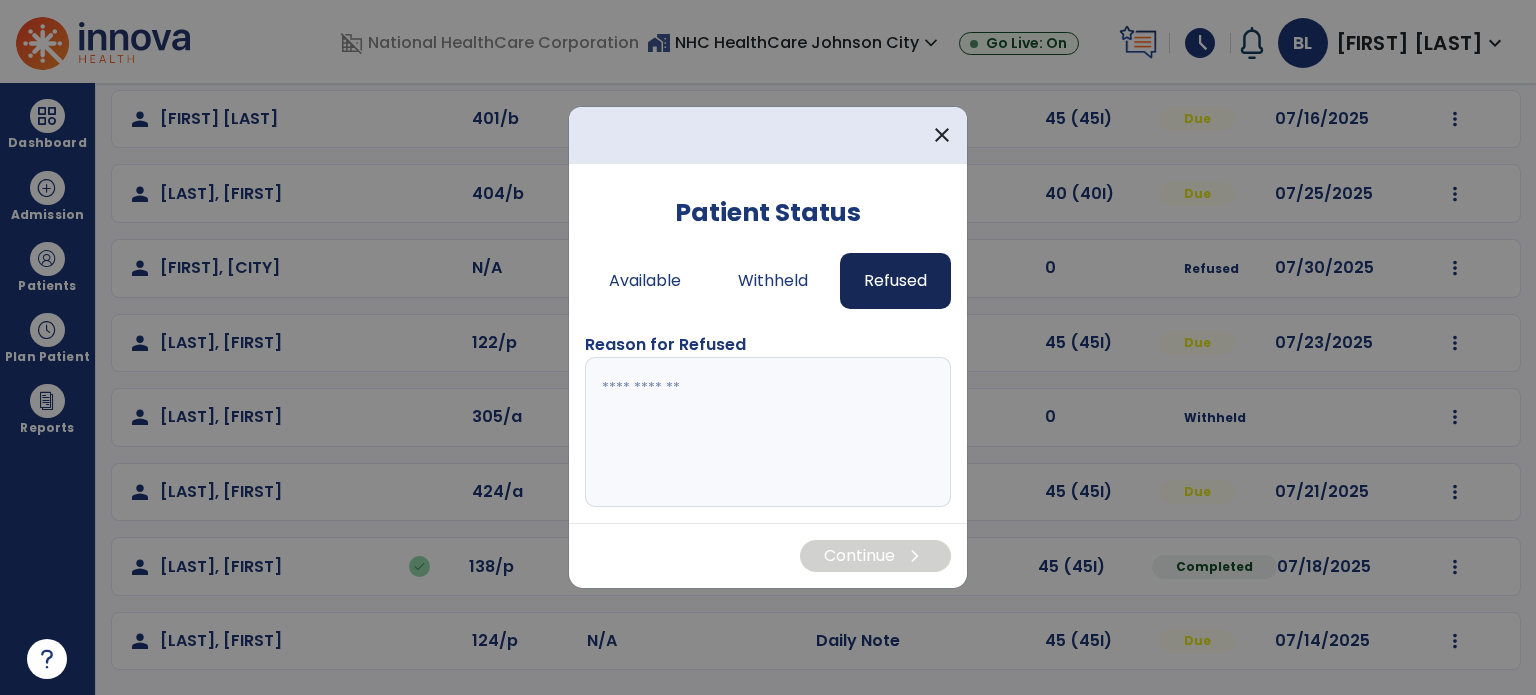 click at bounding box center (768, 432) 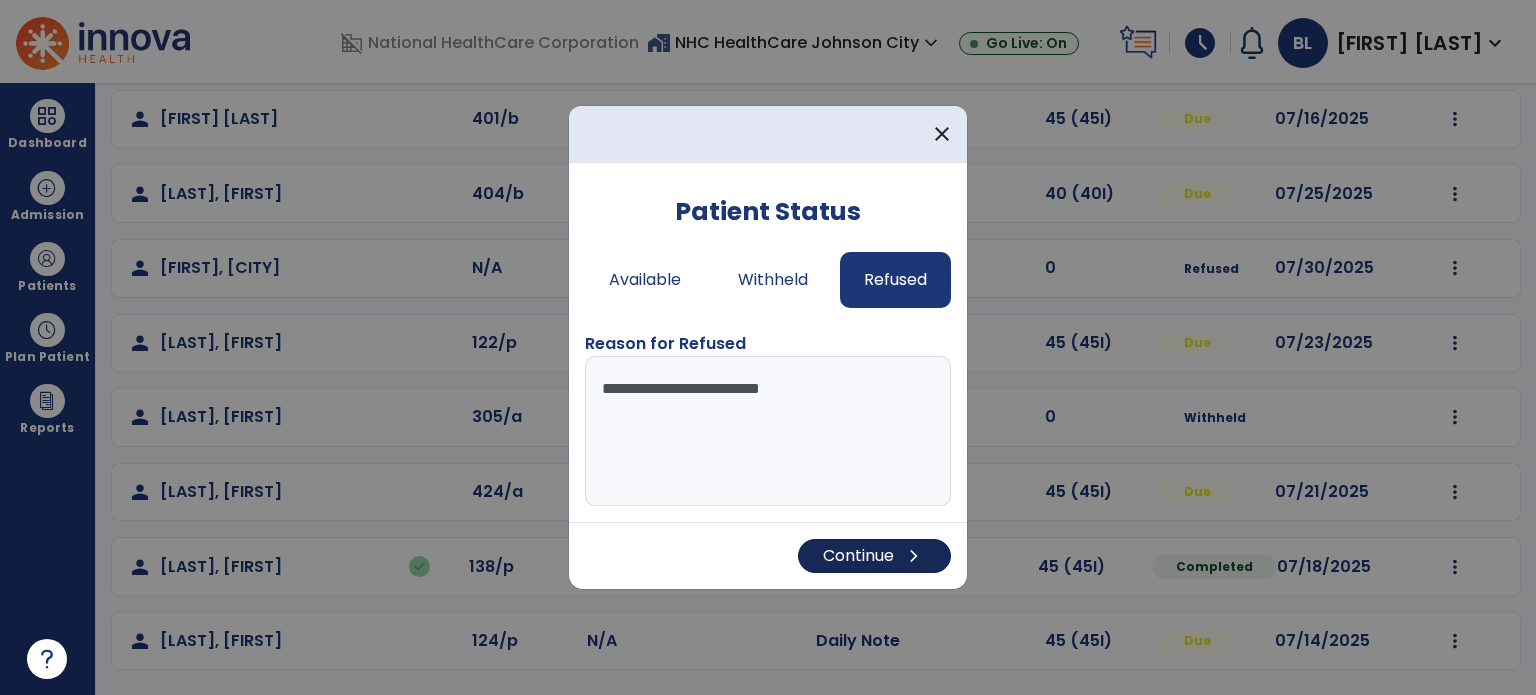 type on "**********" 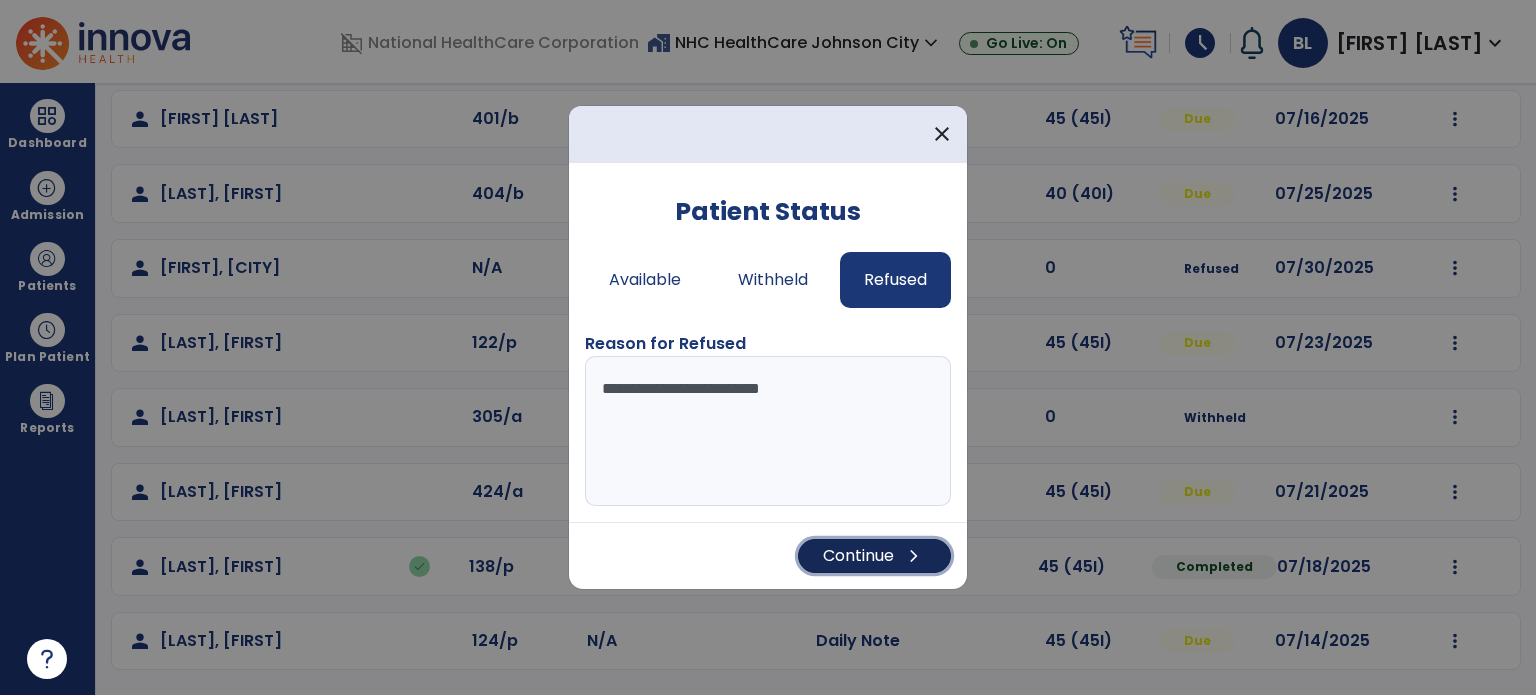 click on "Continue   chevron_right" at bounding box center (874, 556) 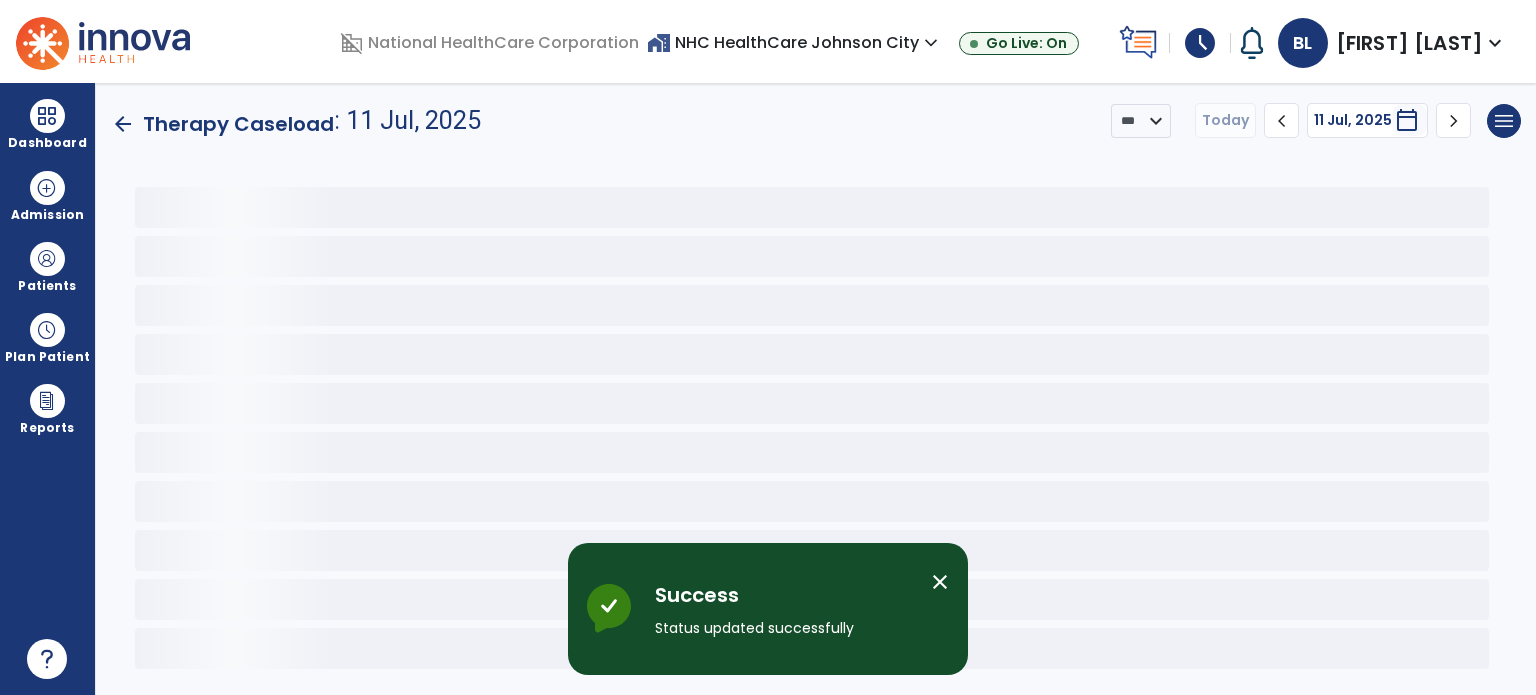 scroll, scrollTop: 0, scrollLeft: 0, axis: both 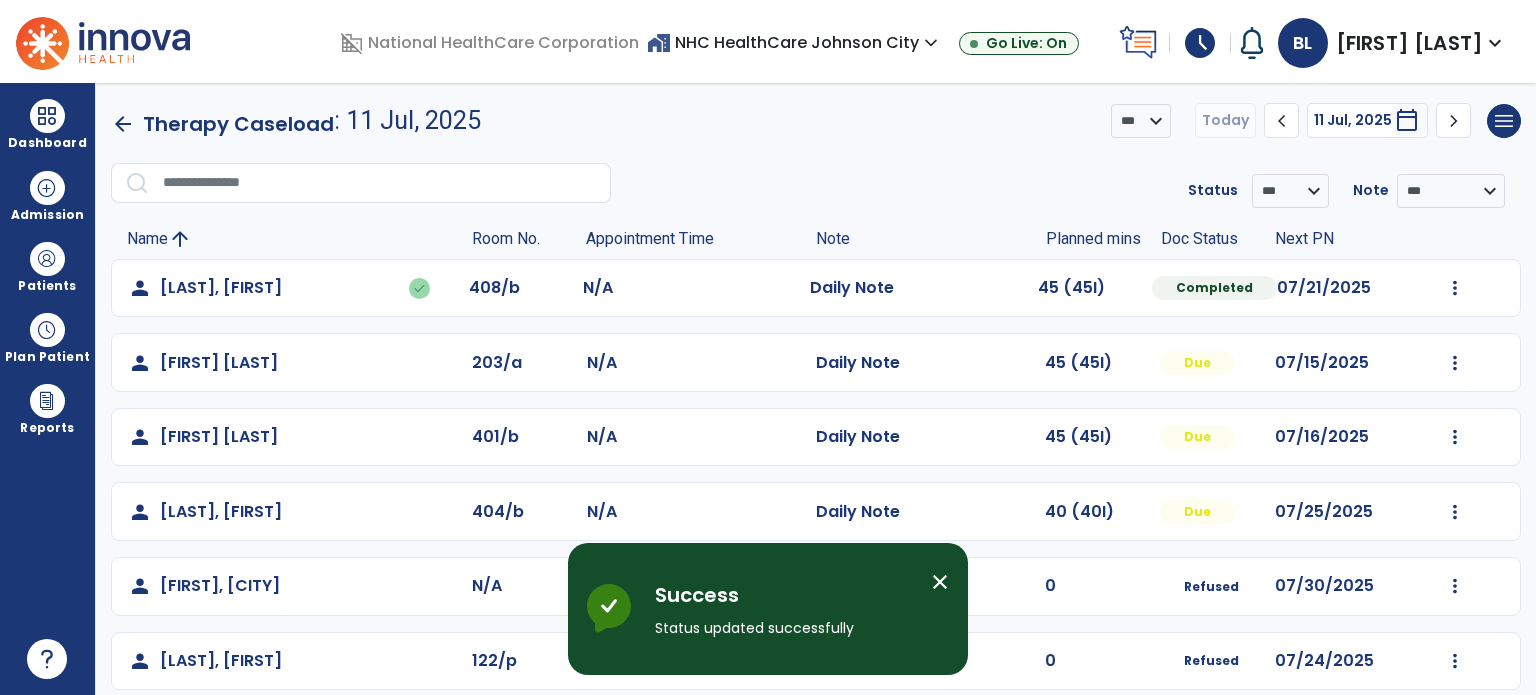 click on "person Delong, Edward 408/b N/A Daily Note 45 (45I) Completed 07/21/2025 Undo Visit Status Reset Note Open Document G + C Mins person Hilton, Mary 203/a N/A Daily Note 45 (45I) Due 07/15/2025 Mark Visit As Complete Reset Note Open Document G + C Mins person Jones, Rose 401/b N/A Daily Note 45 (45I) Due 07/16/2025 Mark Visit As Complete Reset Note Open Document G + C Mins person Malone, Anna 404/b N/A Daily Note 40 (40I) Due 07/25/2025 Mark Visit As Complete Reset Note Open Document G + C Mins person Moore, Georgia N/A N/A Daily Note 0 Refused 07/30/2025 Mark Visit As Complete Reset Note Open Document G + C Mins person Osborne, Edgar 122/p N/A Daily Note 0 Refused 07/24/2025 Mark Visit As Complete Reset Note Open Document G + C Mins person Shipley, Jennifer 305/a N/A Daily Note 0 Withheld Mark Visit As Complete Reset Note Open Document G + C Mins person Street, Clifford 424/a N/A Due 138/p" 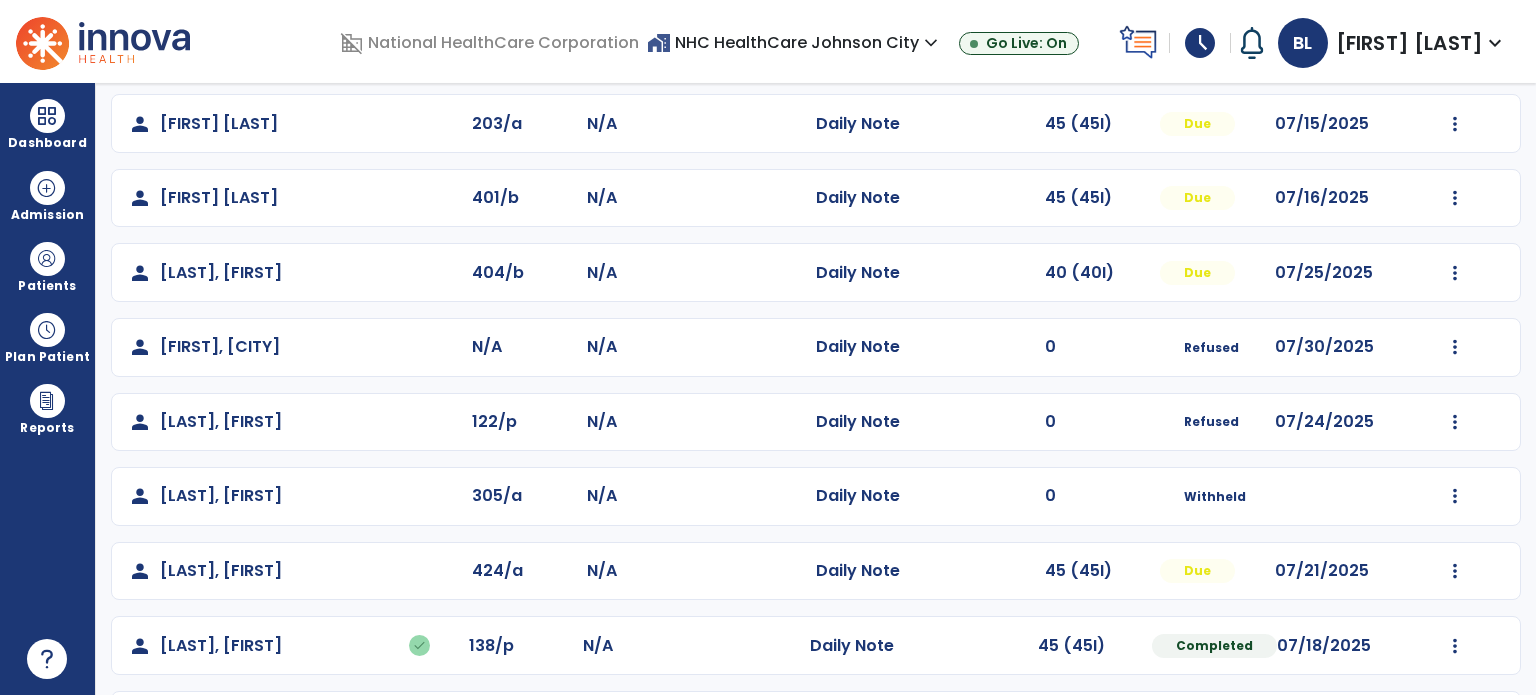 scroll, scrollTop: 319, scrollLeft: 0, axis: vertical 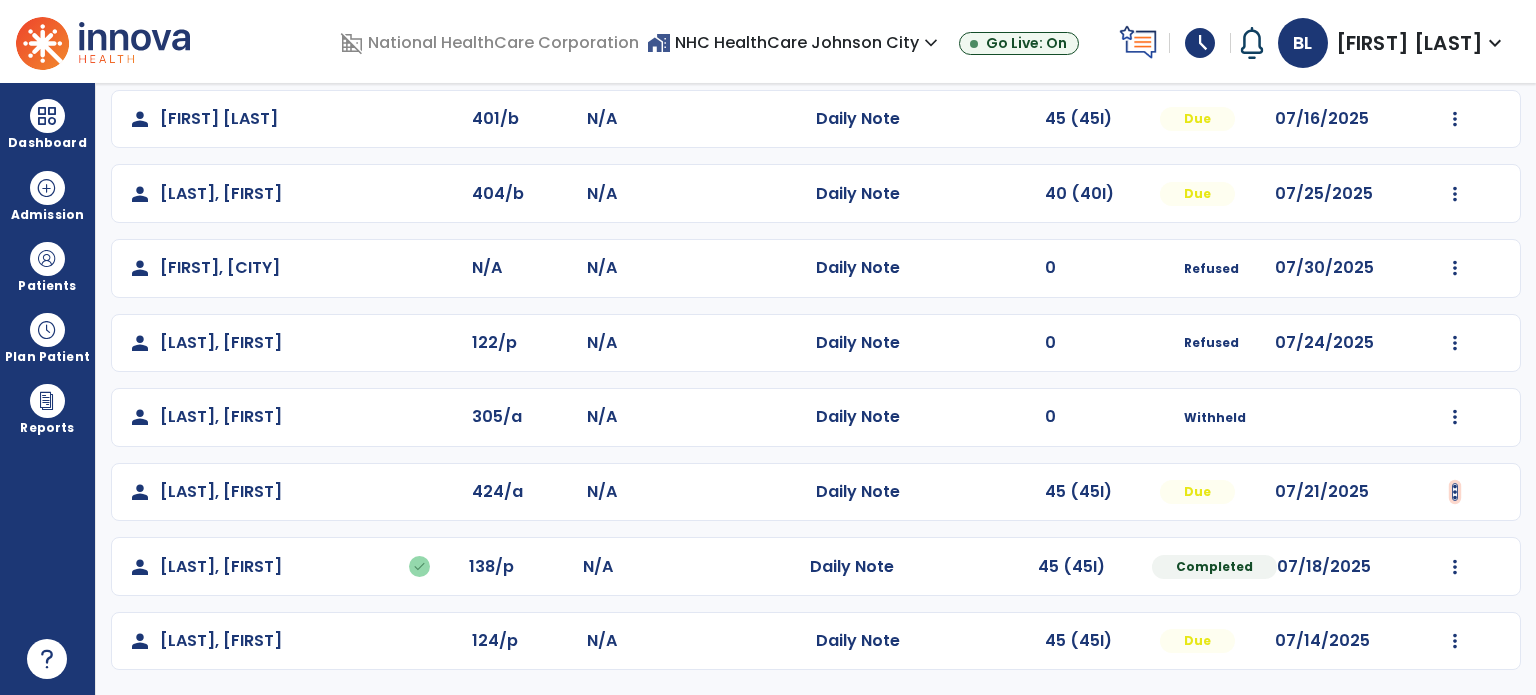 click at bounding box center (1455, -30) 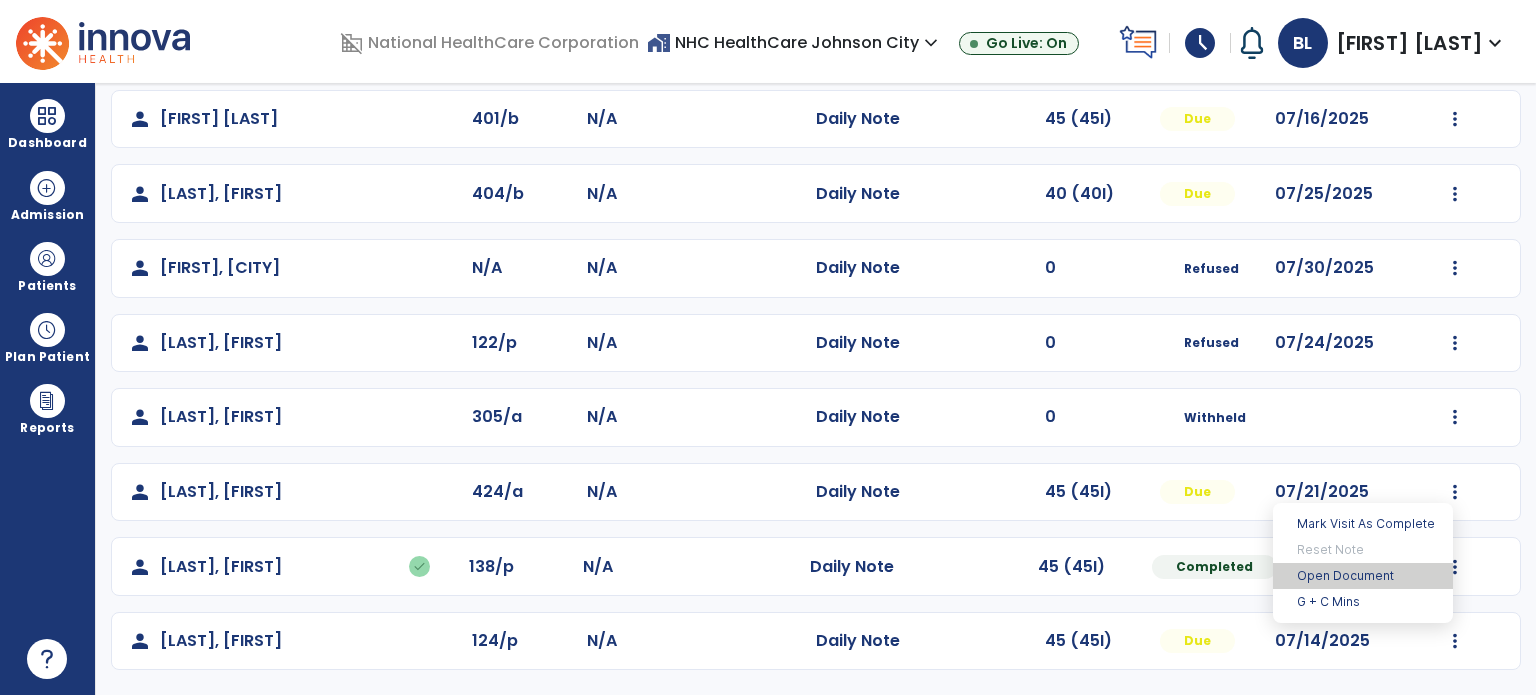 click on "Open Document" at bounding box center (1363, 576) 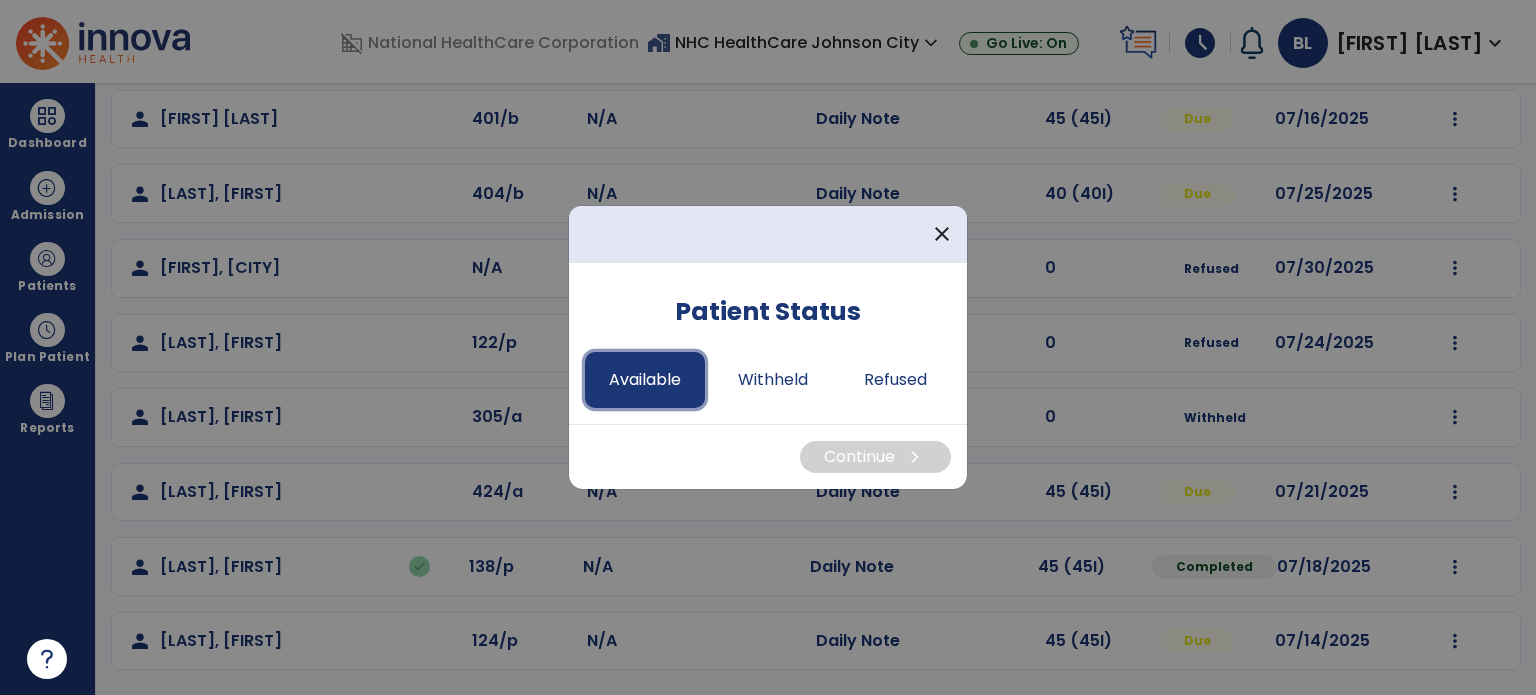 click on "Available" at bounding box center (645, 380) 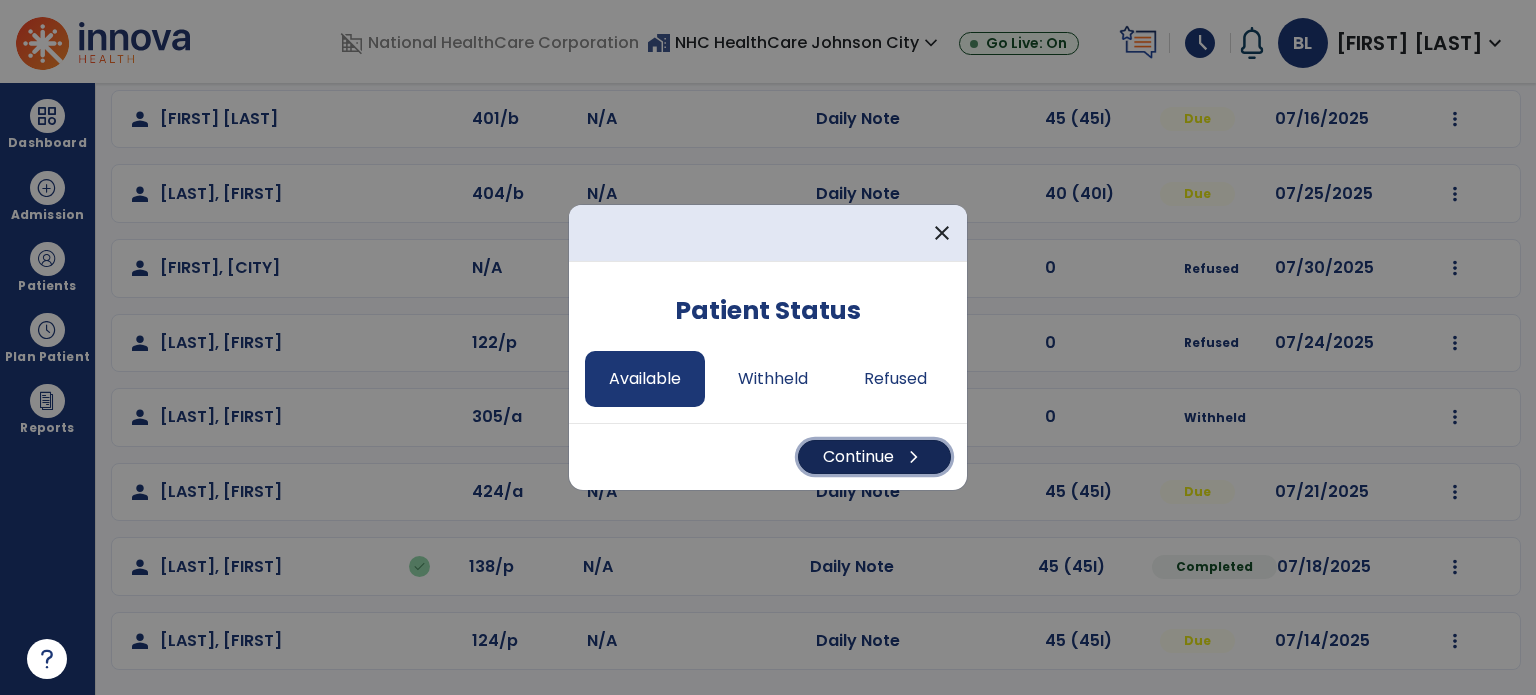 click on "Continue   chevron_right" at bounding box center (874, 457) 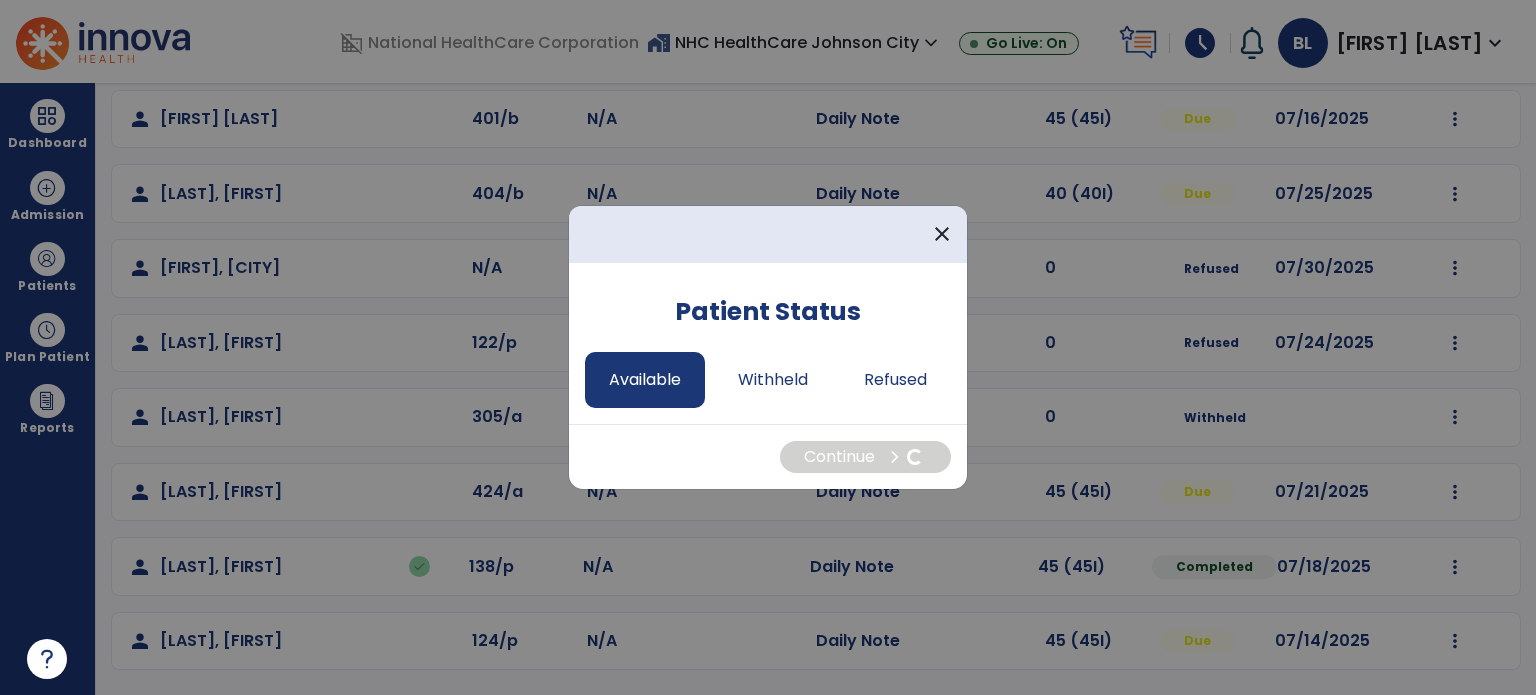 select on "*" 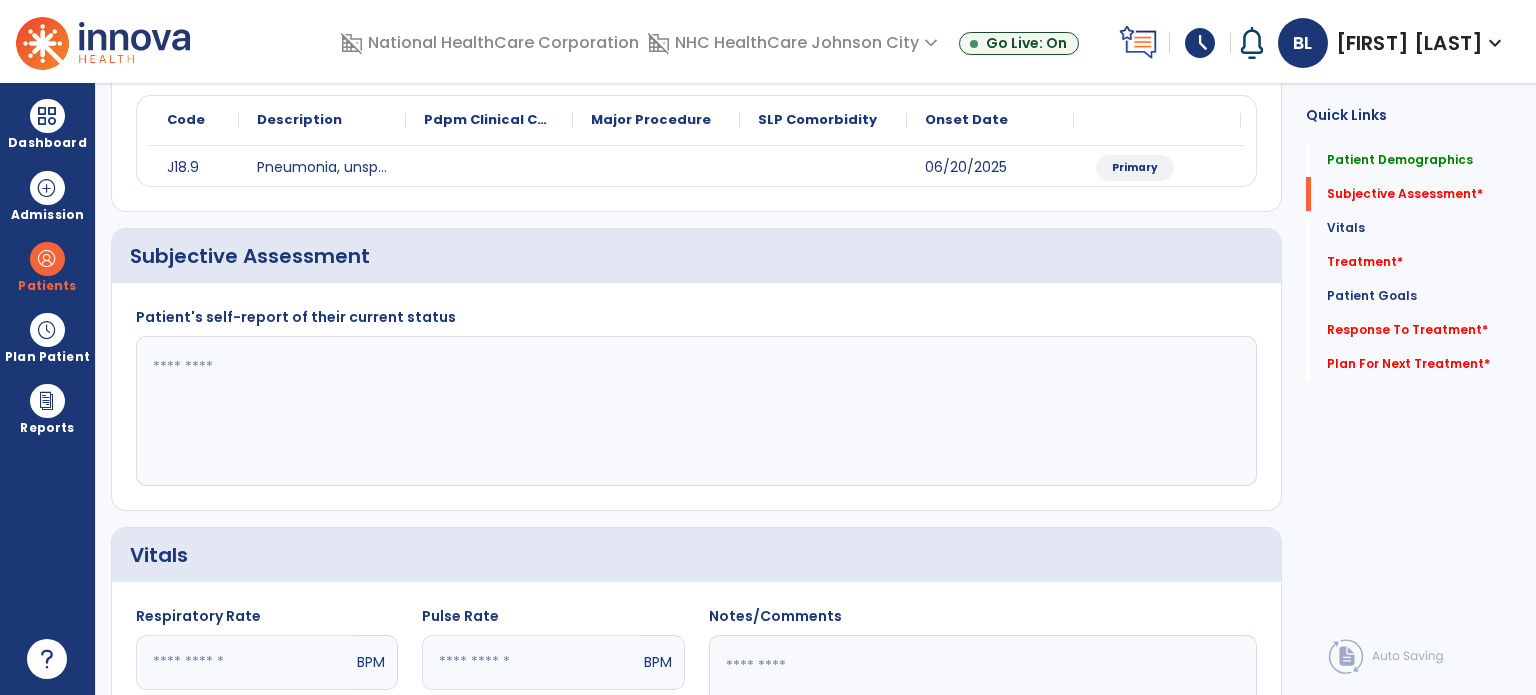 click 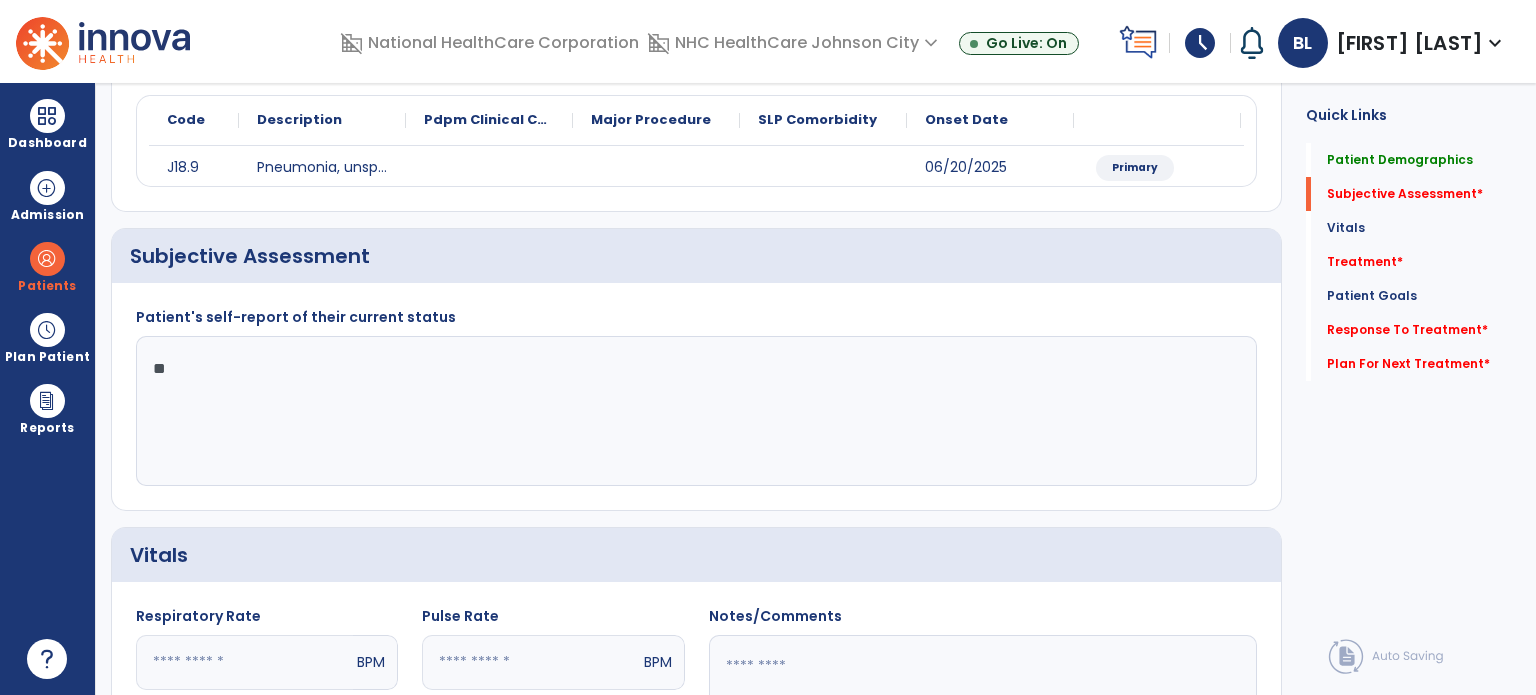 type on "*" 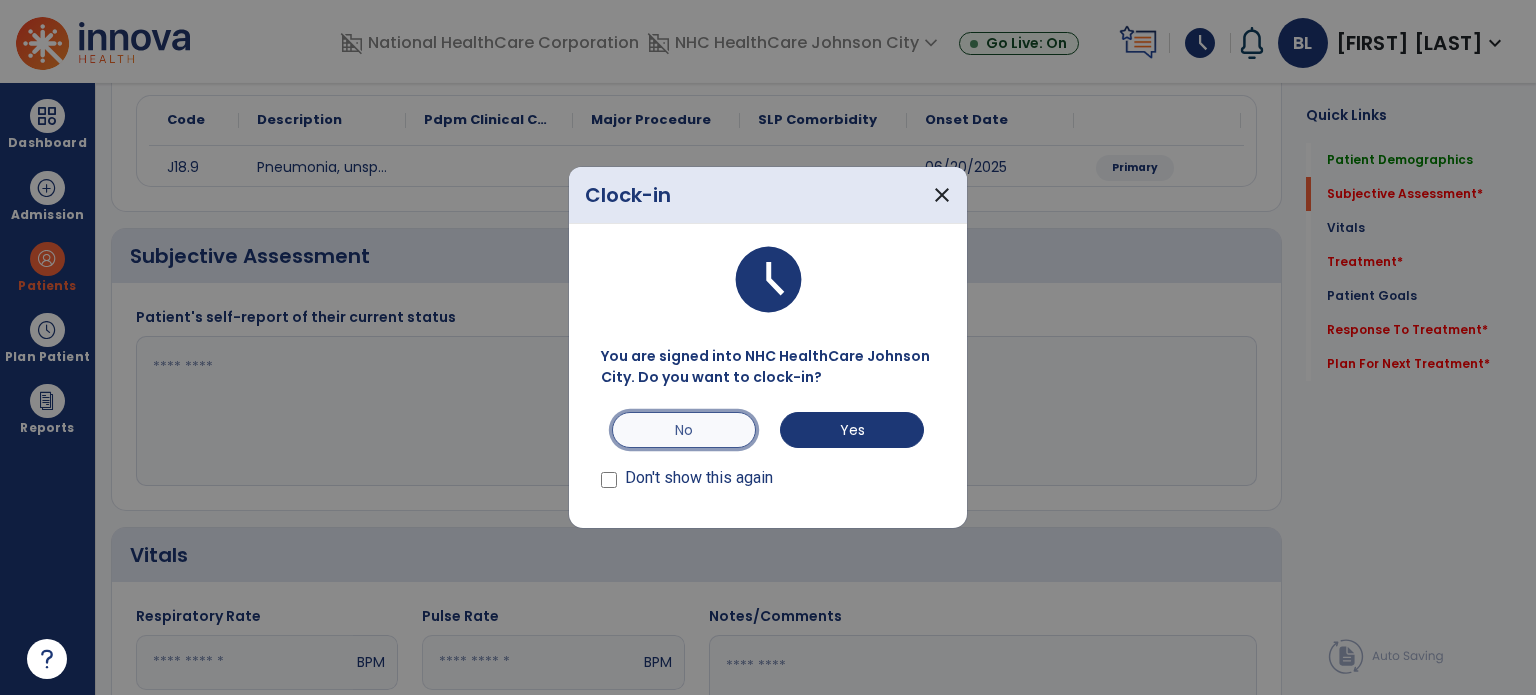 click on "No" at bounding box center [684, 430] 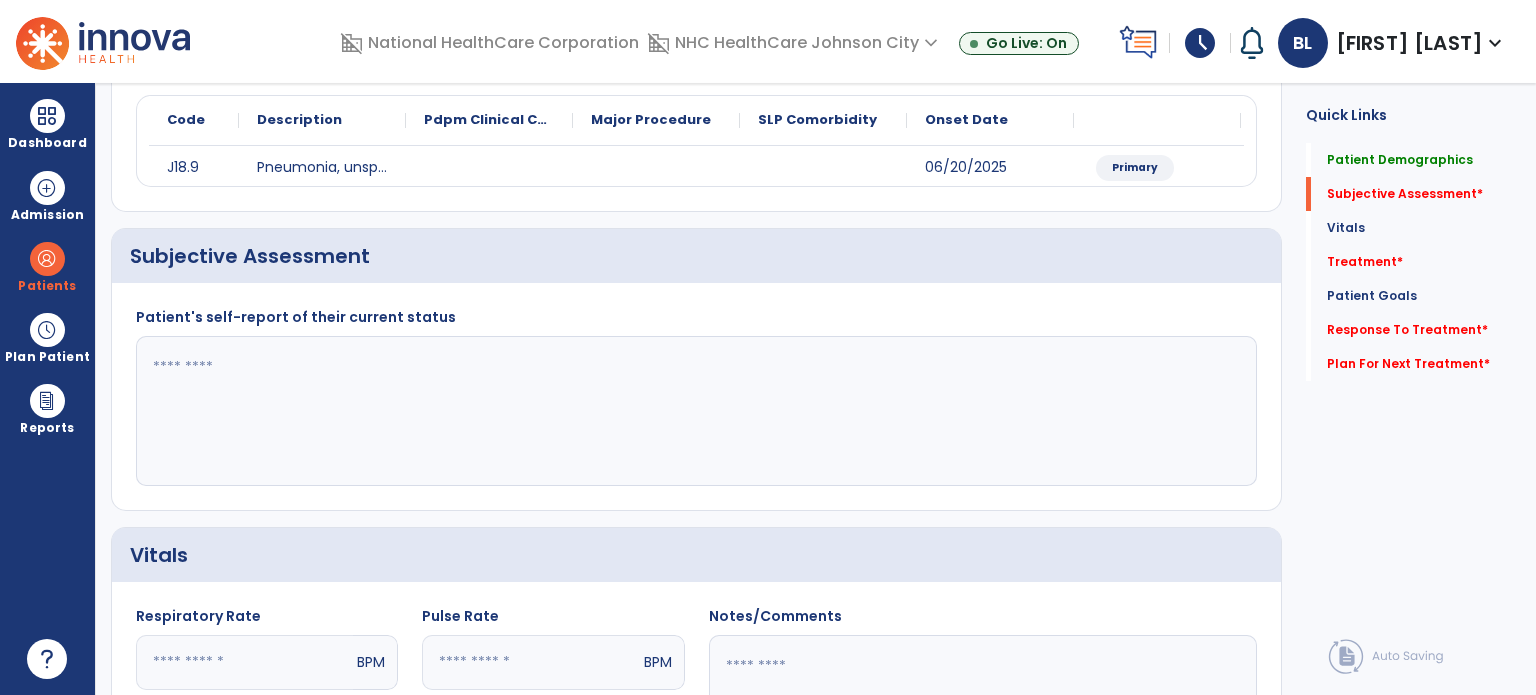 click 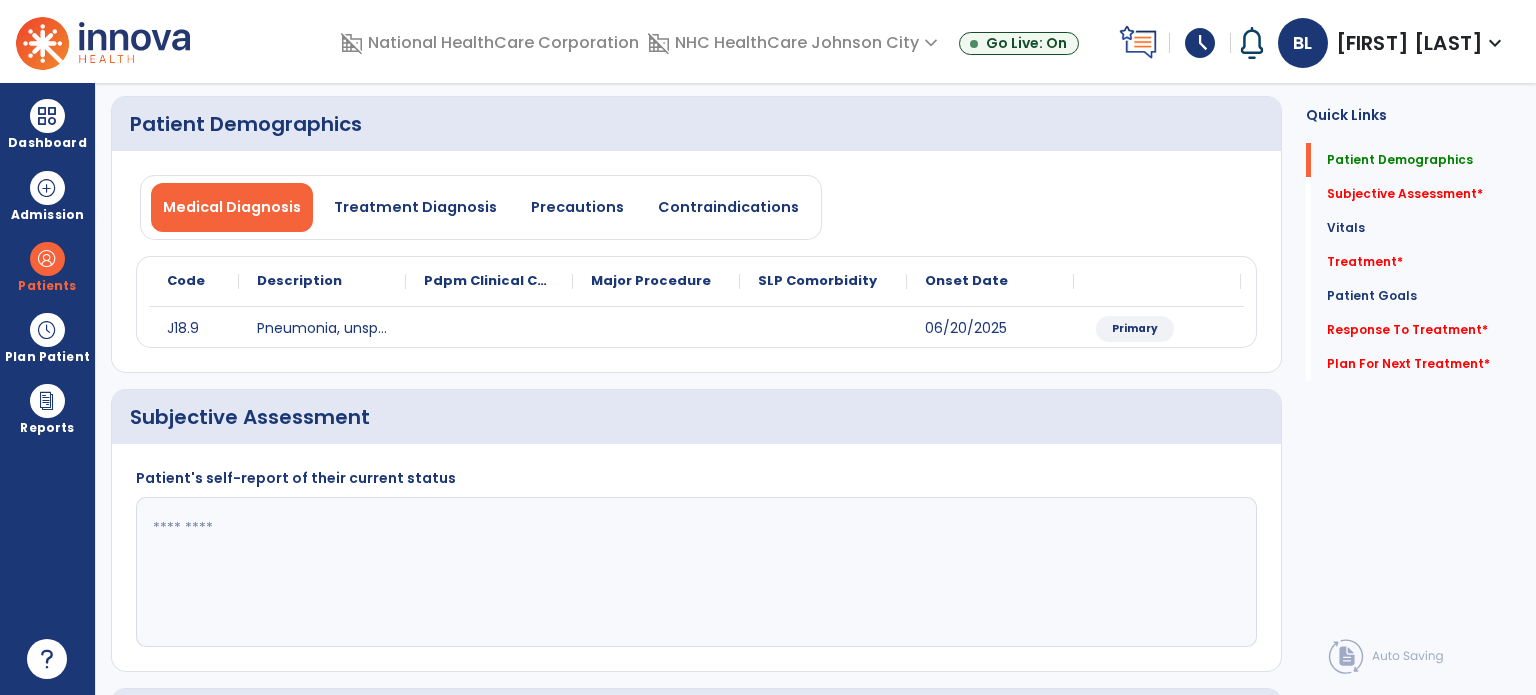 scroll, scrollTop: 0, scrollLeft: 0, axis: both 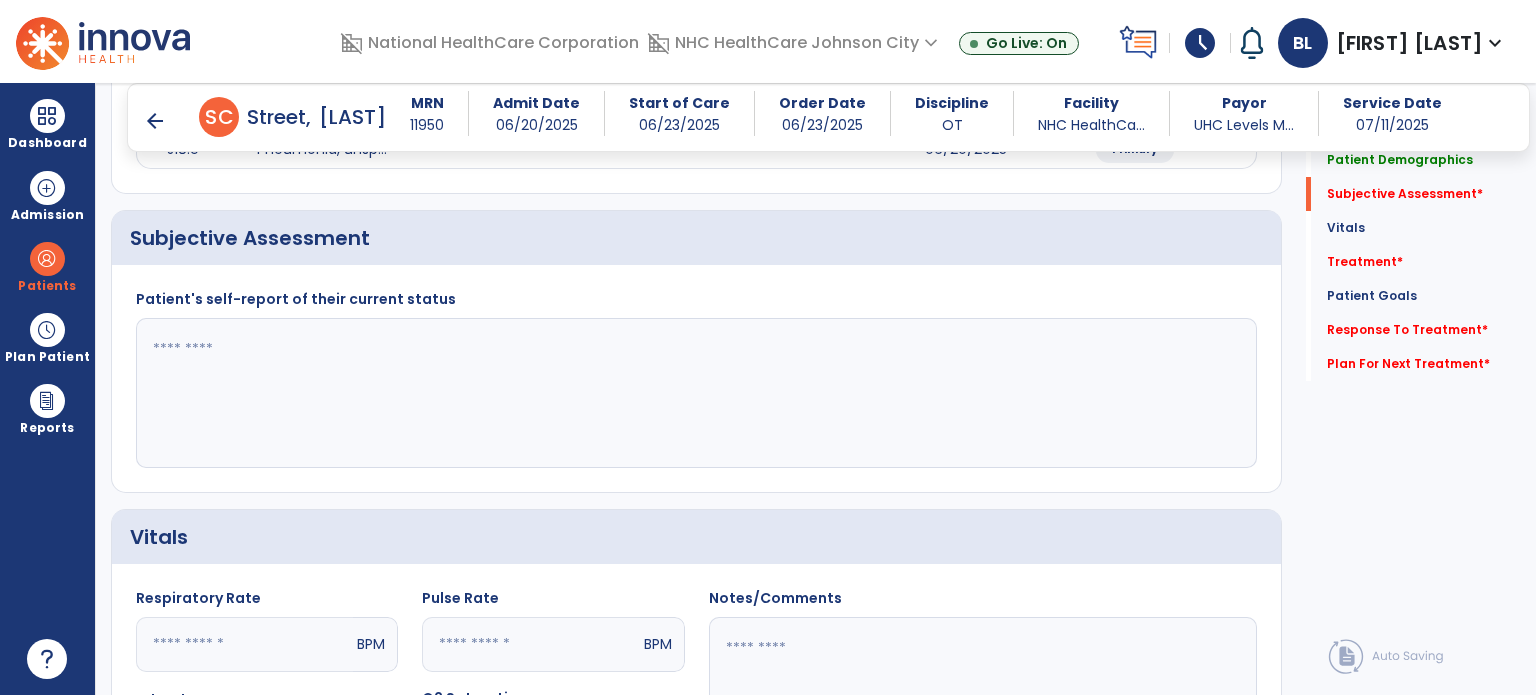 click 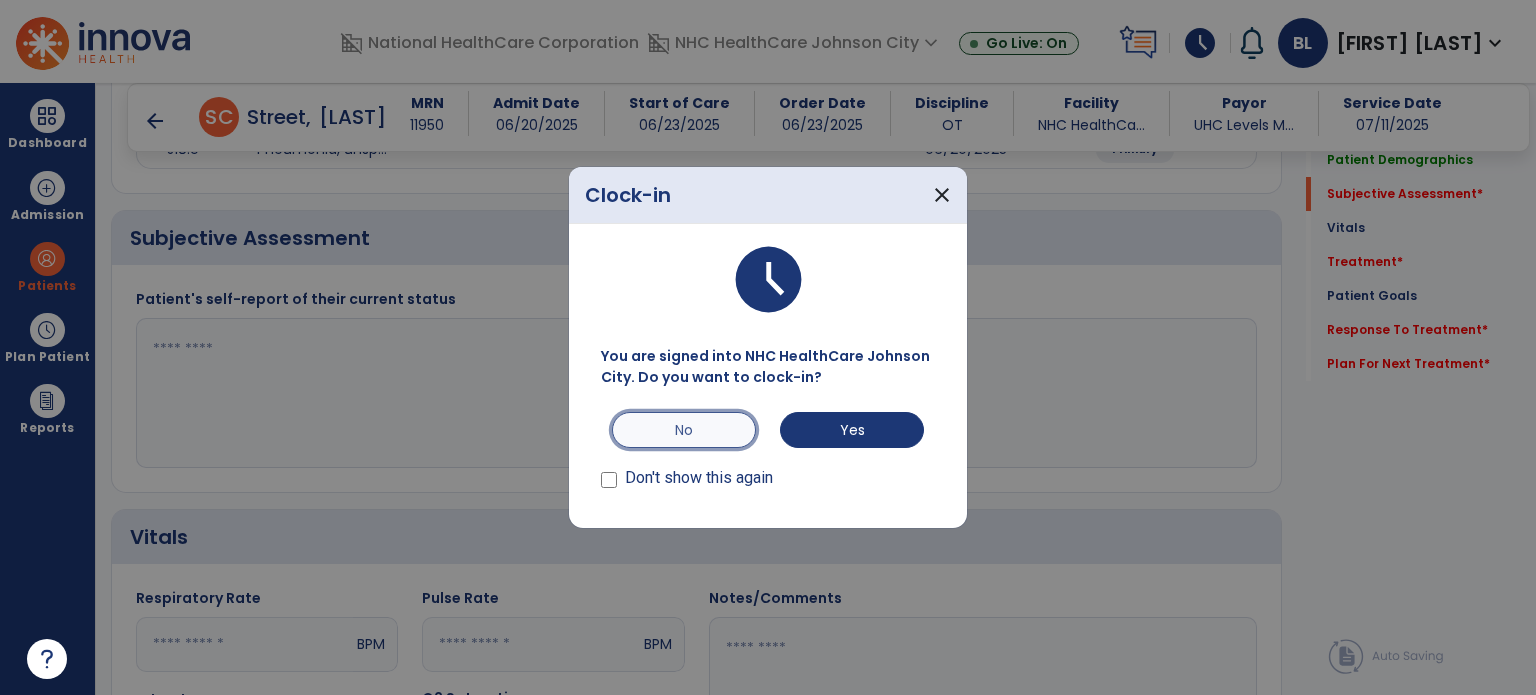 click on "No" at bounding box center [684, 430] 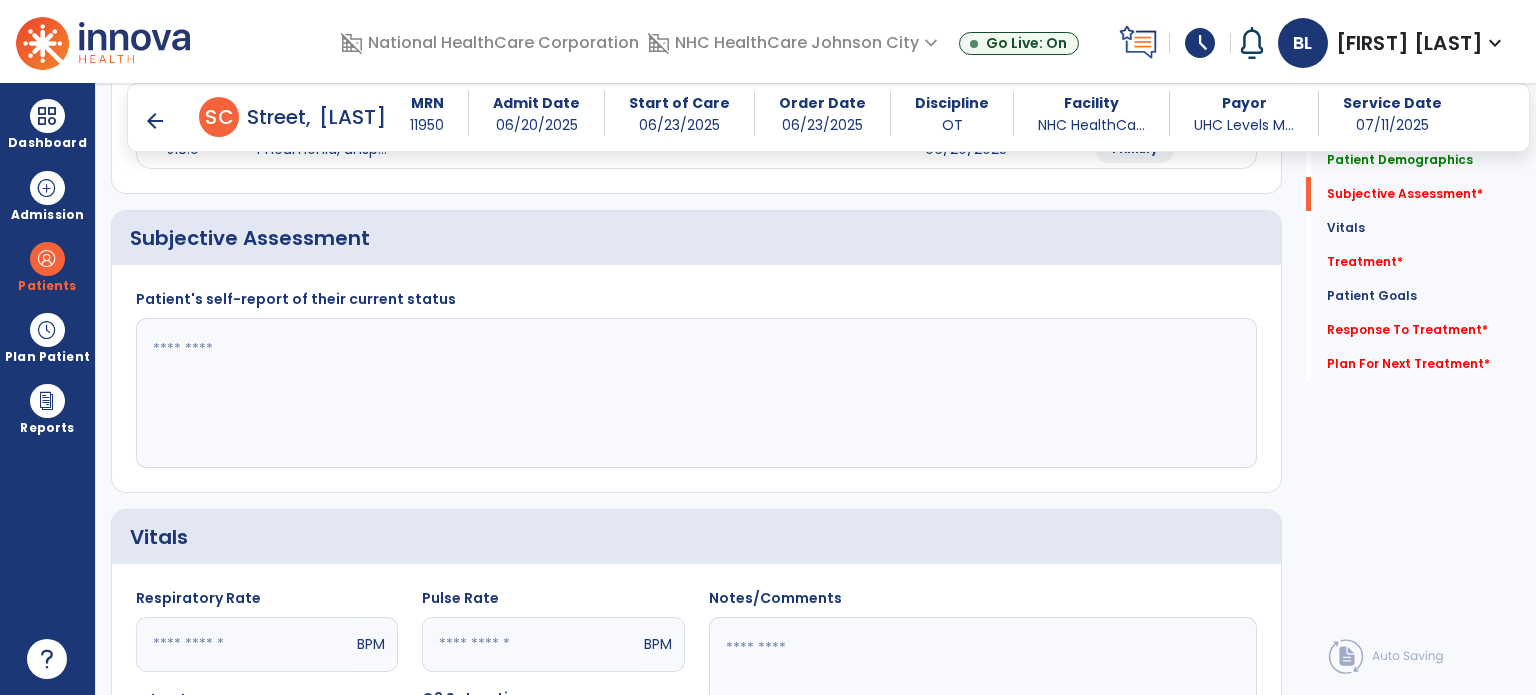 click 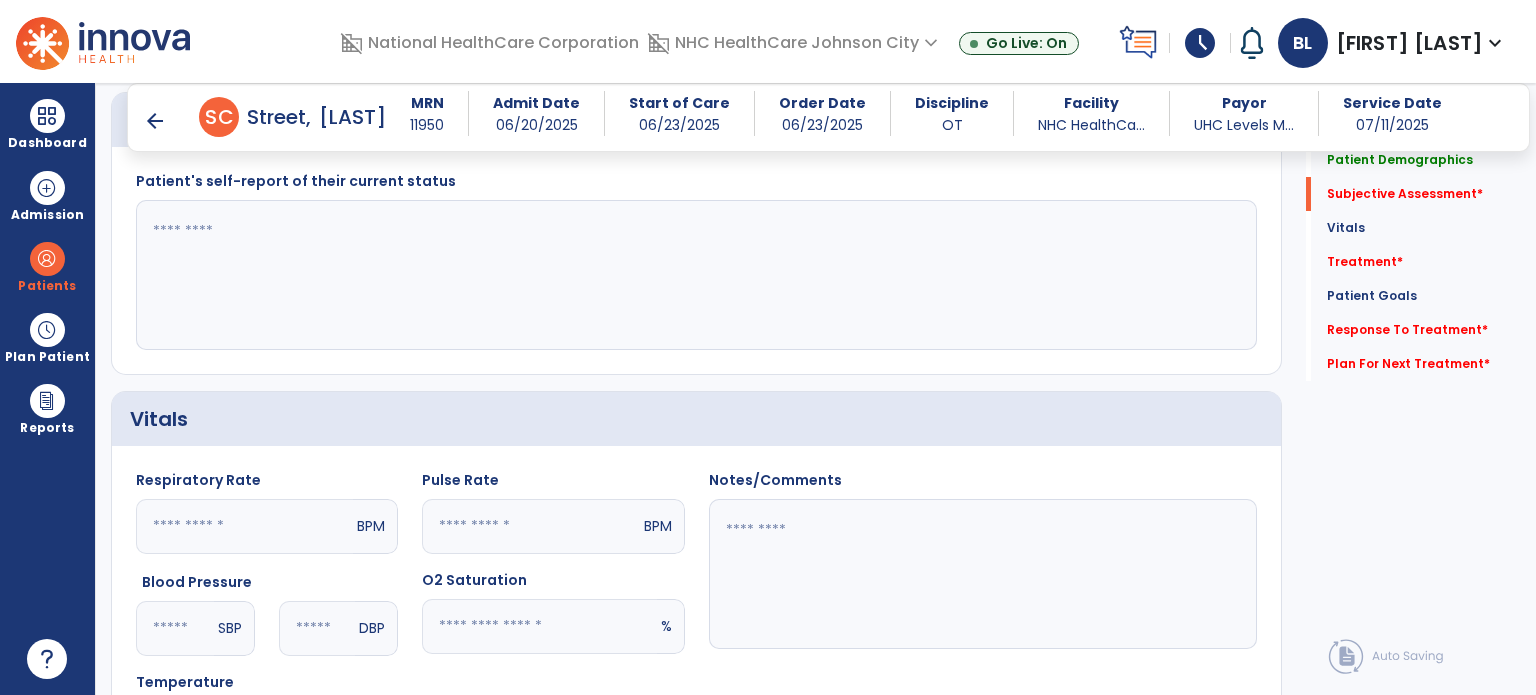 scroll, scrollTop: 436, scrollLeft: 0, axis: vertical 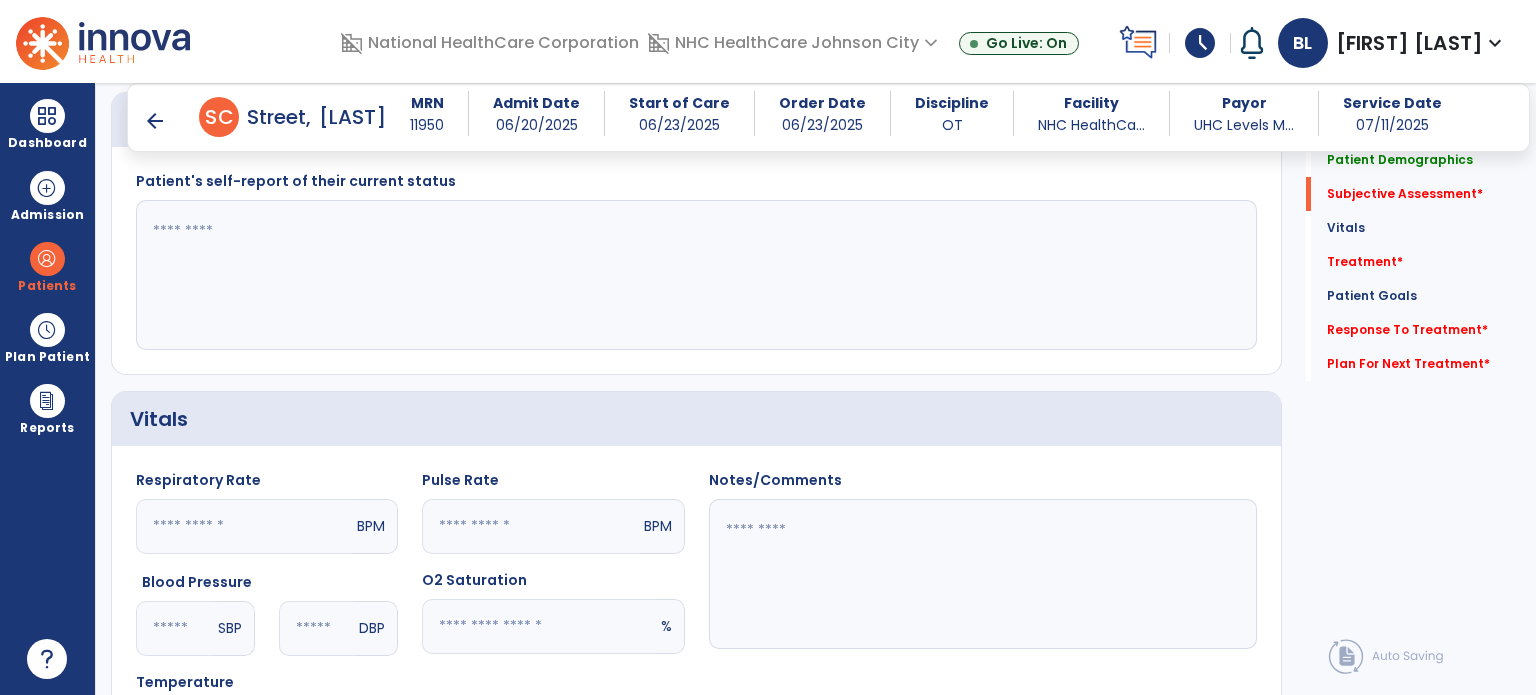 click 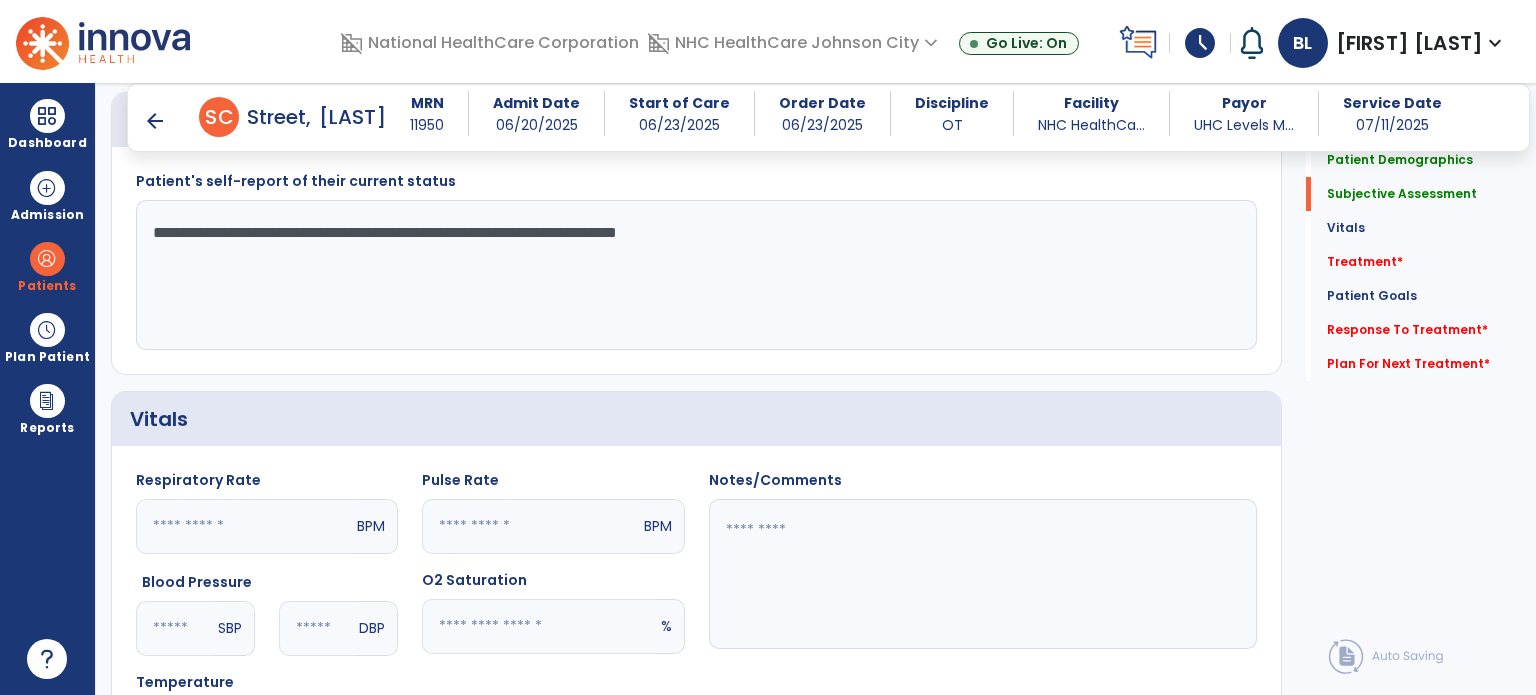 type on "**********" 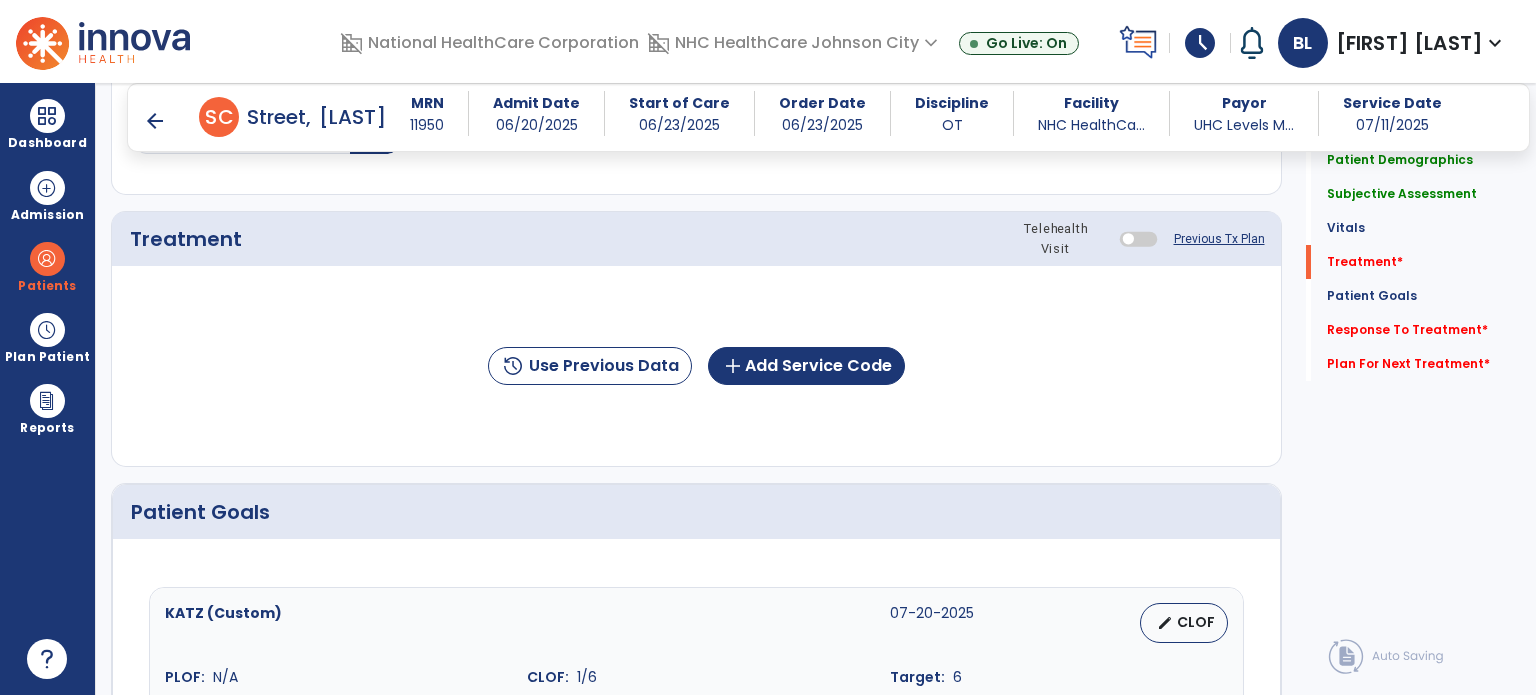 scroll, scrollTop: 1040, scrollLeft: 0, axis: vertical 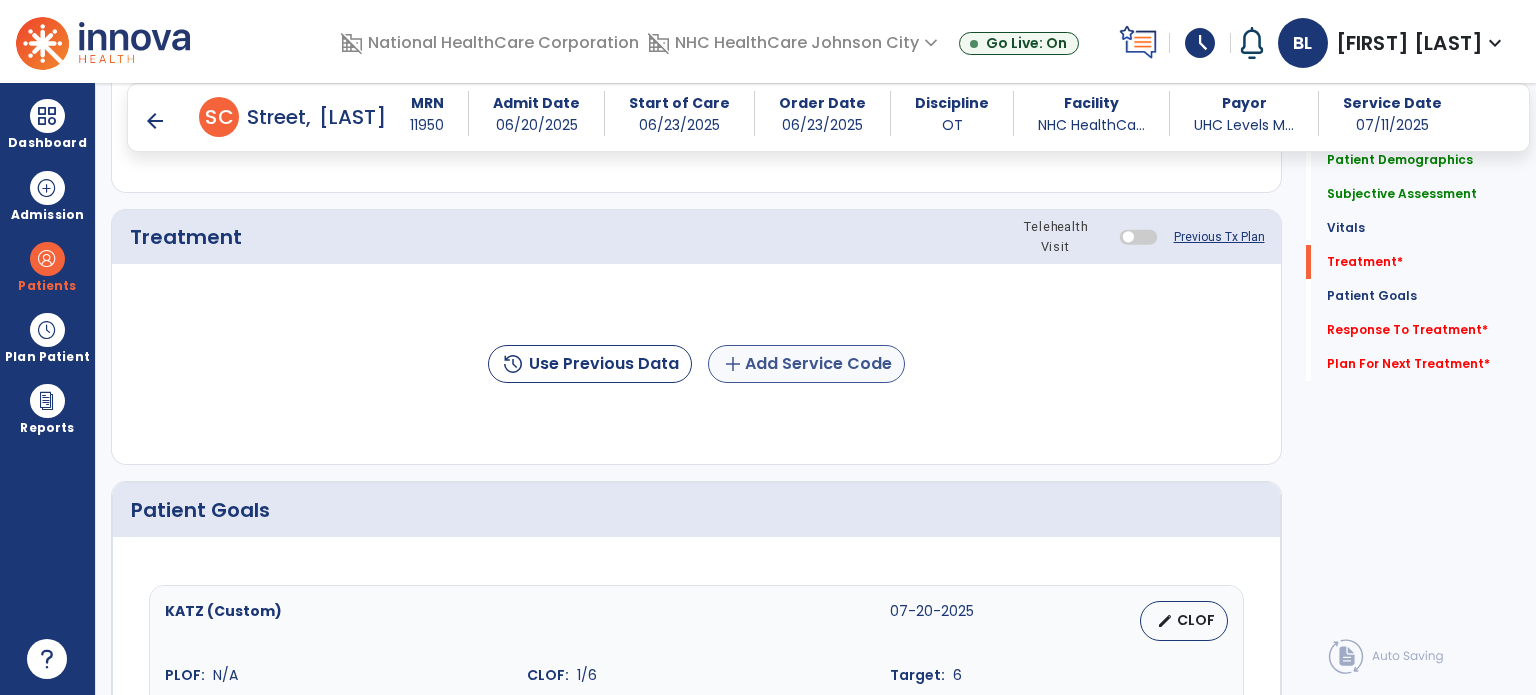 type on "**" 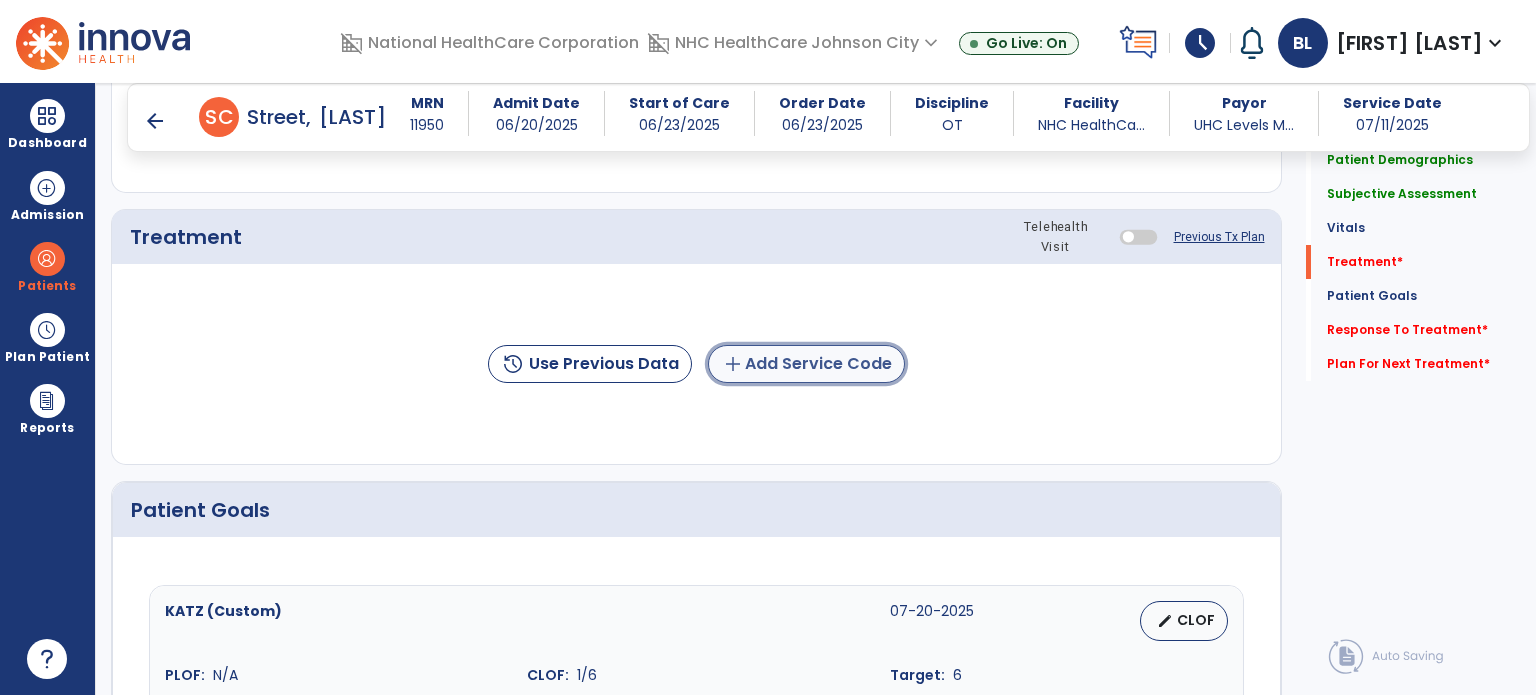 click on "add  Add Service Code" 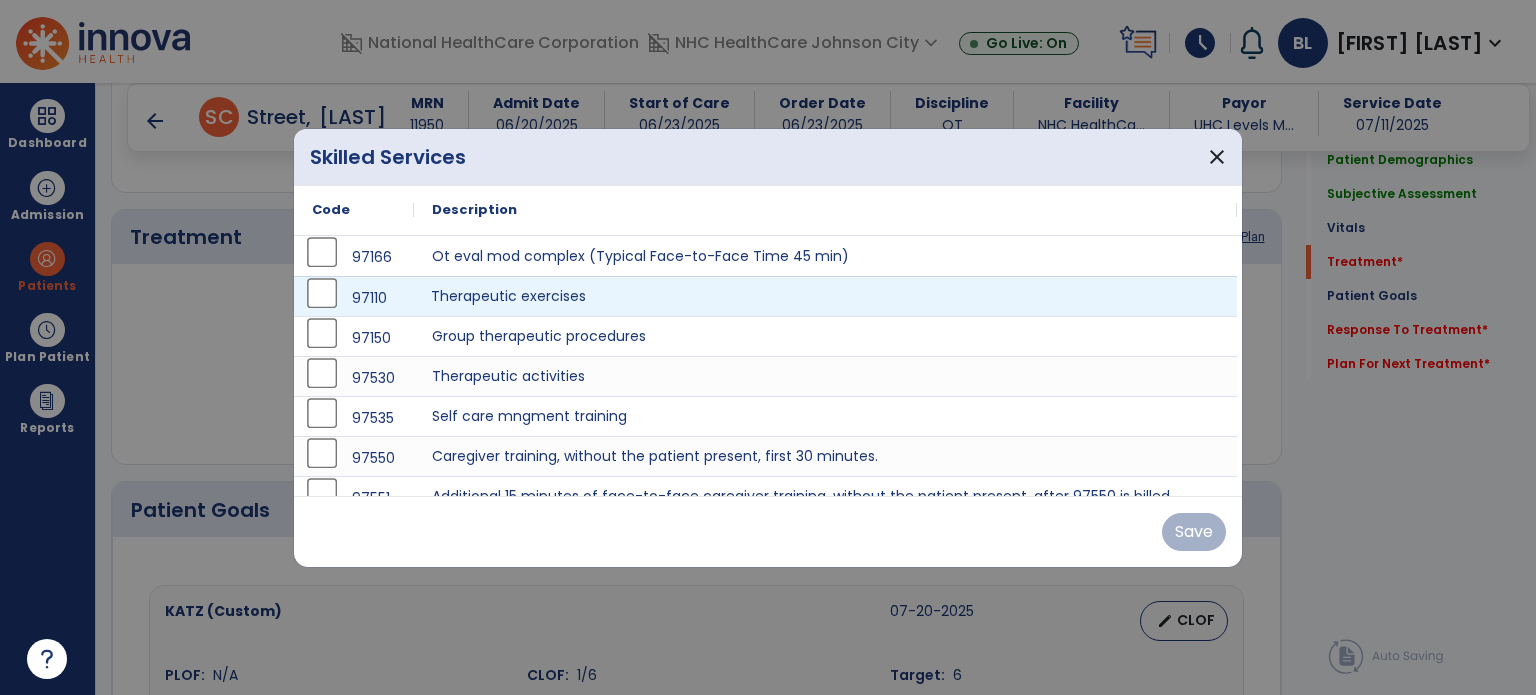 click on "Therapeutic exercises" at bounding box center (825, 296) 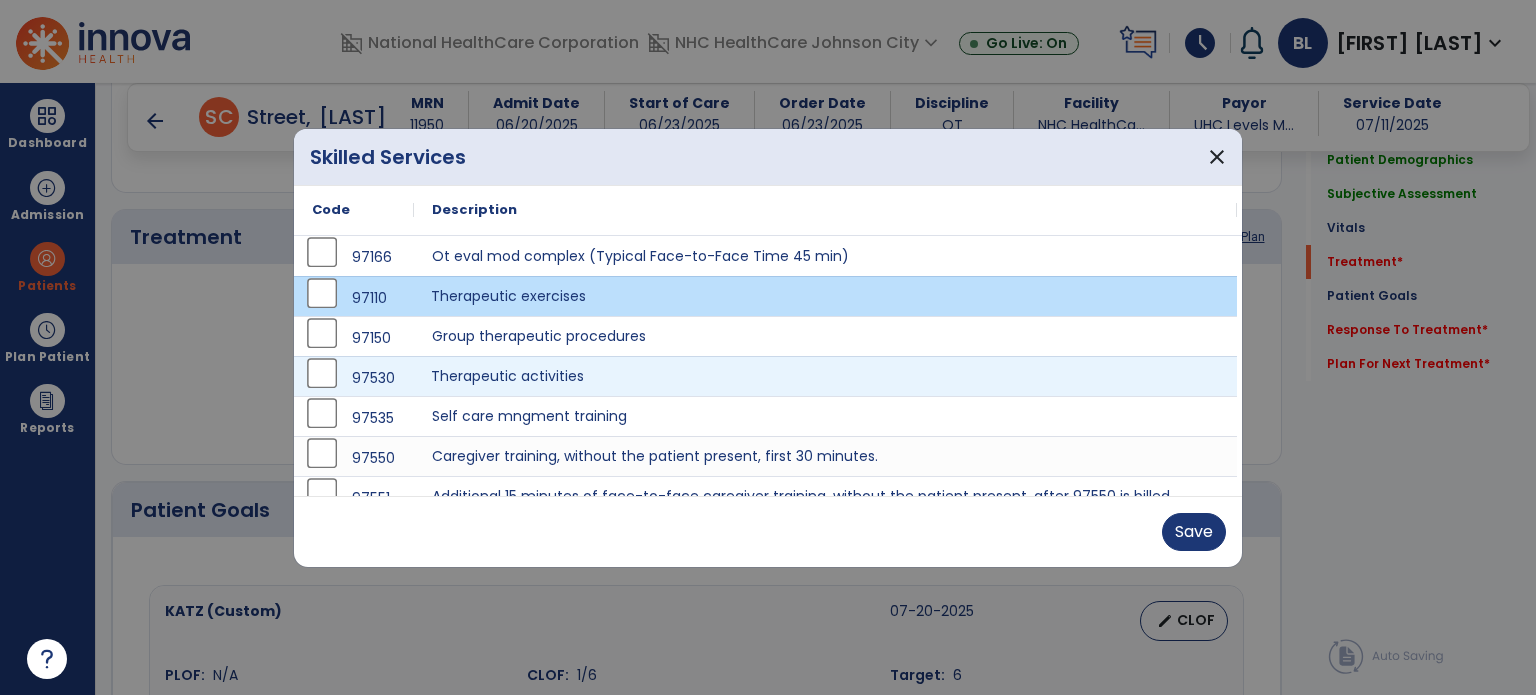 click on "Therapeutic activities" at bounding box center (825, 376) 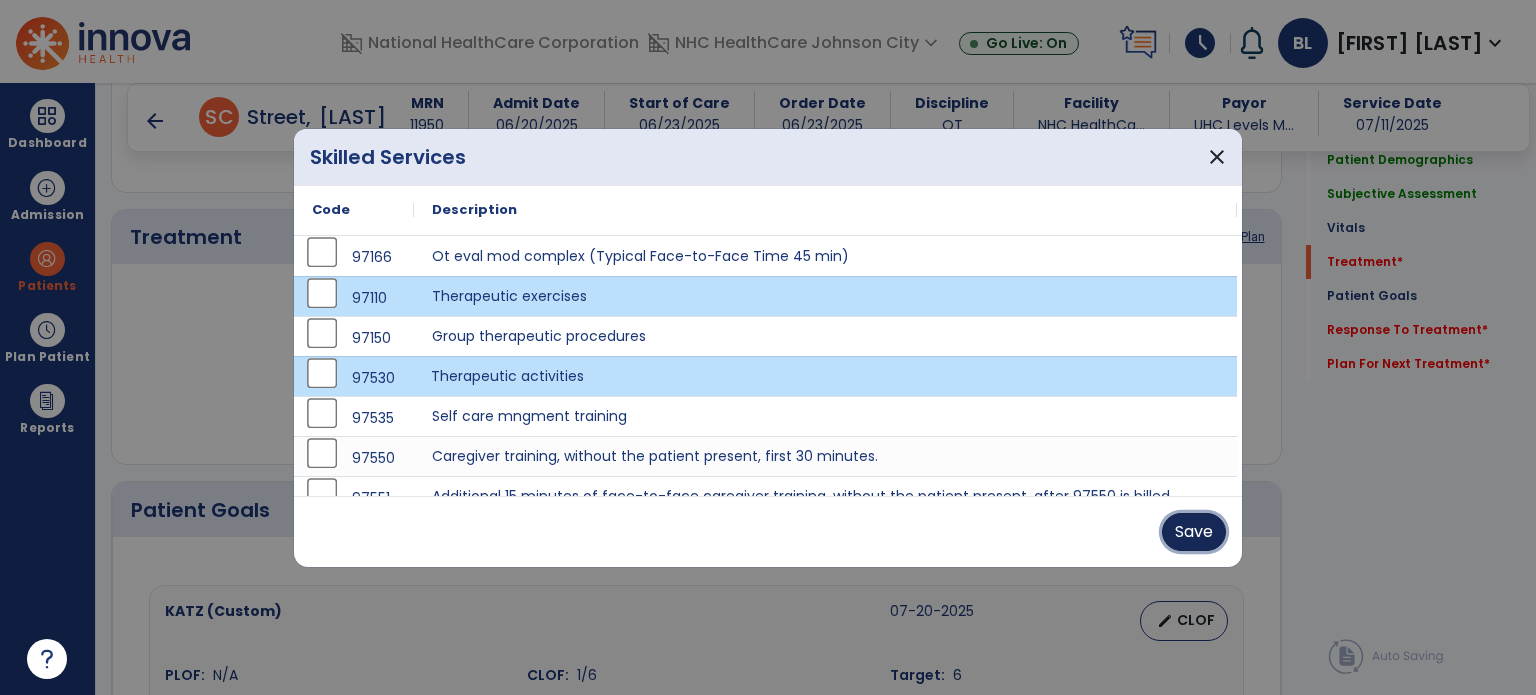 click on "Save" at bounding box center [1194, 532] 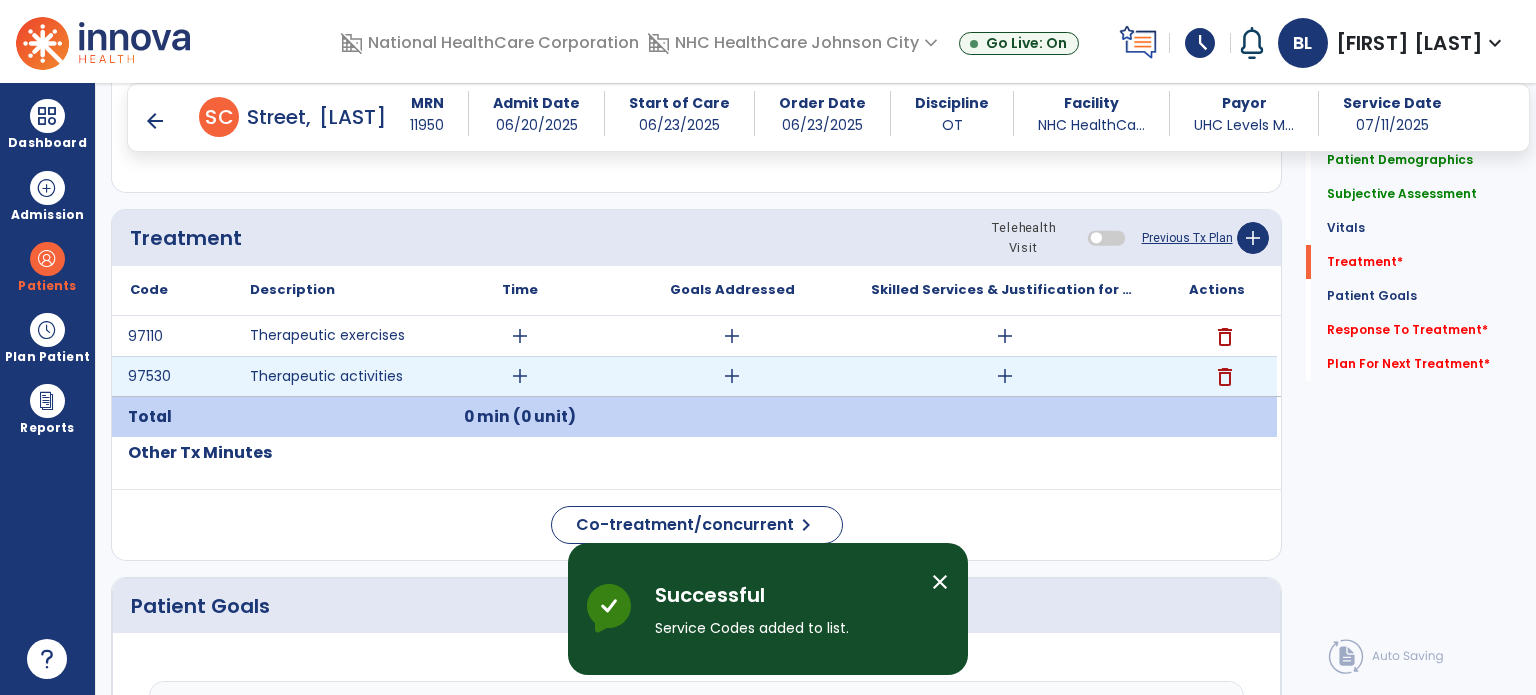 click on "add" at bounding box center [520, 376] 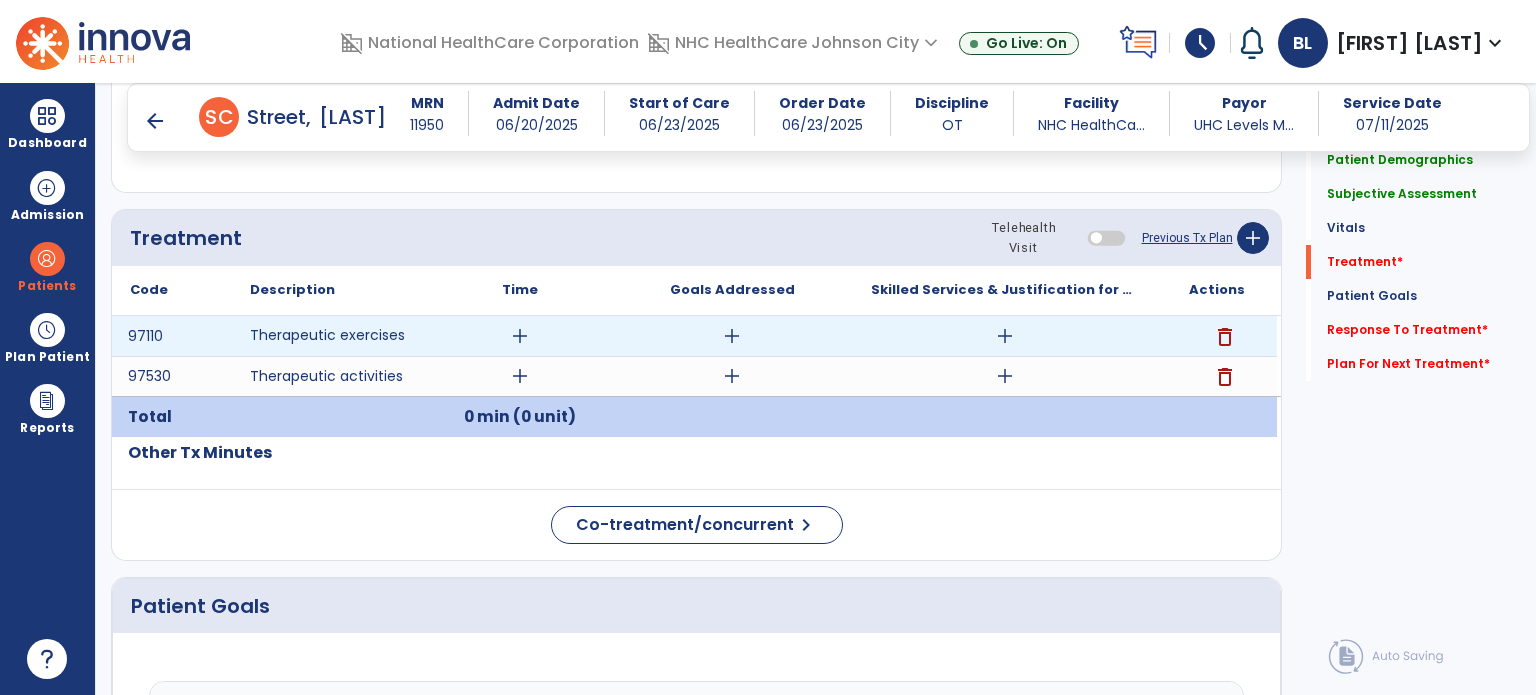 click on "add" at bounding box center [520, 336] 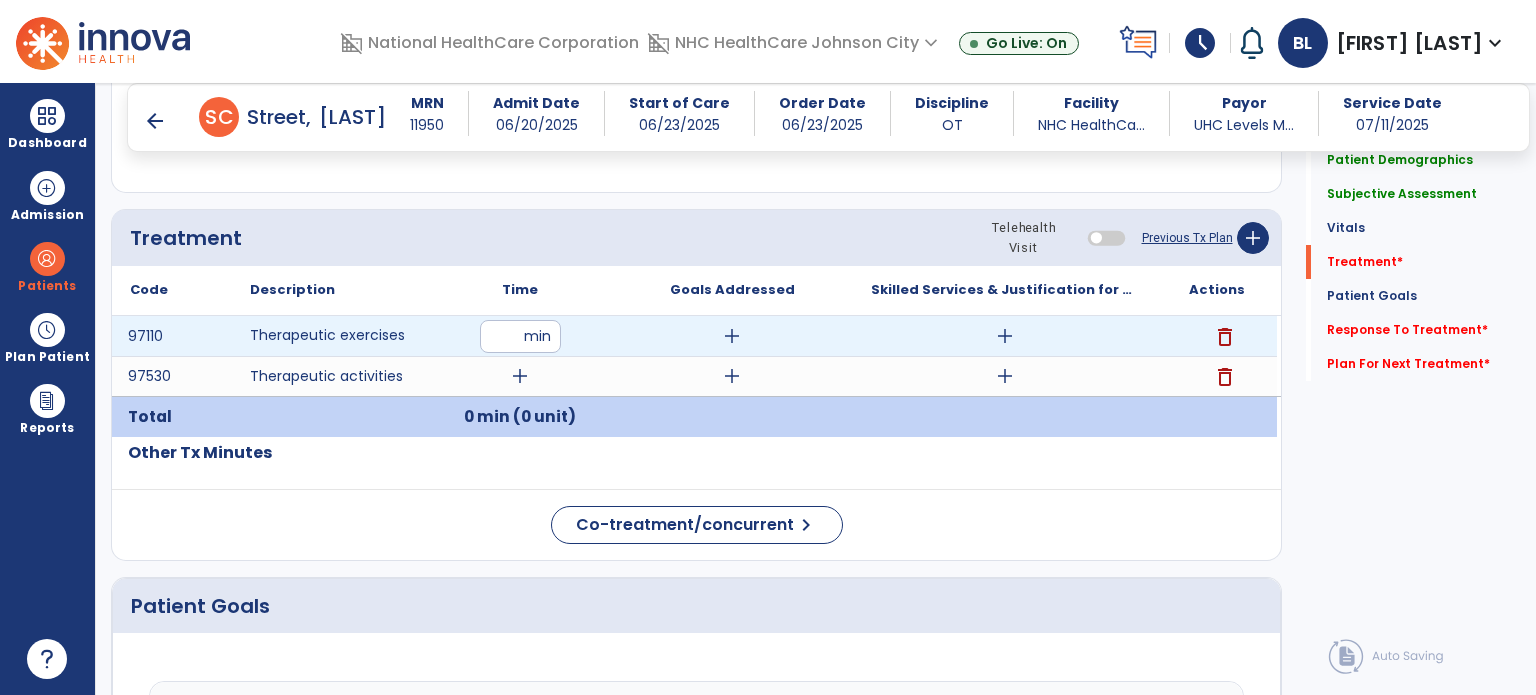 click at bounding box center [520, 336] 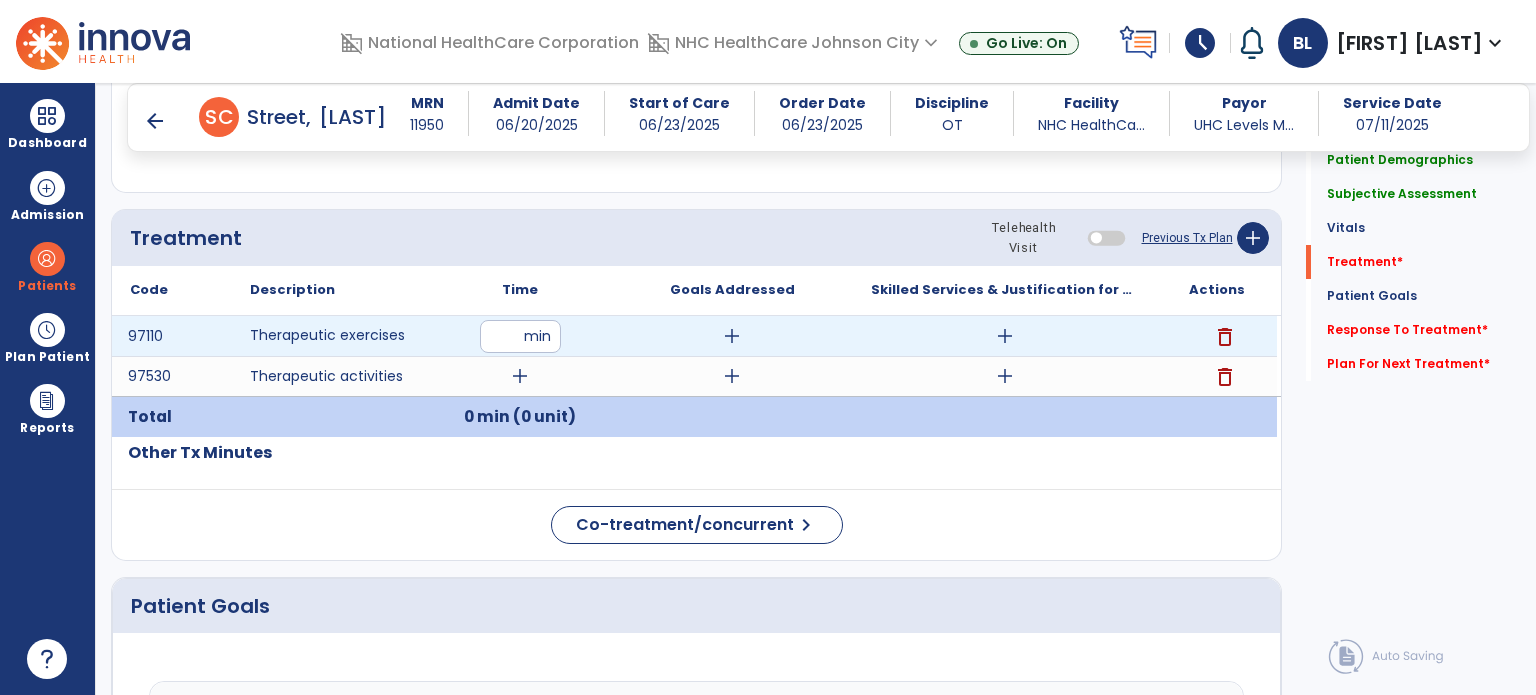 drag, startPoint x: 486, startPoint y: 335, endPoint x: 522, endPoint y: 249, distance: 93.230896 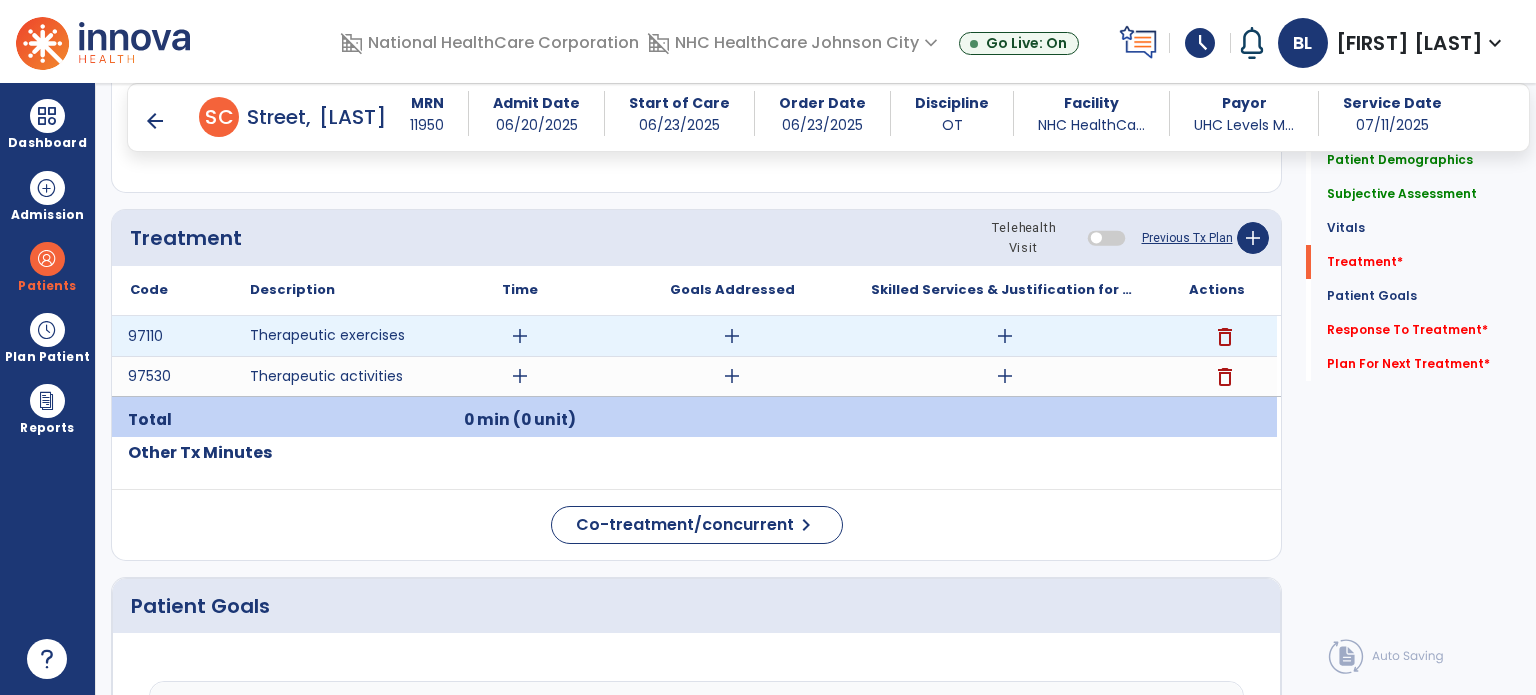 click on "add" at bounding box center [520, 336] 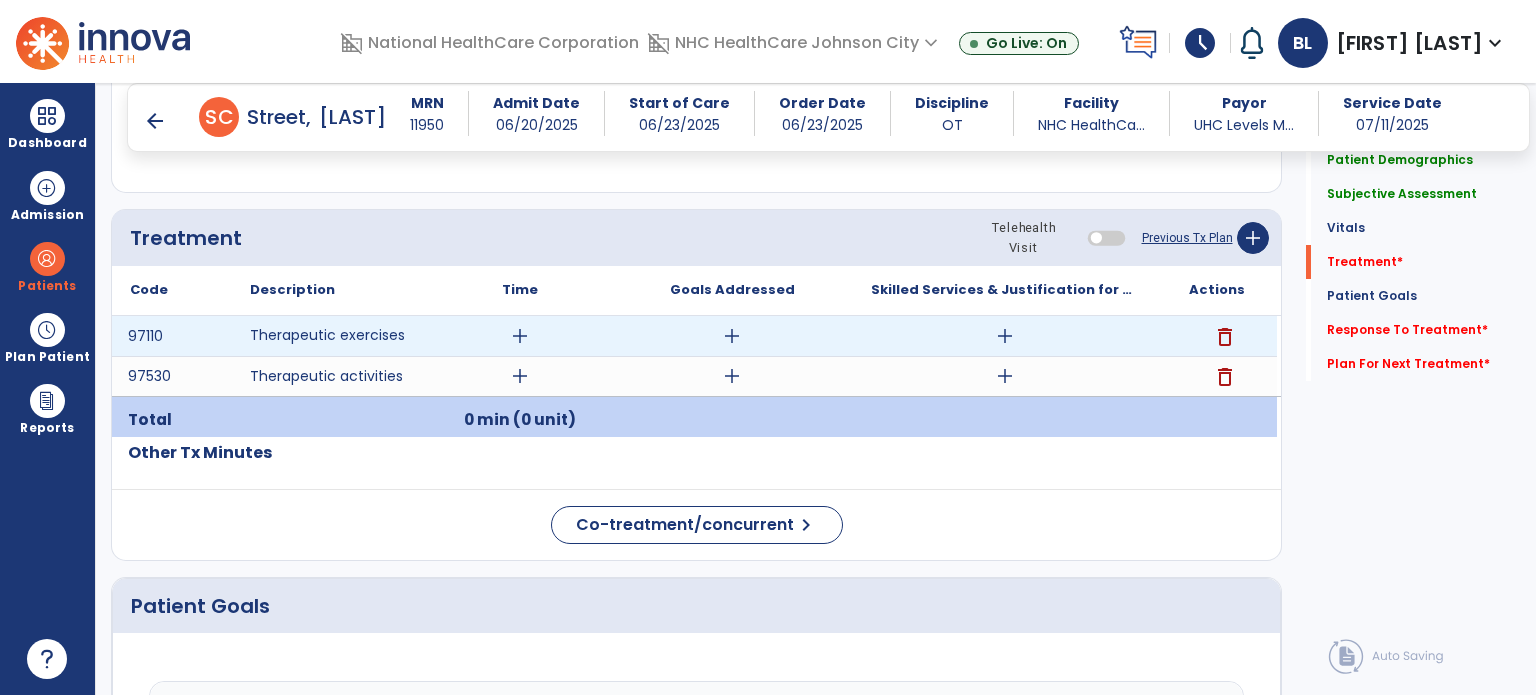 click on "add" at bounding box center [520, 336] 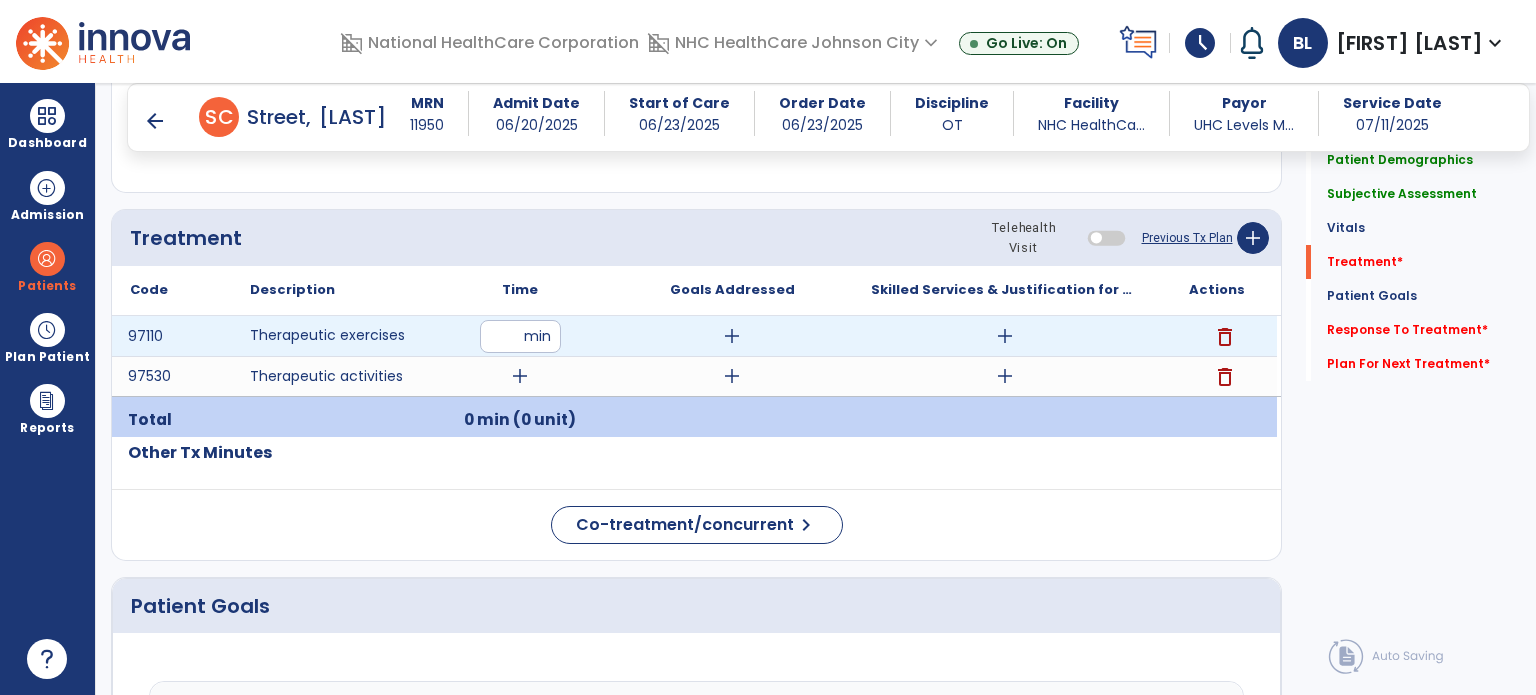 type on "**" 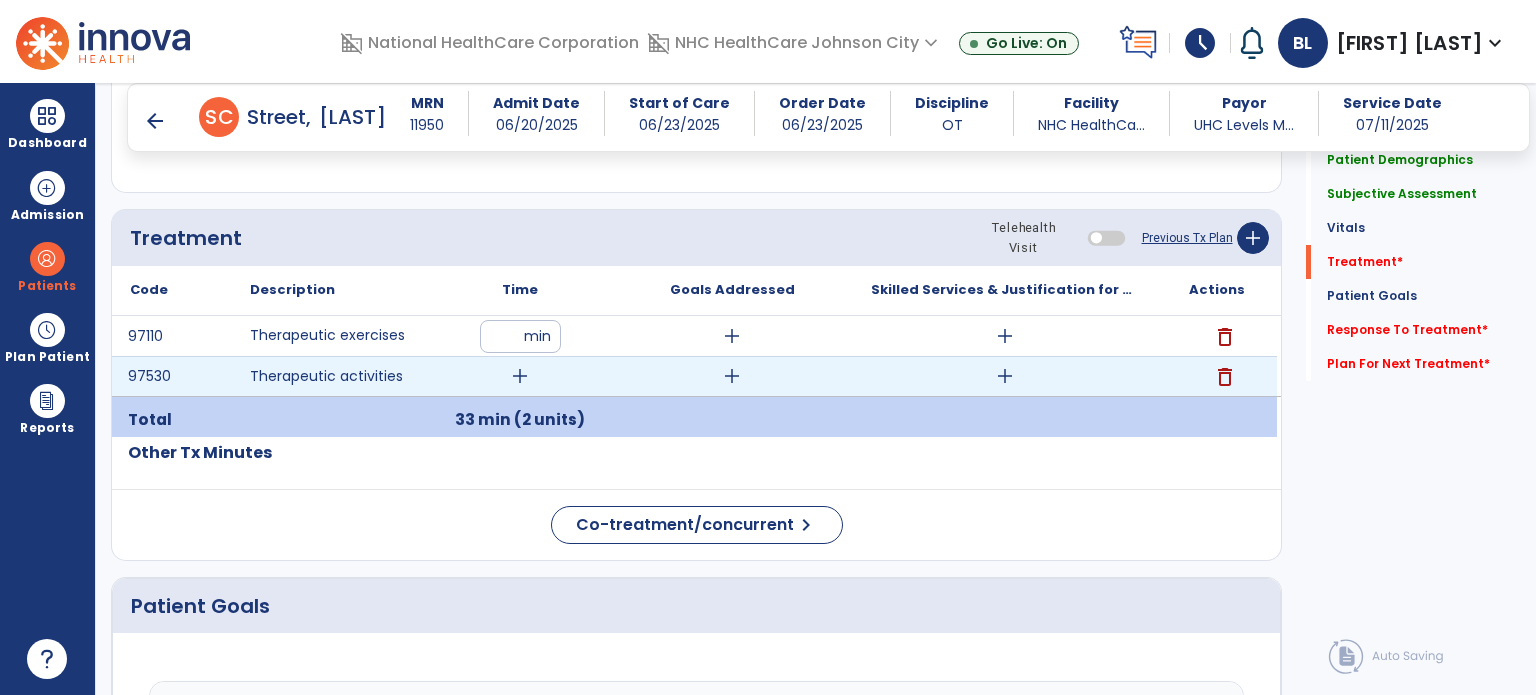 click on "add" at bounding box center (520, 376) 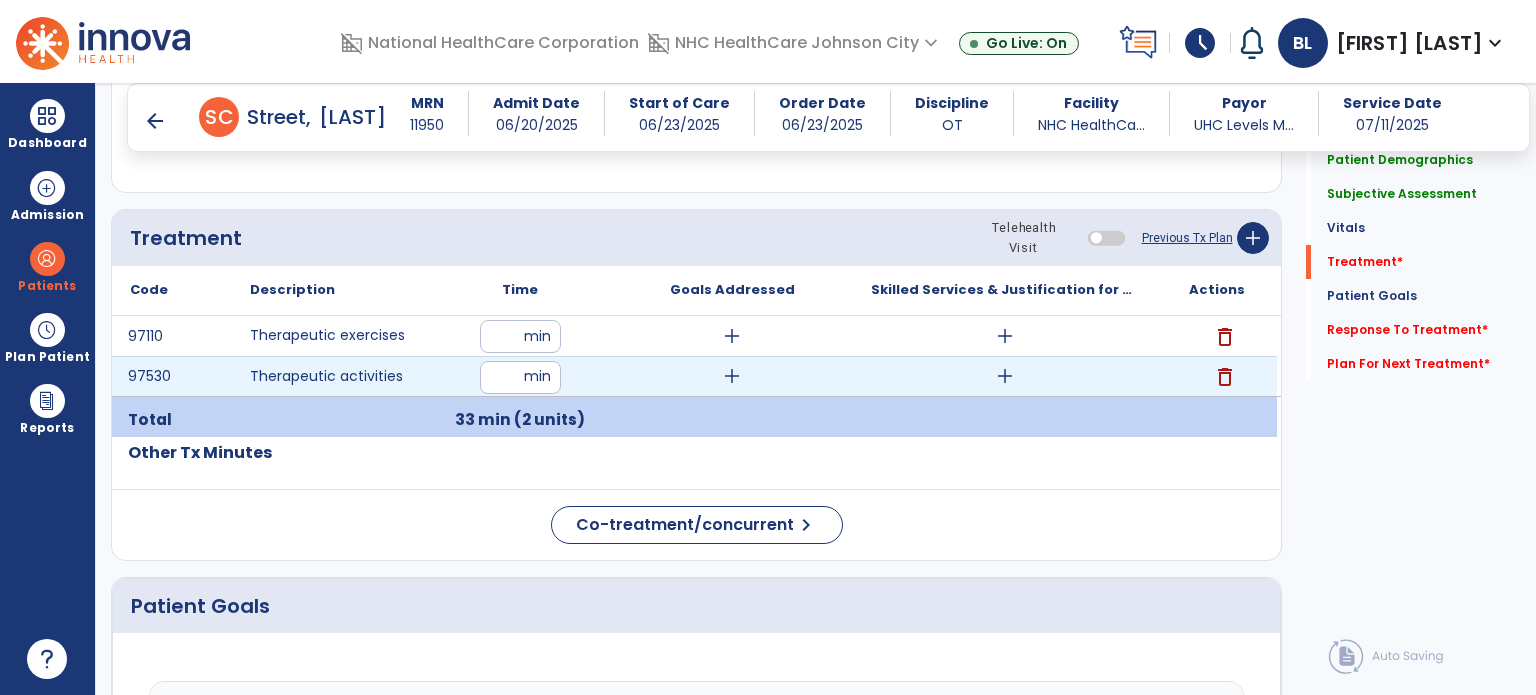 type on "**" 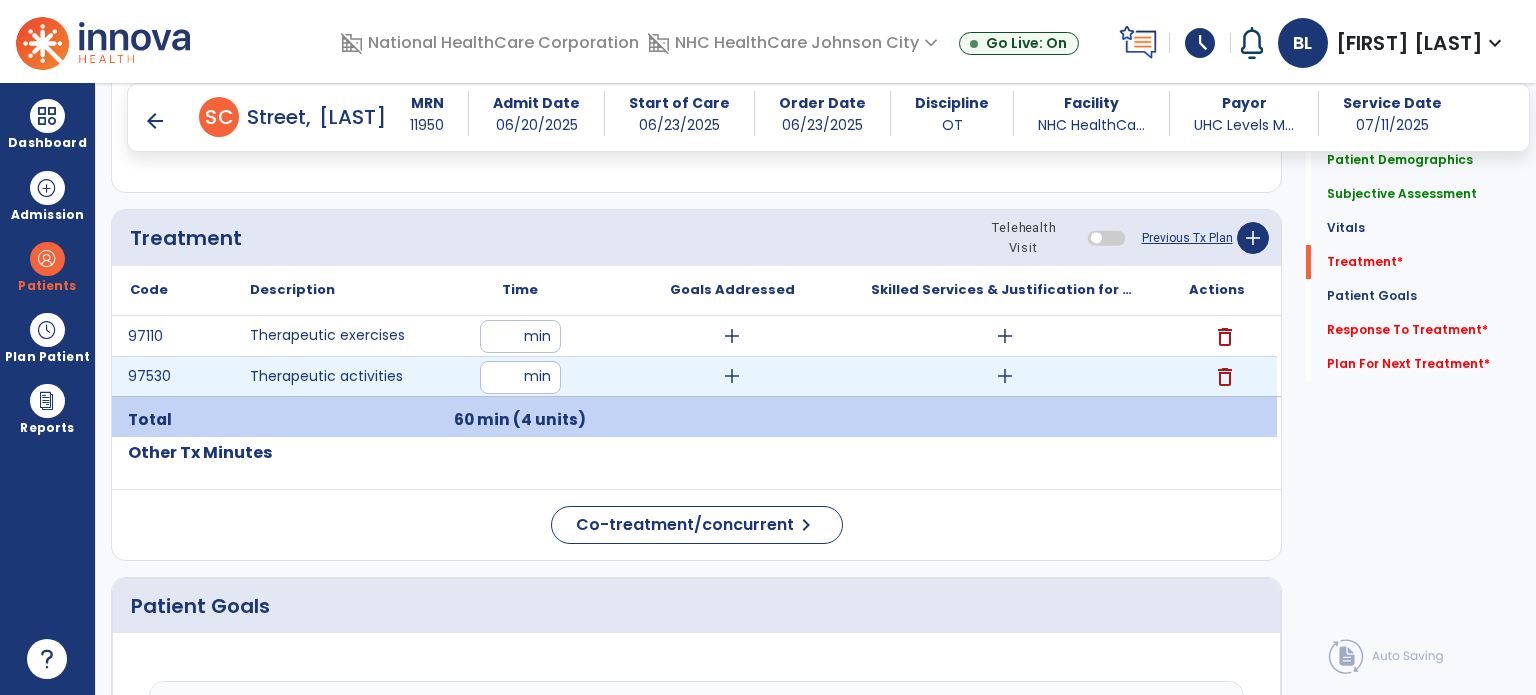 click on "add" at bounding box center [732, 376] 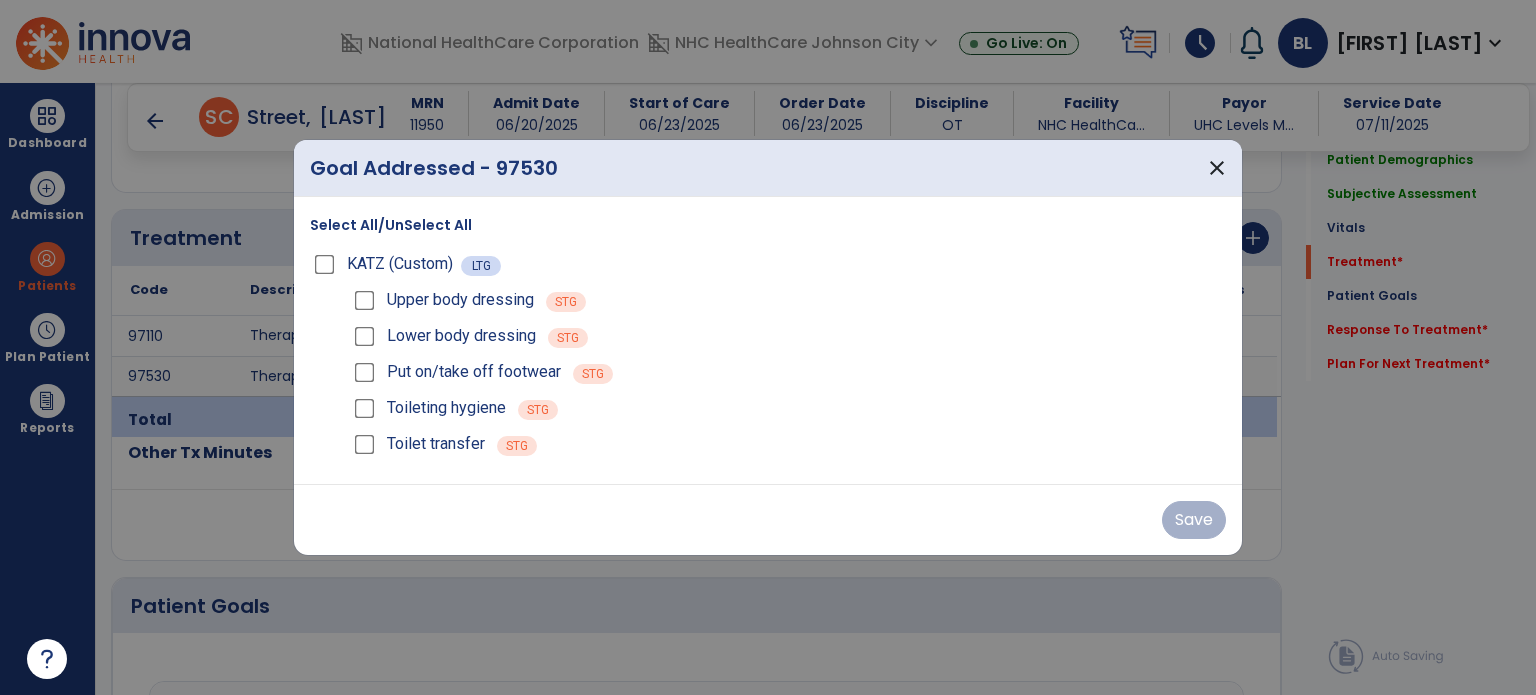 click on "Select All/UnSelect All" at bounding box center (391, 225) 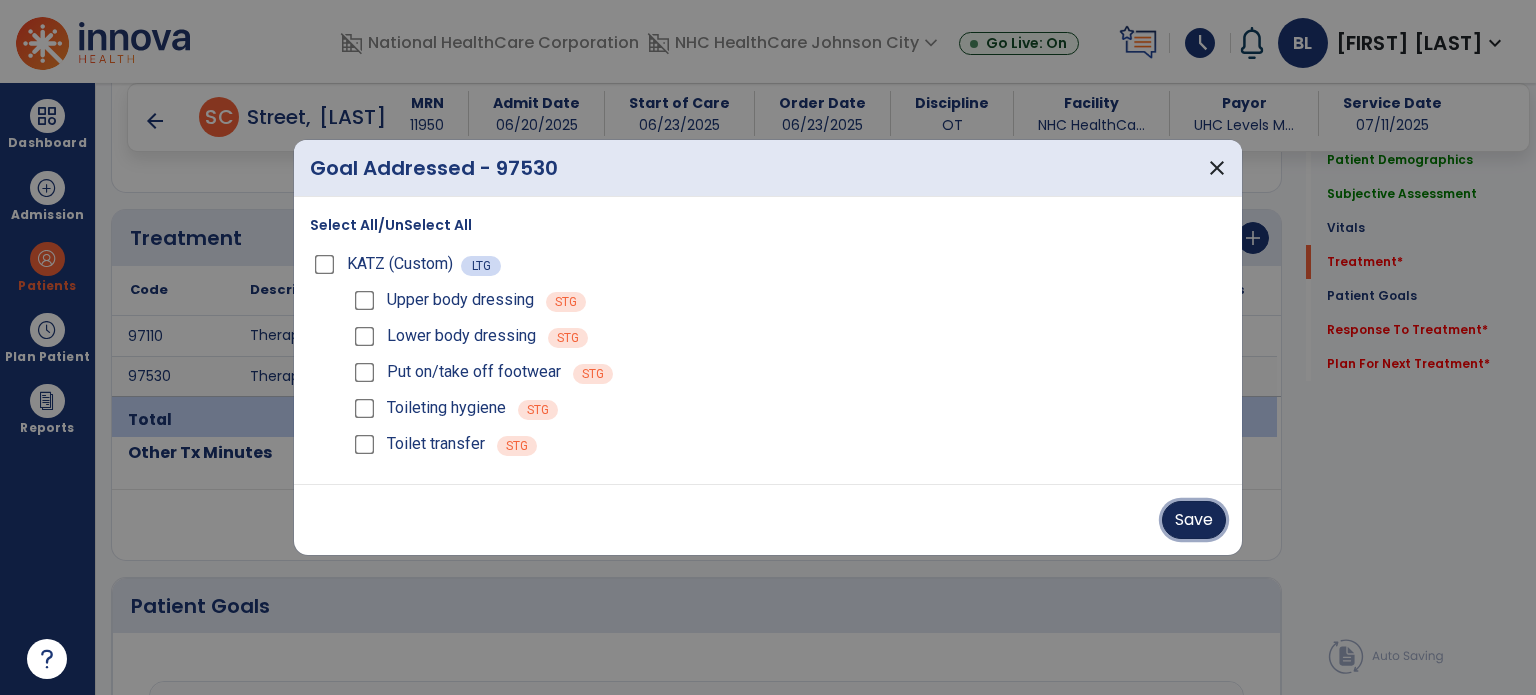 click on "Save" at bounding box center (1194, 520) 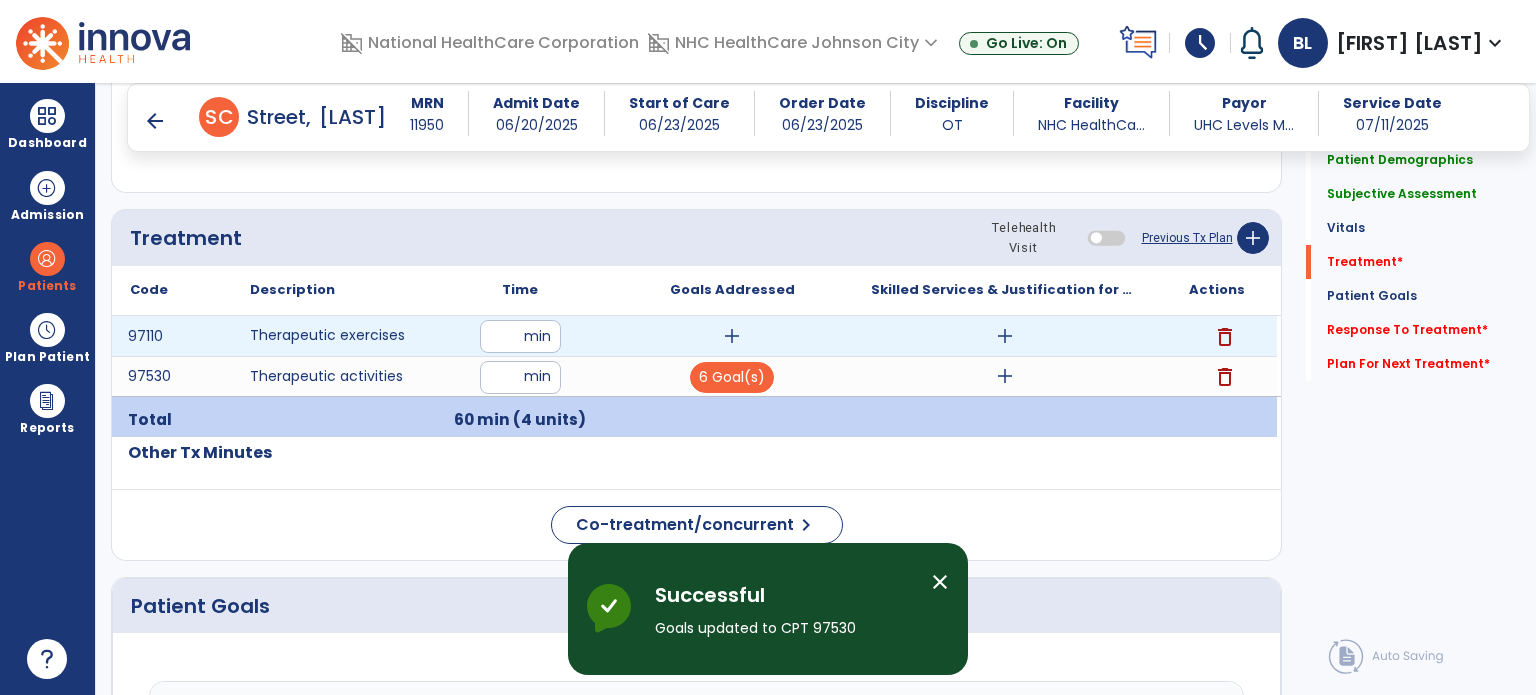 click on "add" at bounding box center [732, 336] 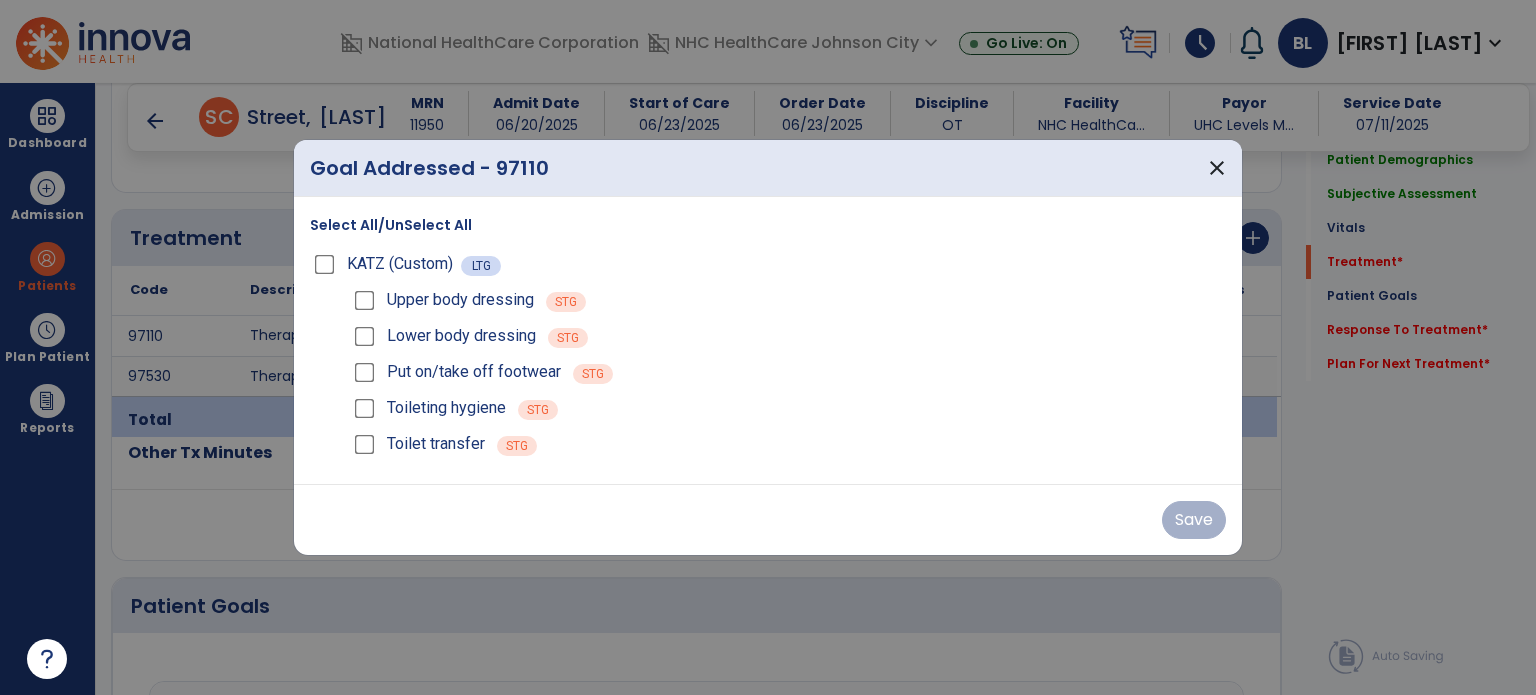 click on "Select All/UnSelect All" at bounding box center (391, 225) 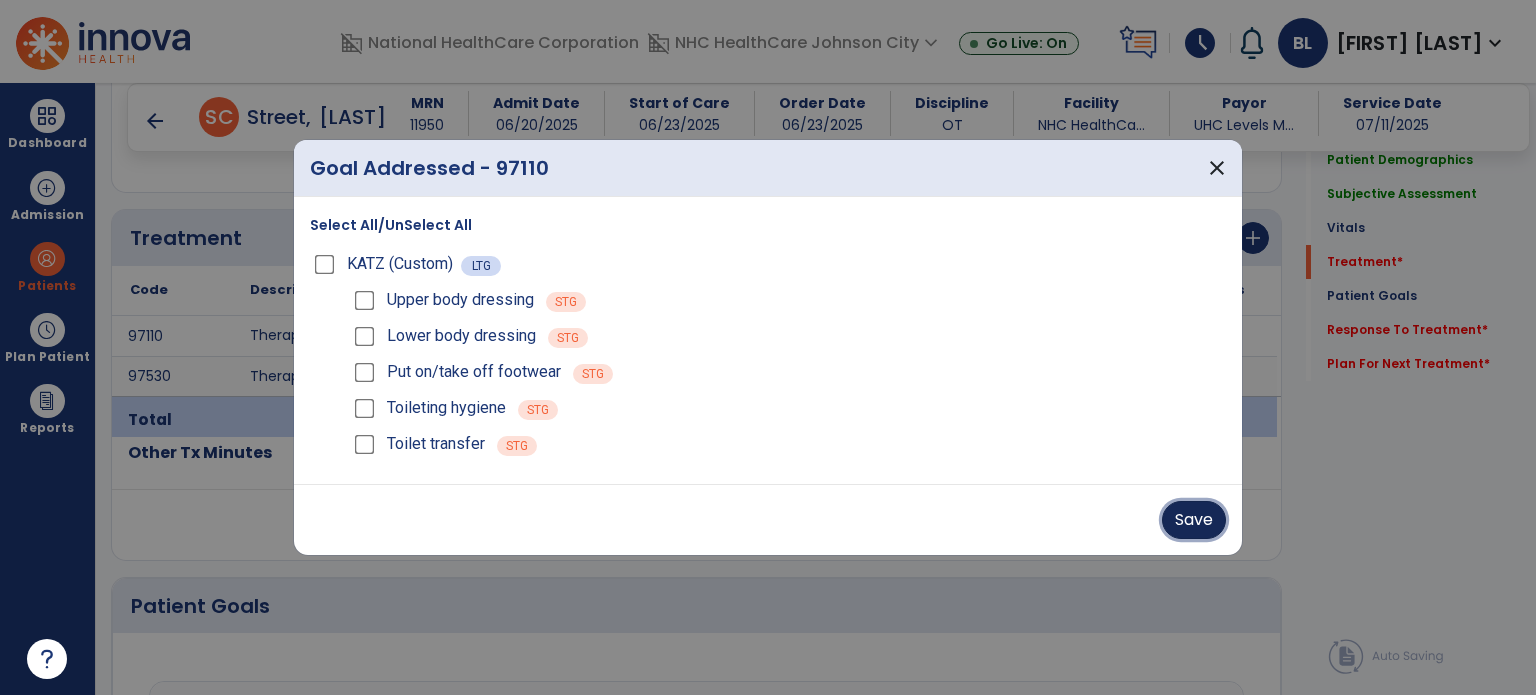 click on "Save" at bounding box center [1194, 520] 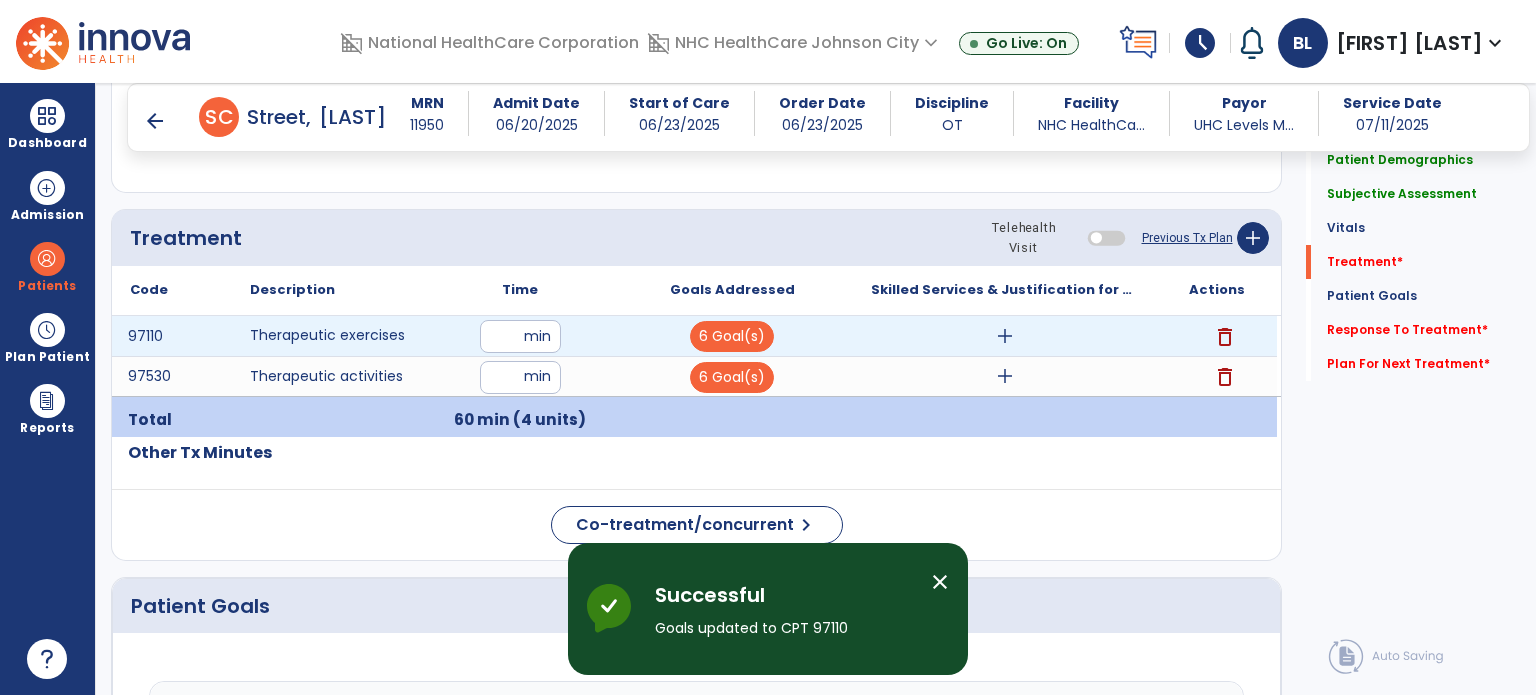 click on "add" at bounding box center (1005, 336) 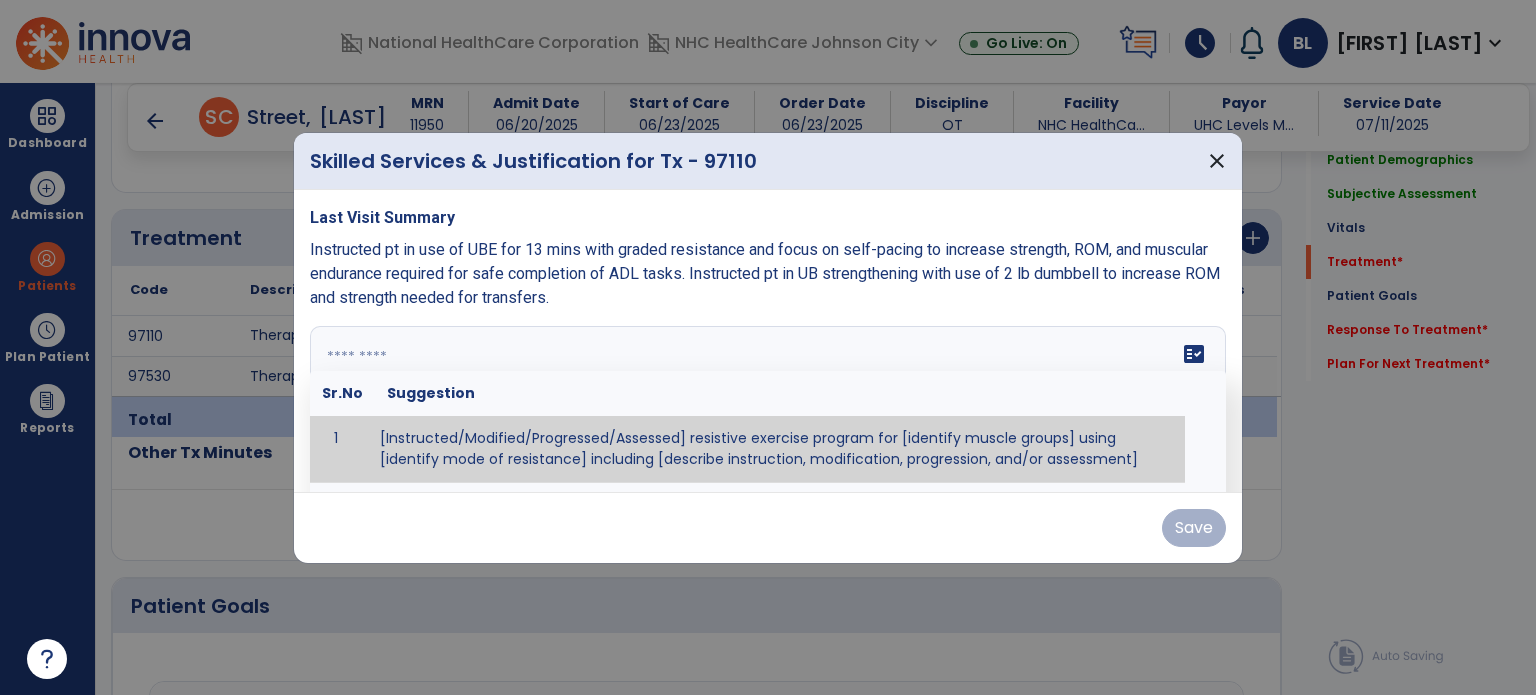 click on "fact_check  Sr.No Suggestion 1 [Instructed/Modified/Progressed/Assessed] resistive exercise program for [identify muscle groups] using [identify mode of resistance] including [describe instruction, modification, progression, and/or assessment] 2 [Instructed/Modified/Progressed/Assessed] aerobic exercise program using [identify equipment/mode] including [describe instruction, modification,progression, and/or assessment] 3 [Instructed/Modified/Progressed/Assessed] [PROM/A/AROM/AROM] program for [identify joint movements] using [contract-relax, over-pressure, inhibitory techniques, other] 4 [Assessed/Tested] aerobic capacity with administration of [aerobic capacity test]" at bounding box center (768, 401) 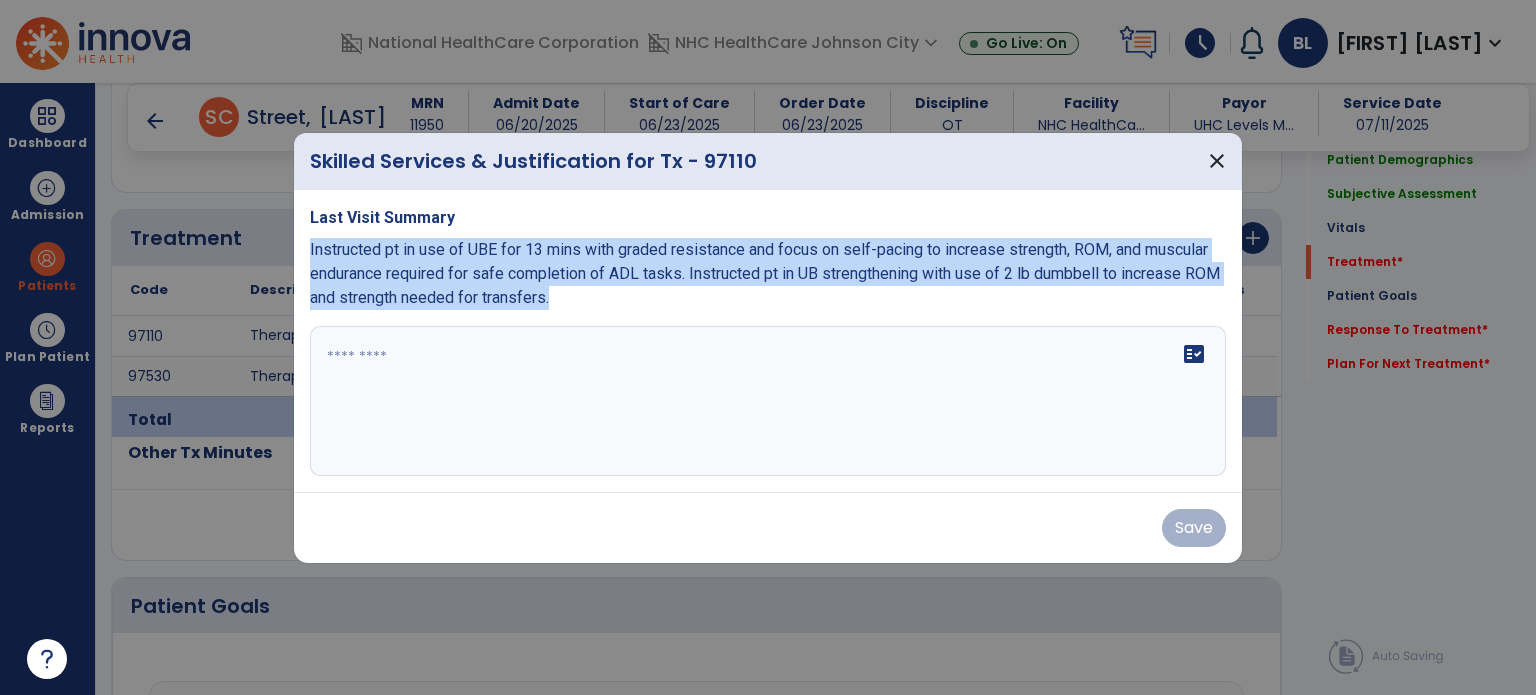 drag, startPoint x: 308, startPoint y: 251, endPoint x: 592, endPoint y: 297, distance: 287.70123 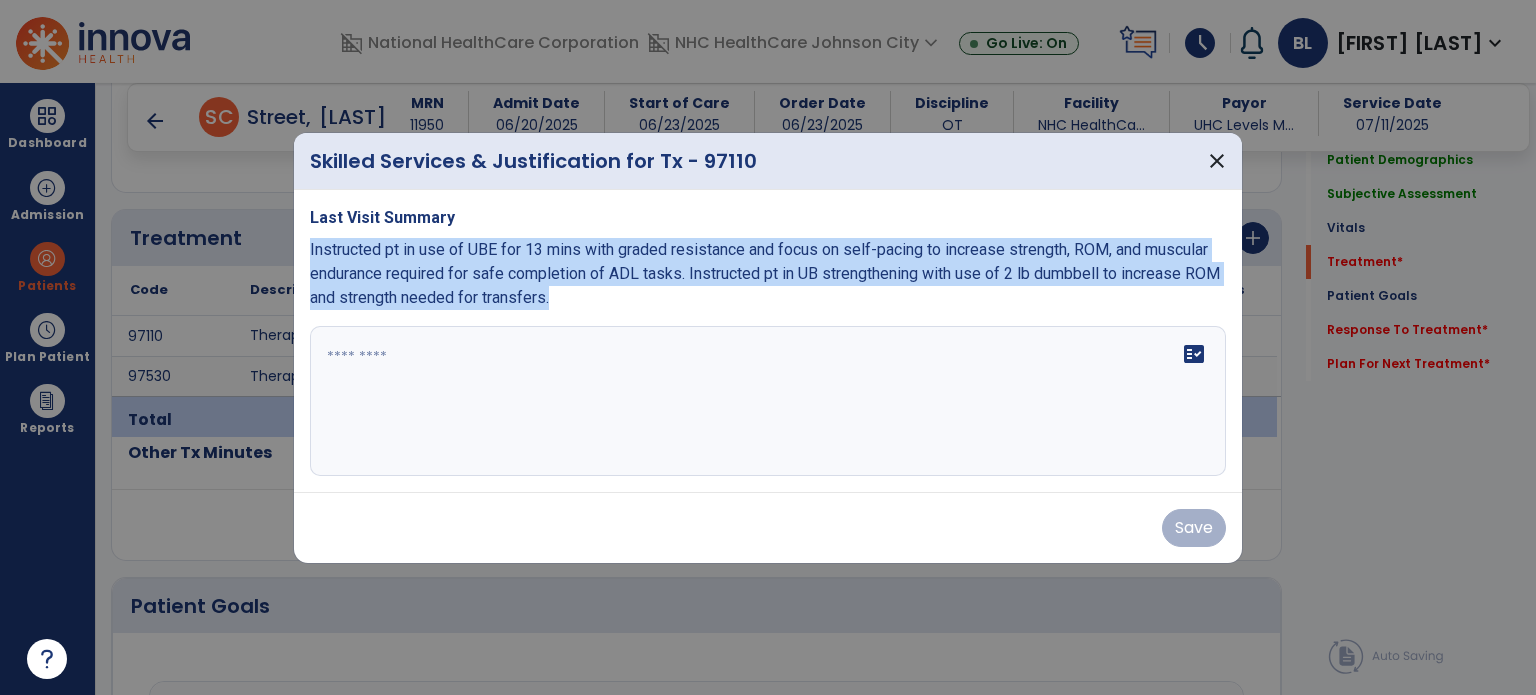 click on "Last Visit Summary Instructed pt in use of UBE for 13 mins with graded resistance and focus on self-pacing to increase strength, ROM, and muscular endurance required for safe completion of ADL tasks. Instructed pt in UB strengthening with use of 2 lb dumbbell to increase ROM and strength needed for transfers. fact_check" at bounding box center [768, 341] 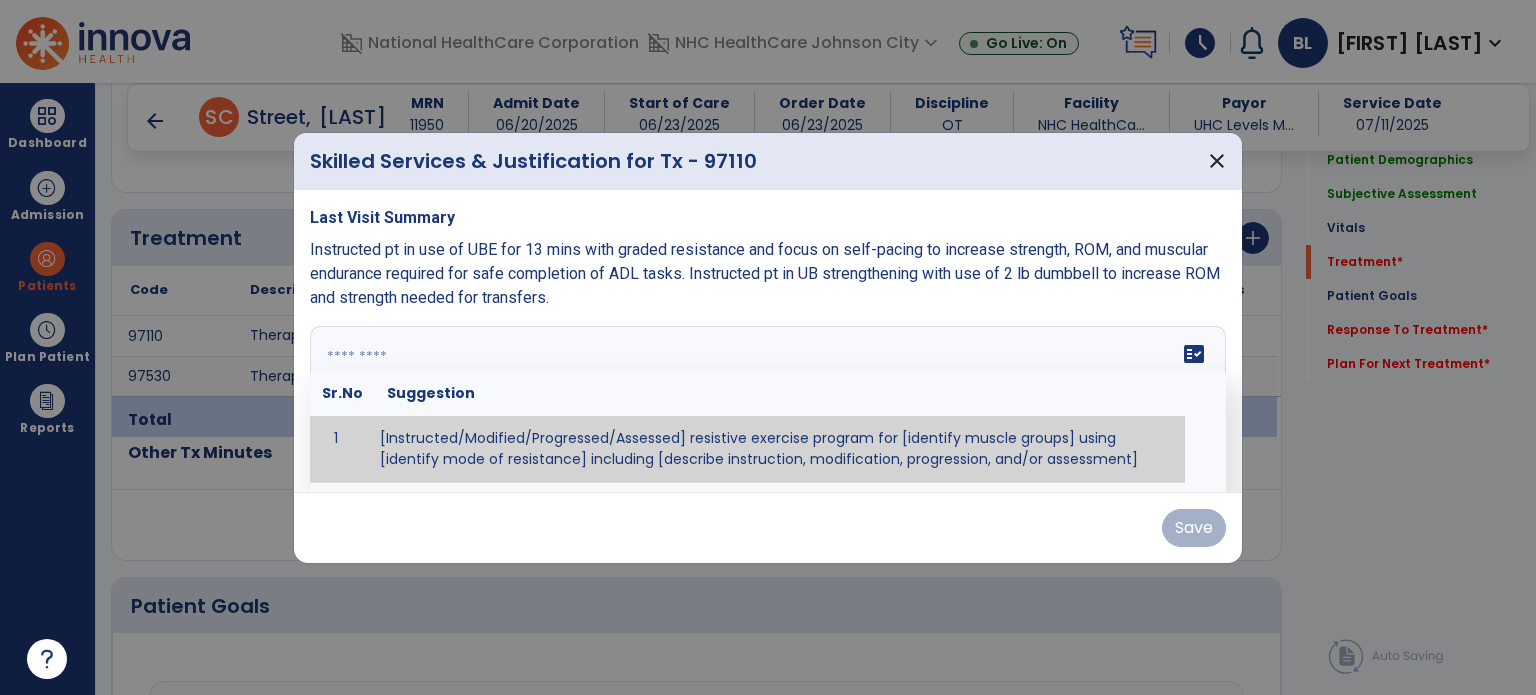 click at bounding box center (768, 401) 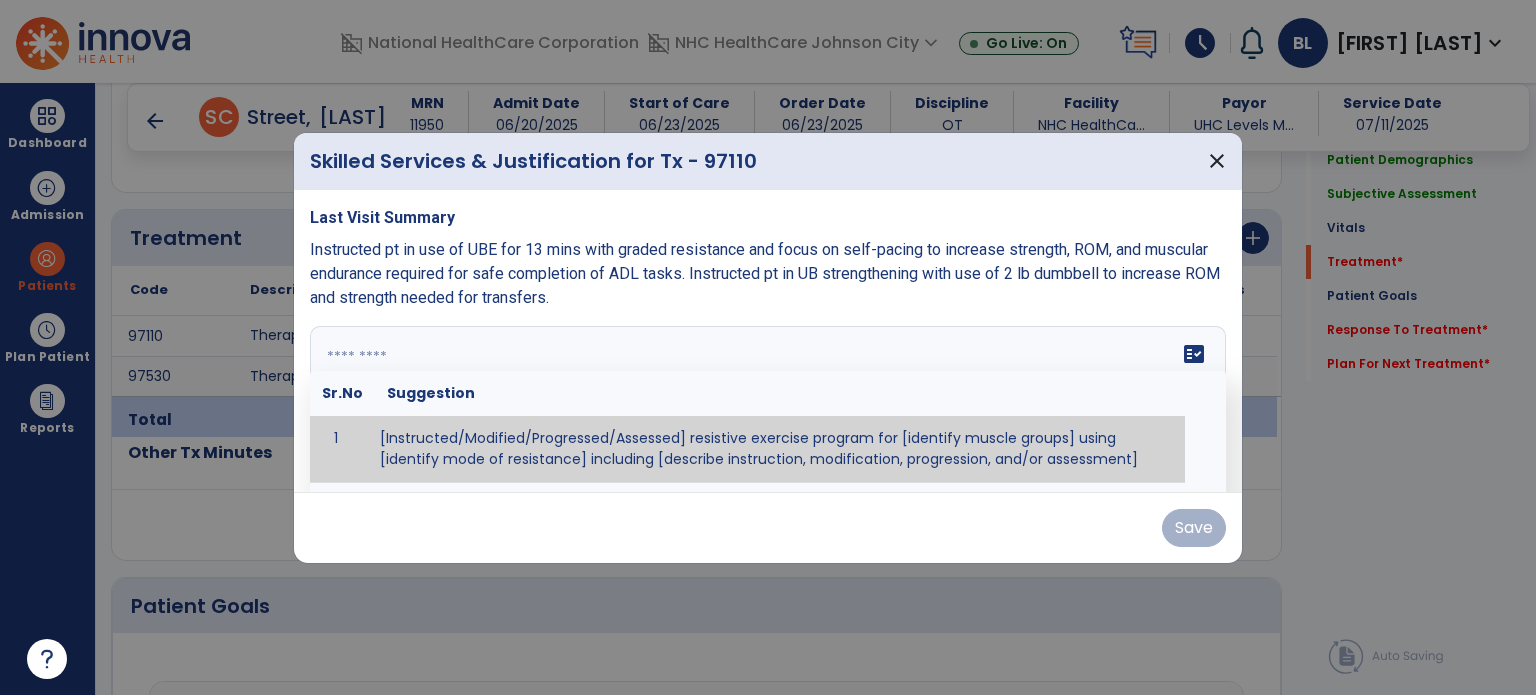 paste on "**********" 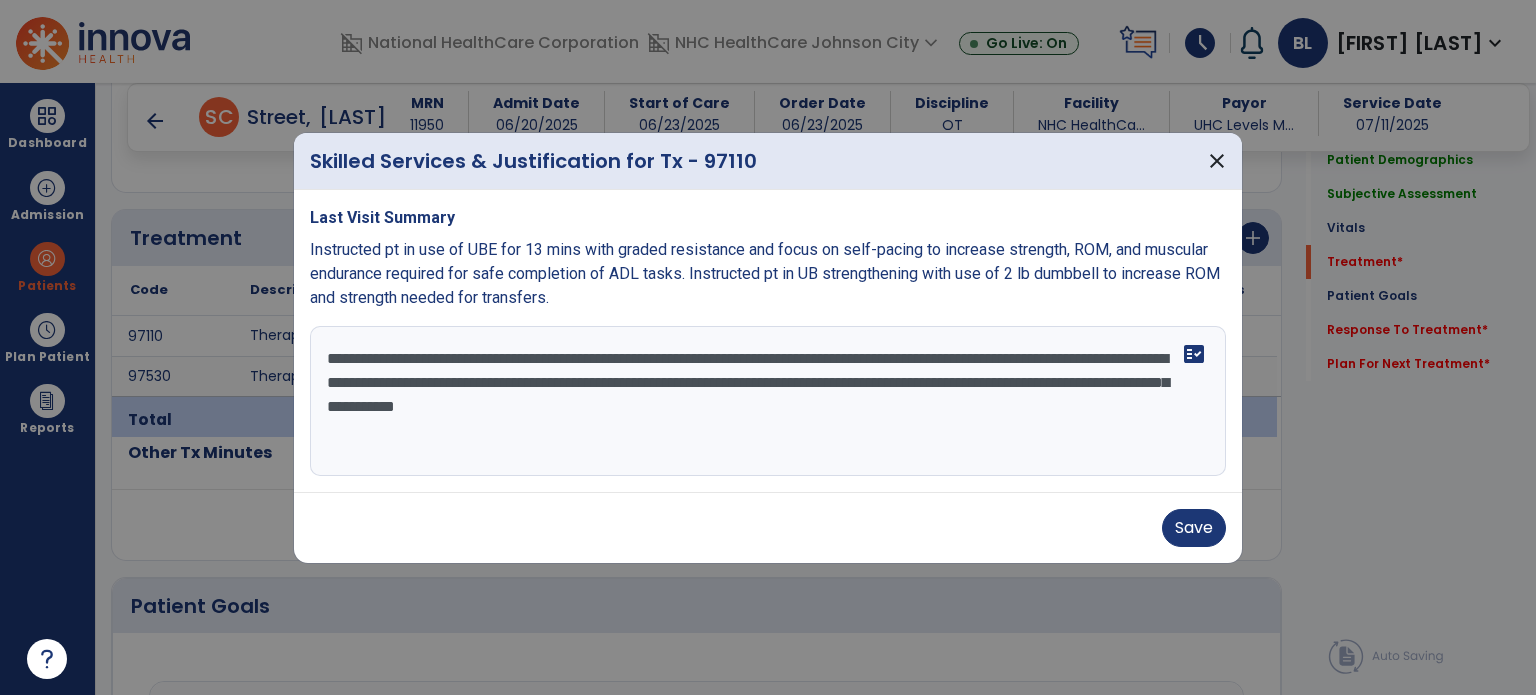 click on "**********" at bounding box center (768, 401) 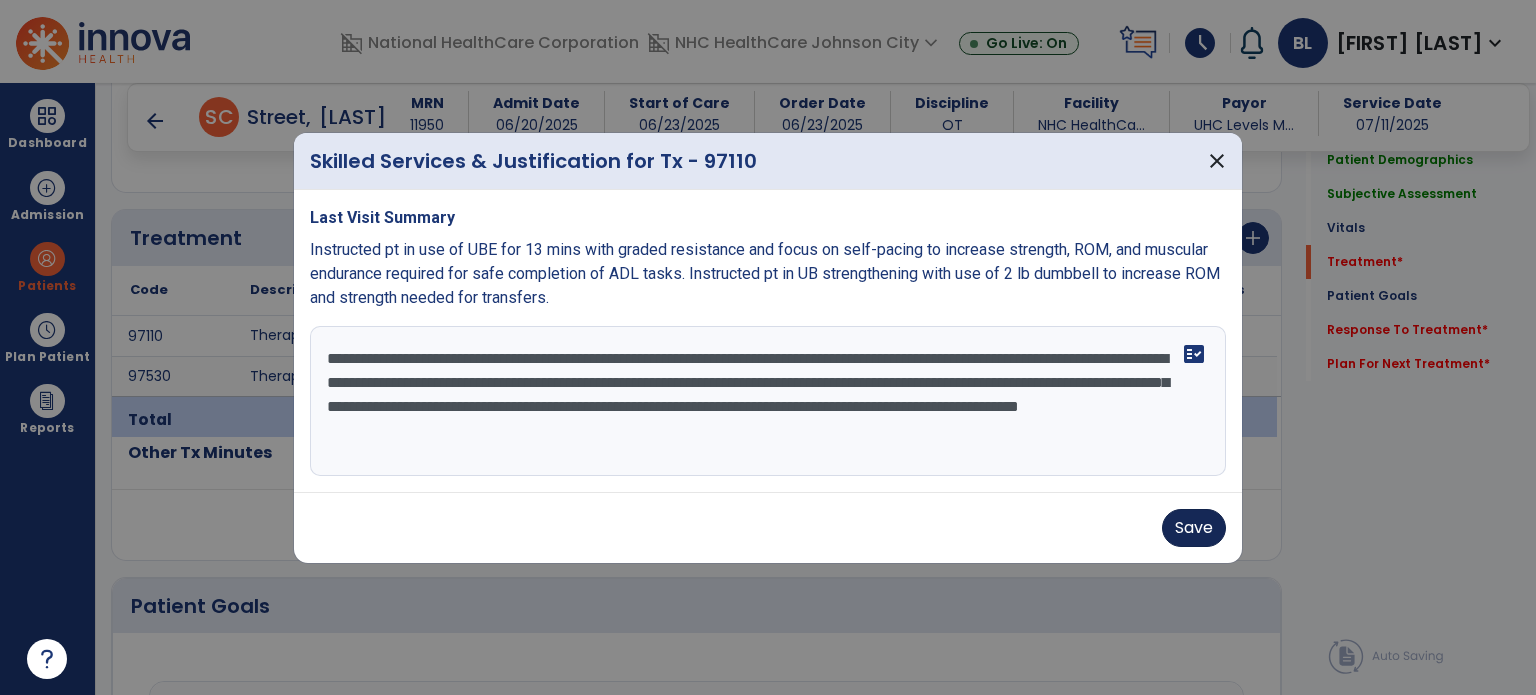 type on "**********" 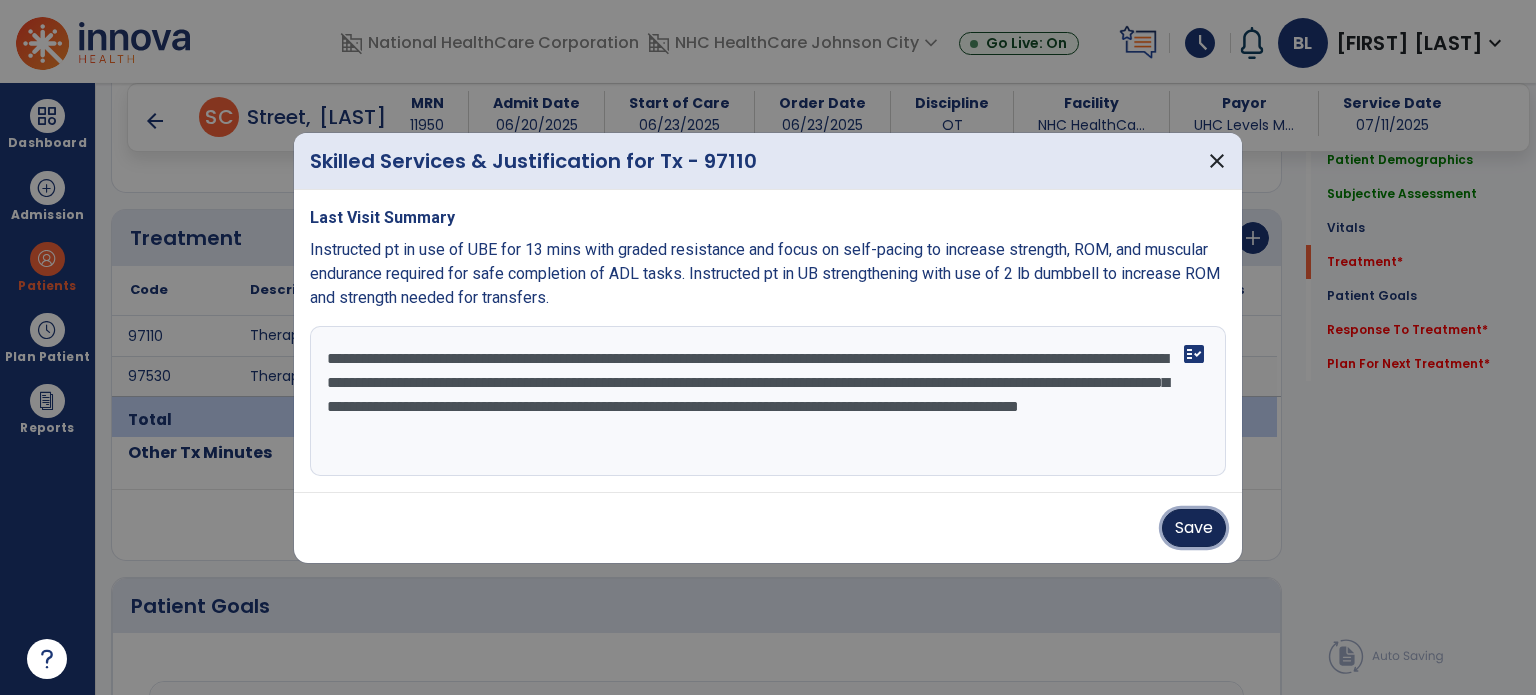 click on "Save" at bounding box center (1194, 528) 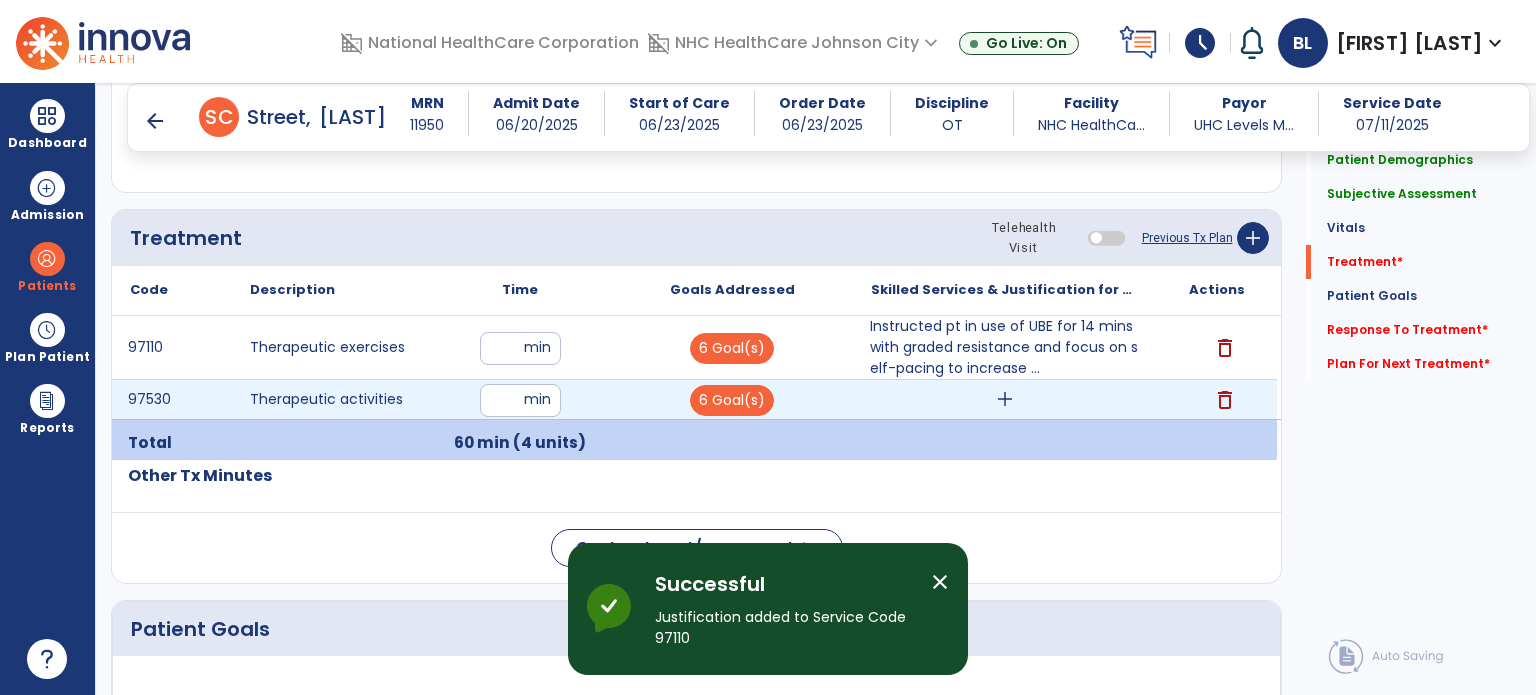 click on "add" at bounding box center (1004, 399) 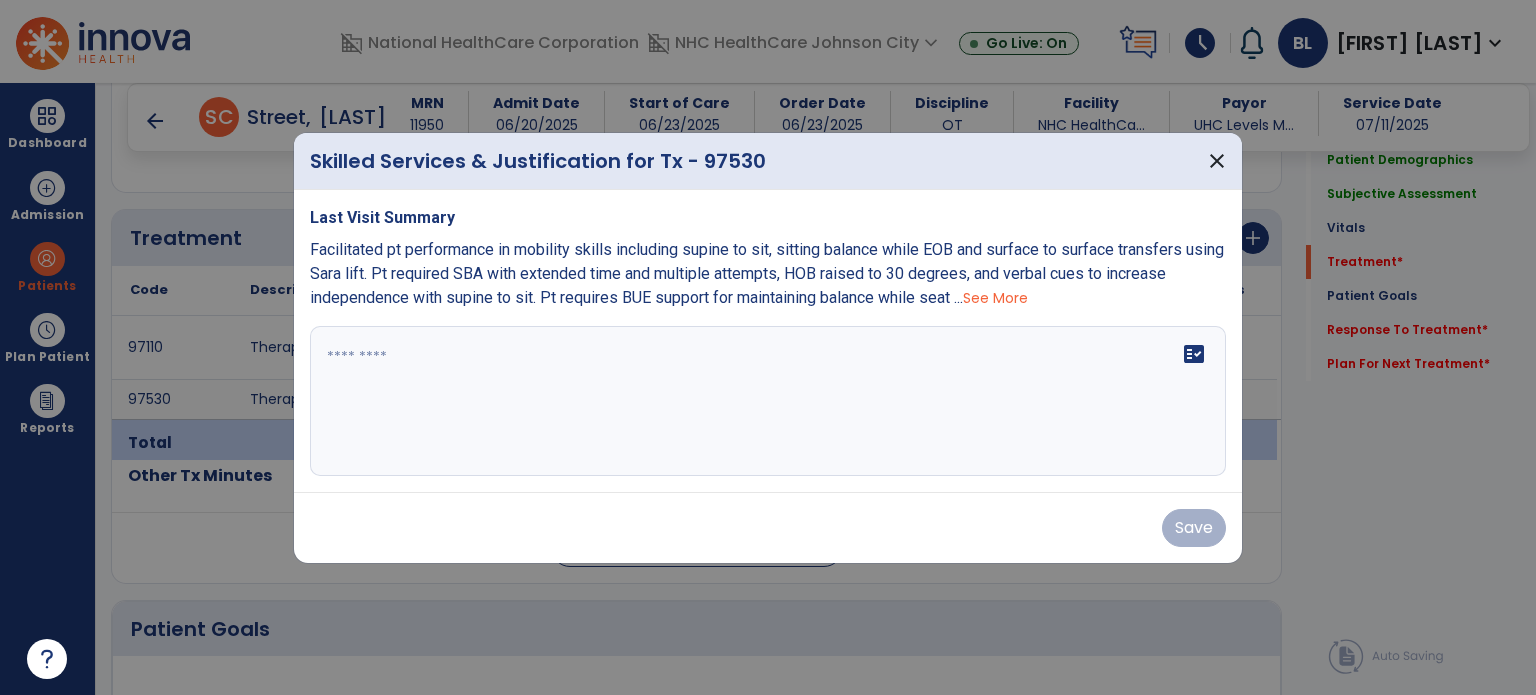 click on "Last Visit Summary Facilitated pt performance in mobility skills including supine to sit, sitting balance while EOB and surface to surface transfers using Sara lift. Pt required SBA with extended time and multiple attempts, HOB raised to 30 degrees, and verbal cues to increase independence with supine to sit. Pt requires BUE support for maintaining balance while seat ...  See More   fact_check" at bounding box center (768, 341) 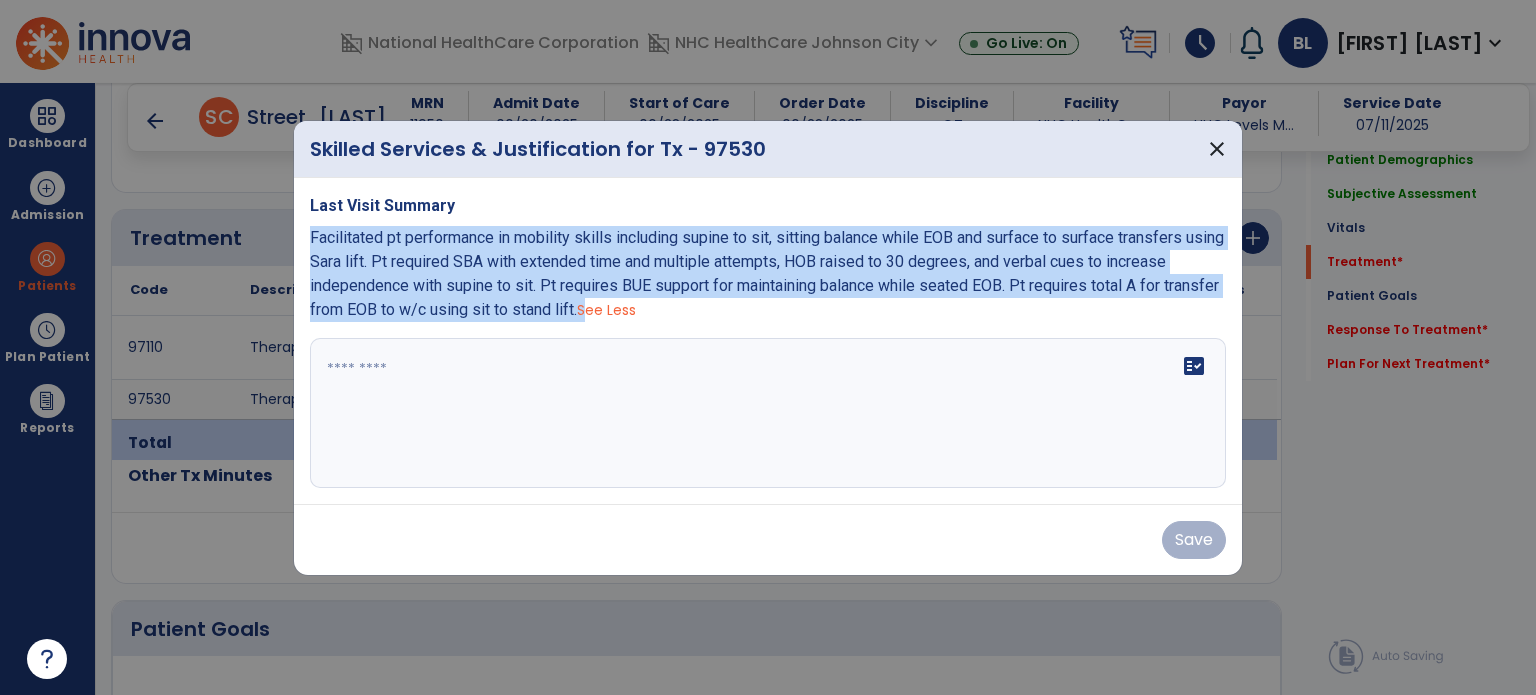drag, startPoint x: 308, startPoint y: 238, endPoint x: 584, endPoint y: 307, distance: 284.4943 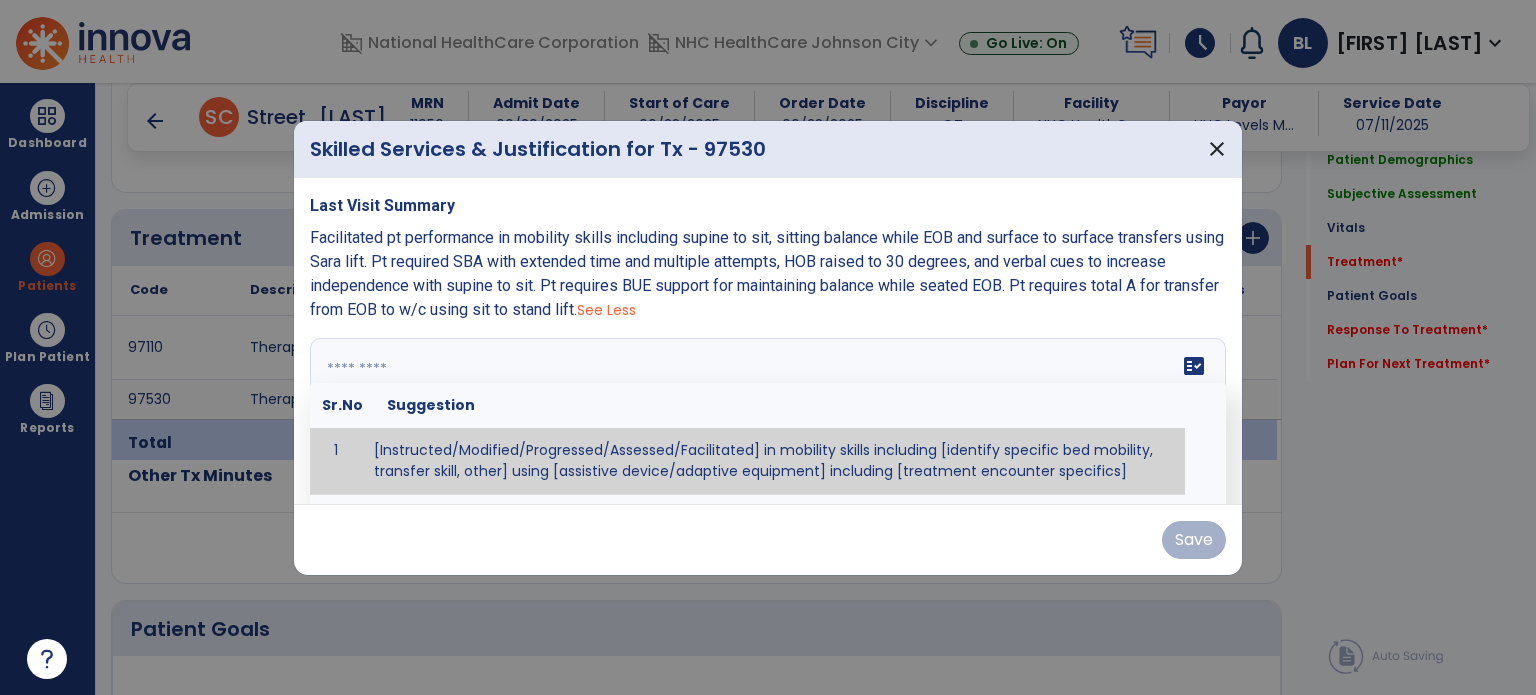 click on "fact_check  Sr.No Suggestion 1 [Instructed/Modified/Progressed/Assessed/Facilitated] in mobility skills including [identify specific bed mobility, transfer skill, other] using [assistive device/adaptive equipment] including [treatment encounter specifics]" at bounding box center [768, 413] 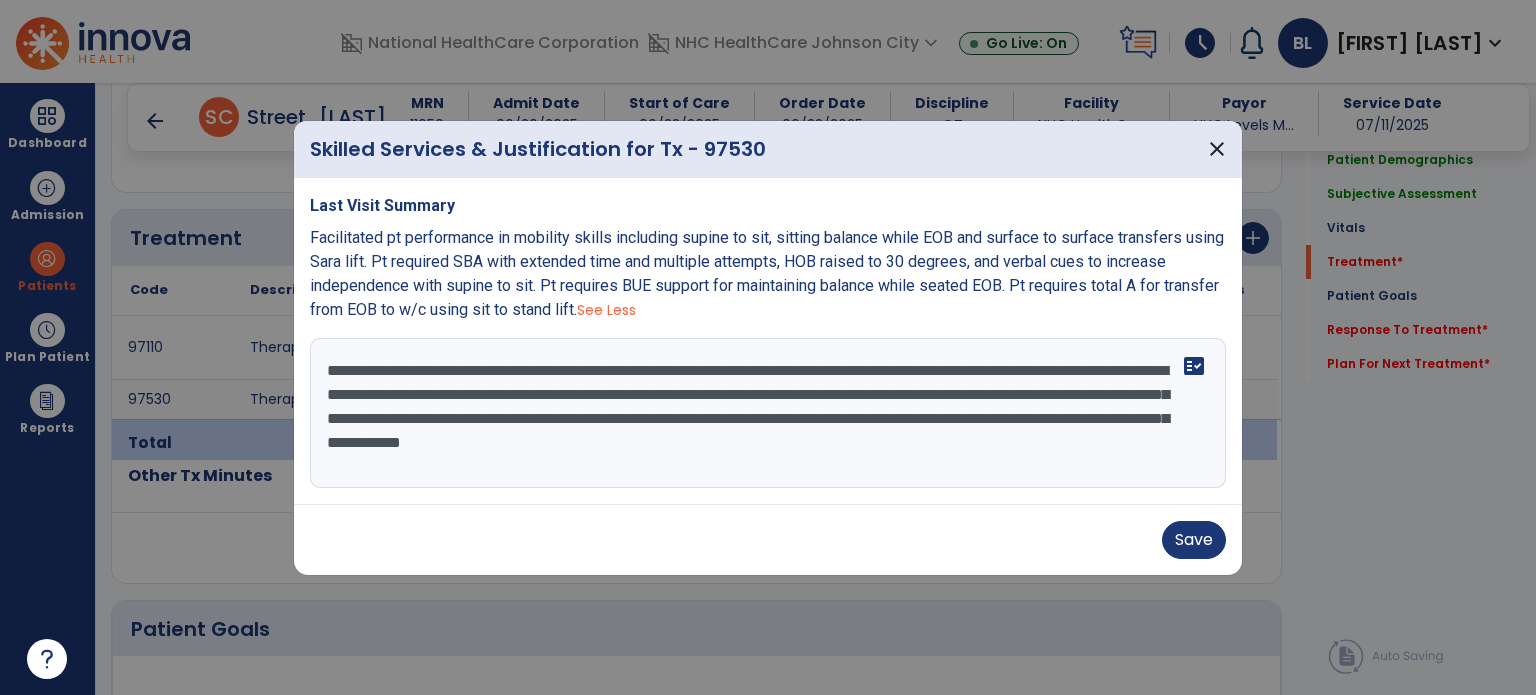 click on "**********" at bounding box center [768, 413] 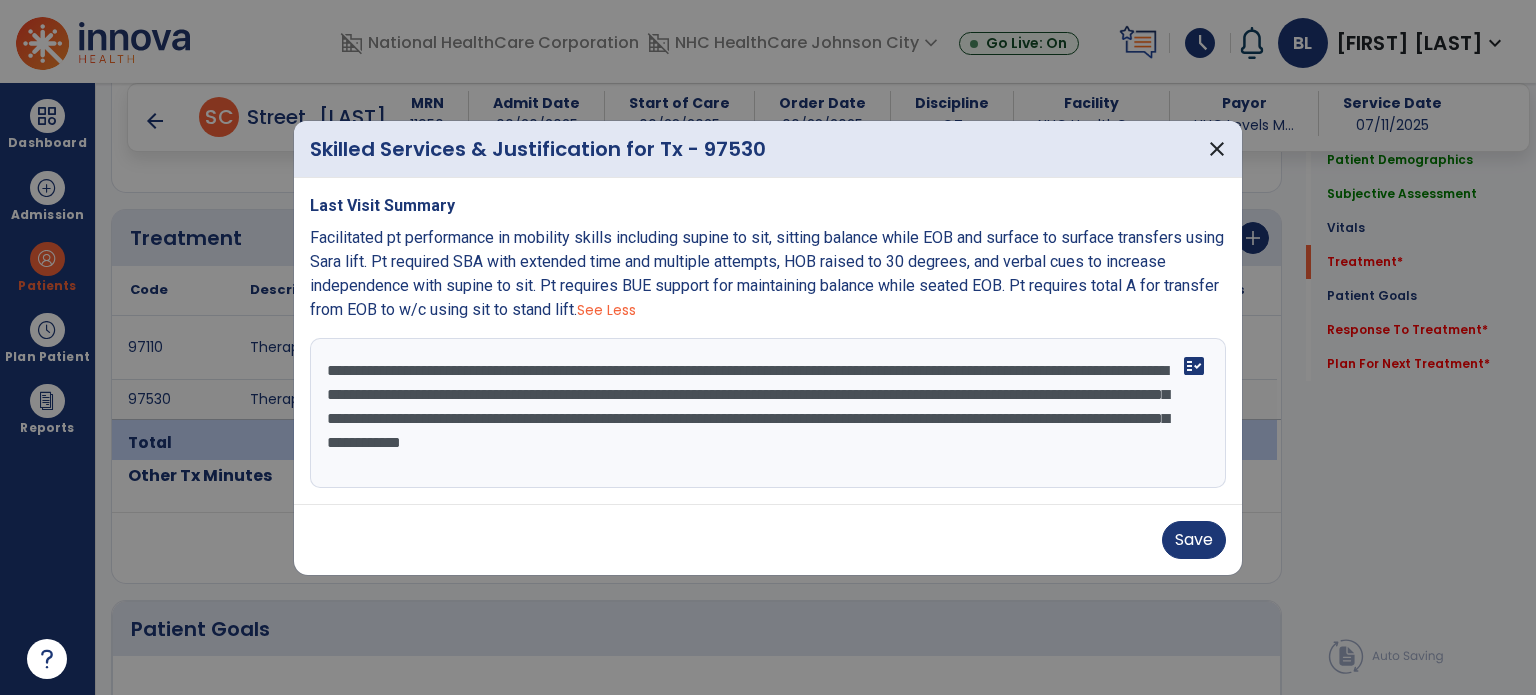 click on "**********" at bounding box center [768, 413] 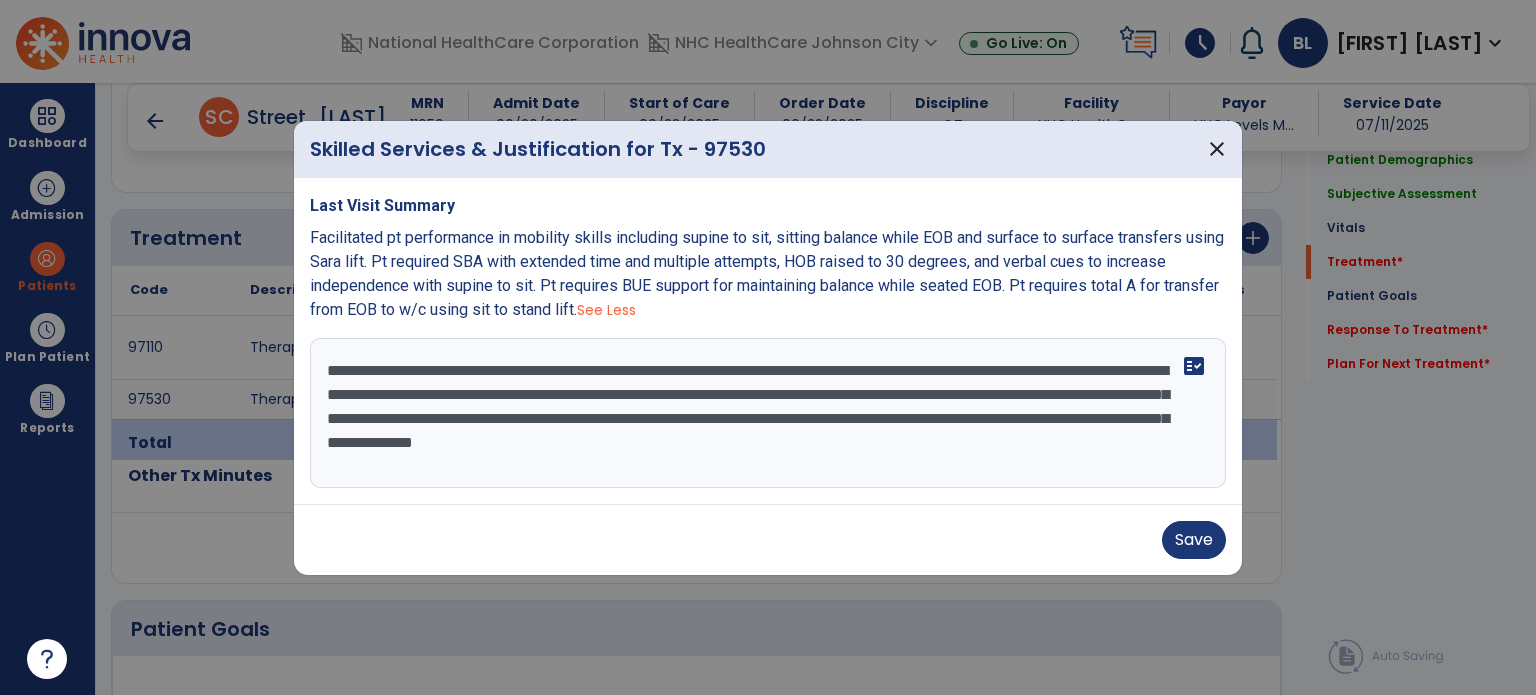 click on "**********" at bounding box center (768, 413) 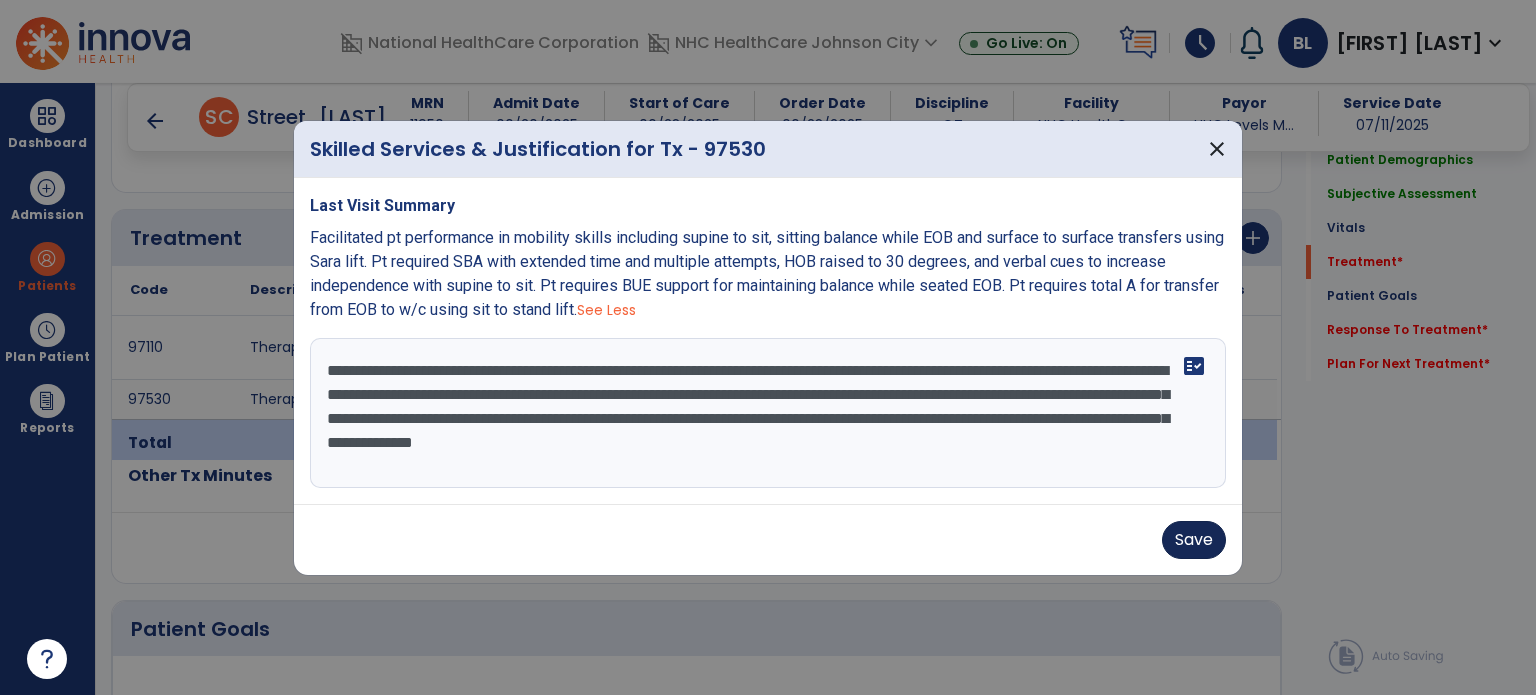 type on "**********" 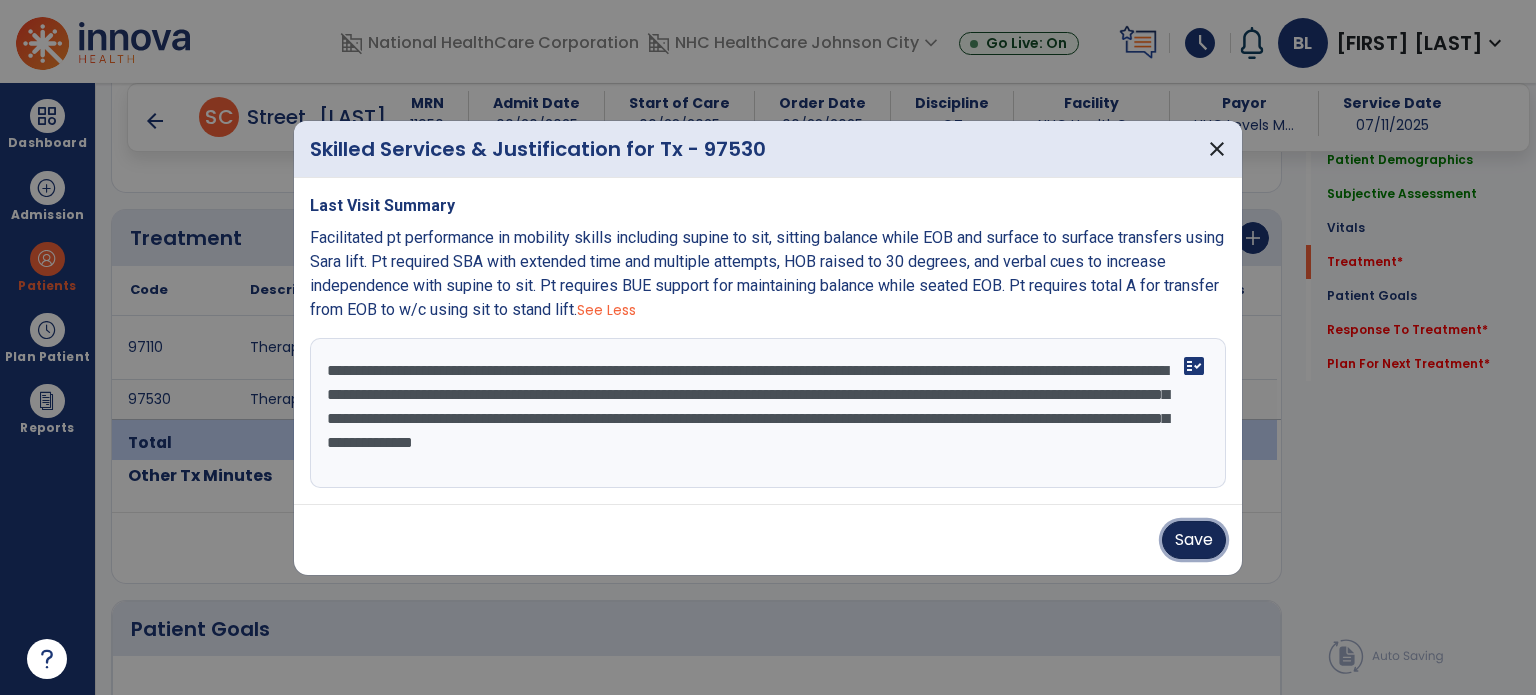 click on "Save" at bounding box center (1194, 540) 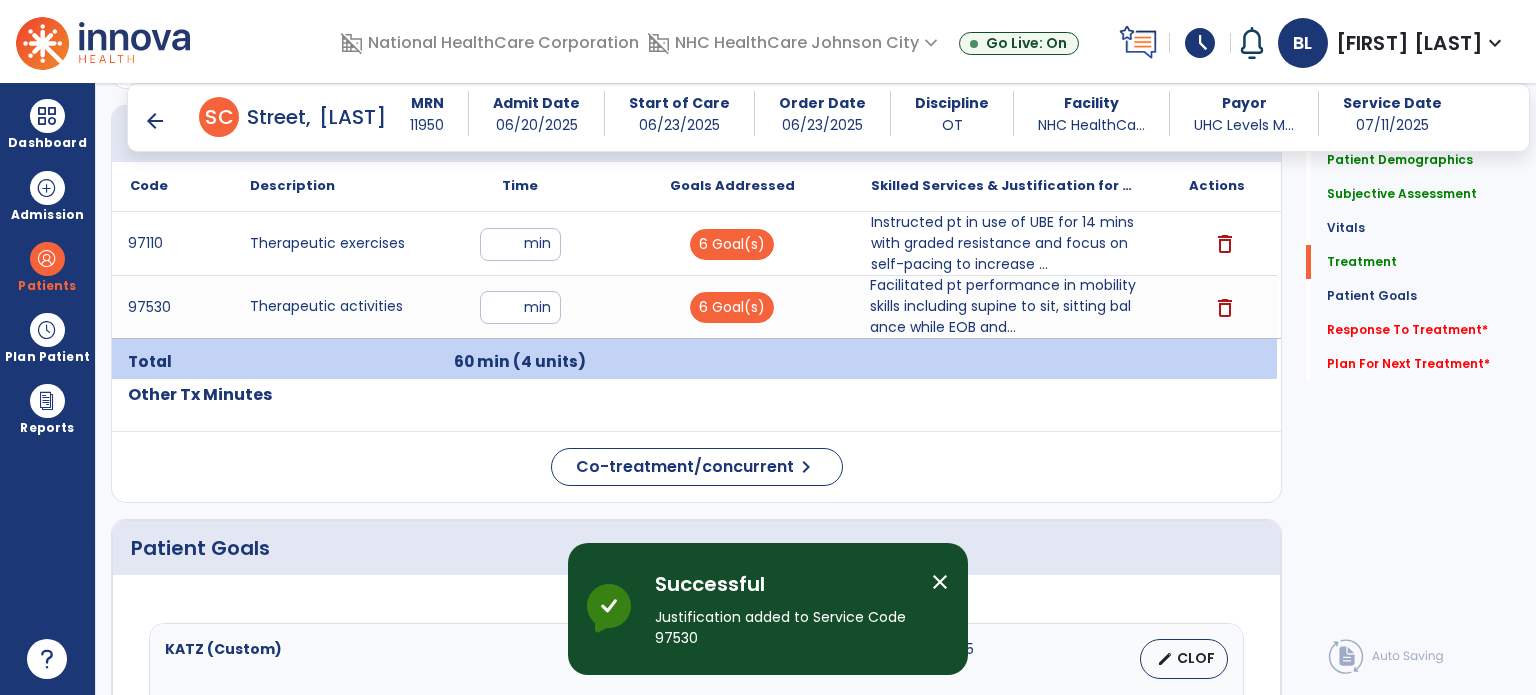scroll, scrollTop: 1108, scrollLeft: 0, axis: vertical 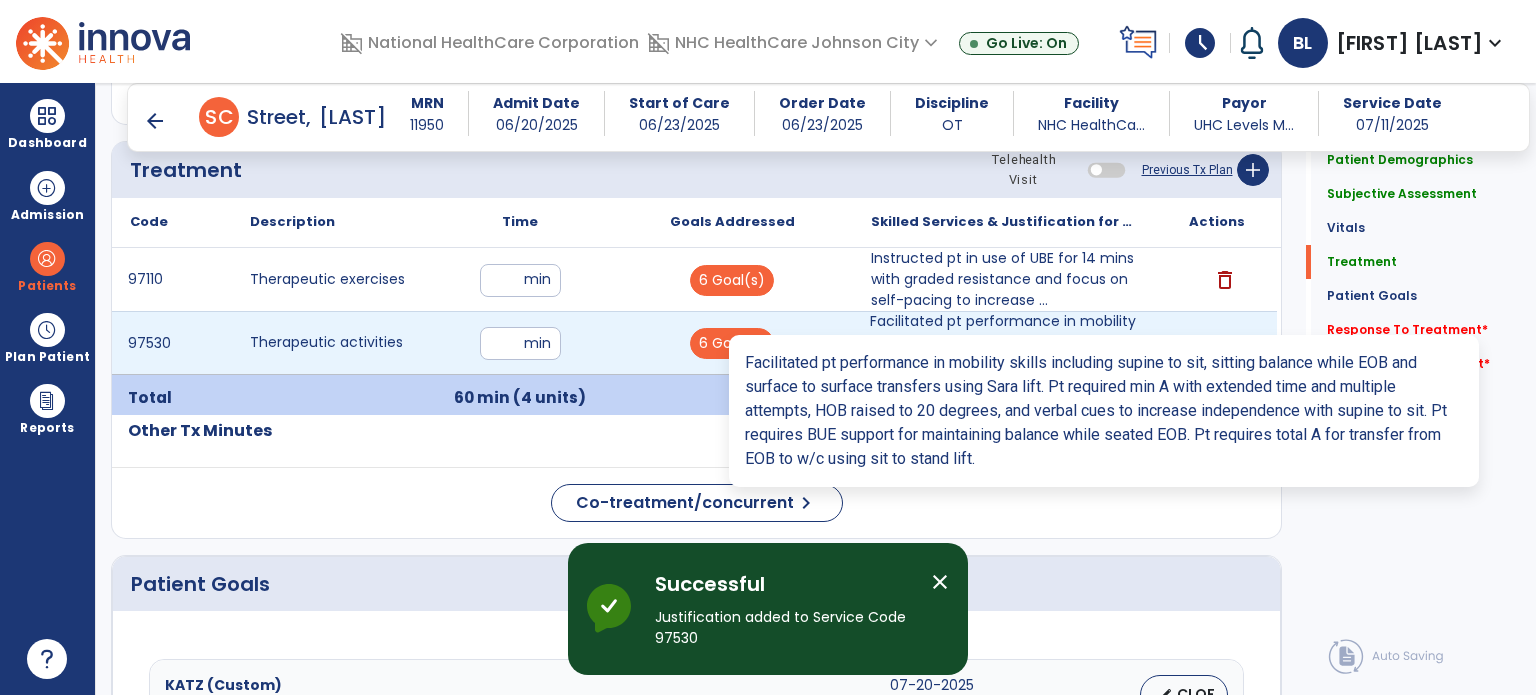 click on "Facilitated pt performance in mobility skills including supine to sit, sitting balance while EOB and..." at bounding box center [1004, 342] 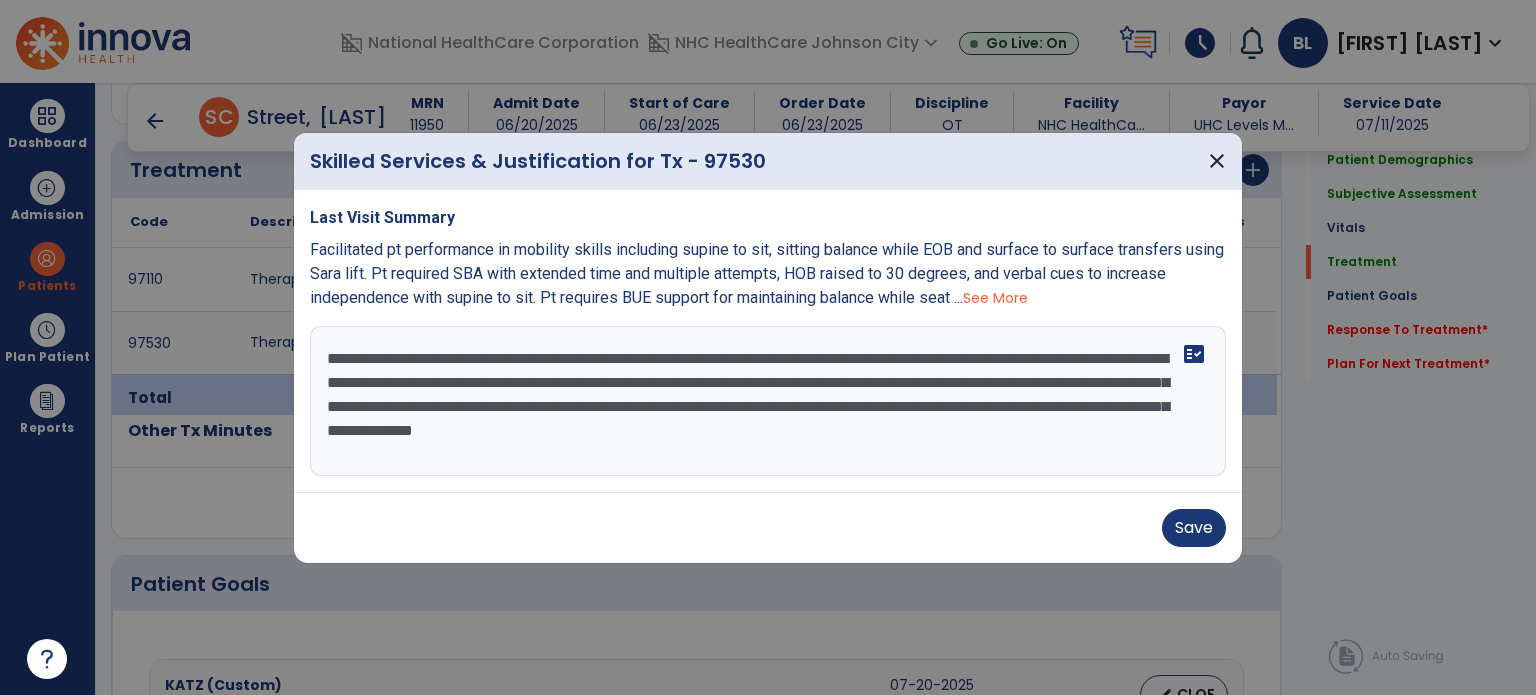 click on "**********" at bounding box center (768, 401) 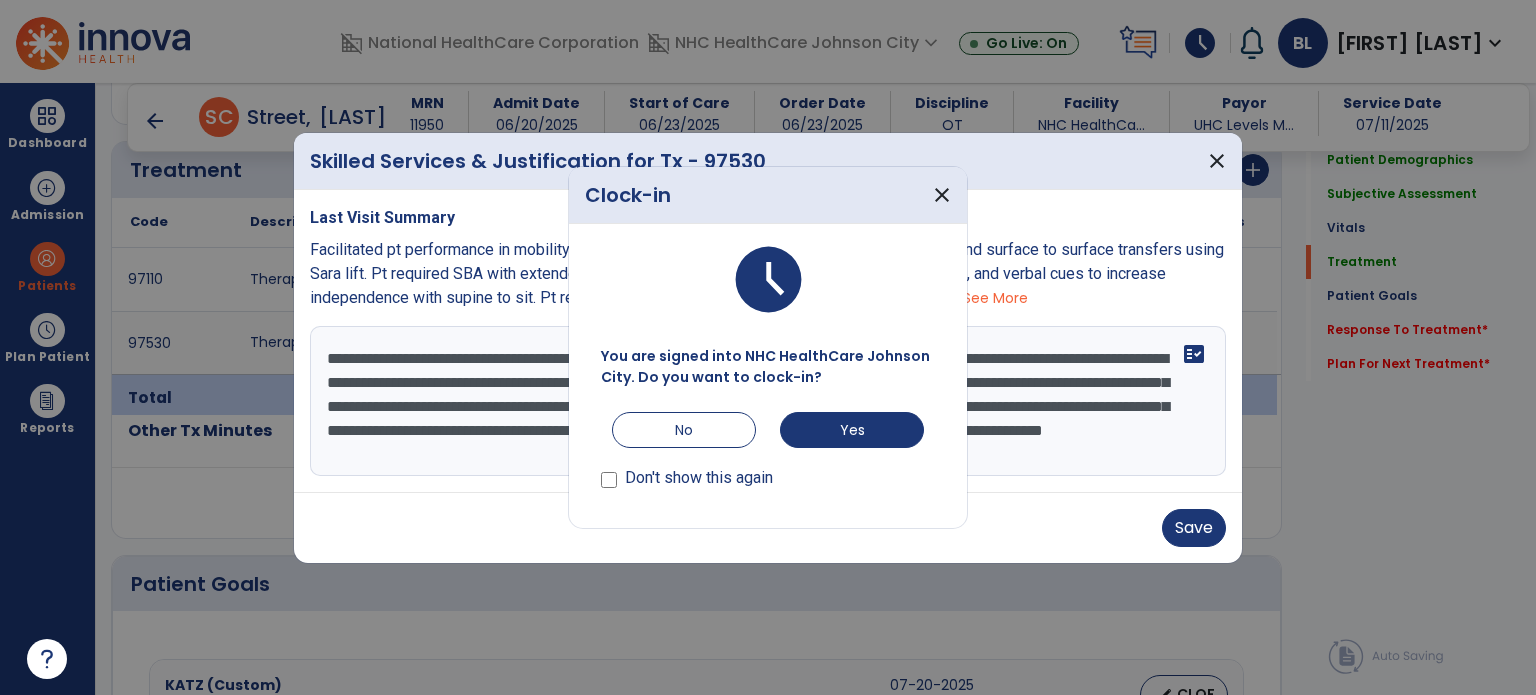 scroll, scrollTop: 15, scrollLeft: 0, axis: vertical 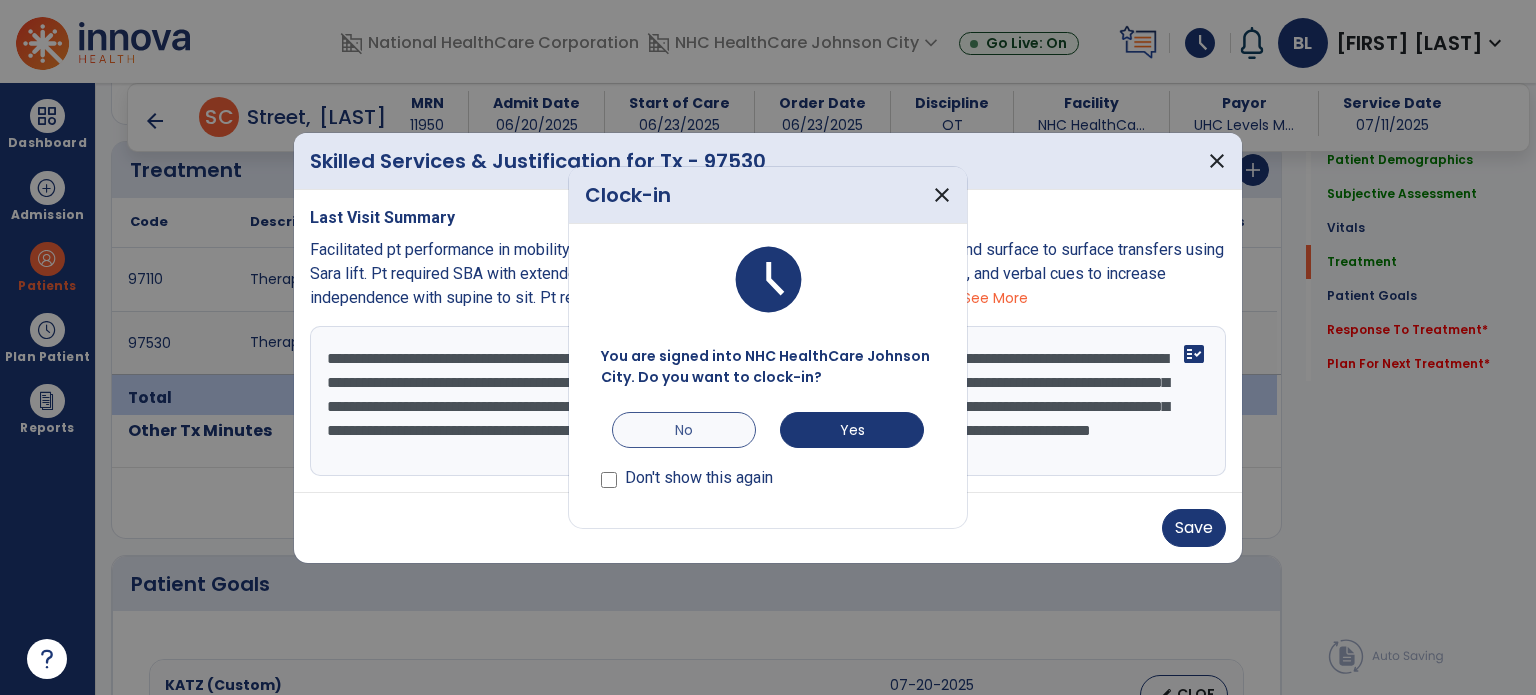 type on "**********" 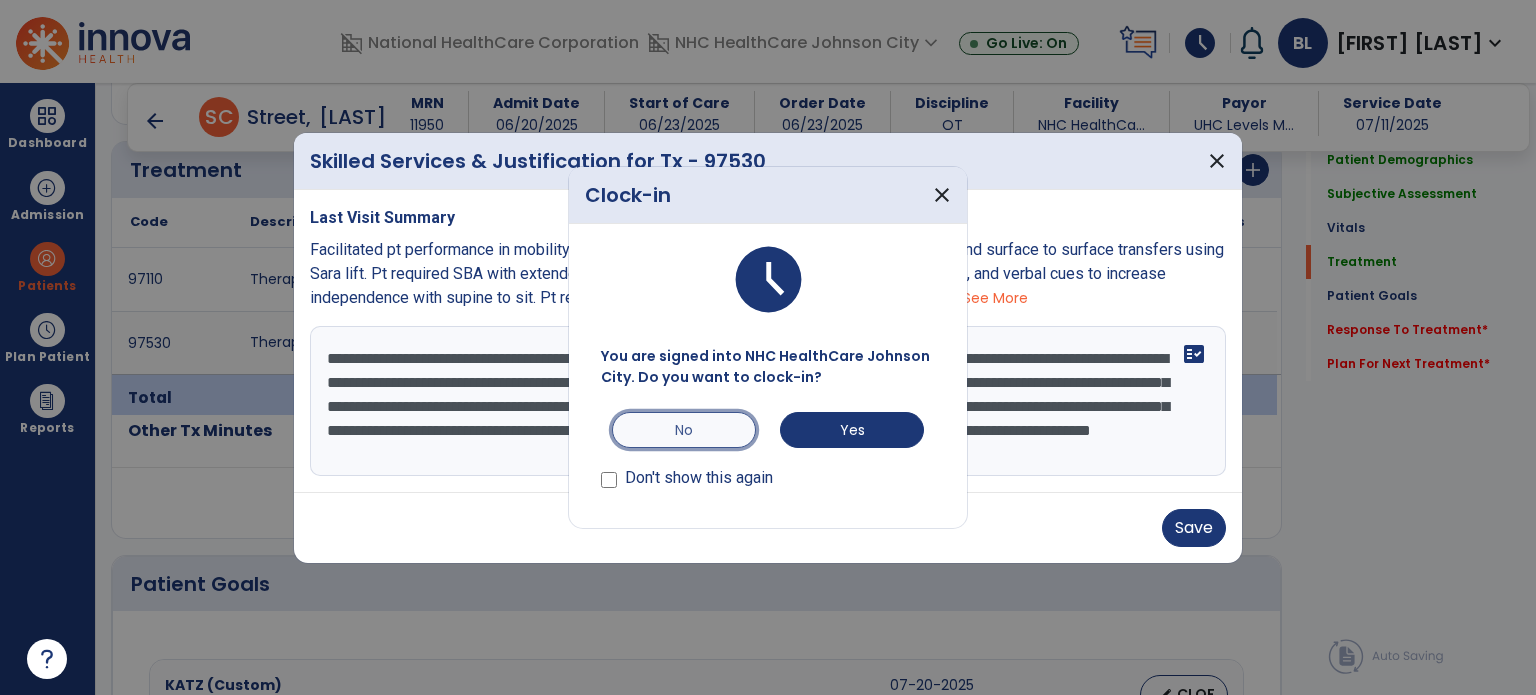 click on "No" at bounding box center (684, 430) 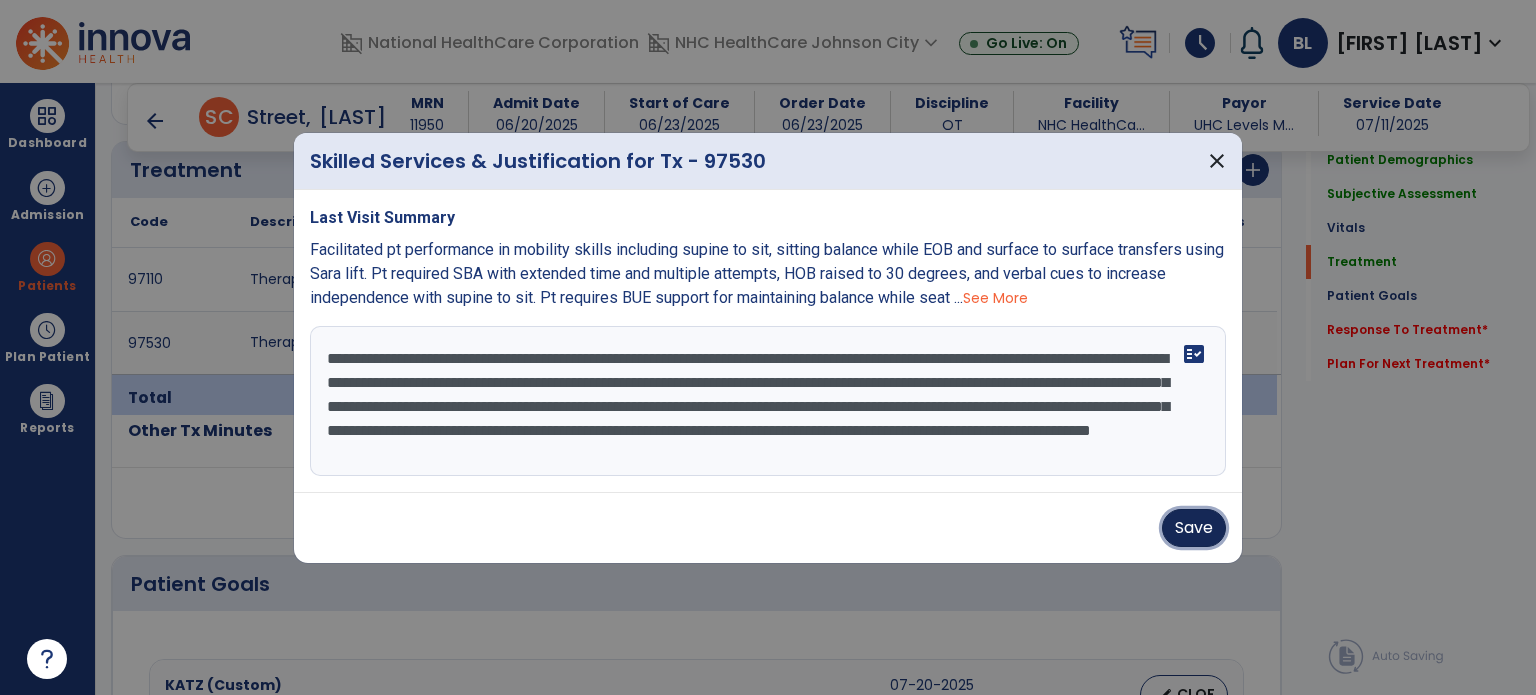 click on "Save" at bounding box center [1194, 528] 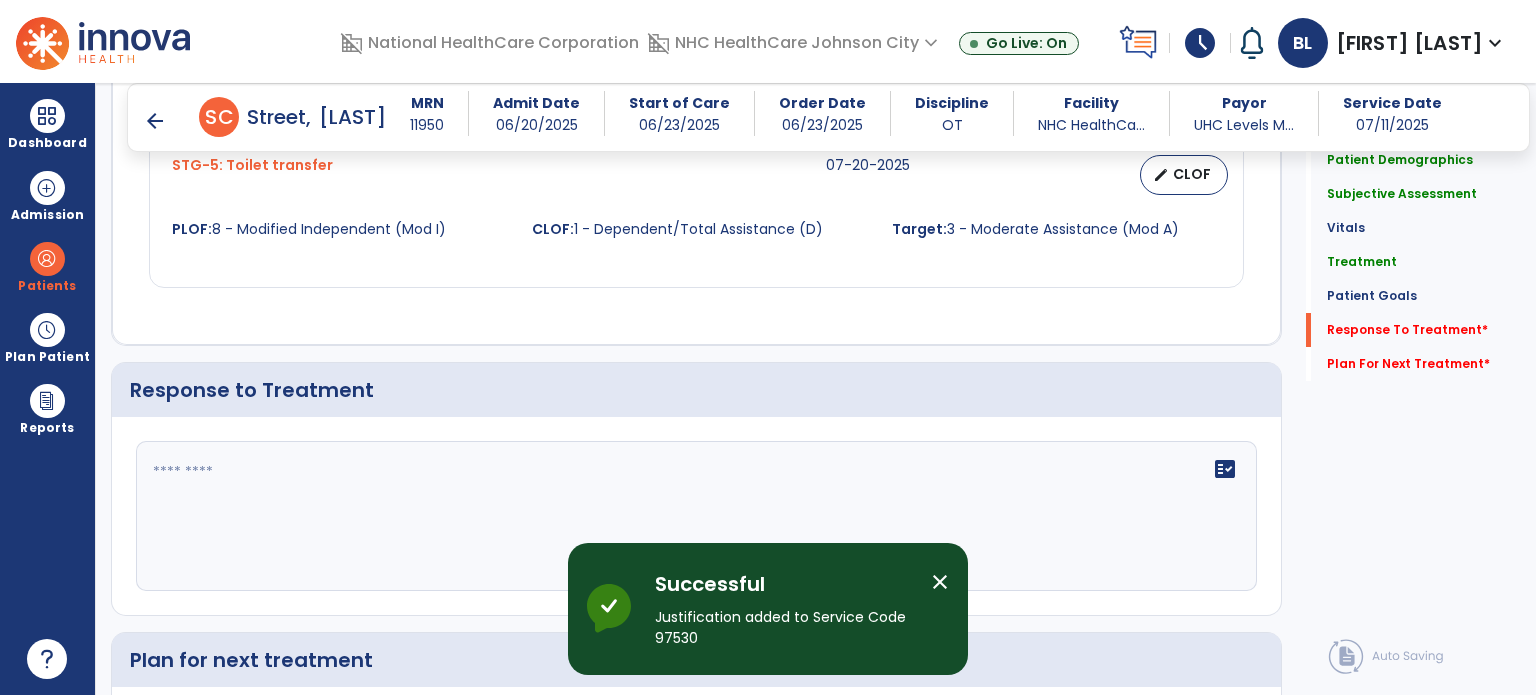 scroll, scrollTop: 2388, scrollLeft: 0, axis: vertical 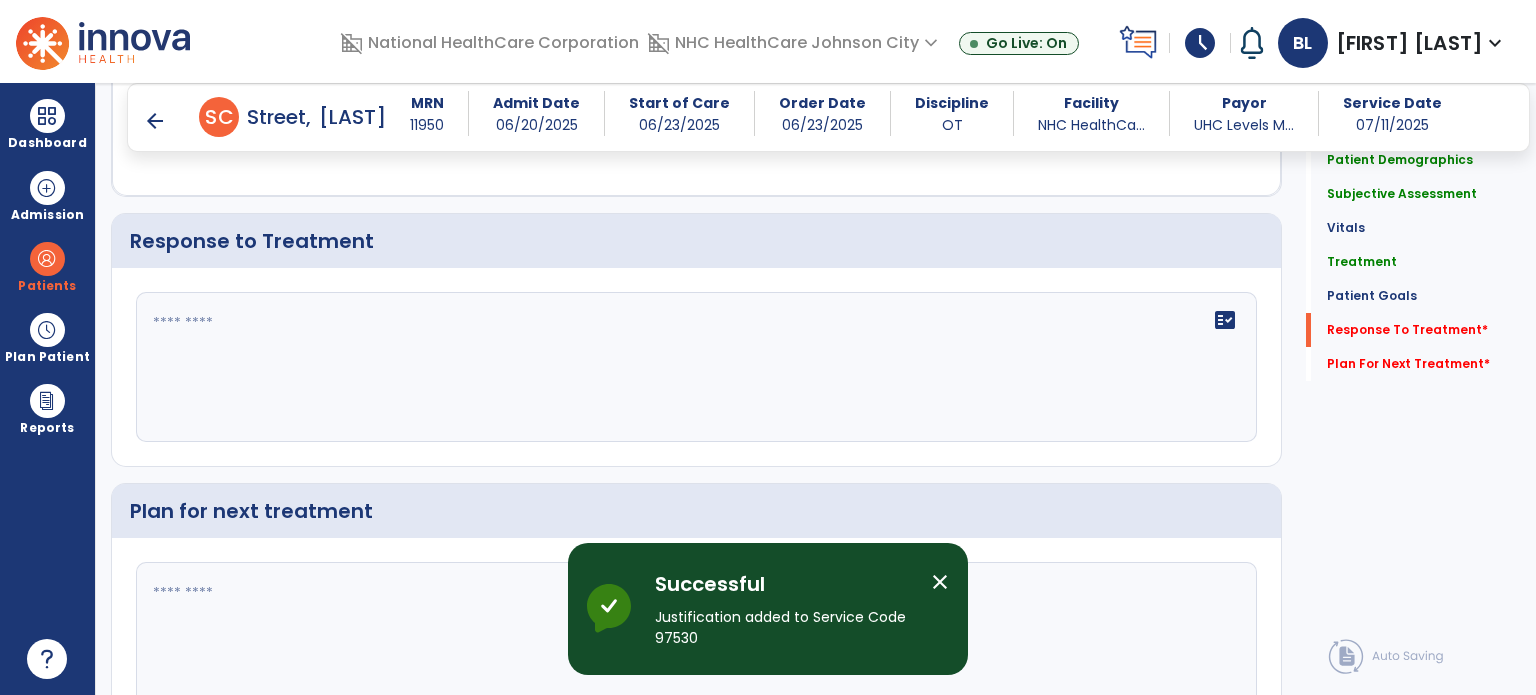 click 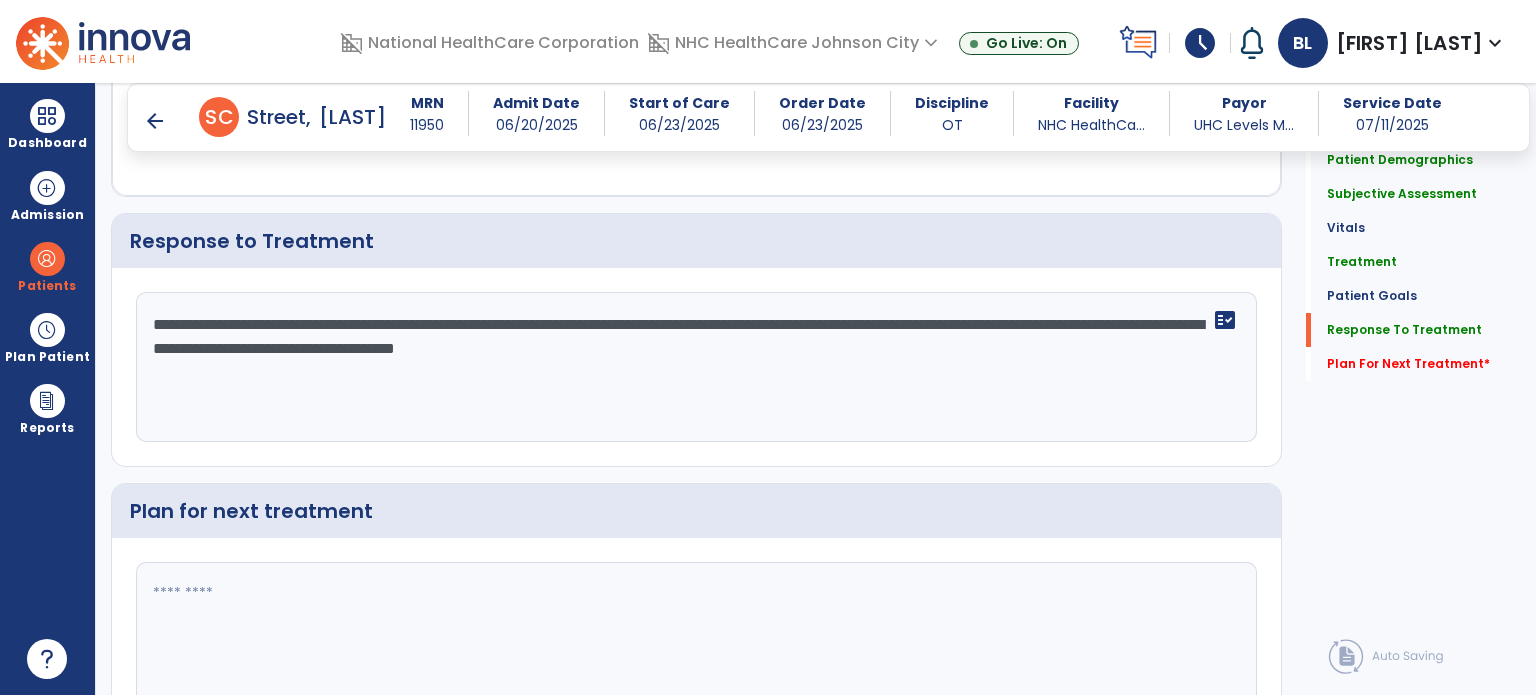 scroll, scrollTop: 2388, scrollLeft: 0, axis: vertical 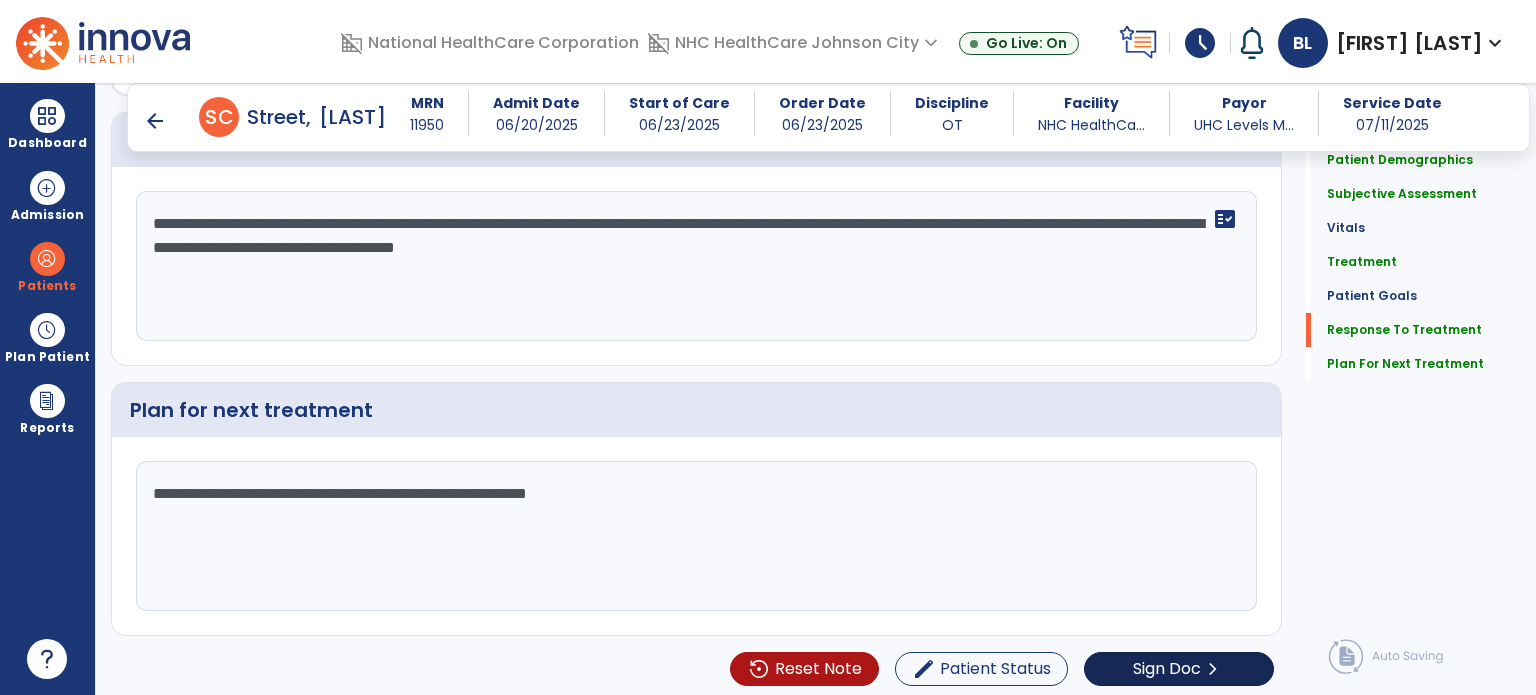 type on "**********" 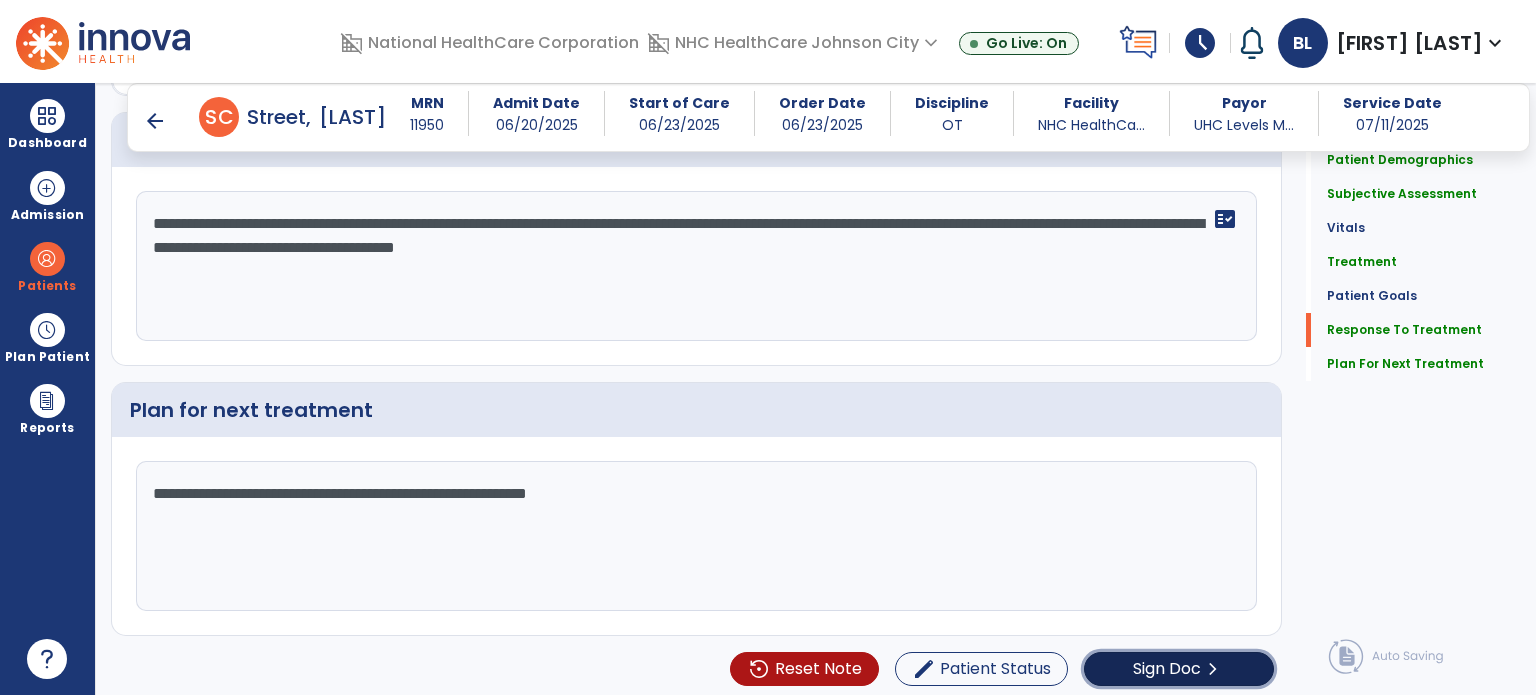 click on "Sign Doc" 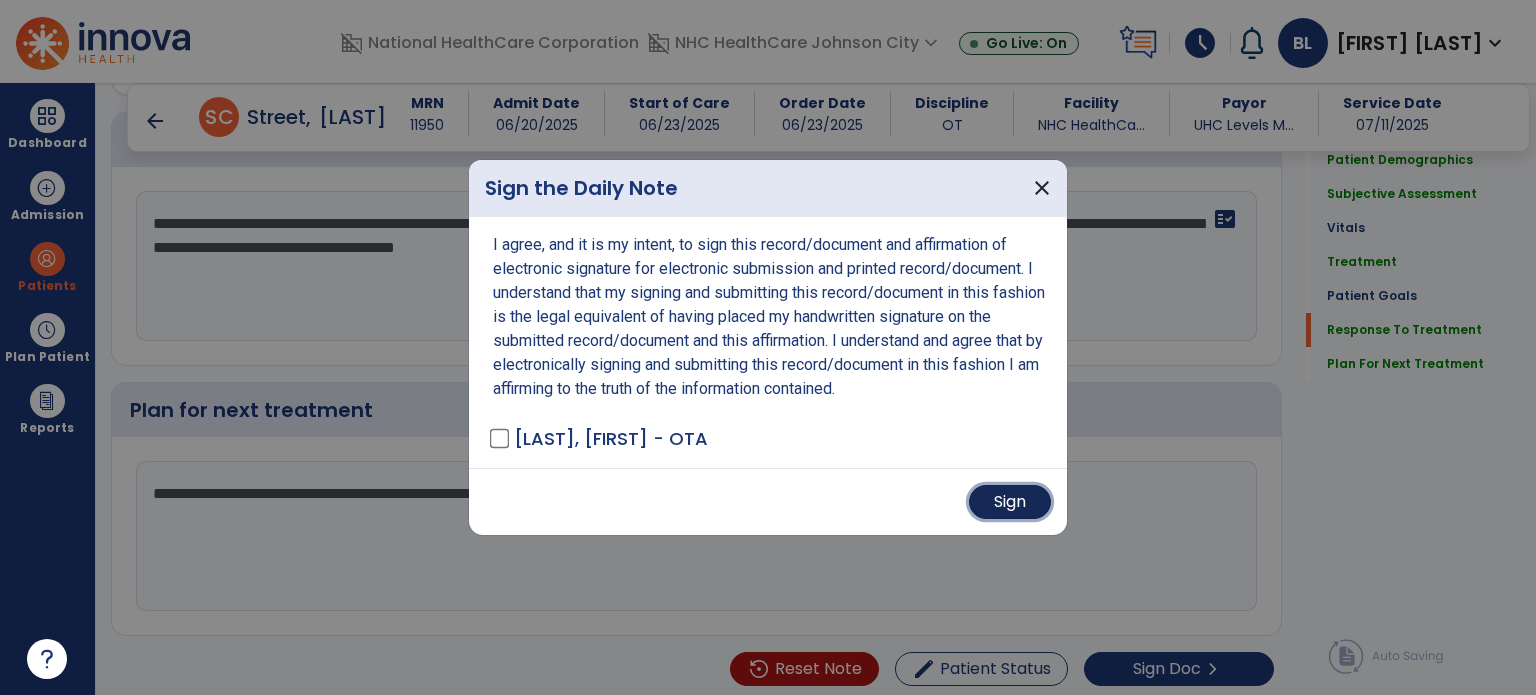 click on "Sign" at bounding box center [1010, 502] 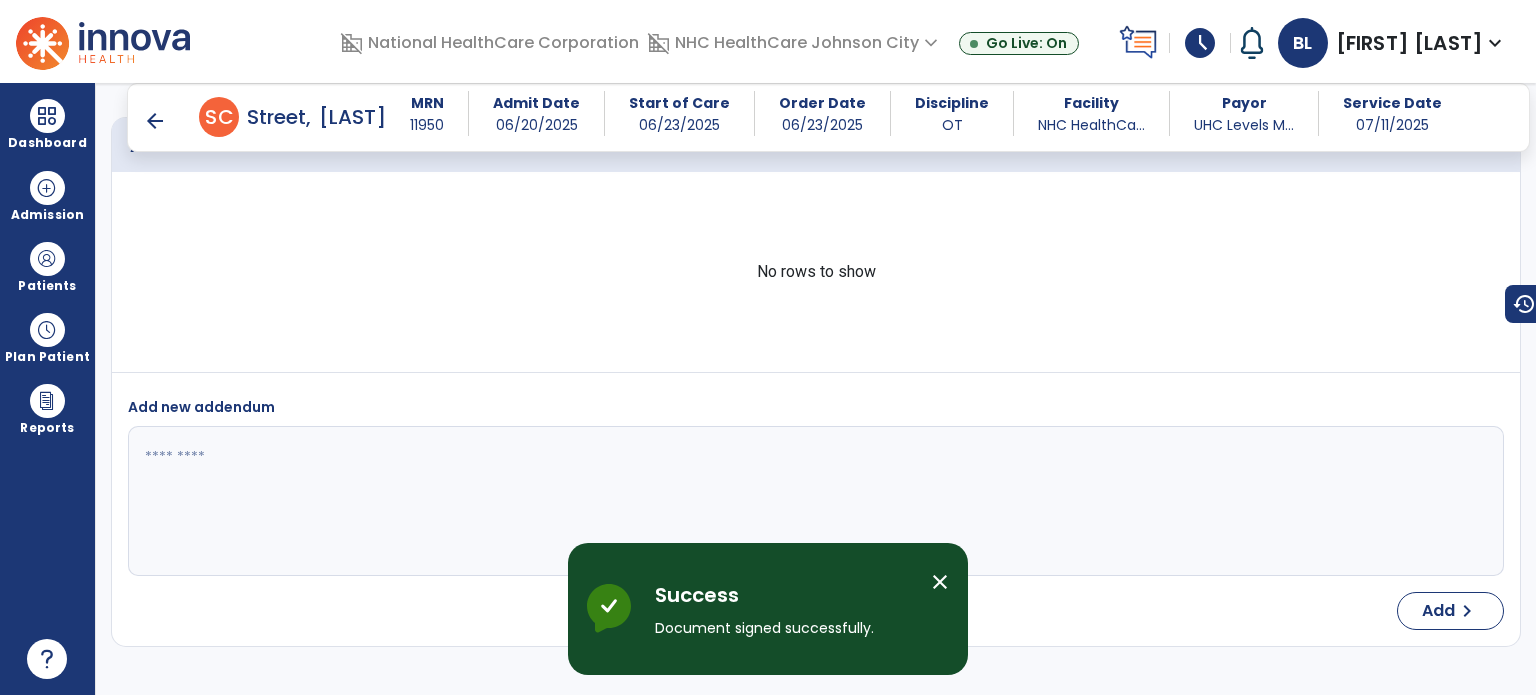 scroll, scrollTop: 3612, scrollLeft: 0, axis: vertical 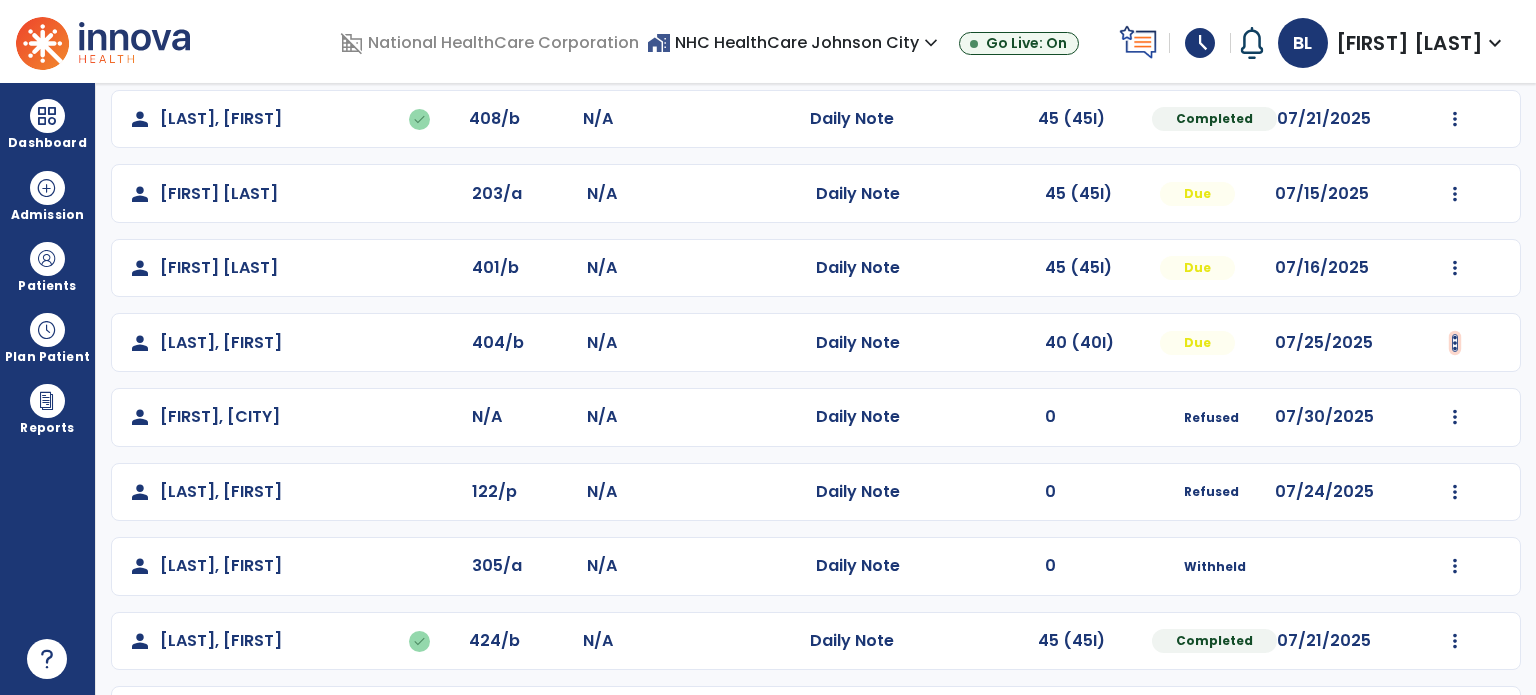click at bounding box center [1455, 119] 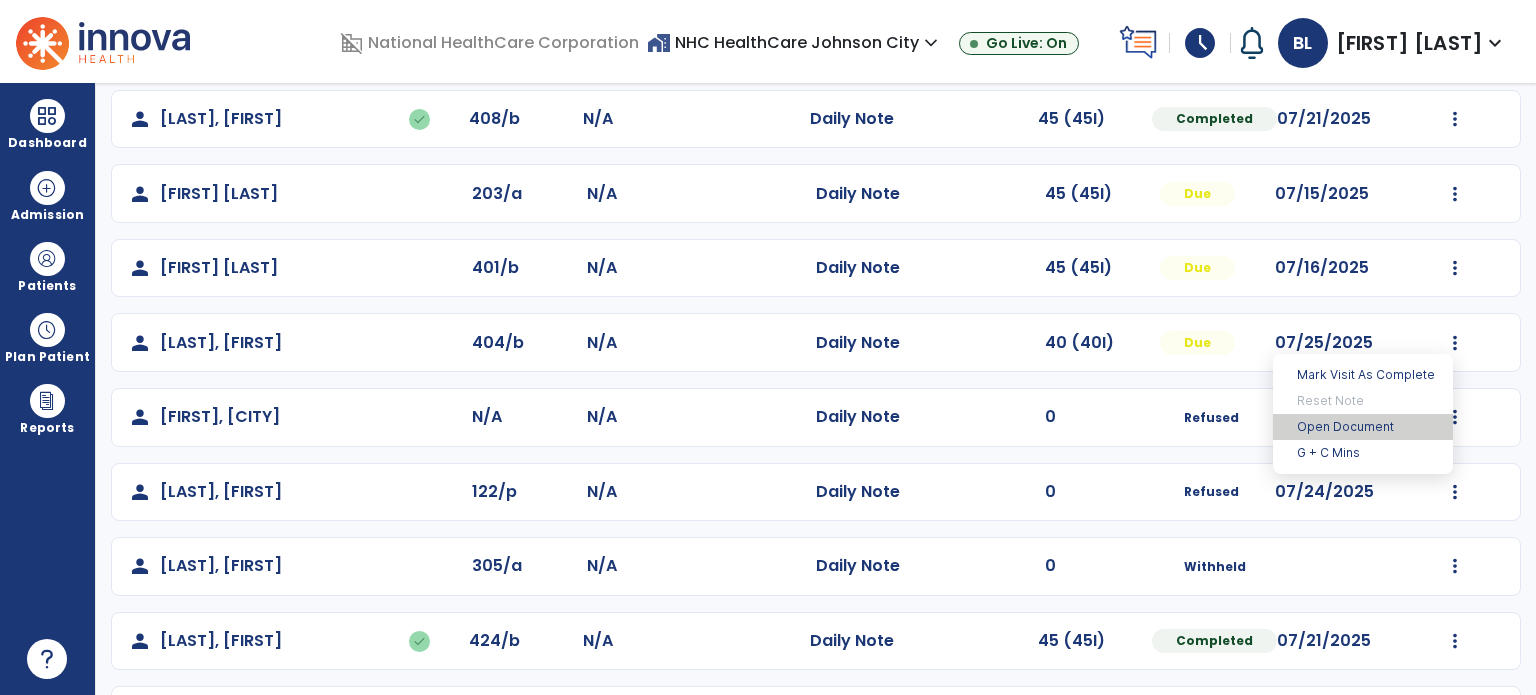 click on "Open Document" at bounding box center [1363, 427] 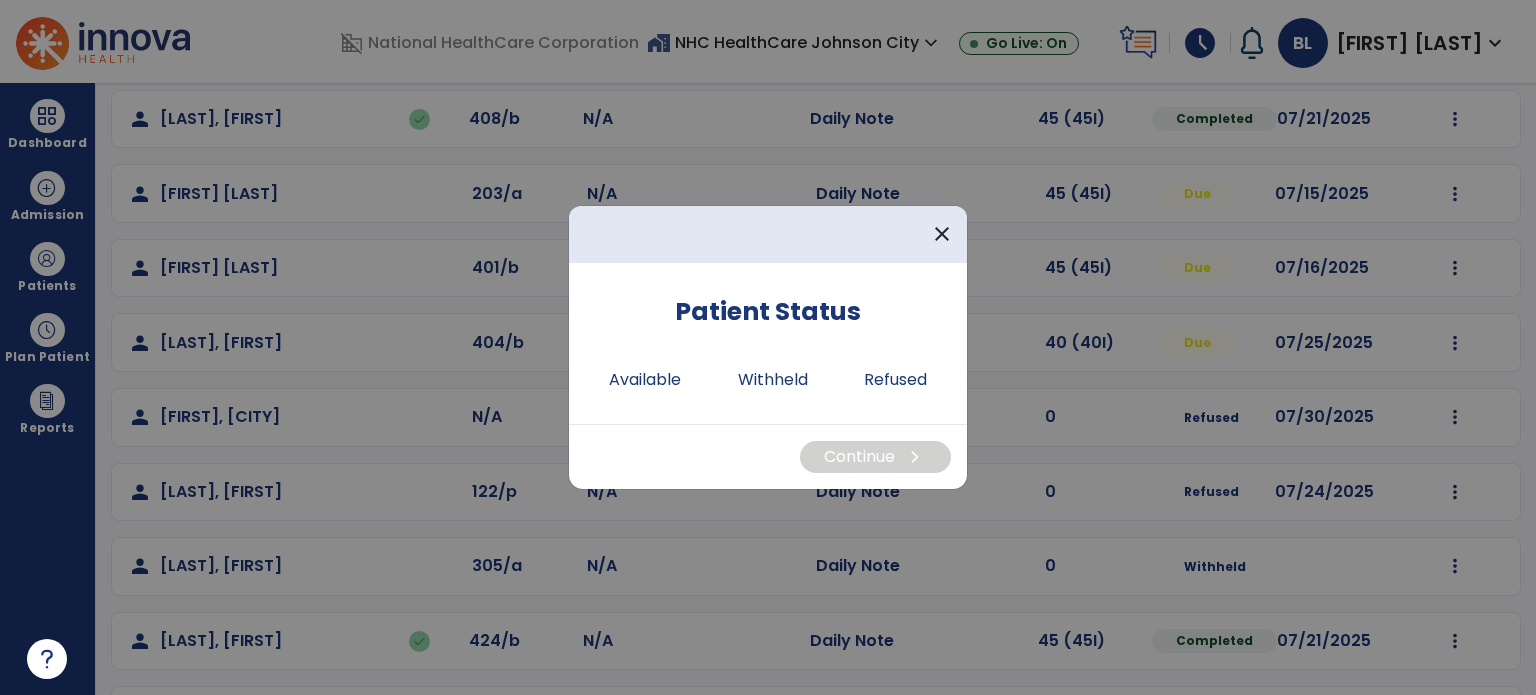 click on "domain_disabled   National HealthCare Corporation   home_work   NHC HealthCare Johnson City   expand_more   NHC HealthCare Johnson City  Go Live: On schedule My Time:   Friday, Jul 11    **** arrow_right  Start   Open your timecard  arrow_right Notifications Mark as read Co-Treatment Conflict: Renfro, Arlena Sun Mar 16 2025 at 7:21 PM | NHC HealthCare Johnson City See all Notifications  BL   Latta, Baylee   expand_more   home   Home   person   Profile   help   Help   logout   Log out  Dashboard  dashboard  Therapist Dashboard Admission Patients  format_list_bulleted  Patient List  space_dashboard  Patient Board  insert_chart  PDPM Board Plan Patient  event_note  Planner  content_paste_go  Scheduler  content_paste_go  Whiteboard Reports  export_notes  Billing Exports  note_alt  EOM Report  event_note  Minutes By Payor  inbox_customize  Service Log  playlist_add_check  Triple Check Report  arrow_back   Therapy Caseload  : 11 Jul, 2025 *** ****  Today  chevron_left 11 Jul, 2025  *********  menu  ***" at bounding box center (768, 347) 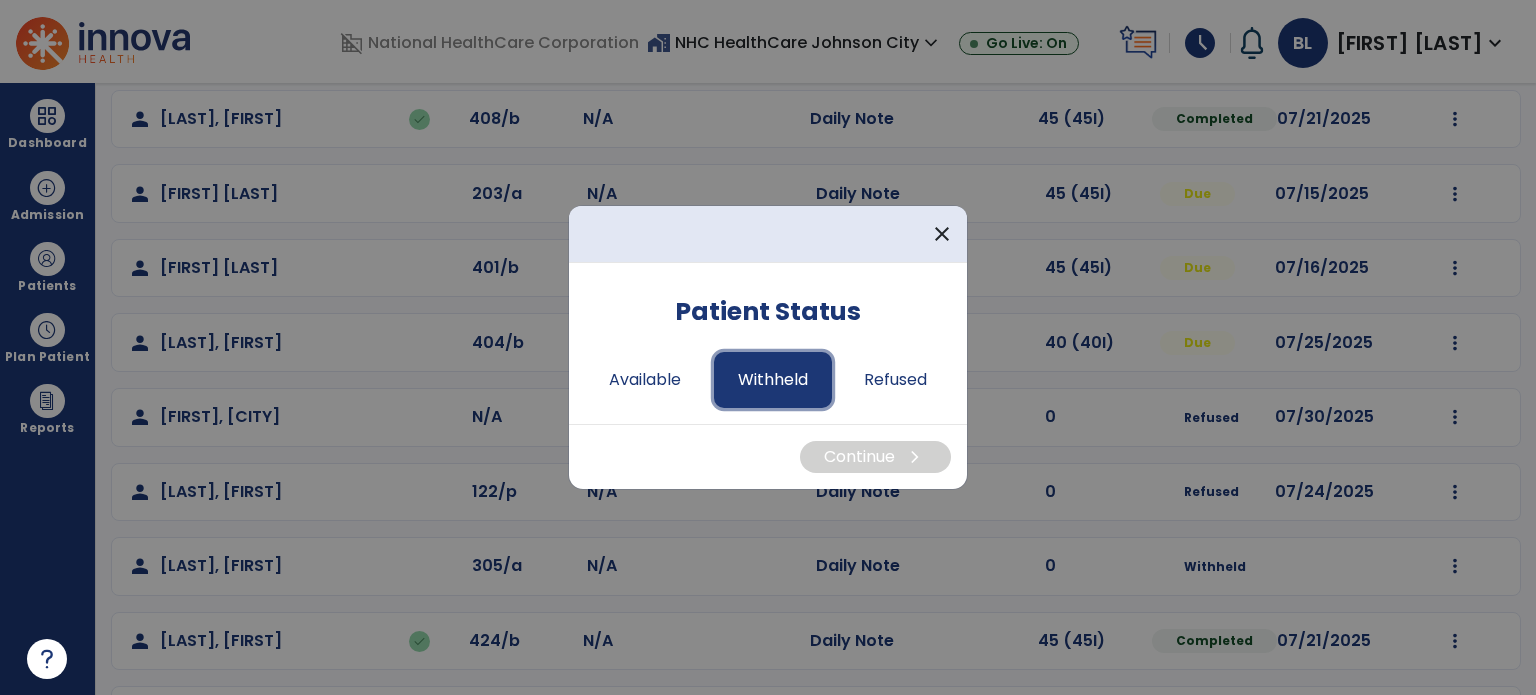 click on "Withheld" at bounding box center (773, 380) 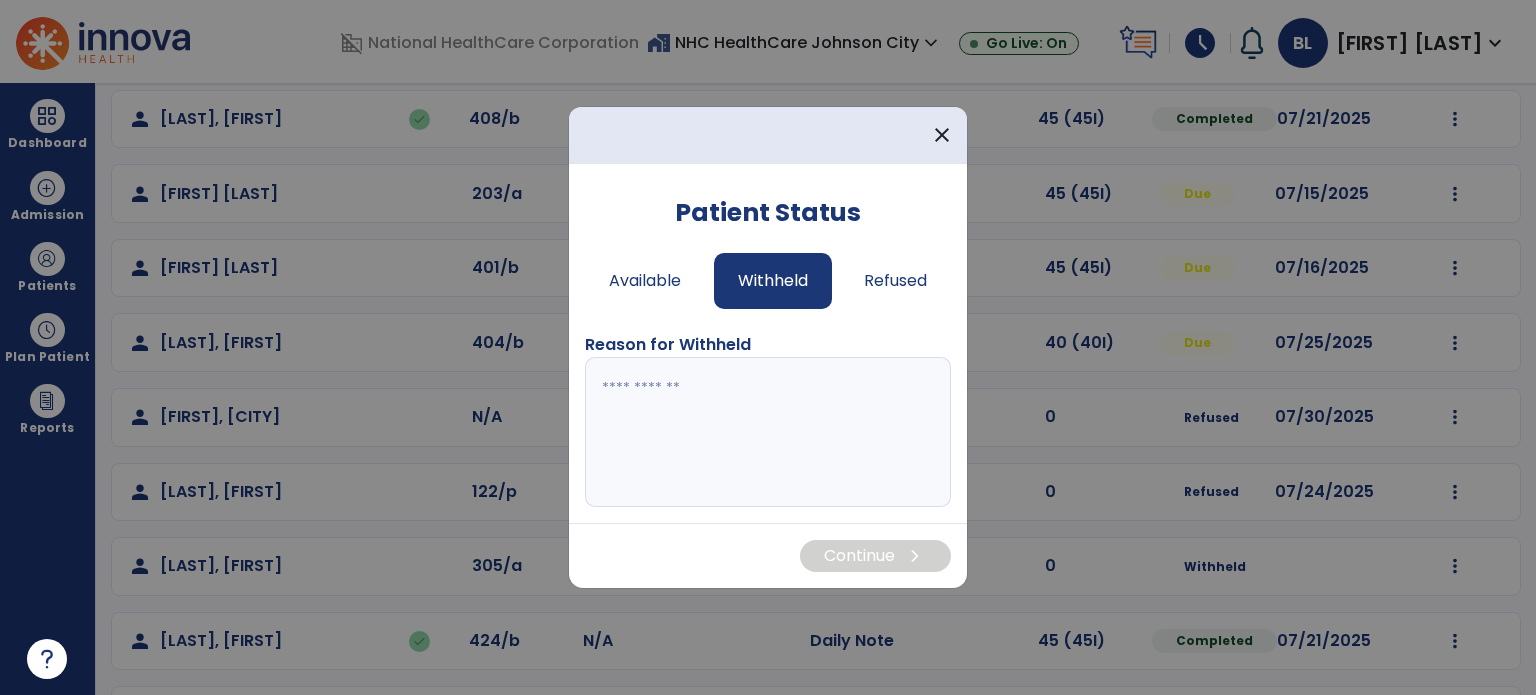 click at bounding box center [768, 432] 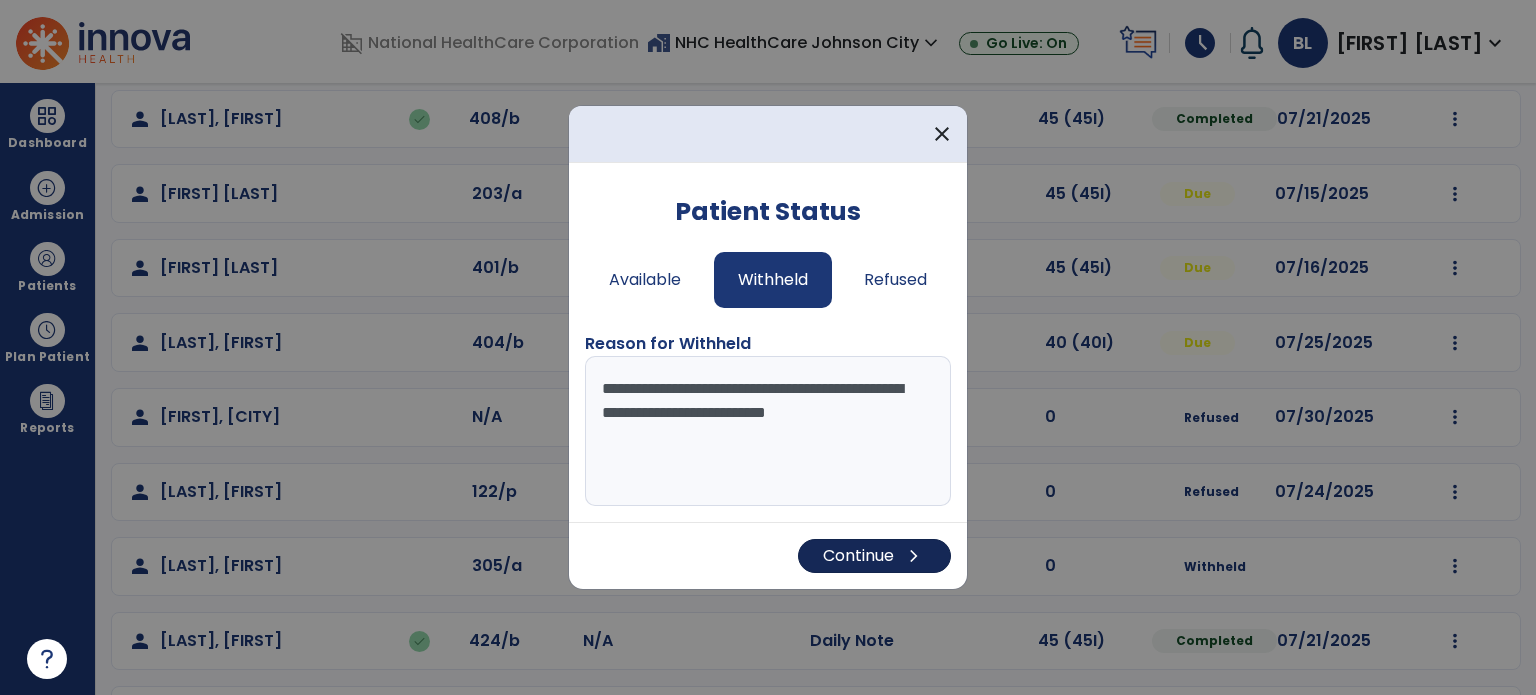 type on "**********" 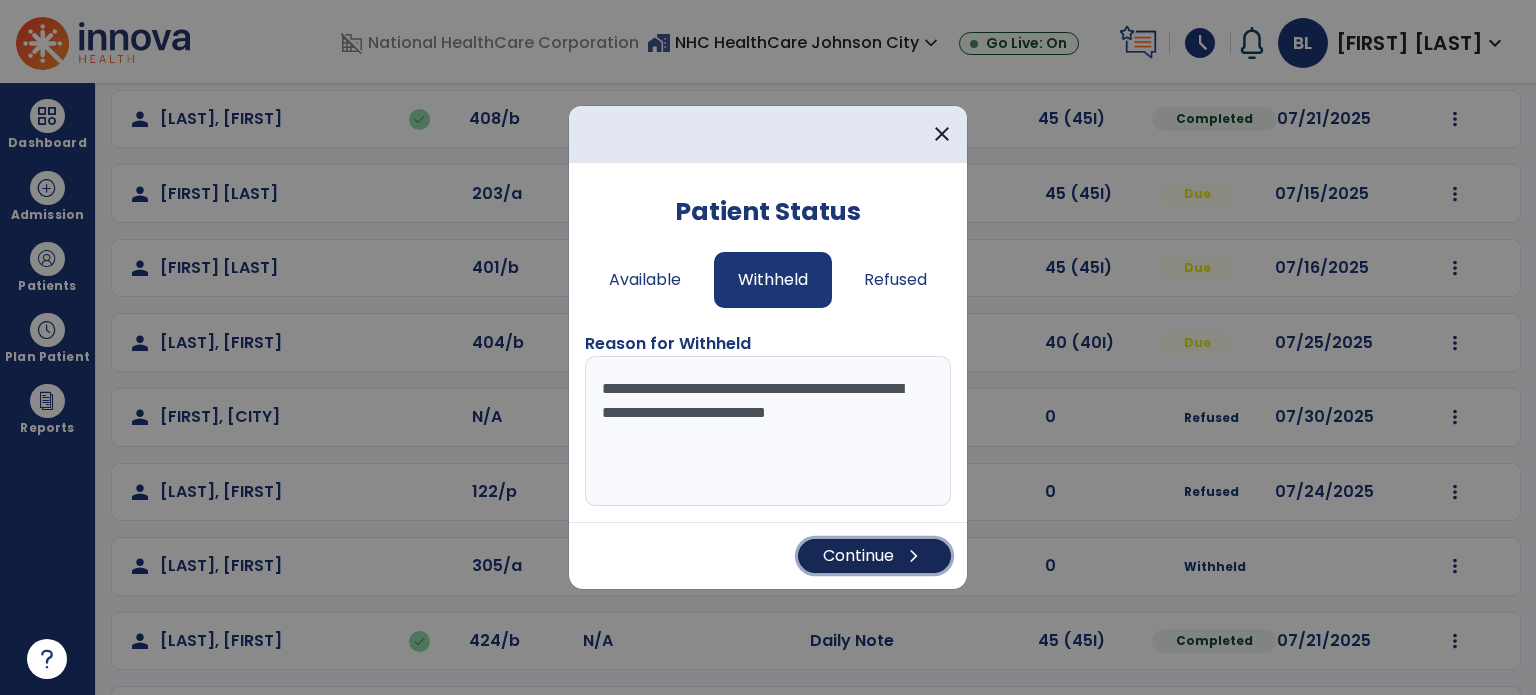 click on "Continue   chevron_right" at bounding box center (874, 556) 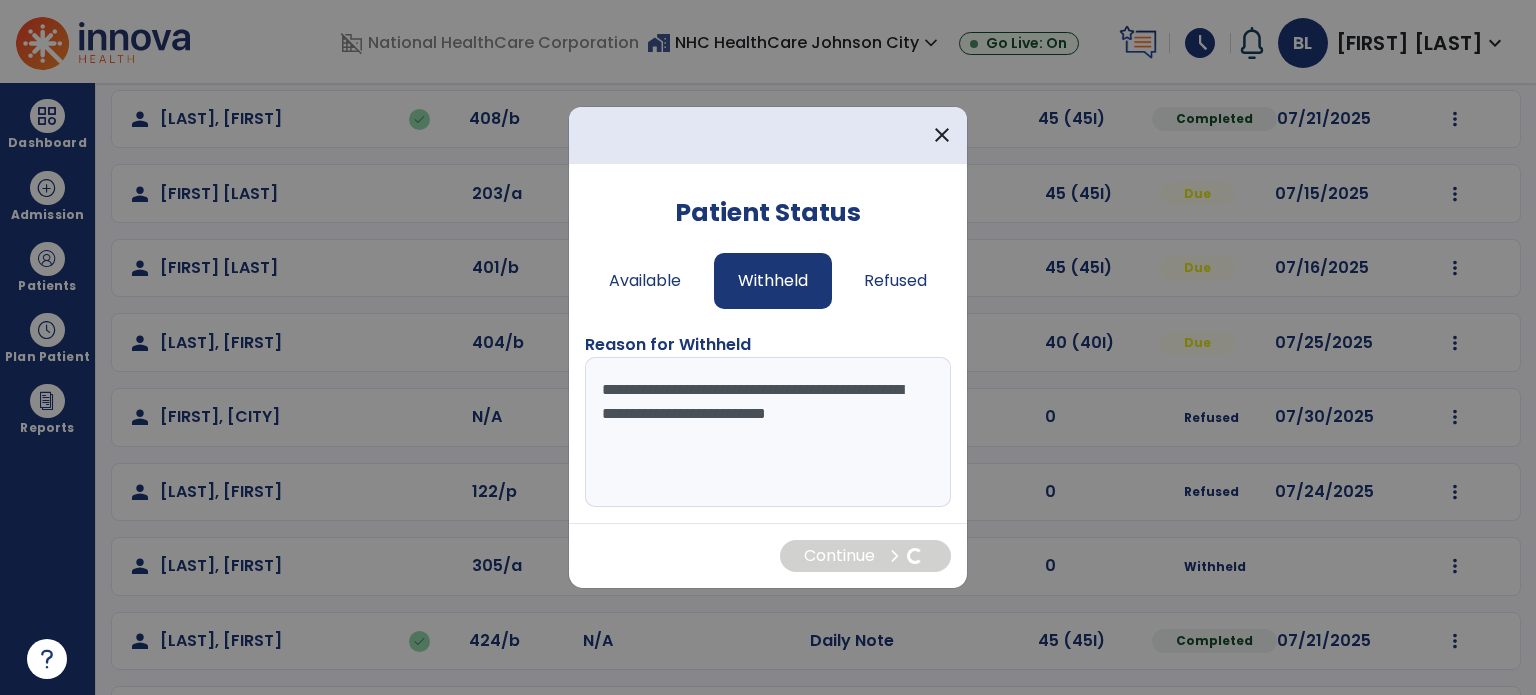 scroll, scrollTop: 0, scrollLeft: 0, axis: both 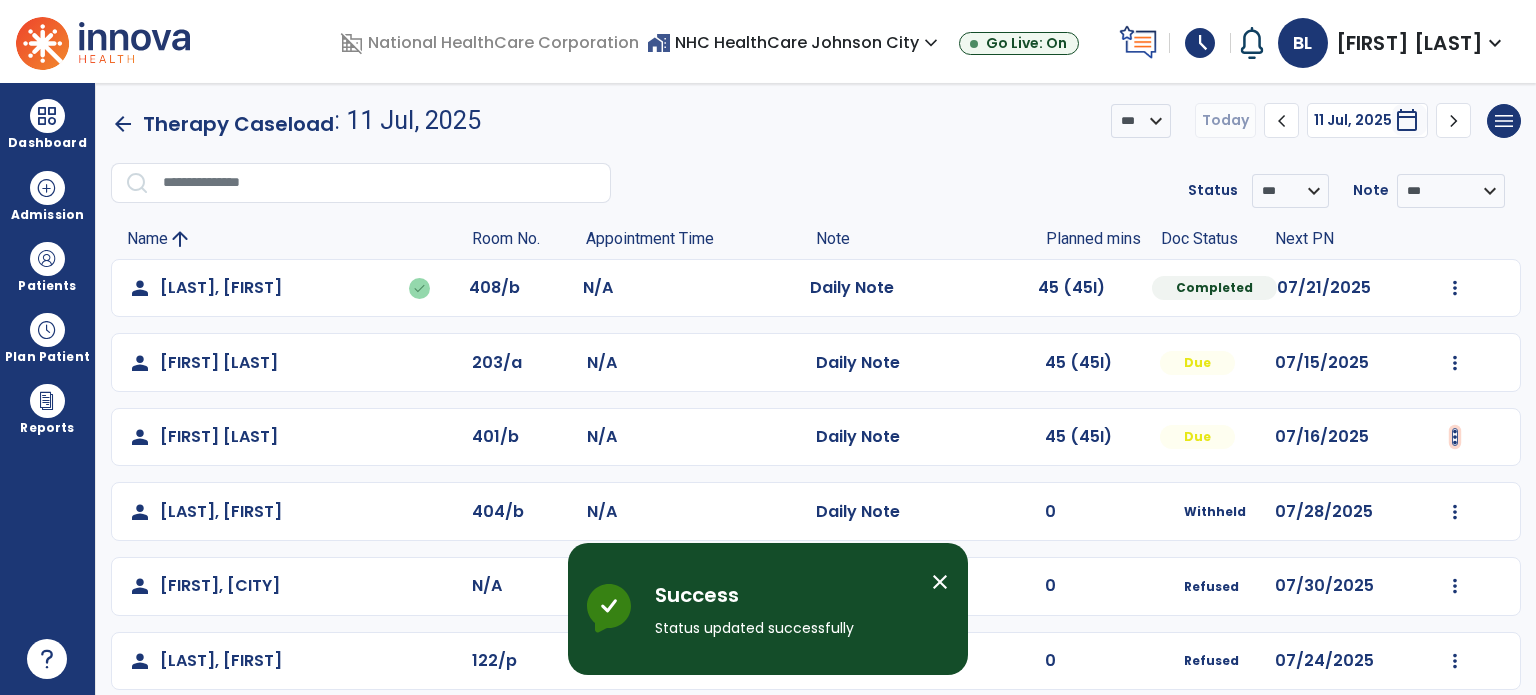 click at bounding box center [1455, 288] 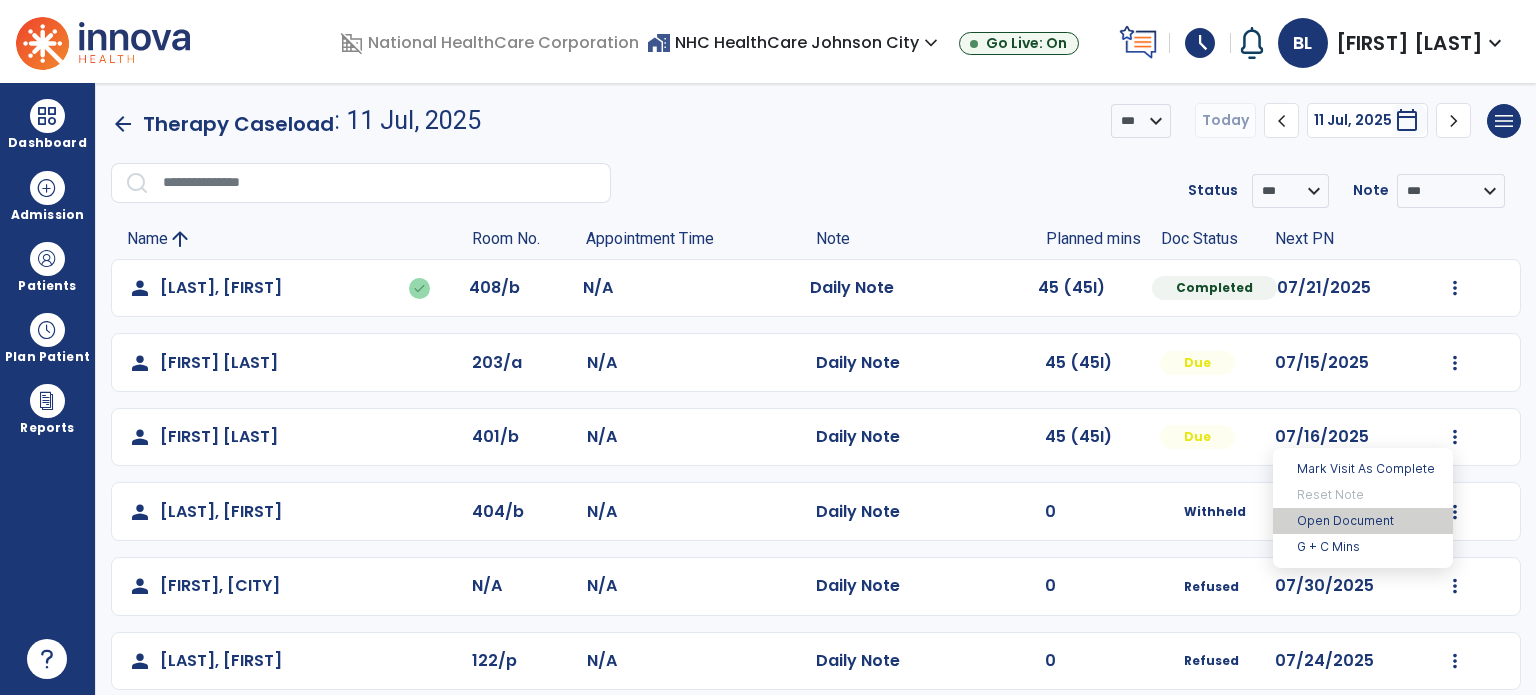 click on "Open Document" at bounding box center [1363, 521] 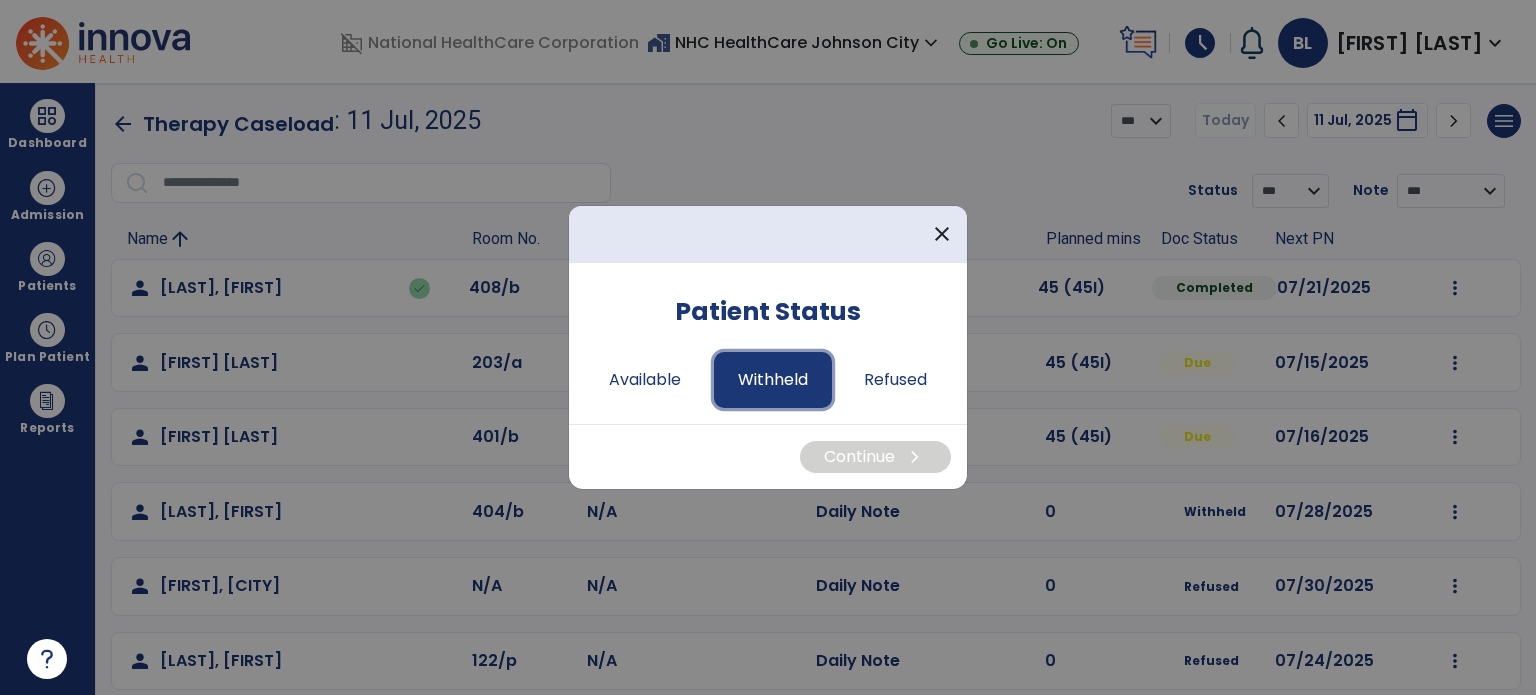 click on "Withheld" at bounding box center [773, 380] 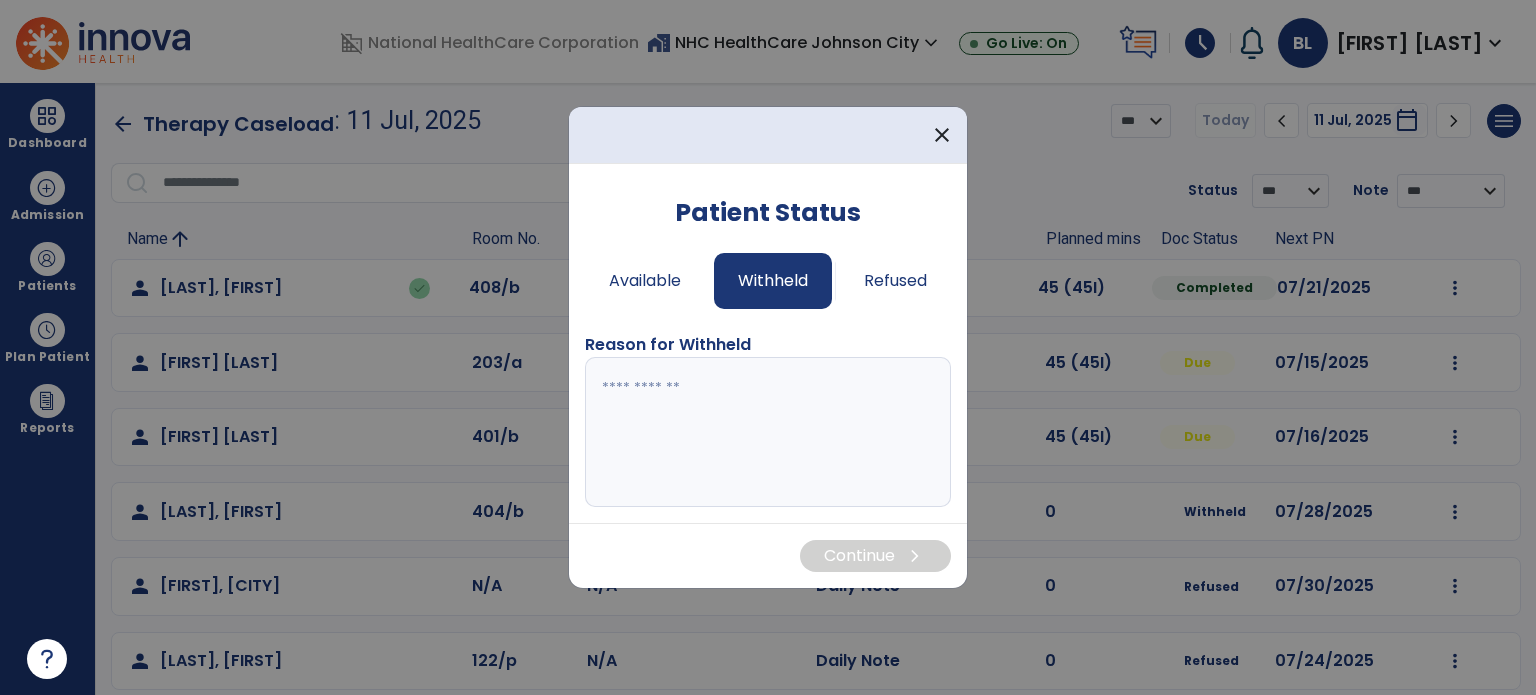 click at bounding box center [768, 432] 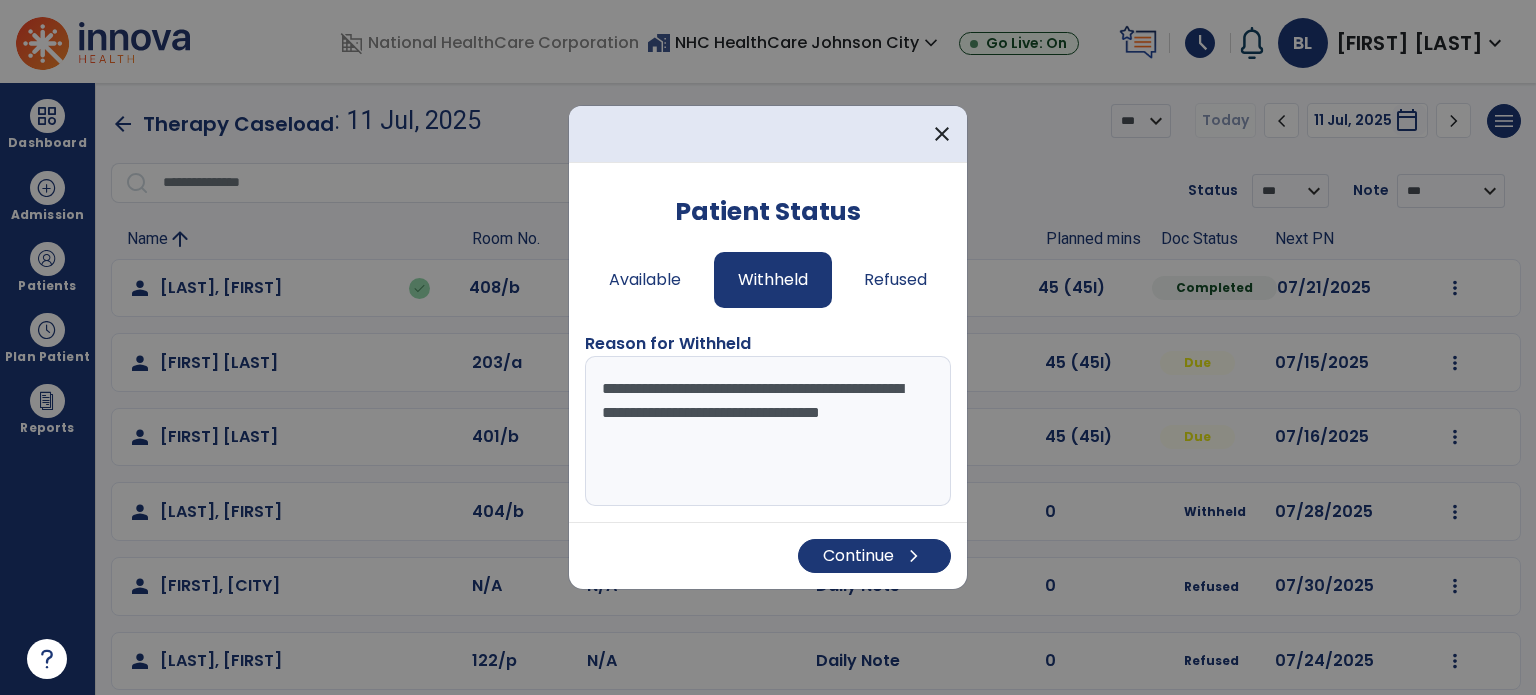 type on "**********" 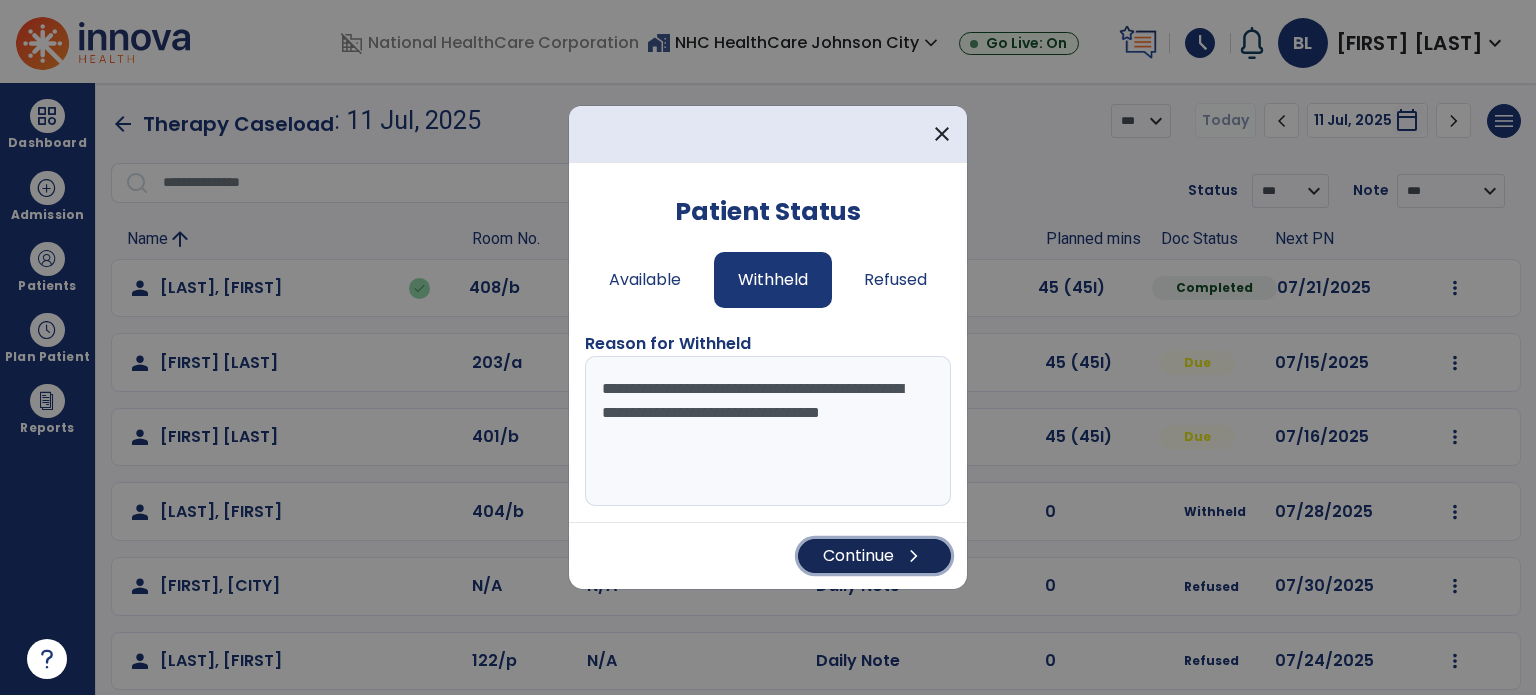 click on "Continue   chevron_right" at bounding box center (874, 556) 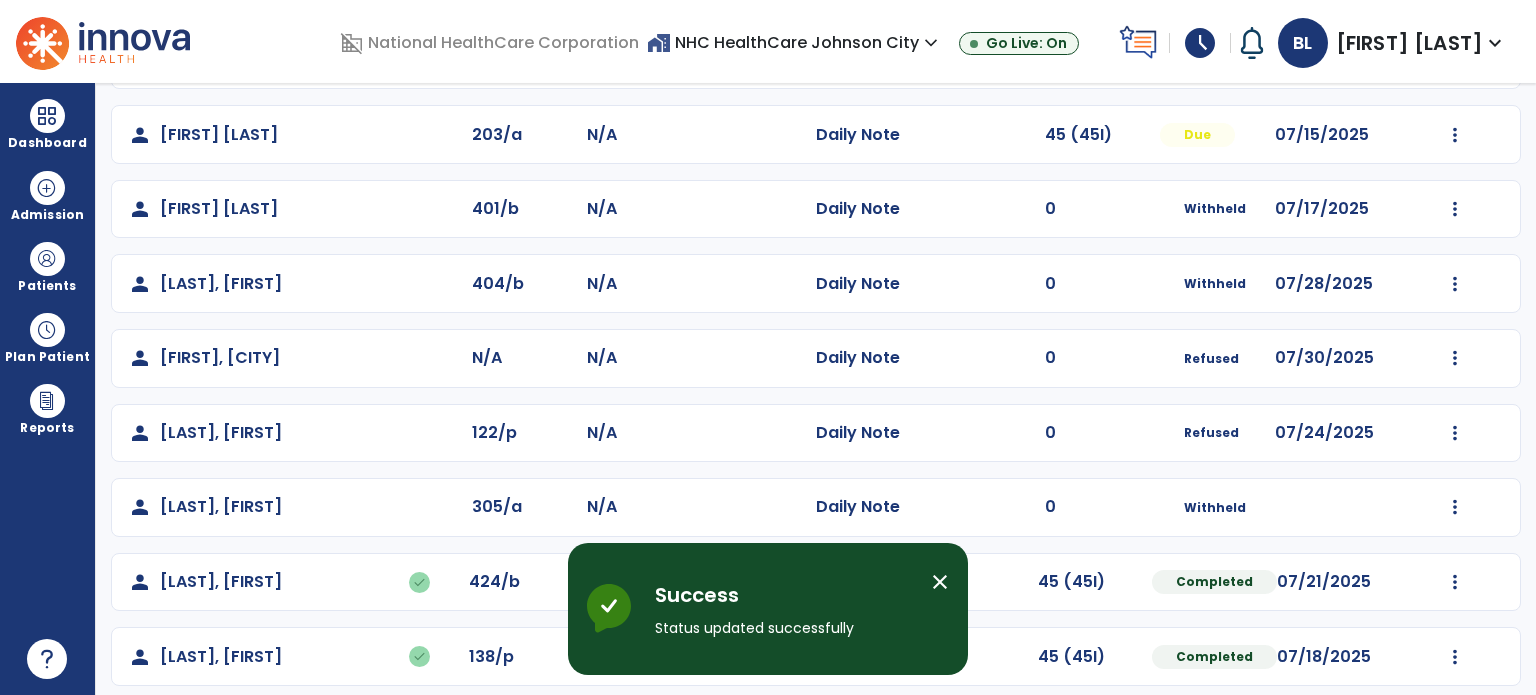 scroll, scrollTop: 230, scrollLeft: 0, axis: vertical 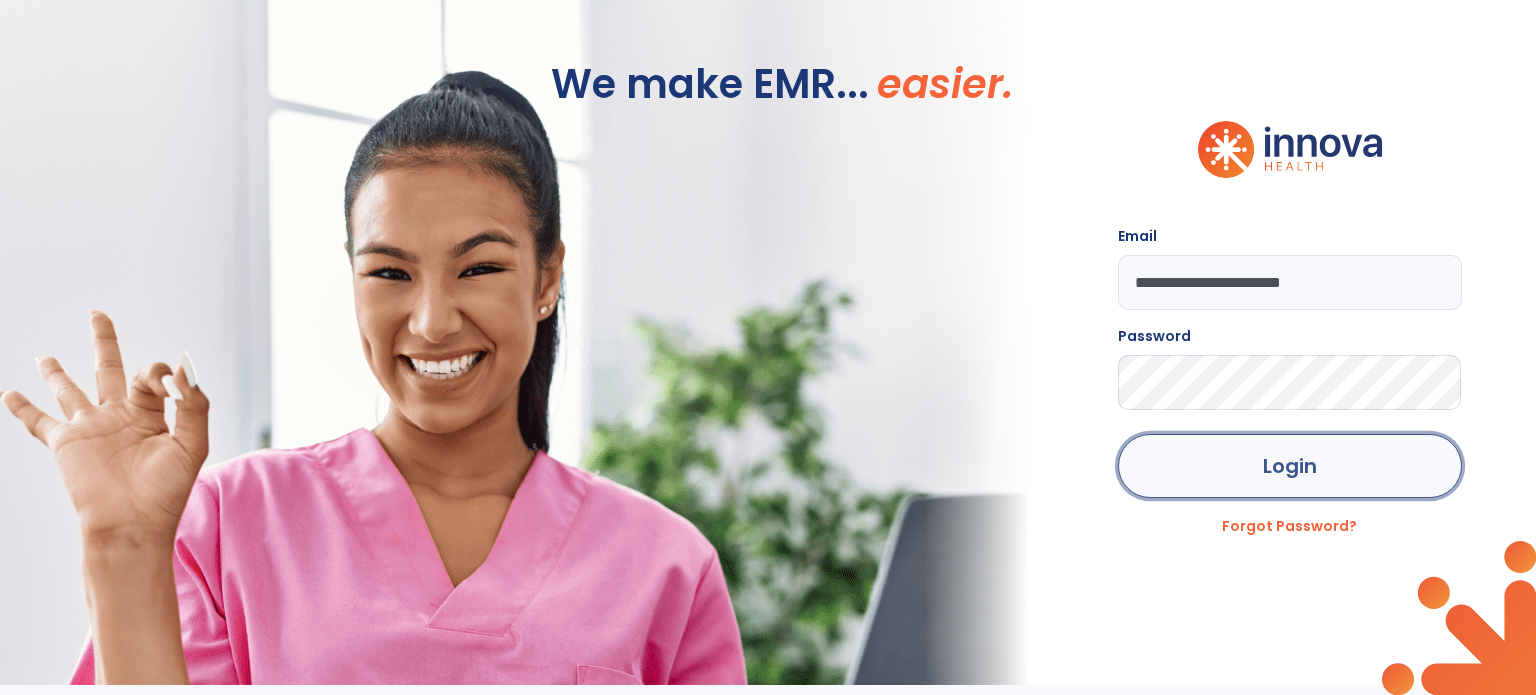 click on "Login" 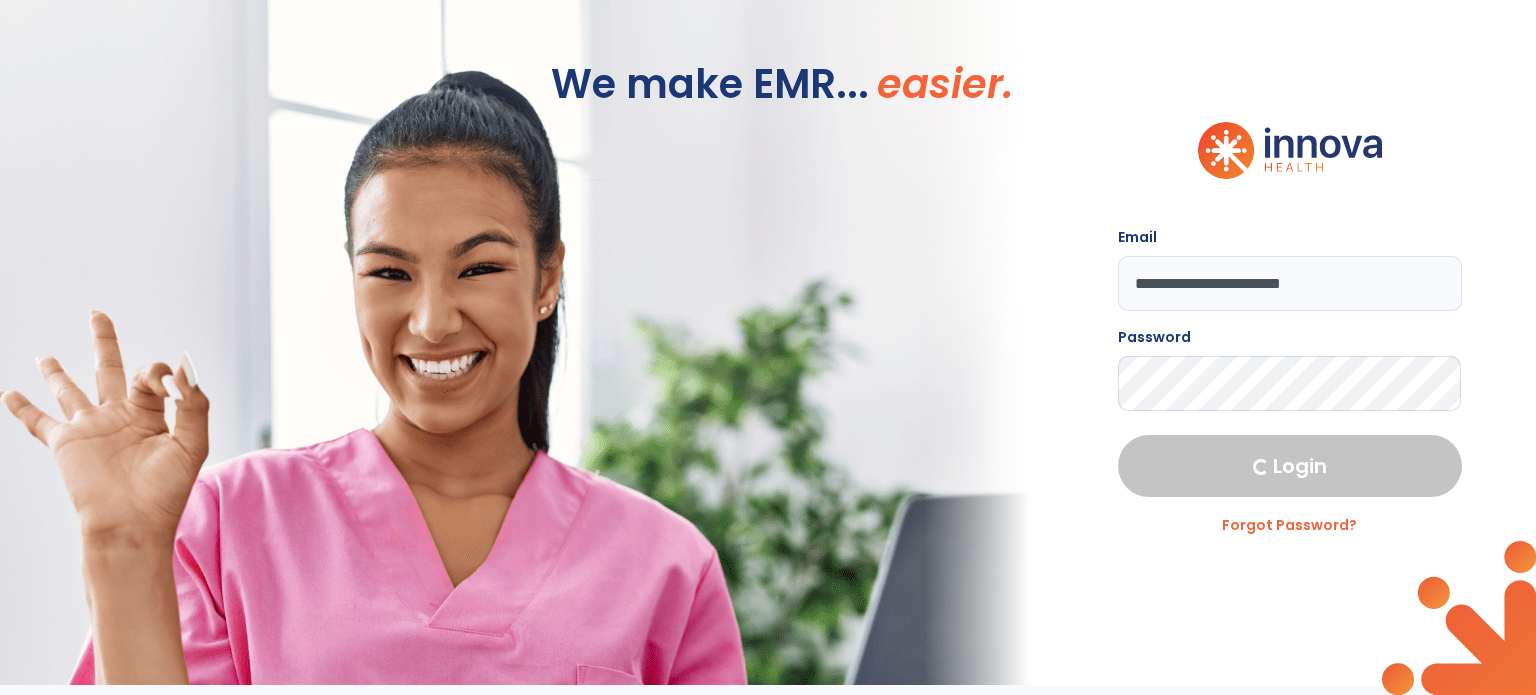select on "****" 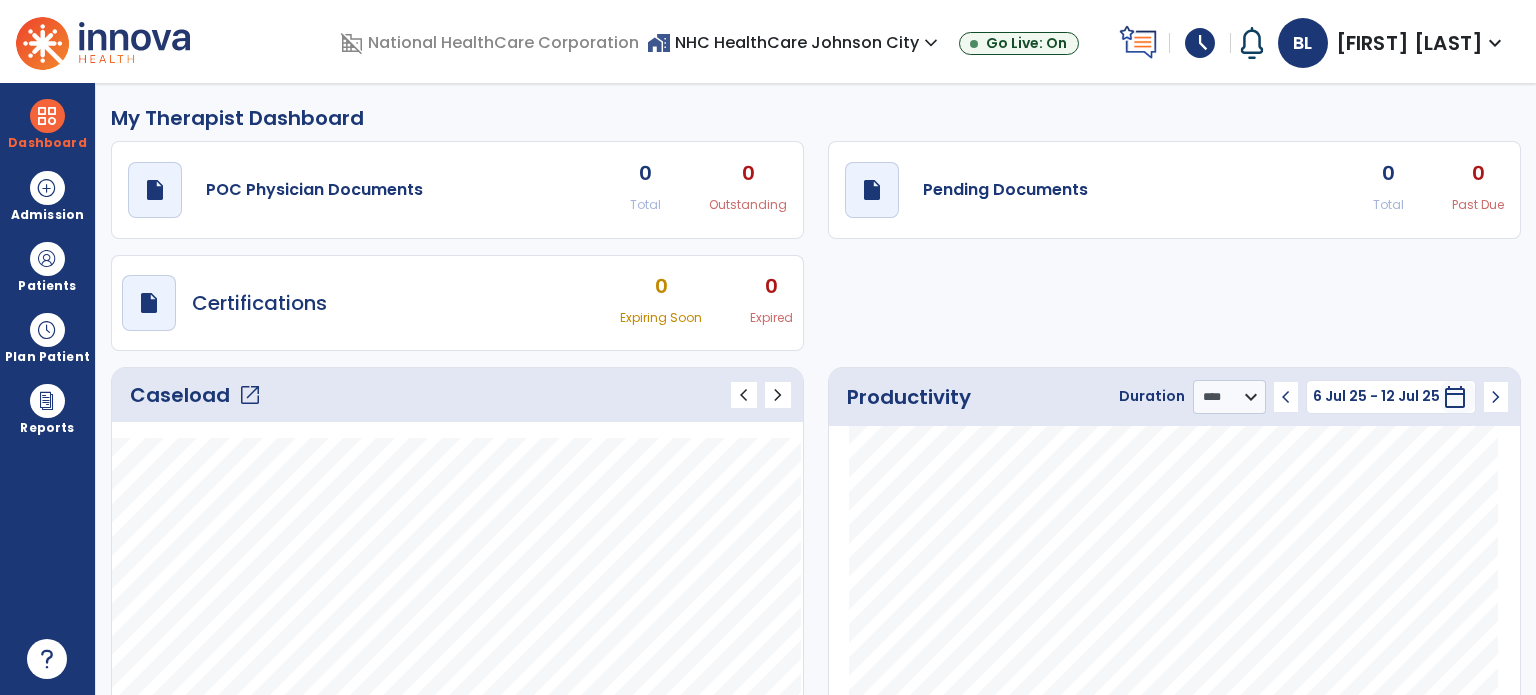 click on "open_in_new" 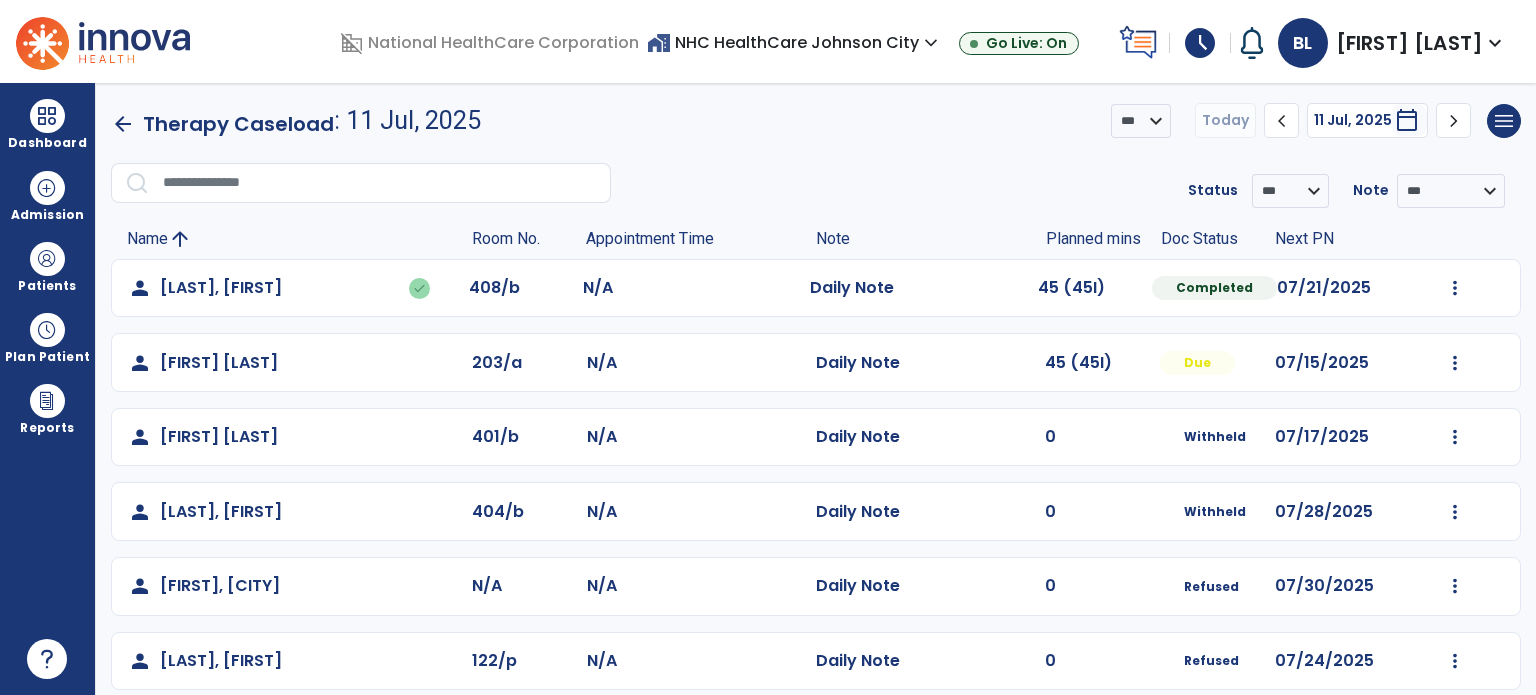 scroll, scrollTop: 319, scrollLeft: 0, axis: vertical 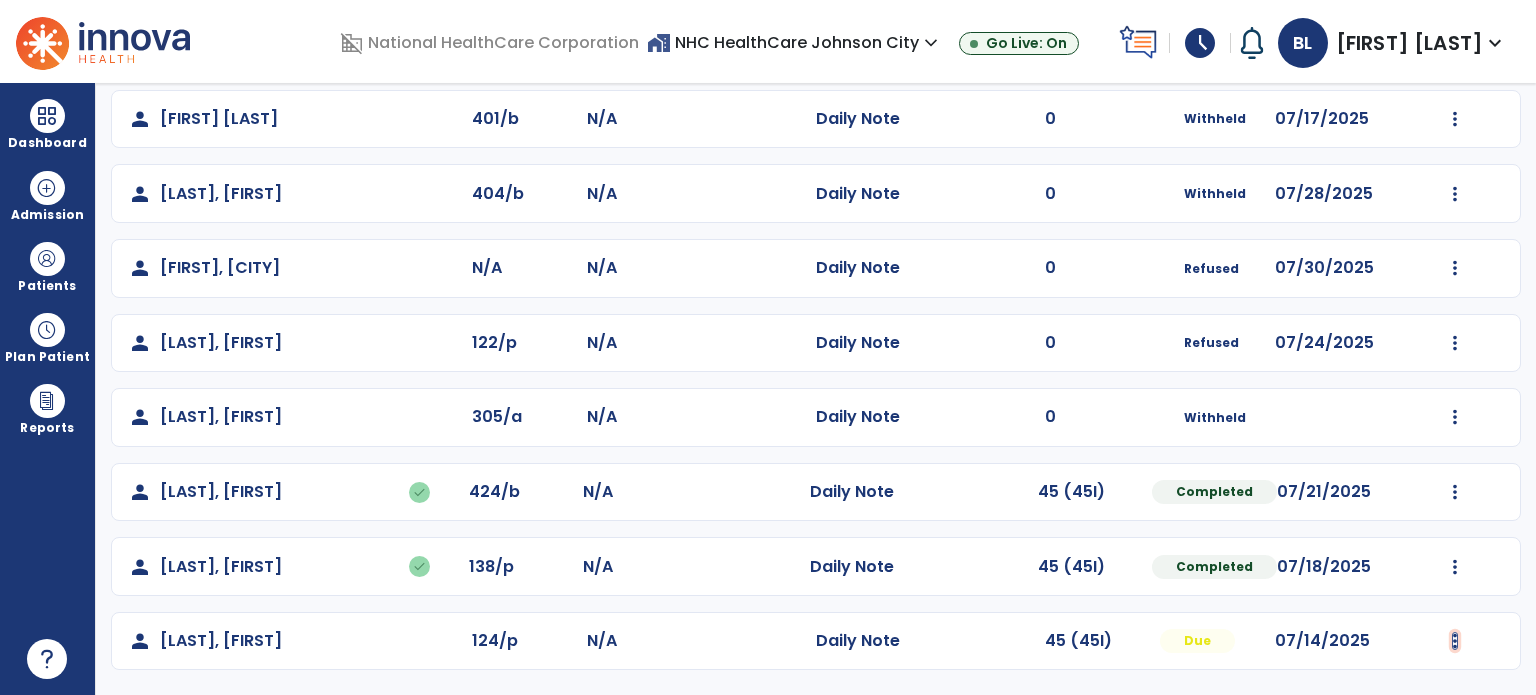 click at bounding box center [1455, -30] 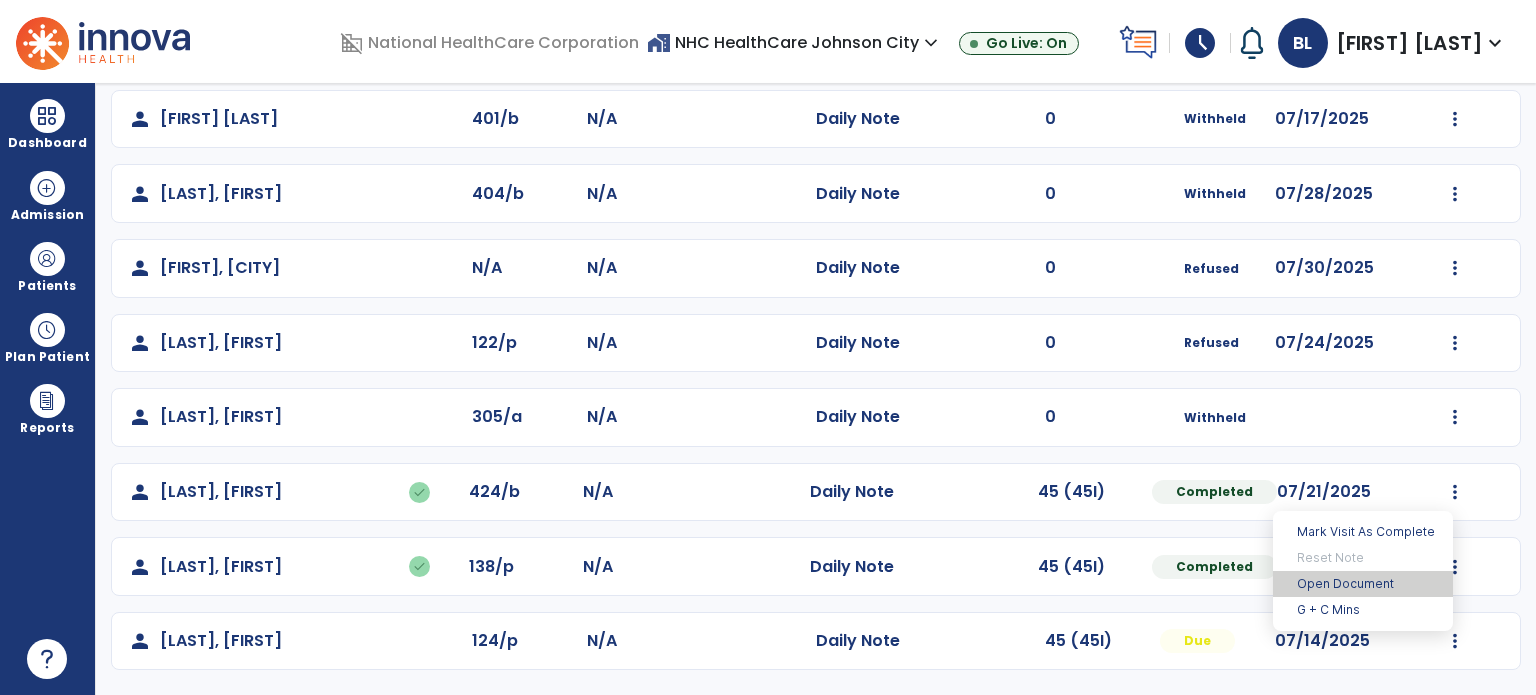 click on "Open Document" at bounding box center [1363, 584] 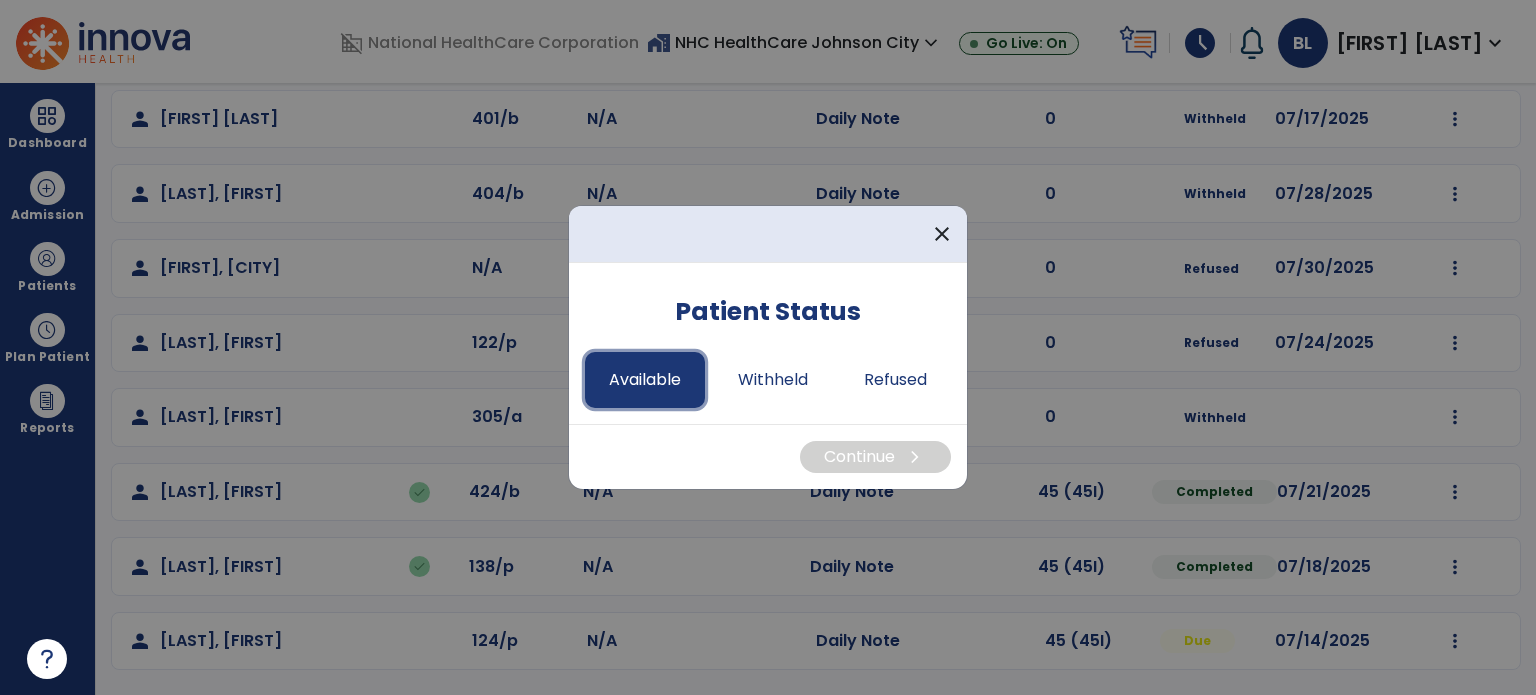 click on "Available" at bounding box center (645, 380) 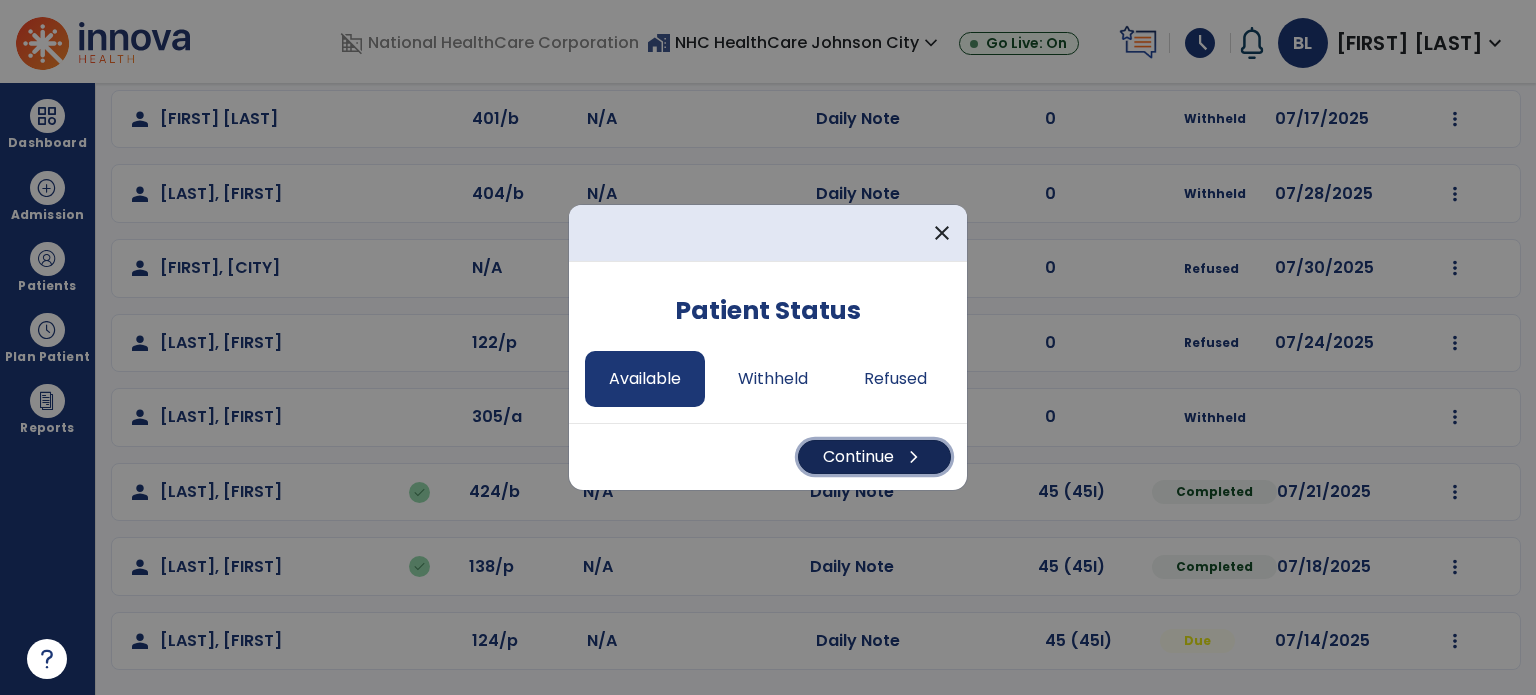 click on "Continue   chevron_right" at bounding box center [874, 457] 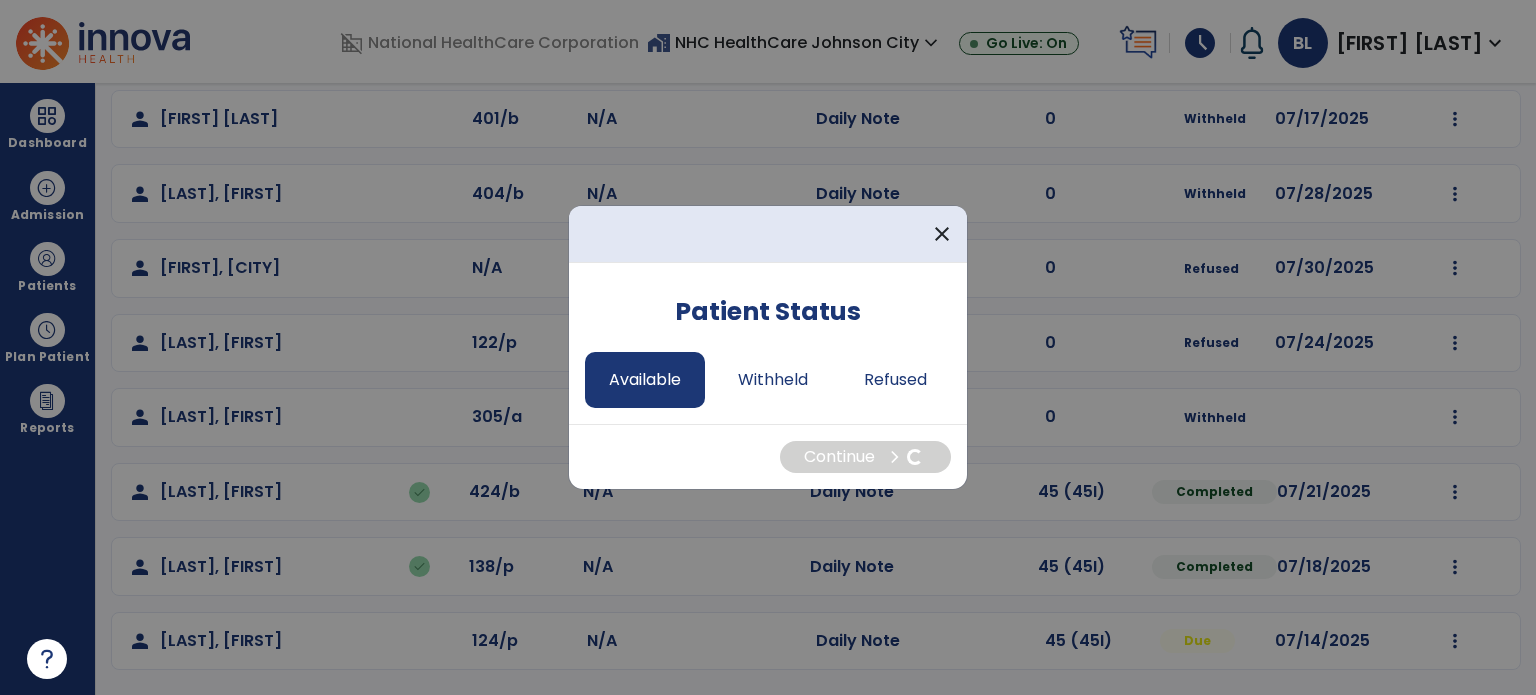 select on "*" 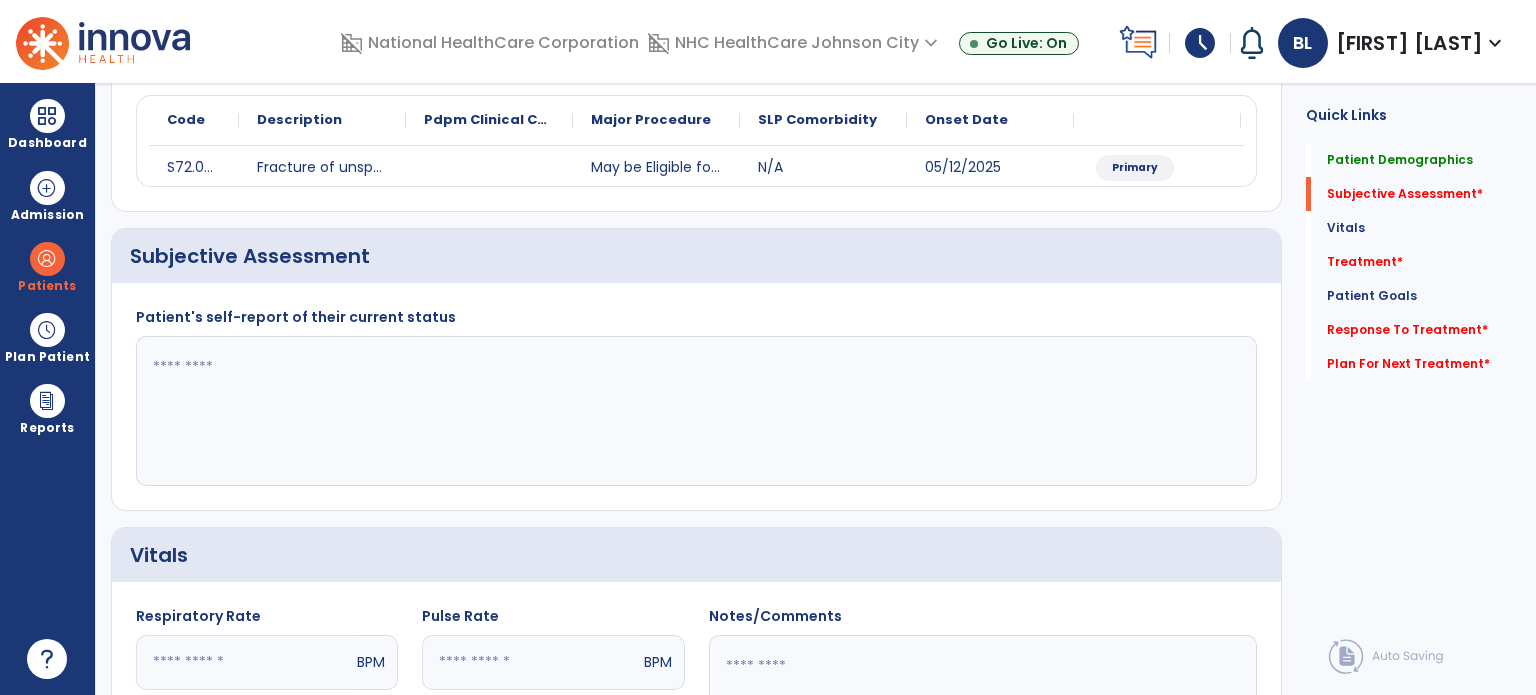 click 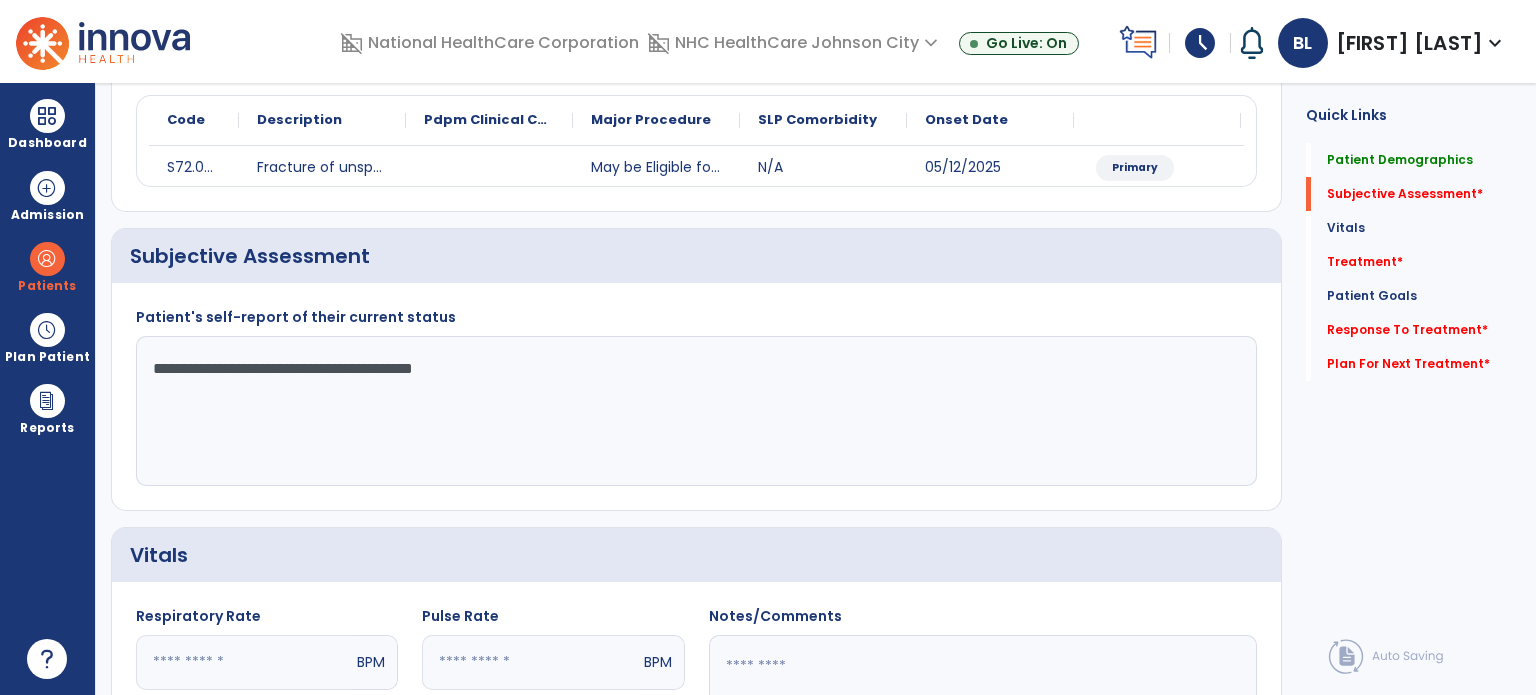 type on "**********" 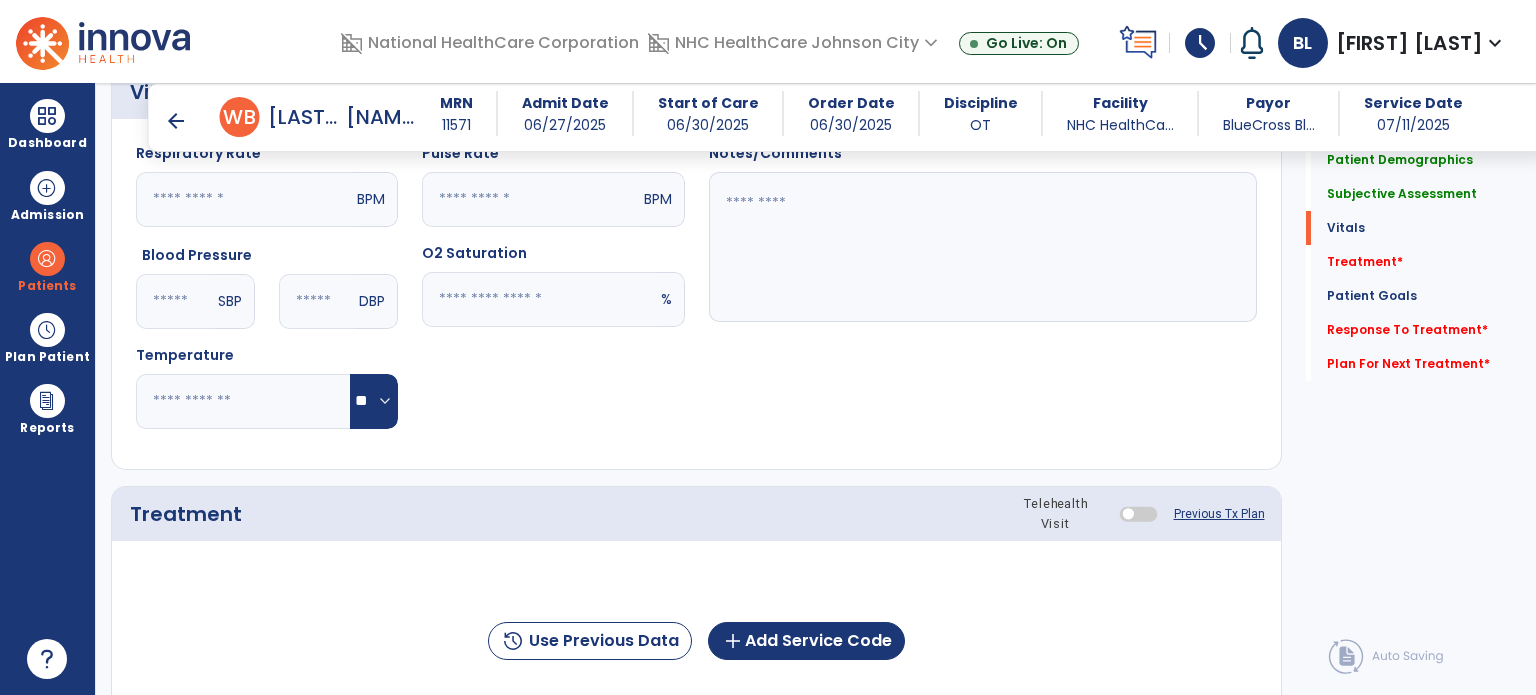 scroll, scrollTop: 790, scrollLeft: 0, axis: vertical 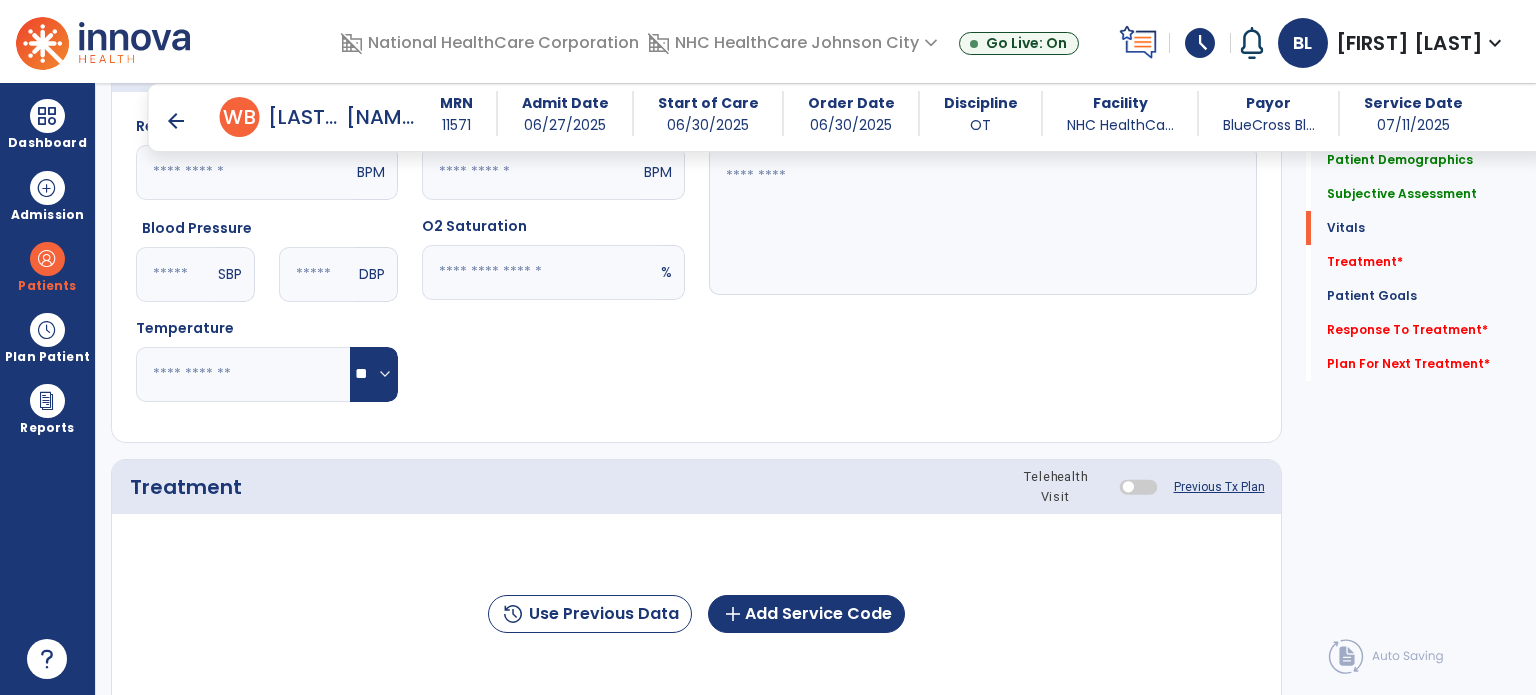 click 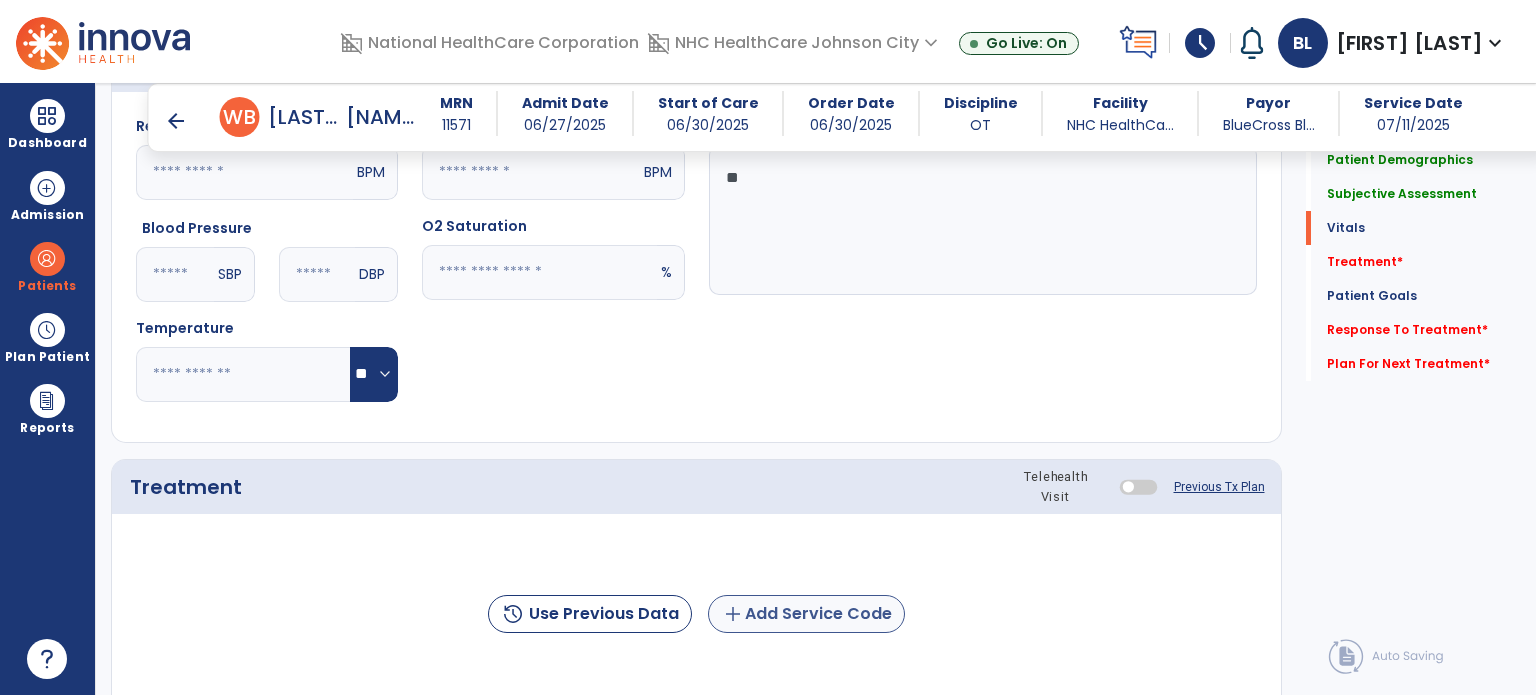 type on "**" 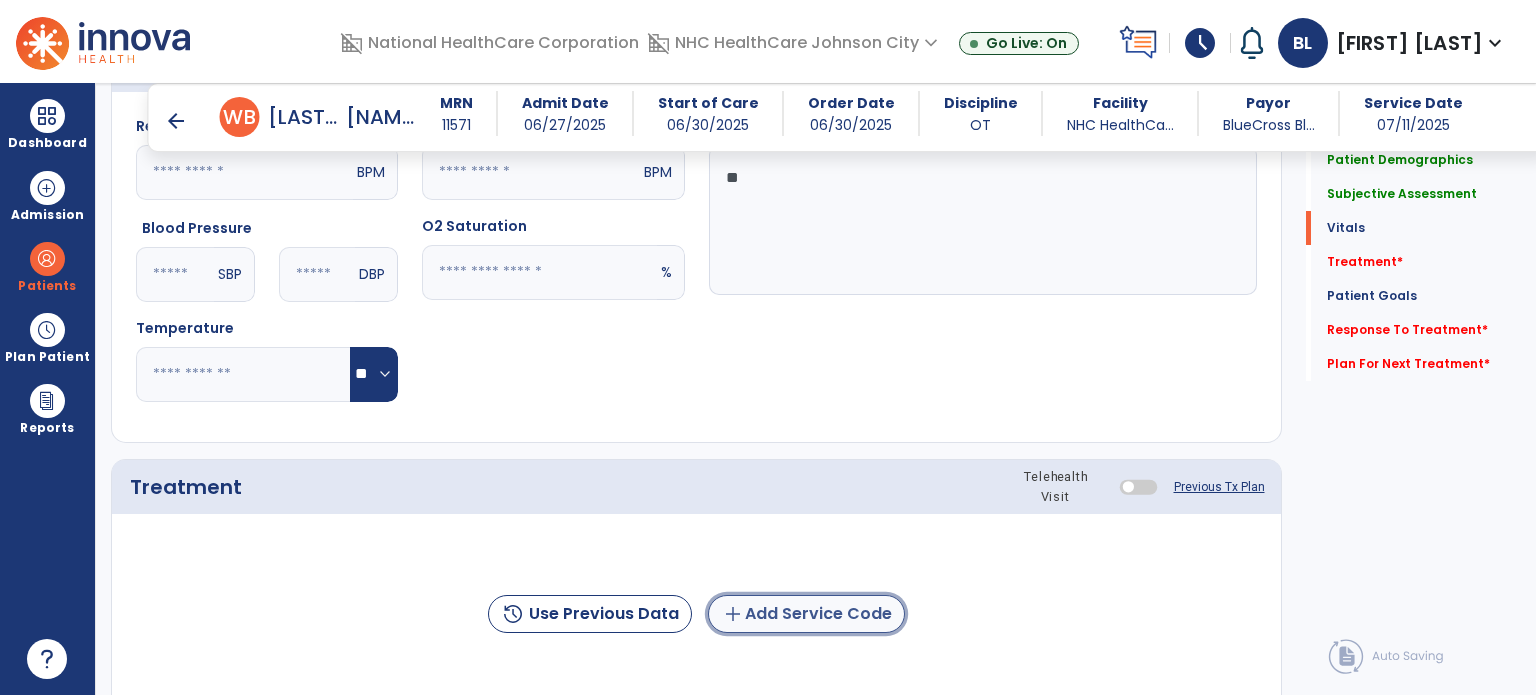 click on "add  Add Service Code" 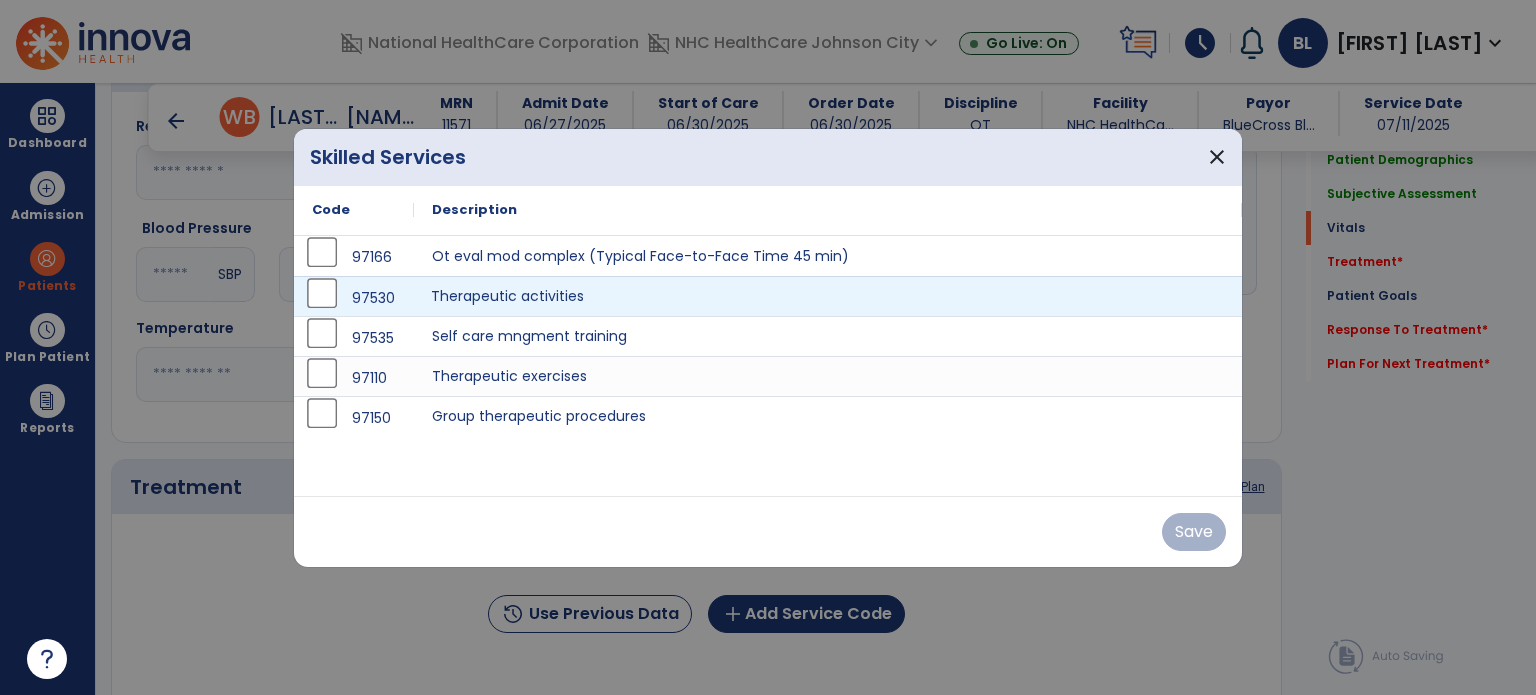 click on "Therapeutic activities" at bounding box center [828, 296] 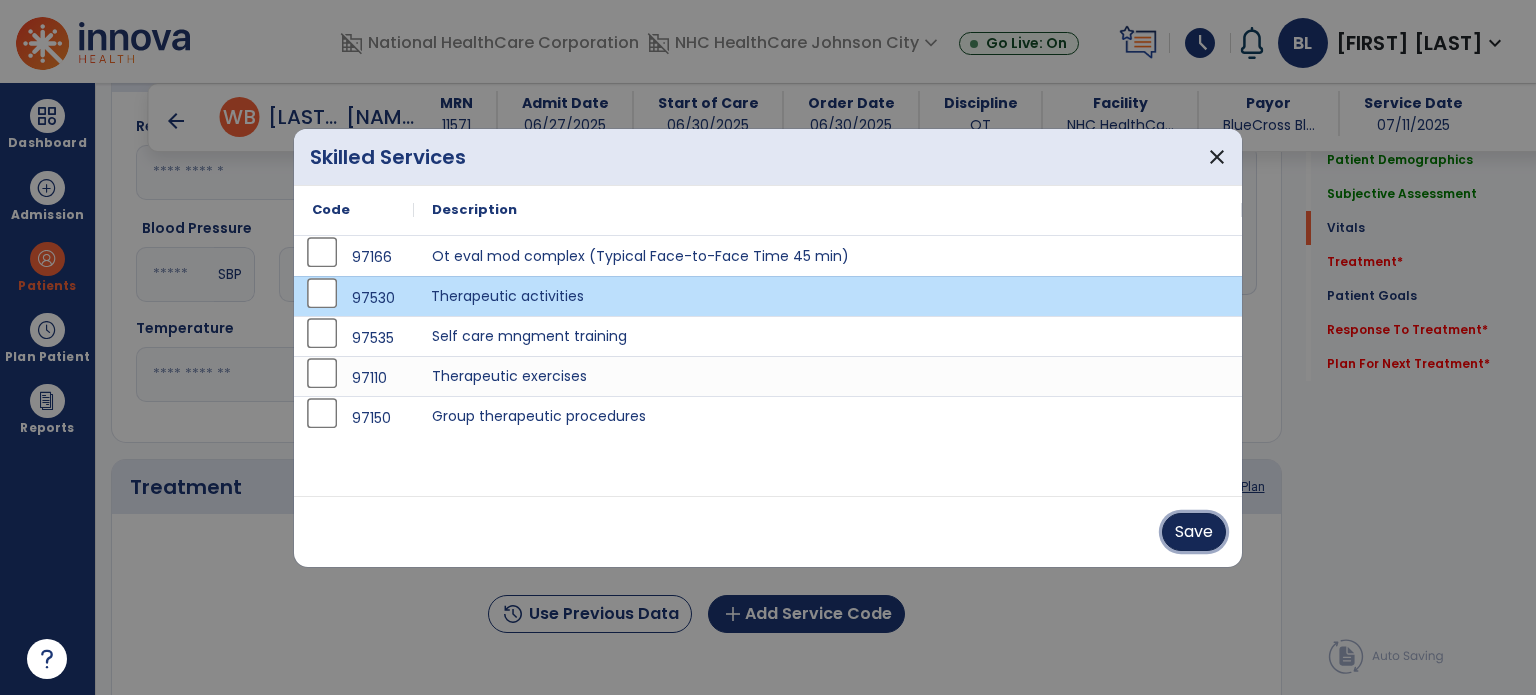 click on "Save" at bounding box center [1194, 532] 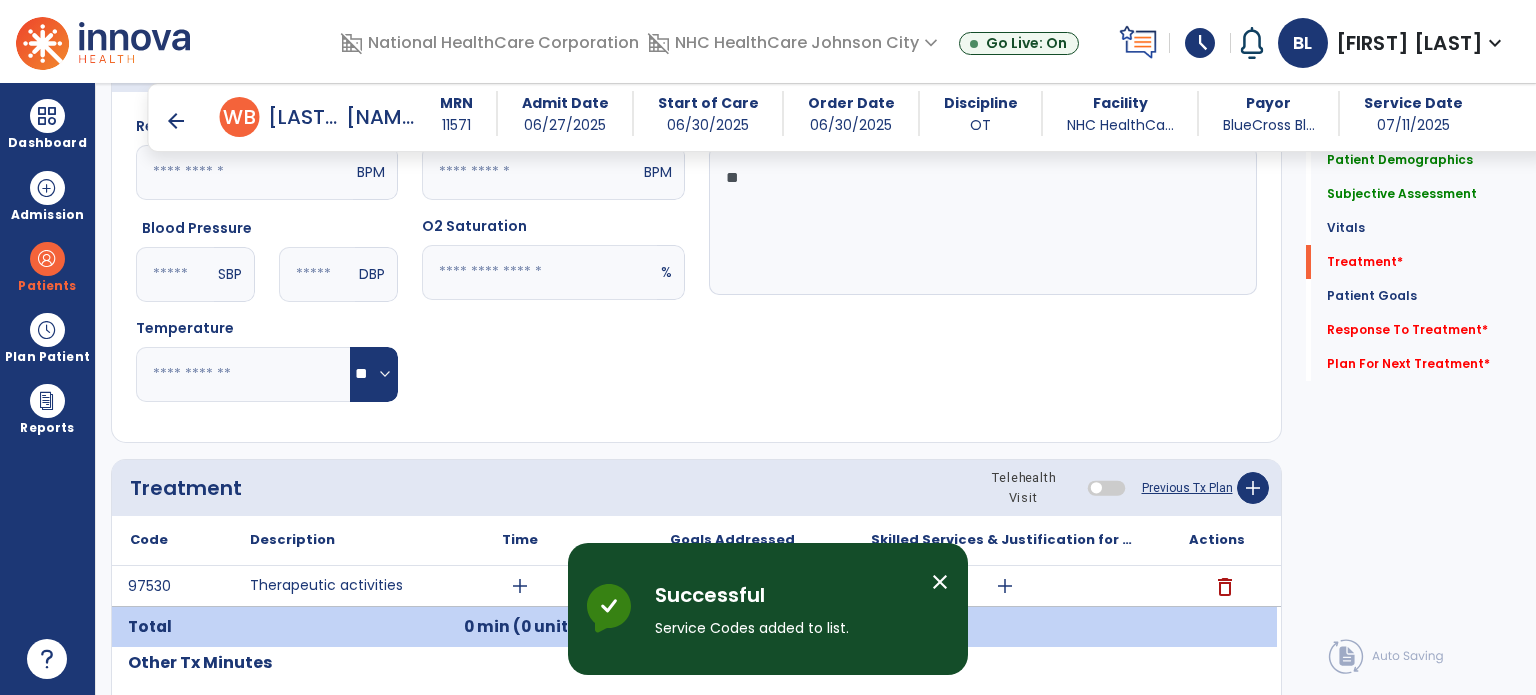 scroll, scrollTop: 993, scrollLeft: 0, axis: vertical 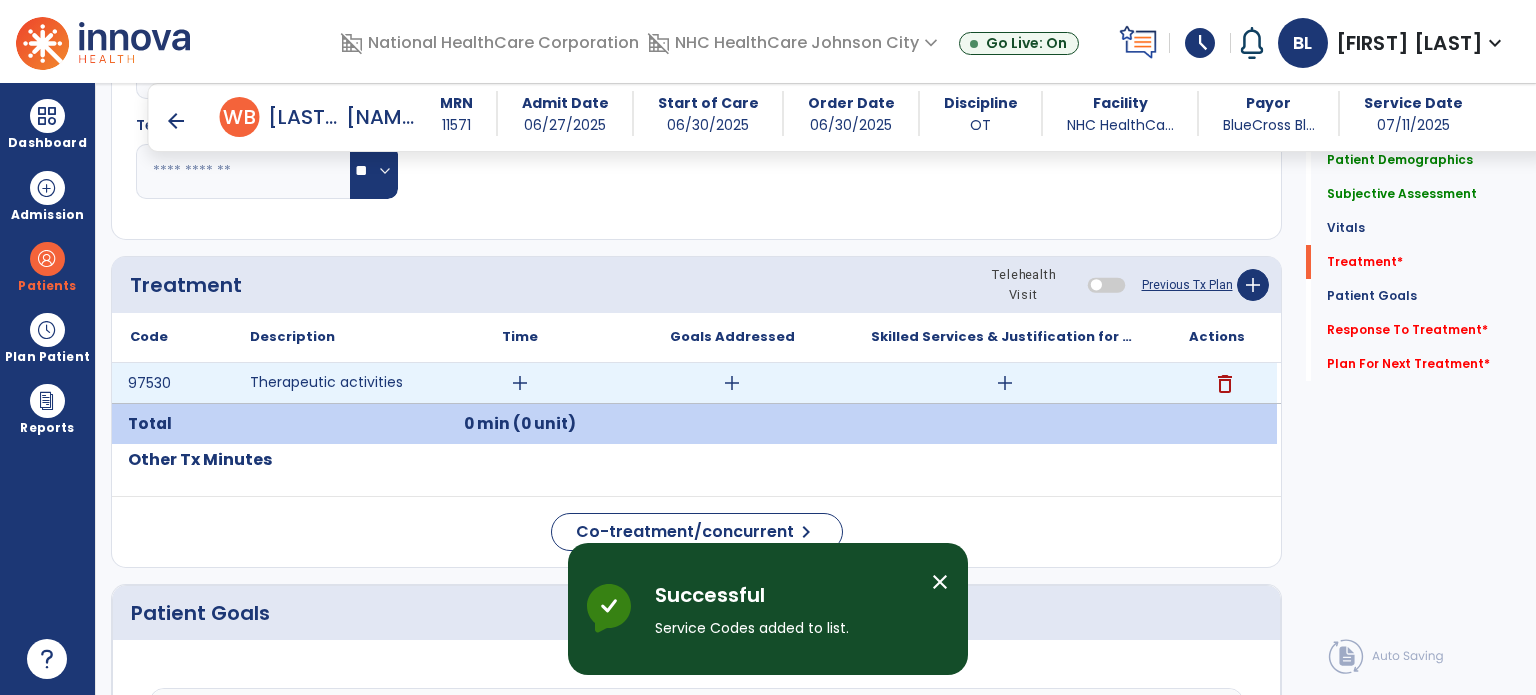 click on "add" at bounding box center (520, 383) 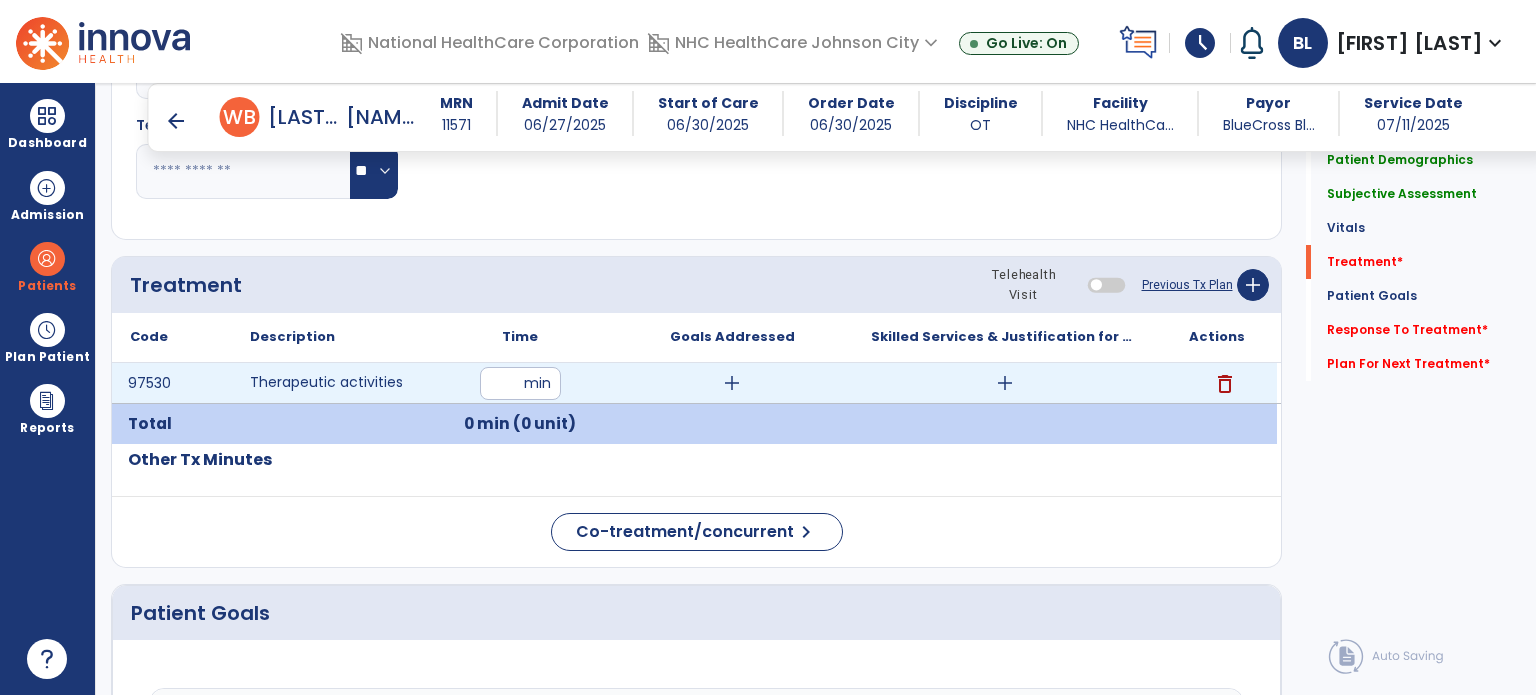 type on "**" 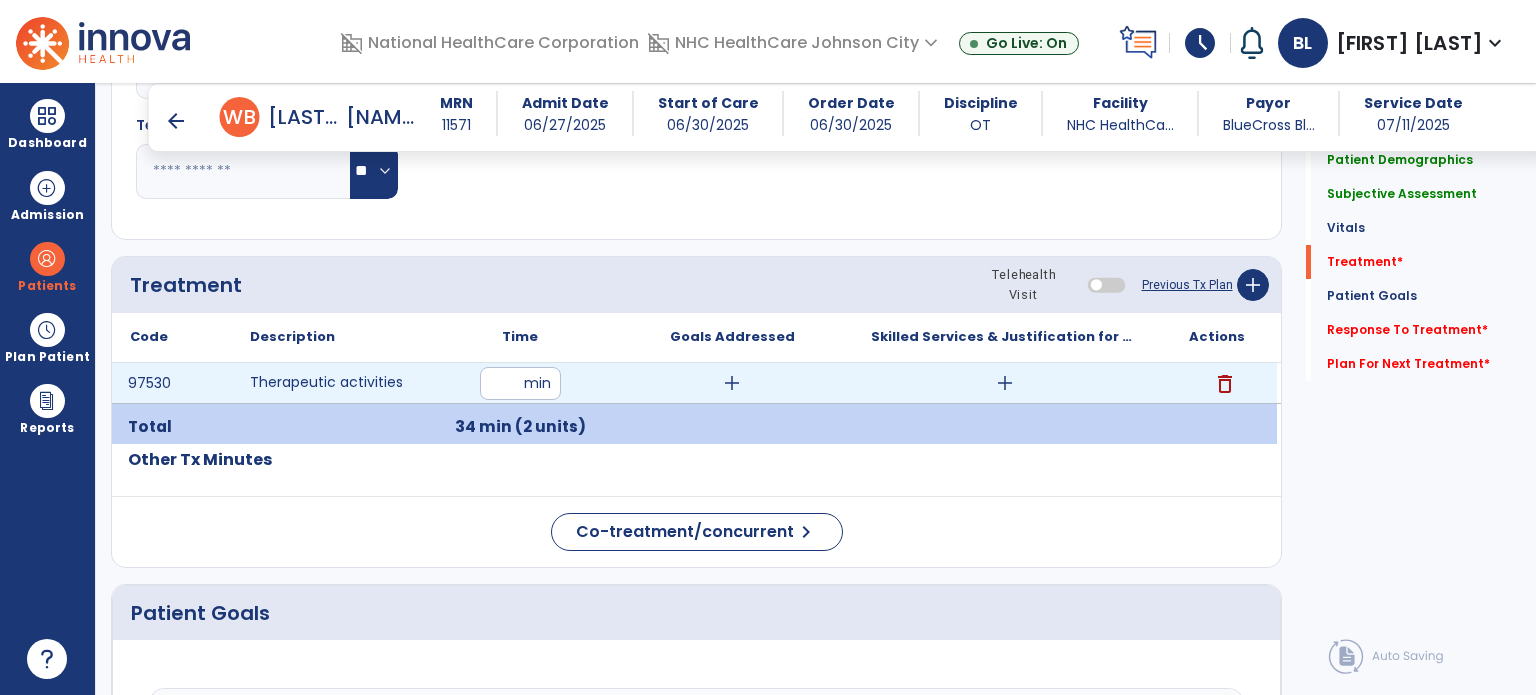 click on "add" at bounding box center (732, 383) 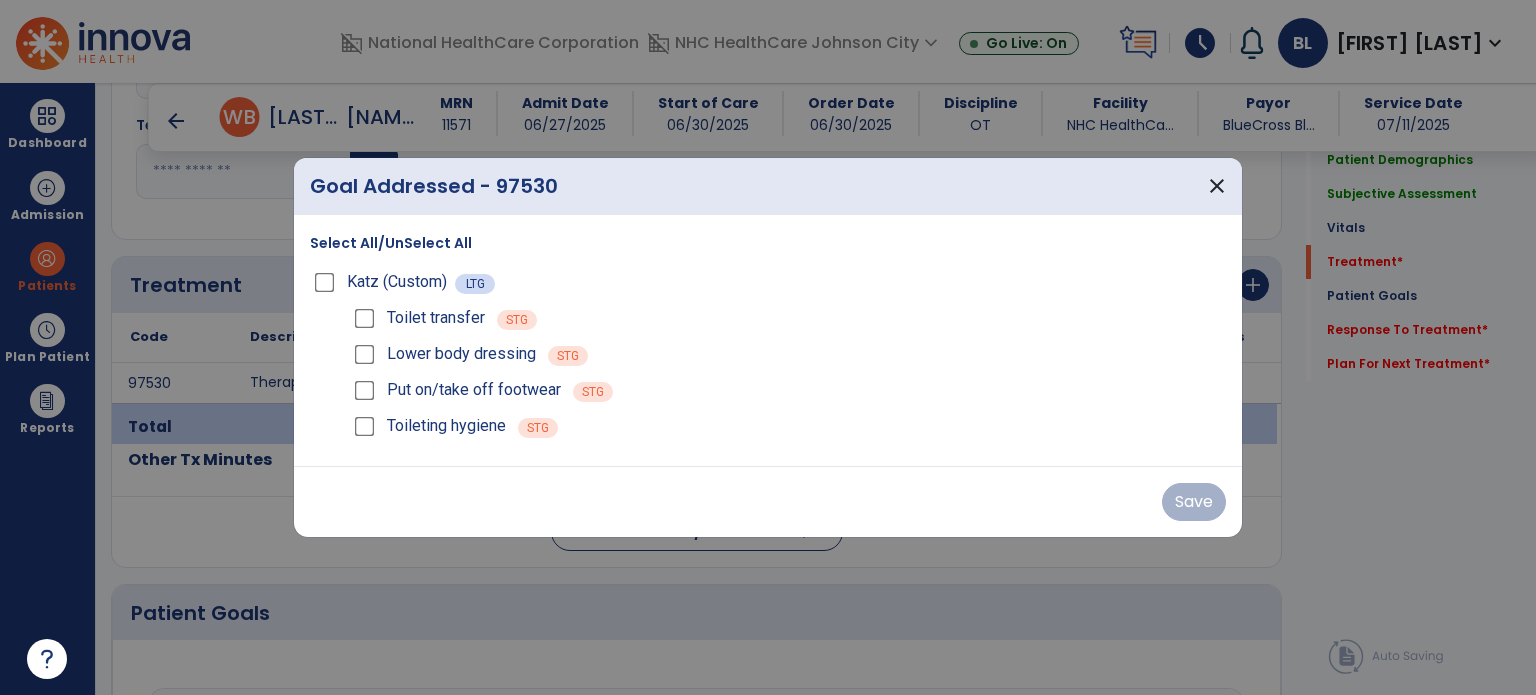 click on "Select All/UnSelect All" at bounding box center (391, 243) 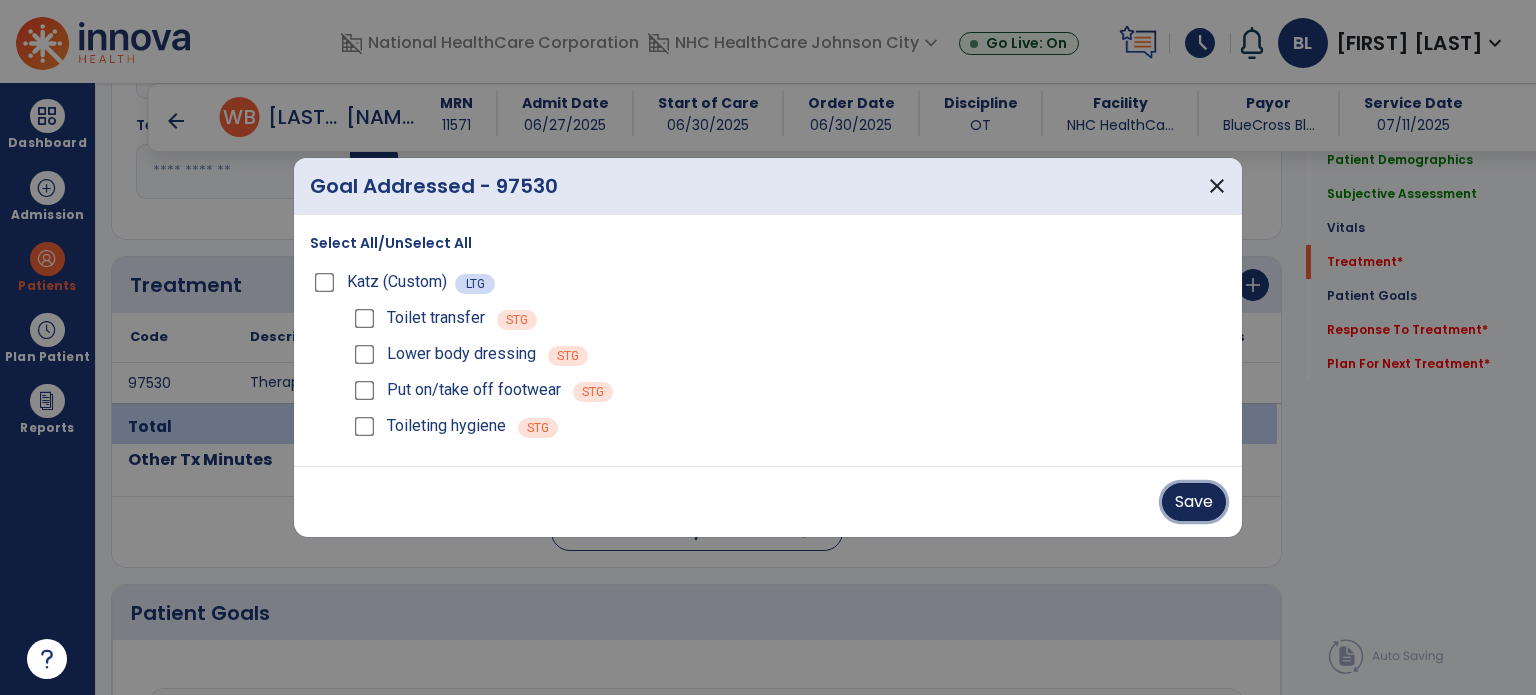 click on "Save" at bounding box center [1194, 502] 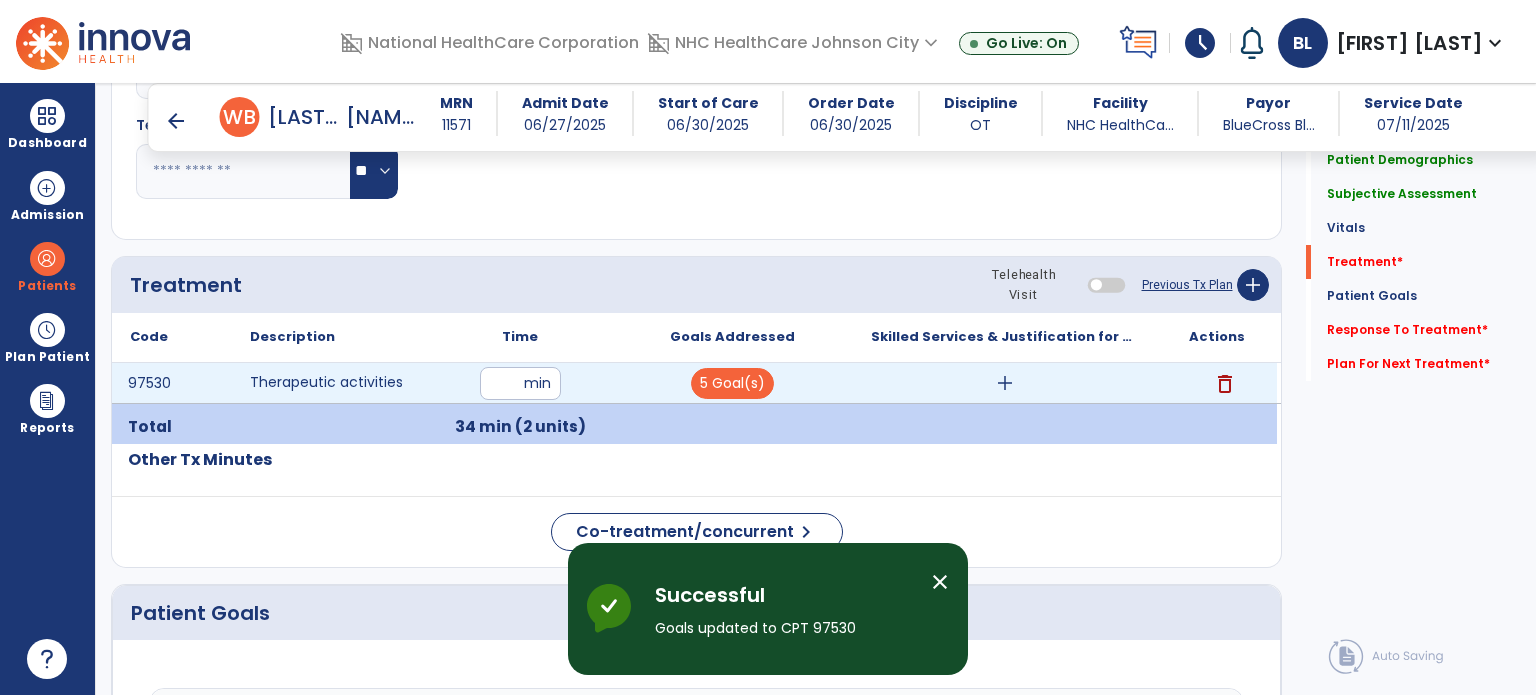 click on "add" at bounding box center (1005, 383) 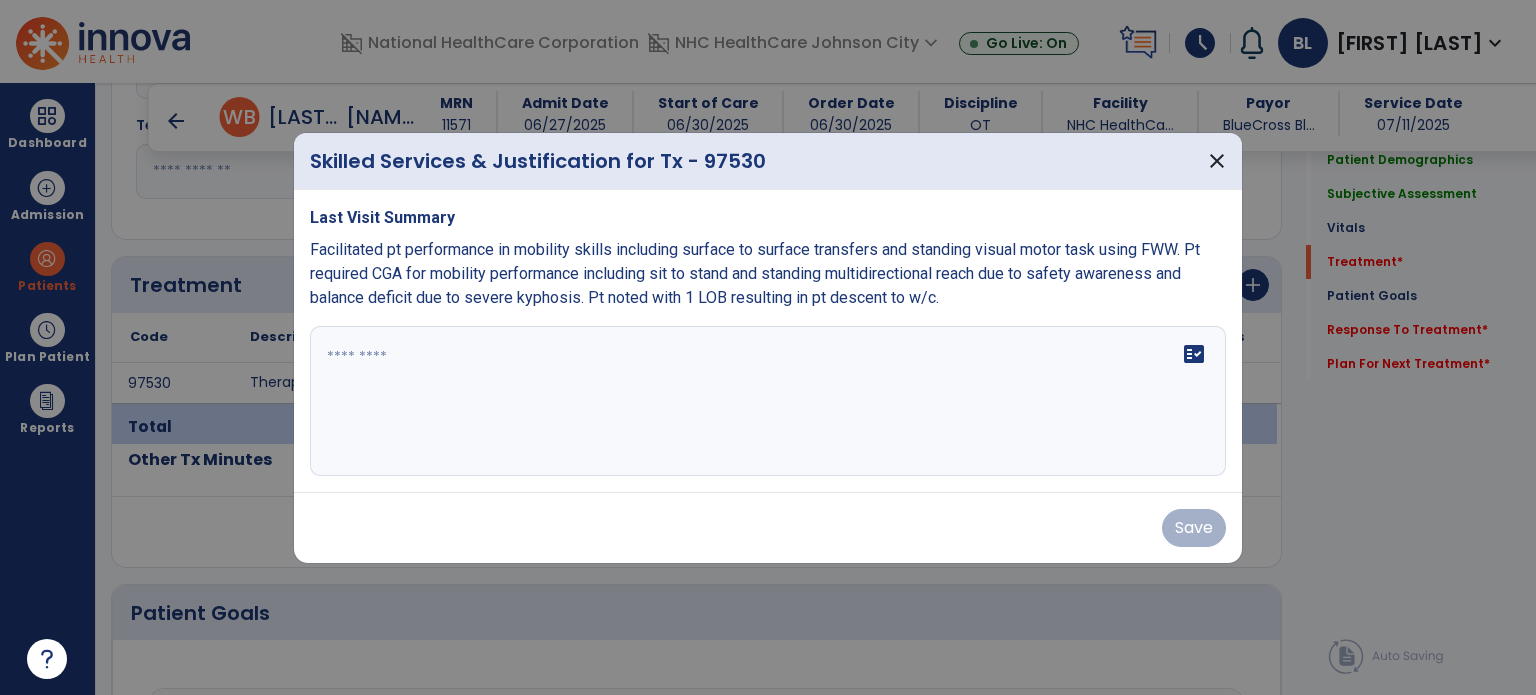 click on "fact_check" at bounding box center (768, 401) 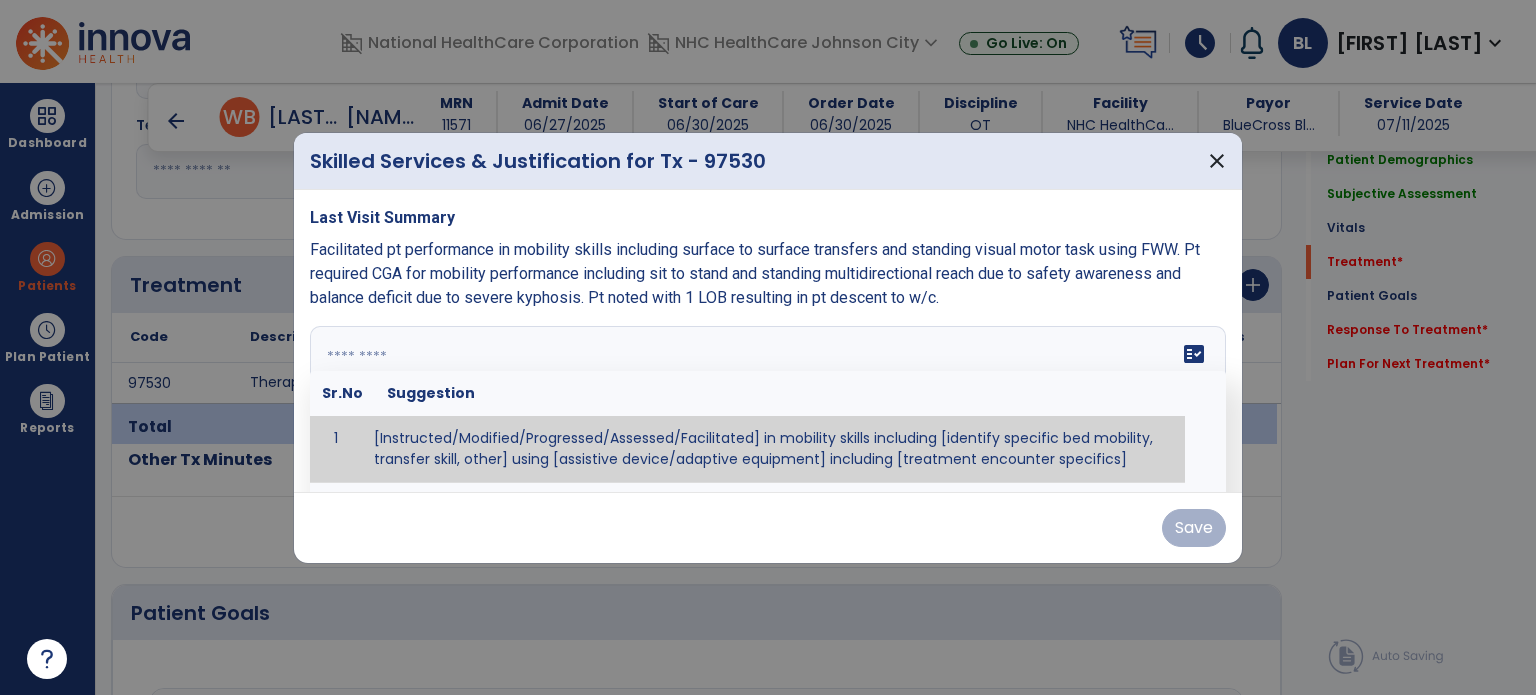 click on "Facilitated pt performance in mobility skills including surface to surface transfers and standing visual motor task using FWW. Pt required CGA for mobility performance including sit to stand and standing multidirectional reach due to safety awareness and balance deficit due to severe kyphosis. Pt noted with 1 LOB resulting in pt descent to w/c." at bounding box center [755, 273] 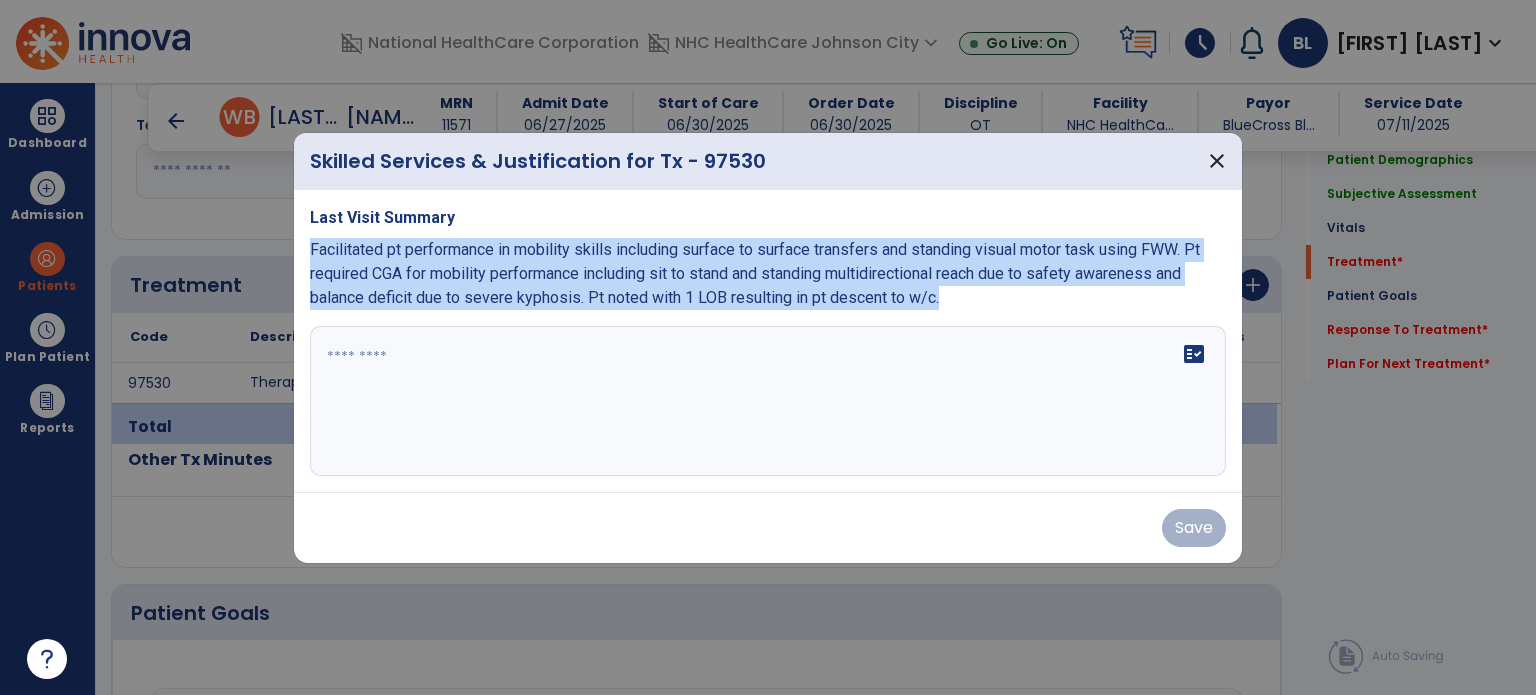 drag, startPoint x: 303, startPoint y: 247, endPoint x: 980, endPoint y: 303, distance: 679.31213 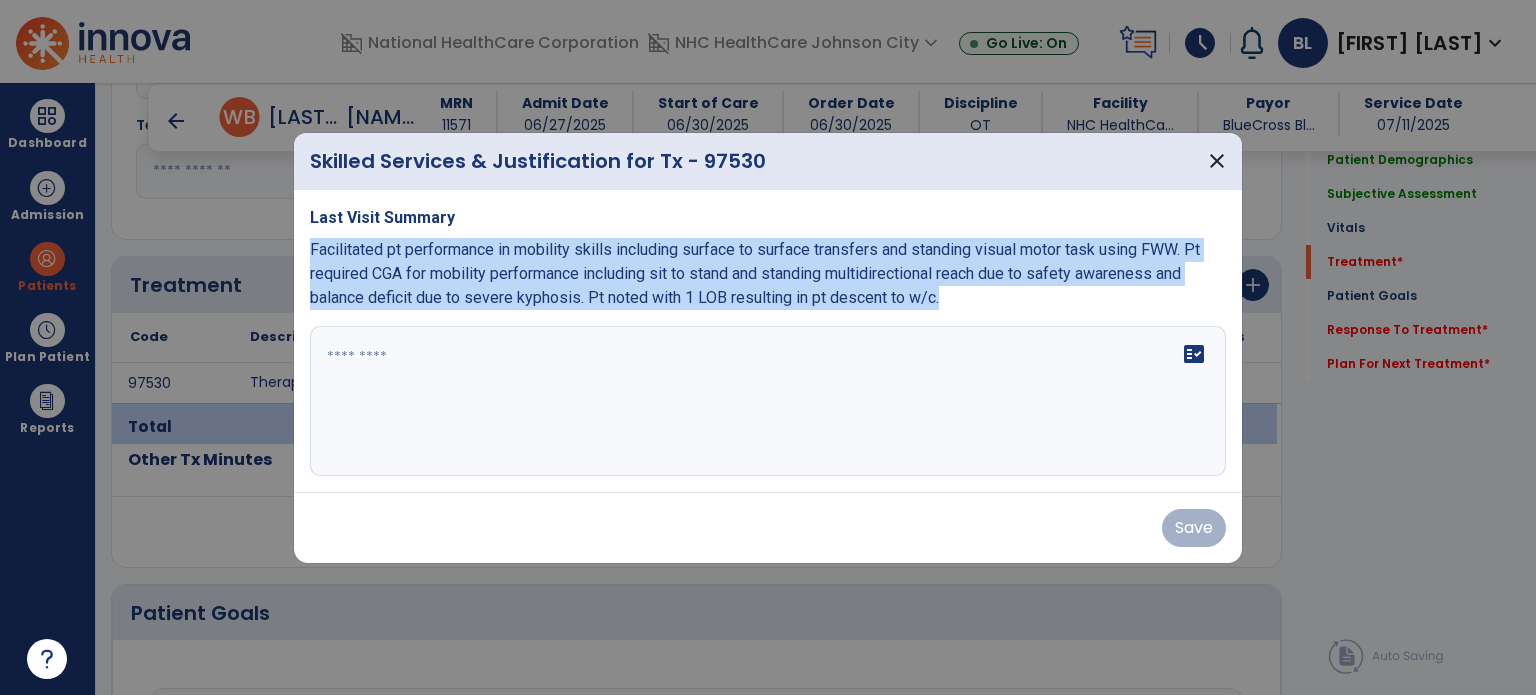 click on "Last Visit Summary Facilitated pt performance in mobility skills including surface to surface transfers and standing visual motor task using FWW. Pt required CGA for mobility performance including sit to stand and standing multidirectional reach due to safety awareness and balance deficit due to severe kyphosis. Pt noted with 1 LOB resulting in pt descent to w/c. fact_check" at bounding box center (768, 341) 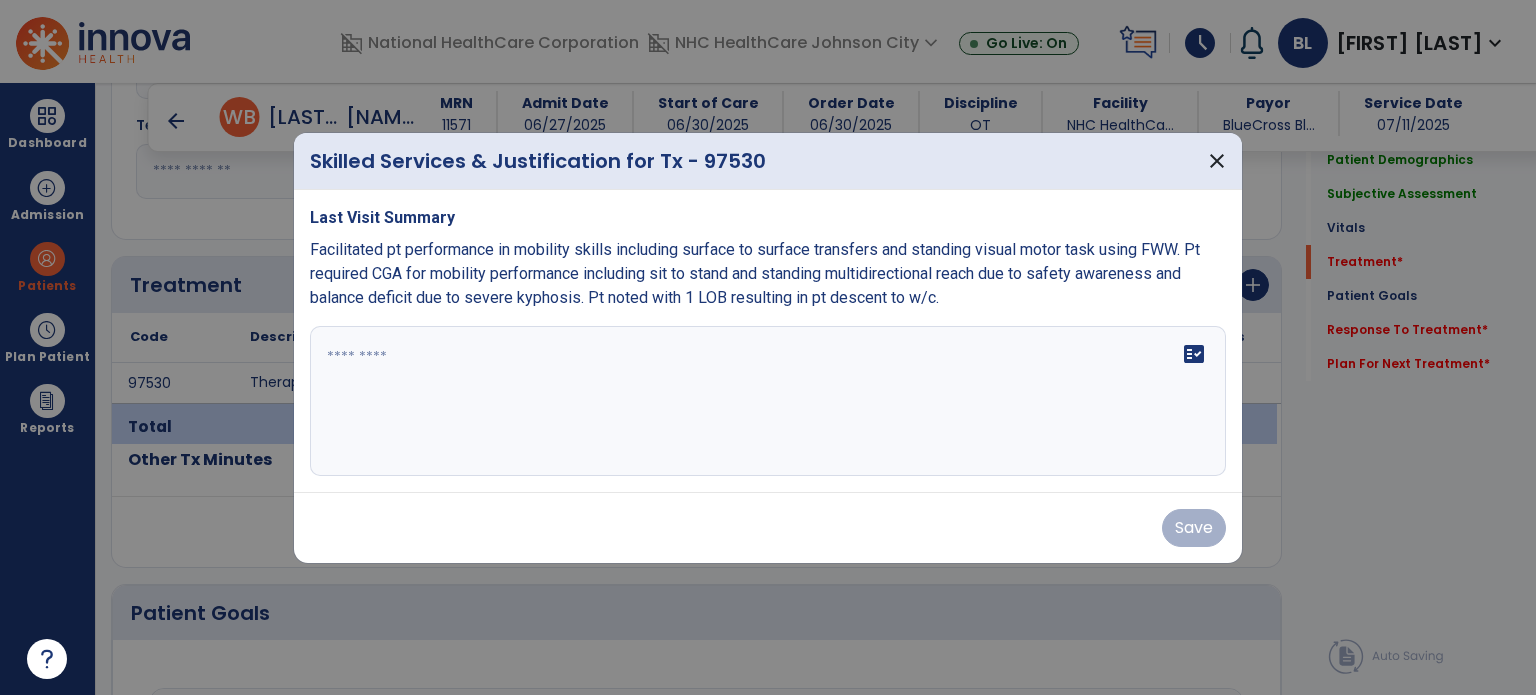 click at bounding box center (768, 401) 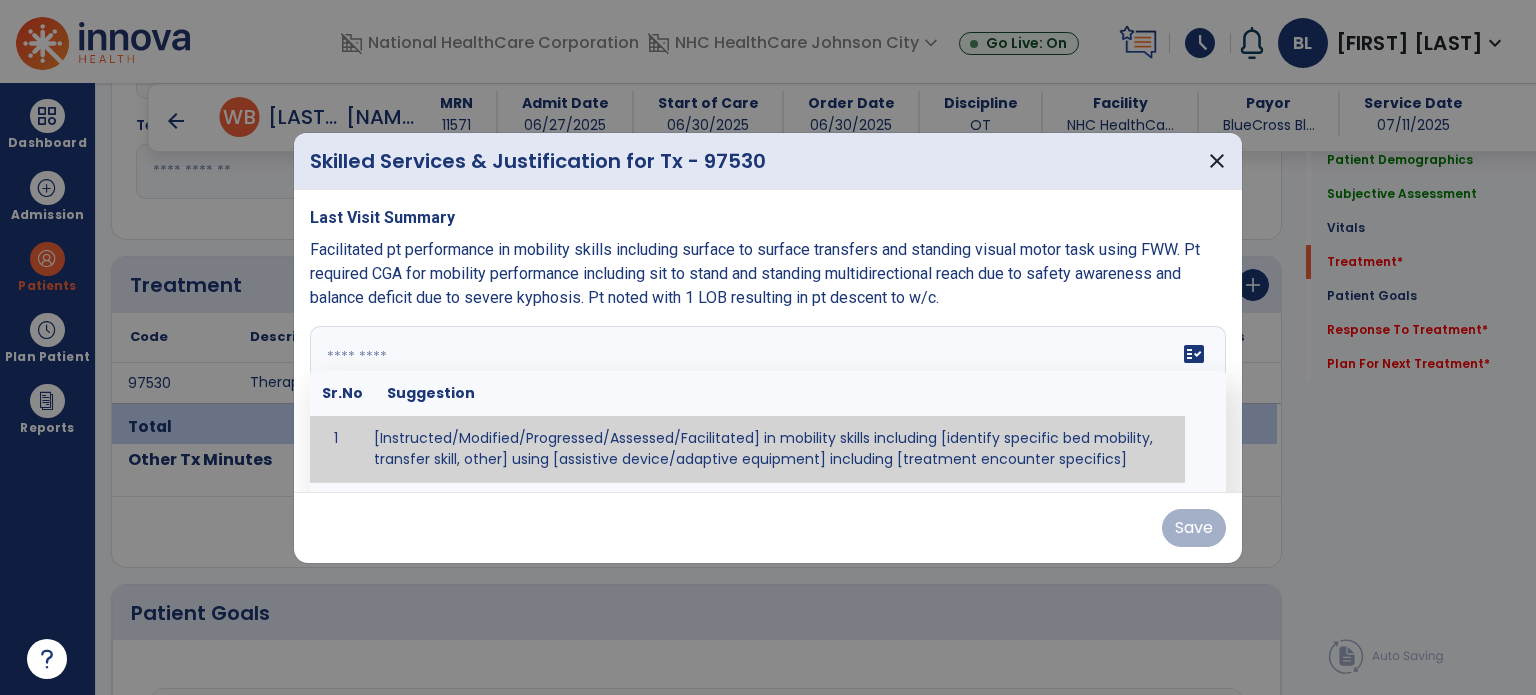 paste on "**********" 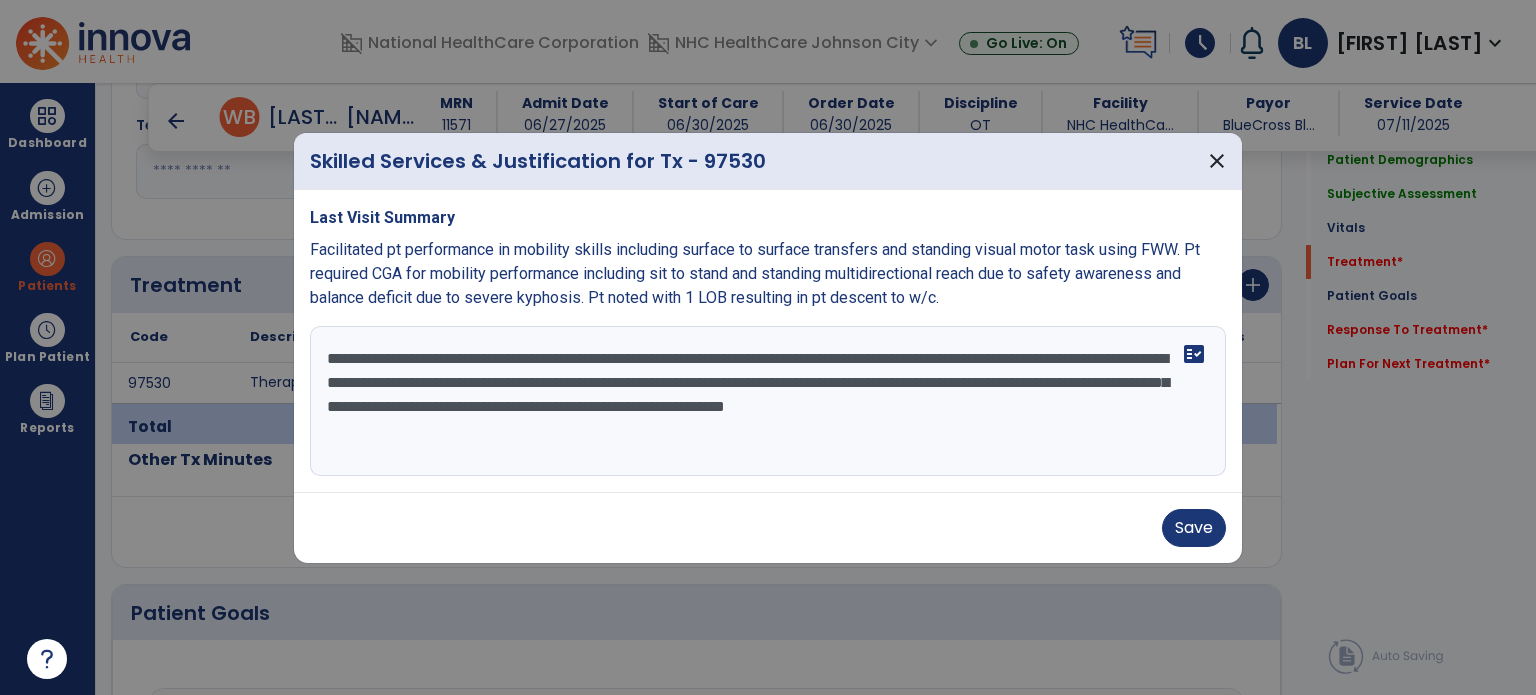 drag, startPoint x: 1060, startPoint y: 409, endPoint x: 1127, endPoint y: 454, distance: 80.70936 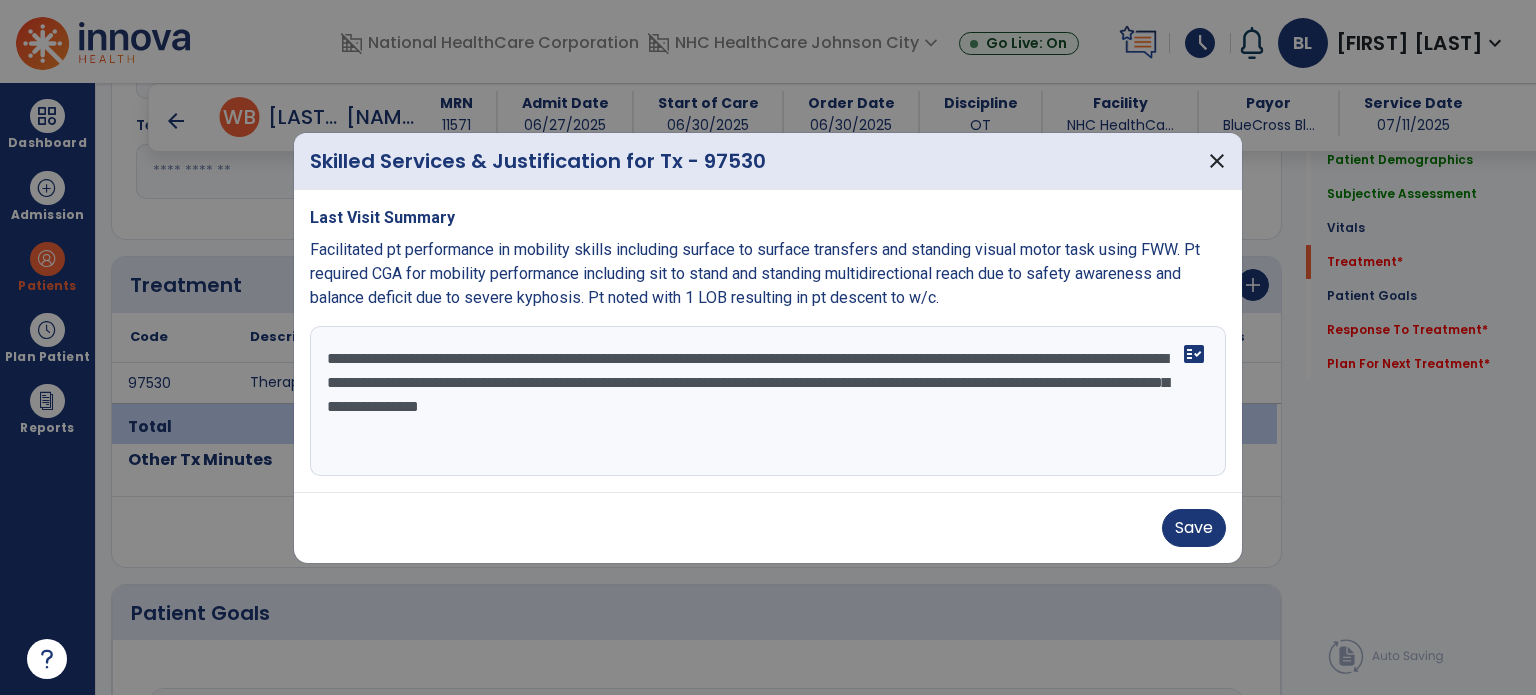 click on "**********" at bounding box center (768, 401) 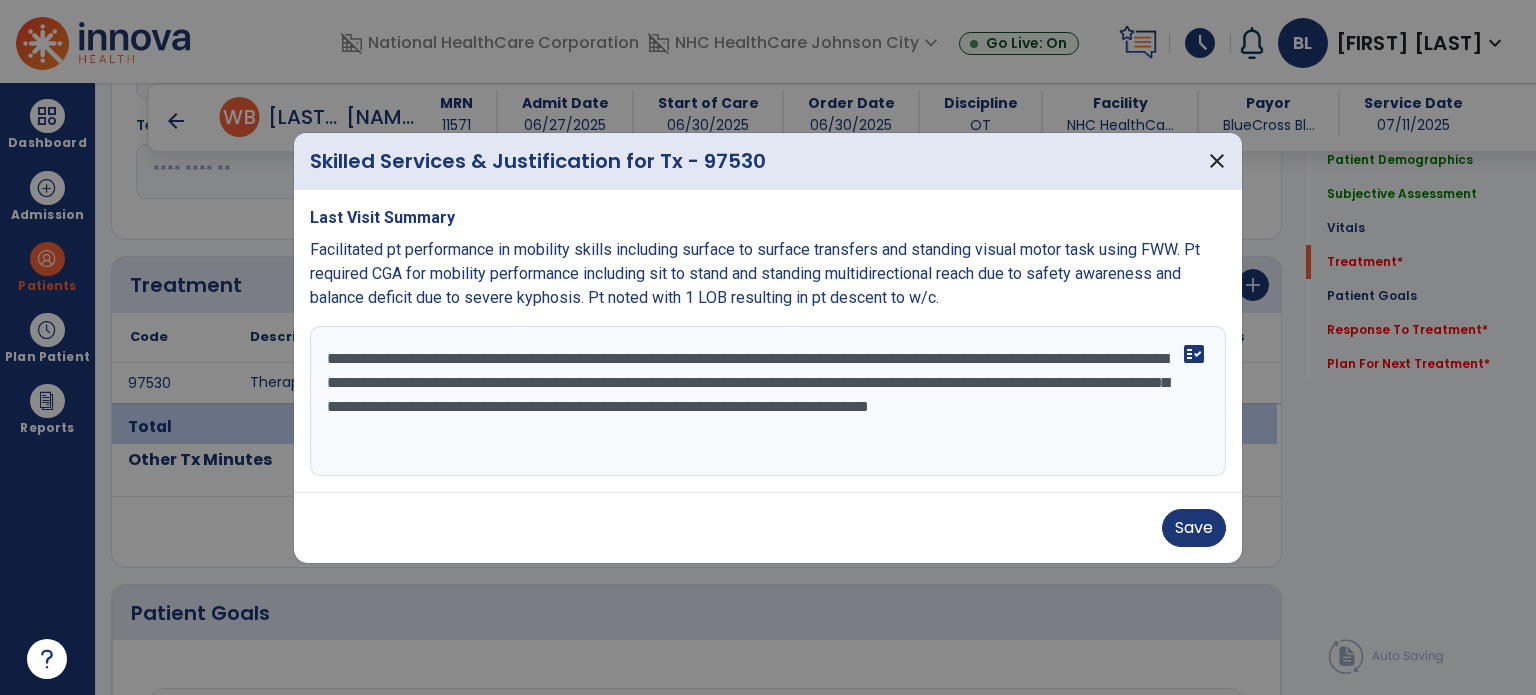 click on "**********" at bounding box center (768, 401) 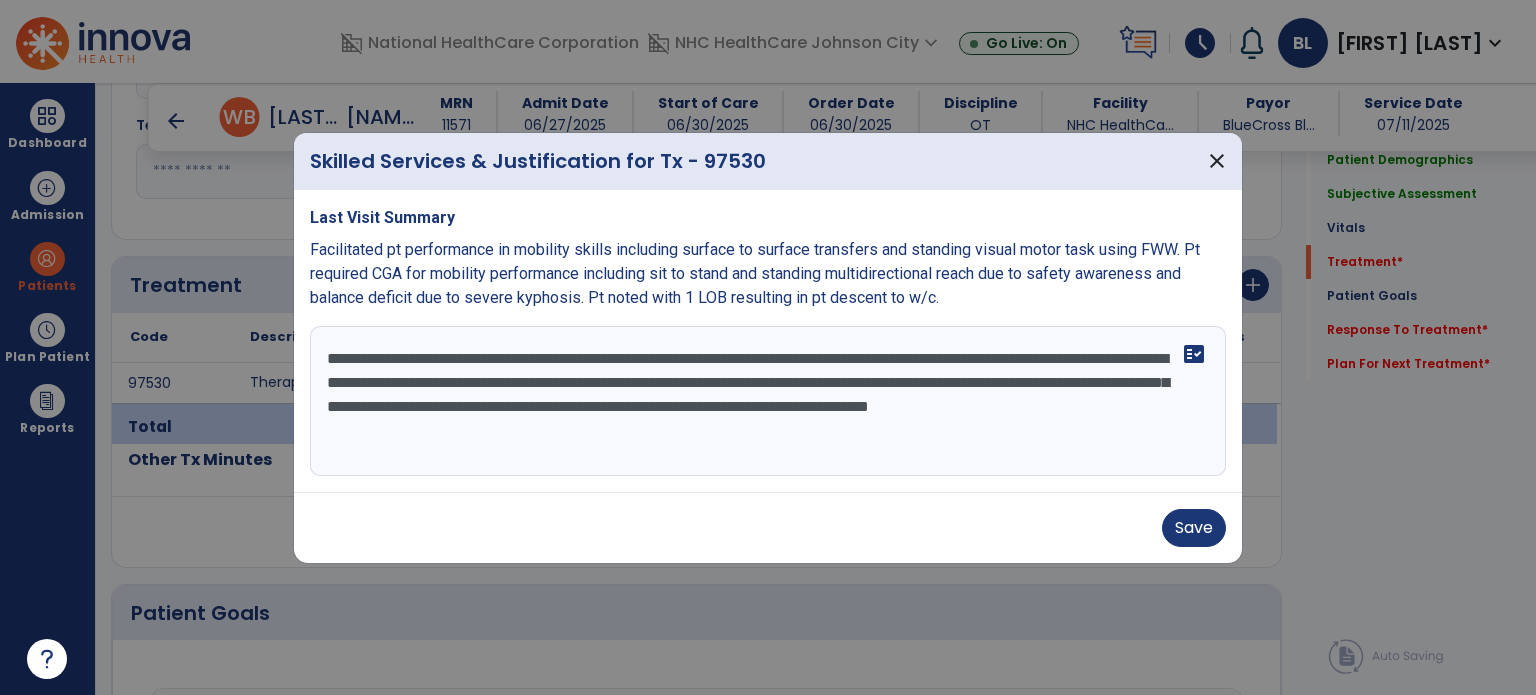 click on "**********" at bounding box center (768, 401) 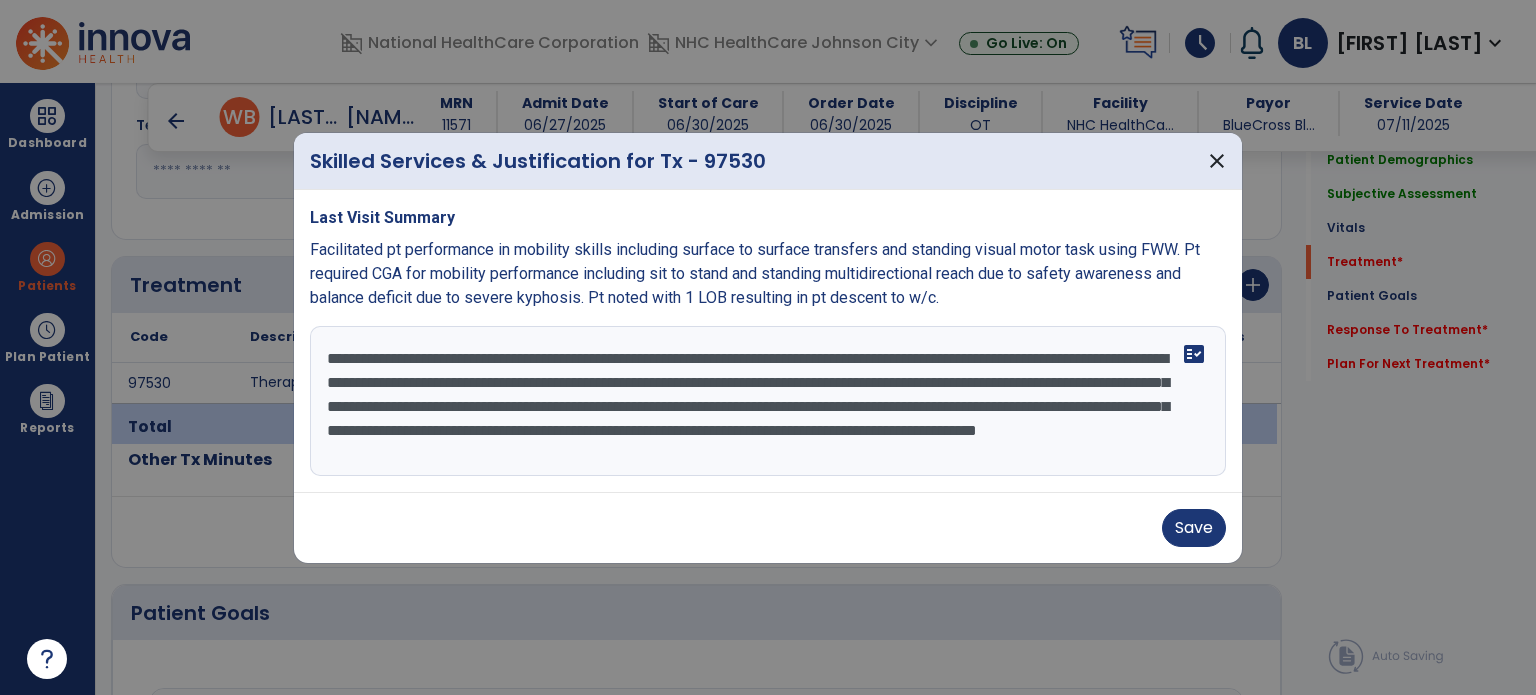 scroll, scrollTop: 15, scrollLeft: 0, axis: vertical 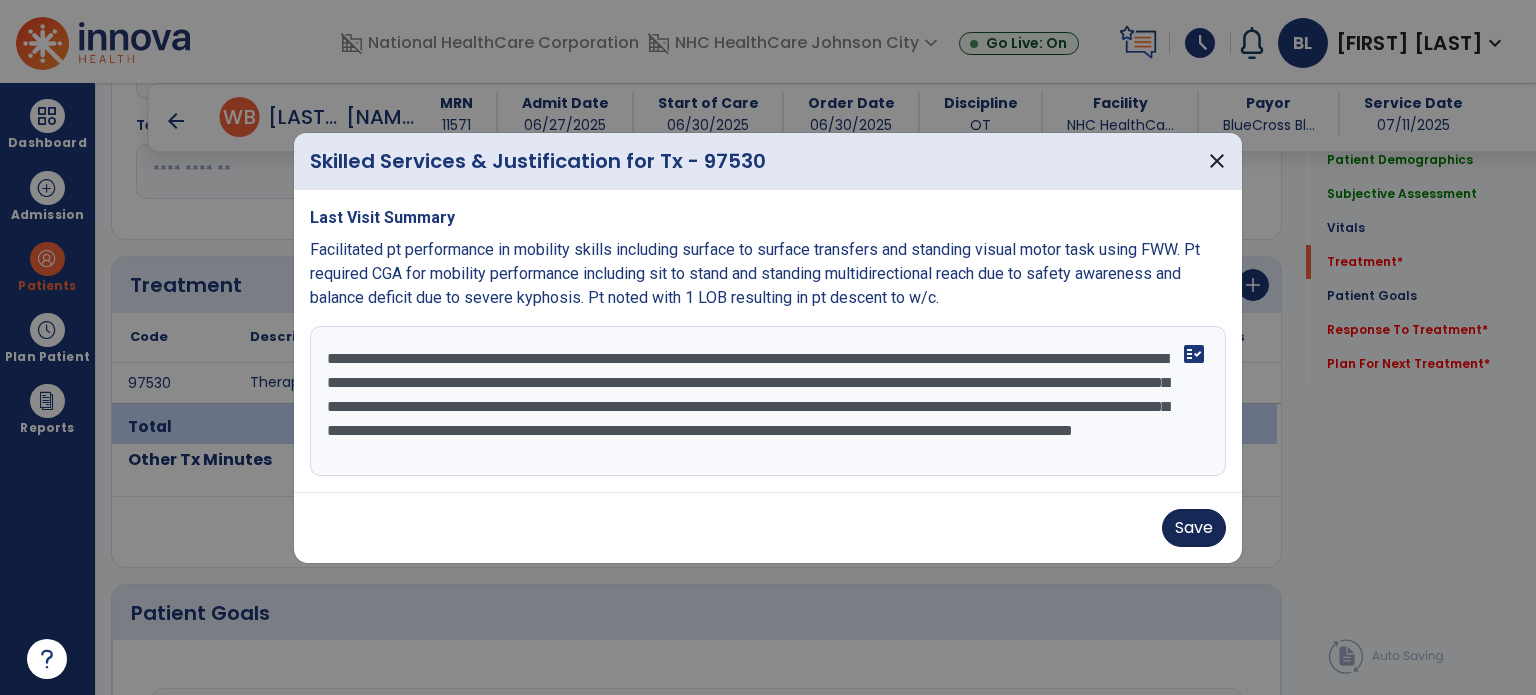 type on "**********" 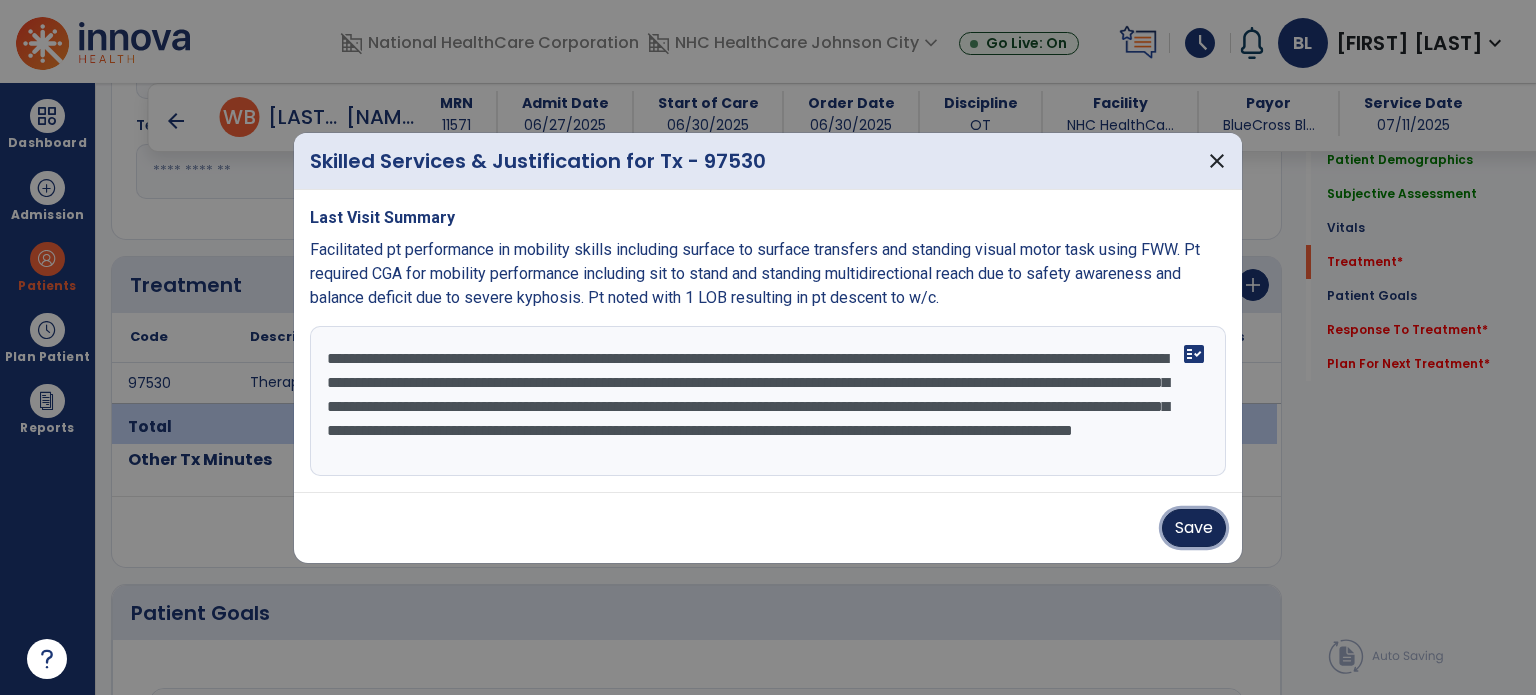 click on "Save" at bounding box center (1194, 528) 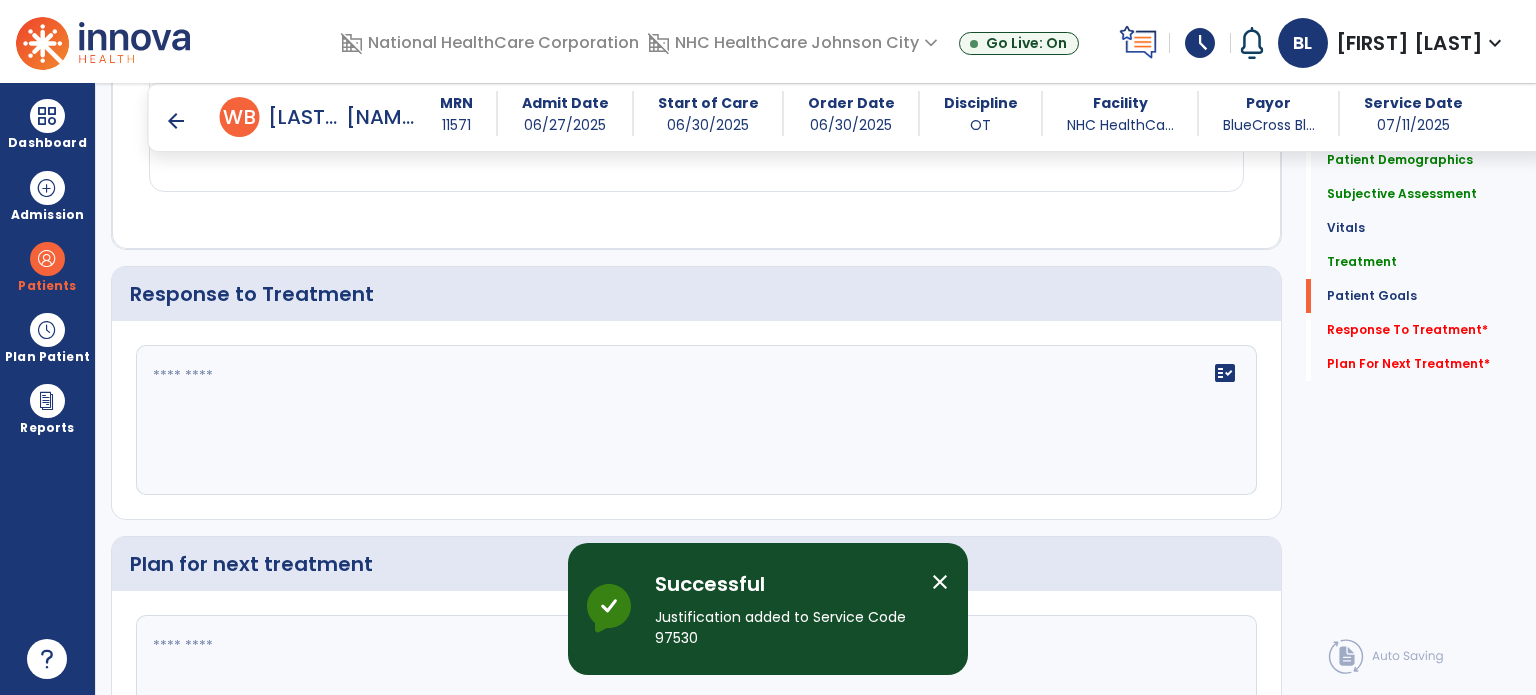 scroll, scrollTop: 2302, scrollLeft: 0, axis: vertical 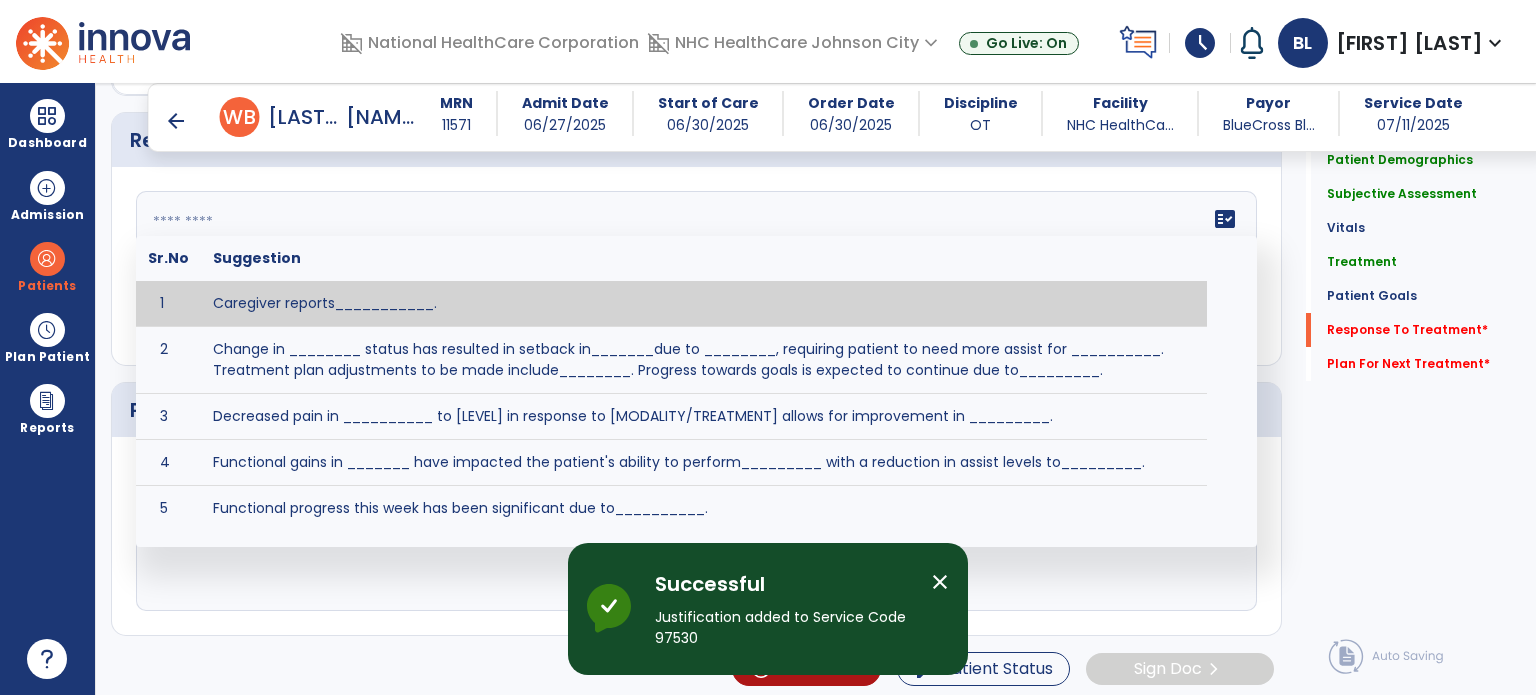 click on "fact_check  Sr.No Suggestion 1 Caregiver reports___________. 2 Change in ________ status has resulted in setback in_______due to ________, requiring patient to need more assist for __________.   Treatment plan adjustments to be made include________.  Progress towards goals is expected to continue due to_________. 3 Decreased pain in __________ to [LEVEL] in response to [MODALITY/TREATMENT] allows for improvement in _________. 4 Functional gains in _______ have impacted the patient's ability to perform_________ with a reduction in assist levels to_________. 5 Functional progress this week has been significant due to__________. 6 Gains in ________ have improved the patient's ability to perform ______with decreased levels of assist to___________. 7 Improvement in ________allows patient to tolerate higher levels of challenges in_________. 8 Pain in [AREA] has decreased to [LEVEL] in response to [TREATMENT/MODALITY], allowing fore ease in completing__________. 9 10 11 12 13 14 15 16 17 18 19 20 21" 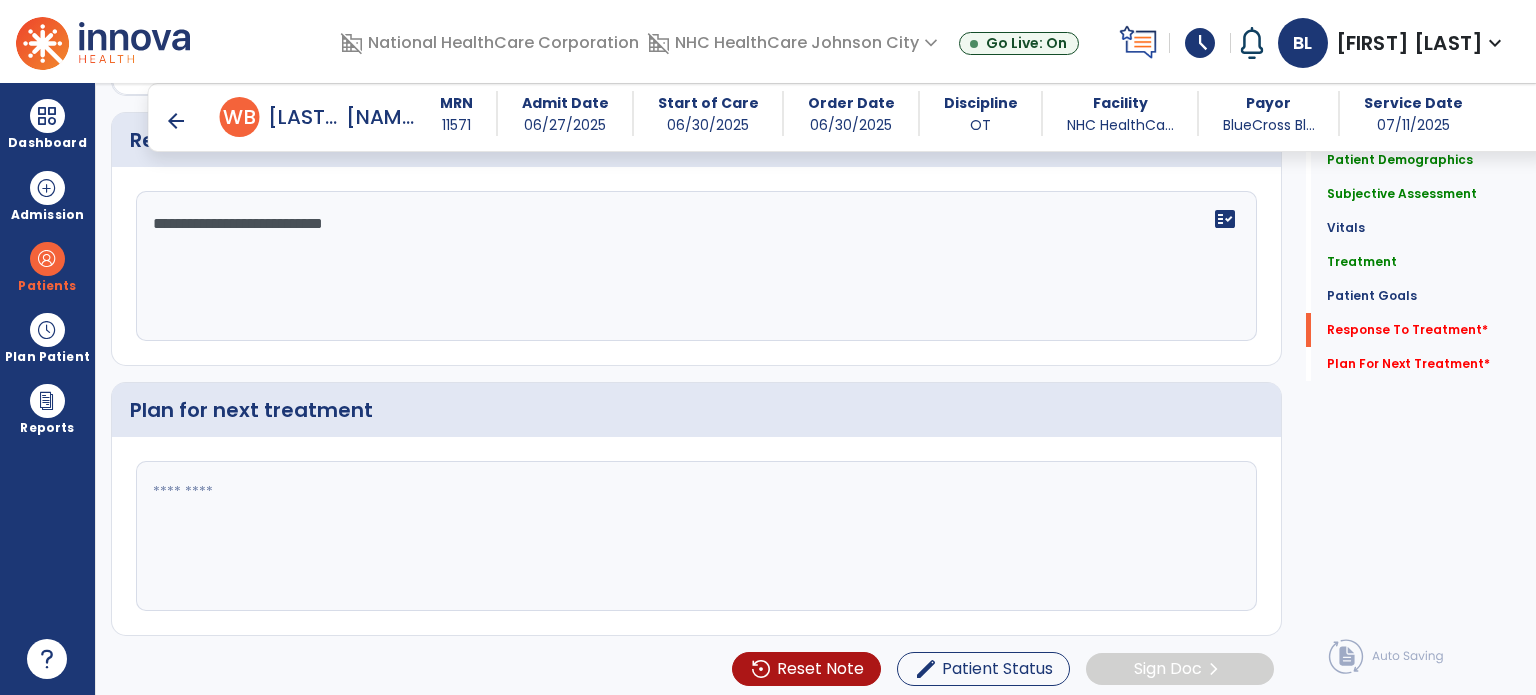 type on "**********" 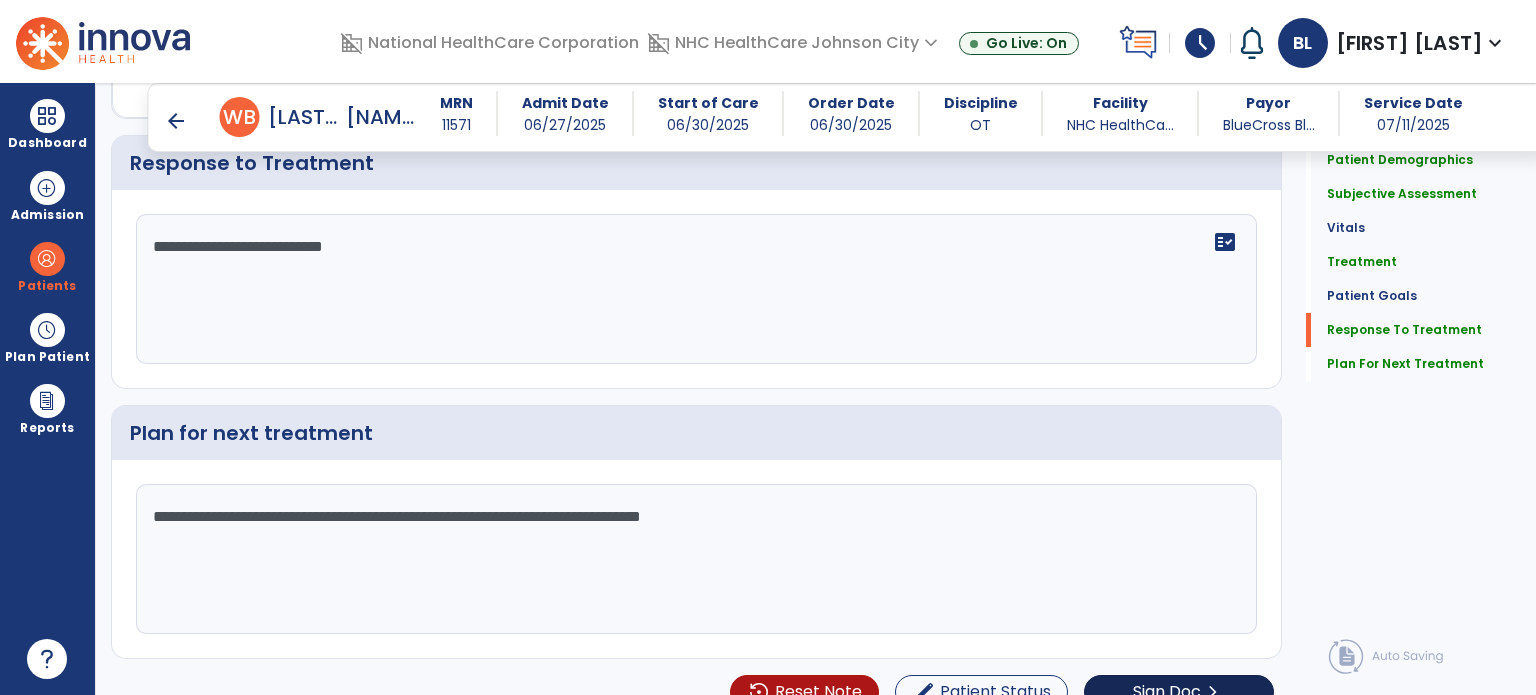 scroll, scrollTop: 2302, scrollLeft: 0, axis: vertical 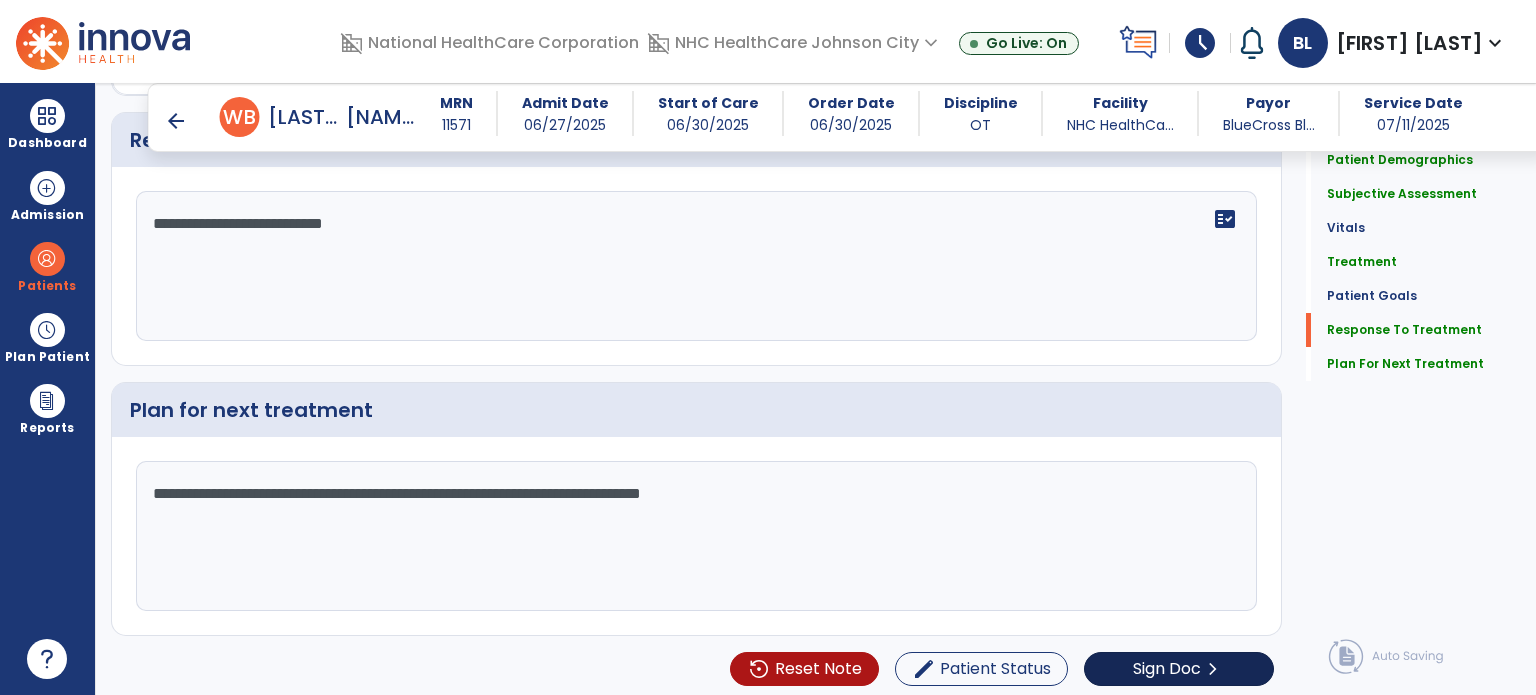 type on "**********" 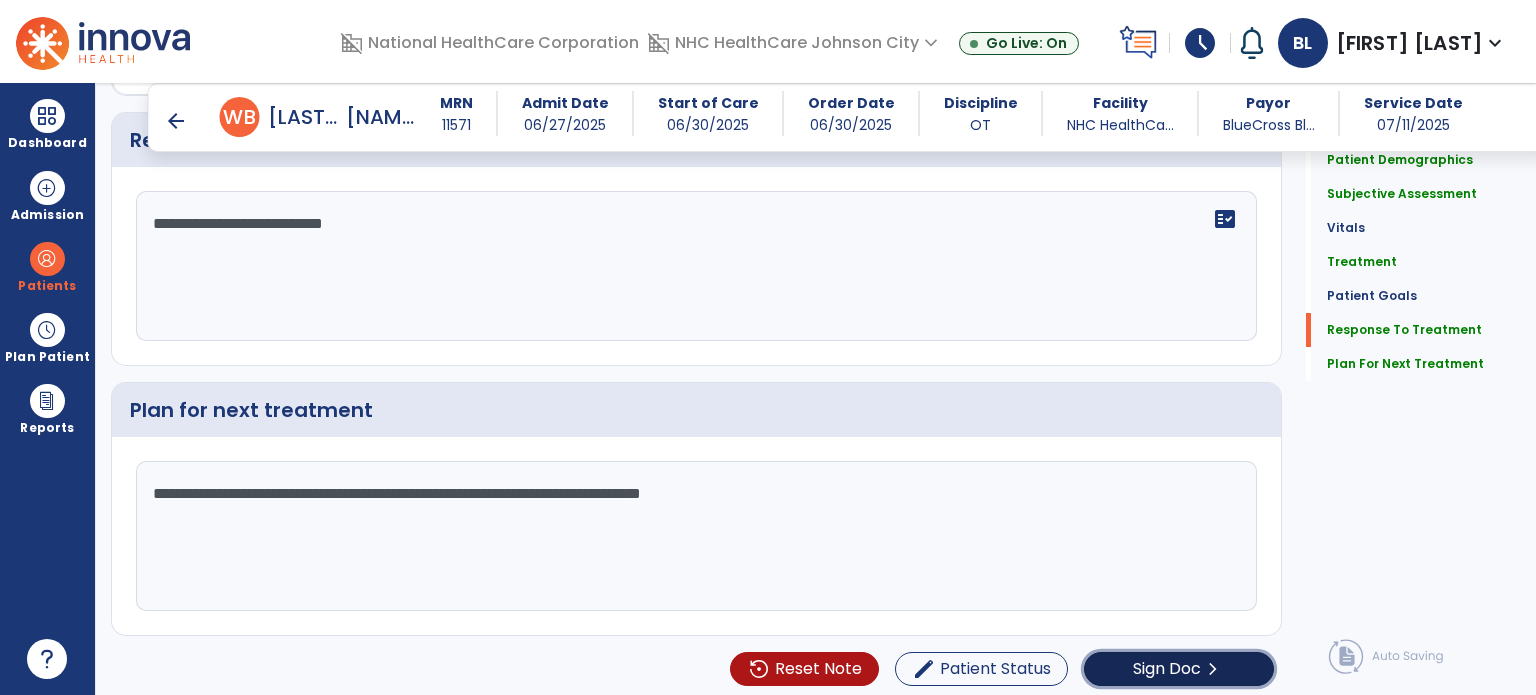 click on "Sign Doc  chevron_right" 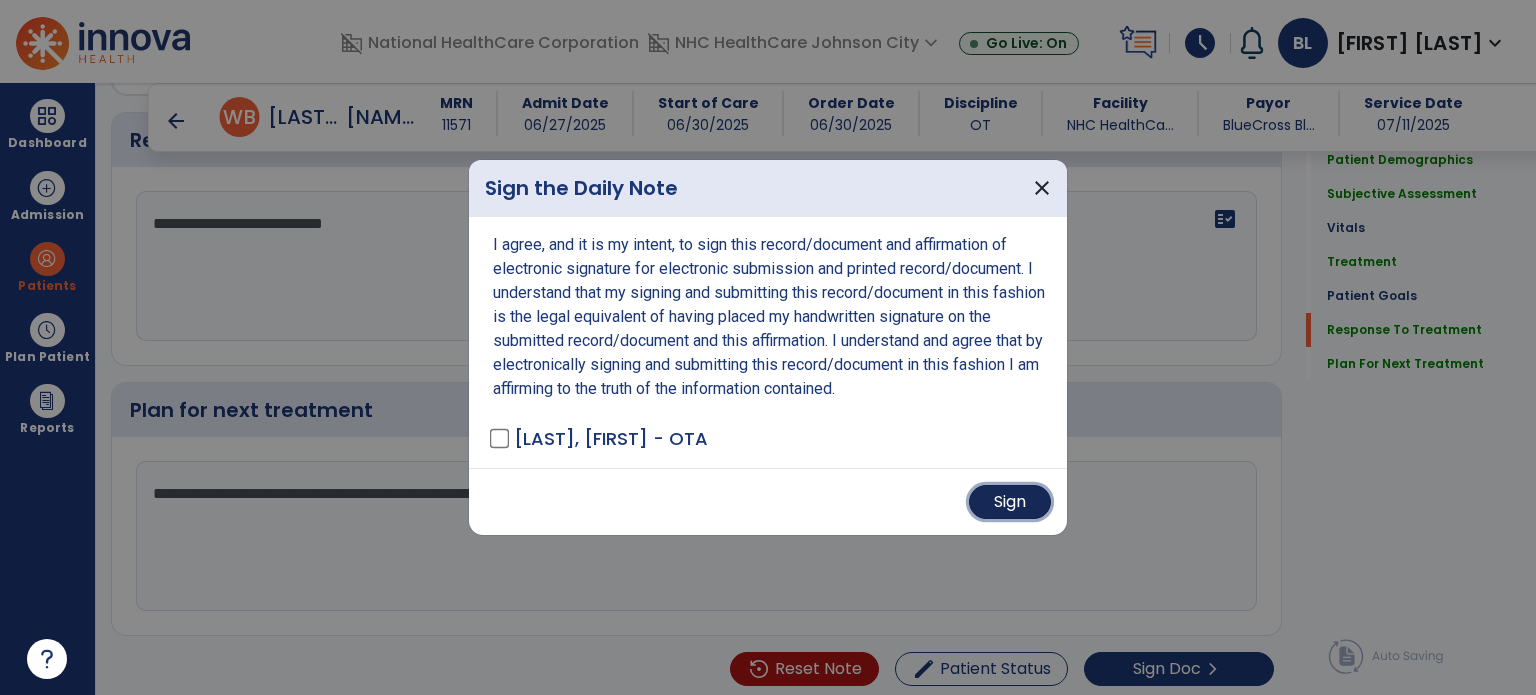 click on "Sign" at bounding box center (1010, 502) 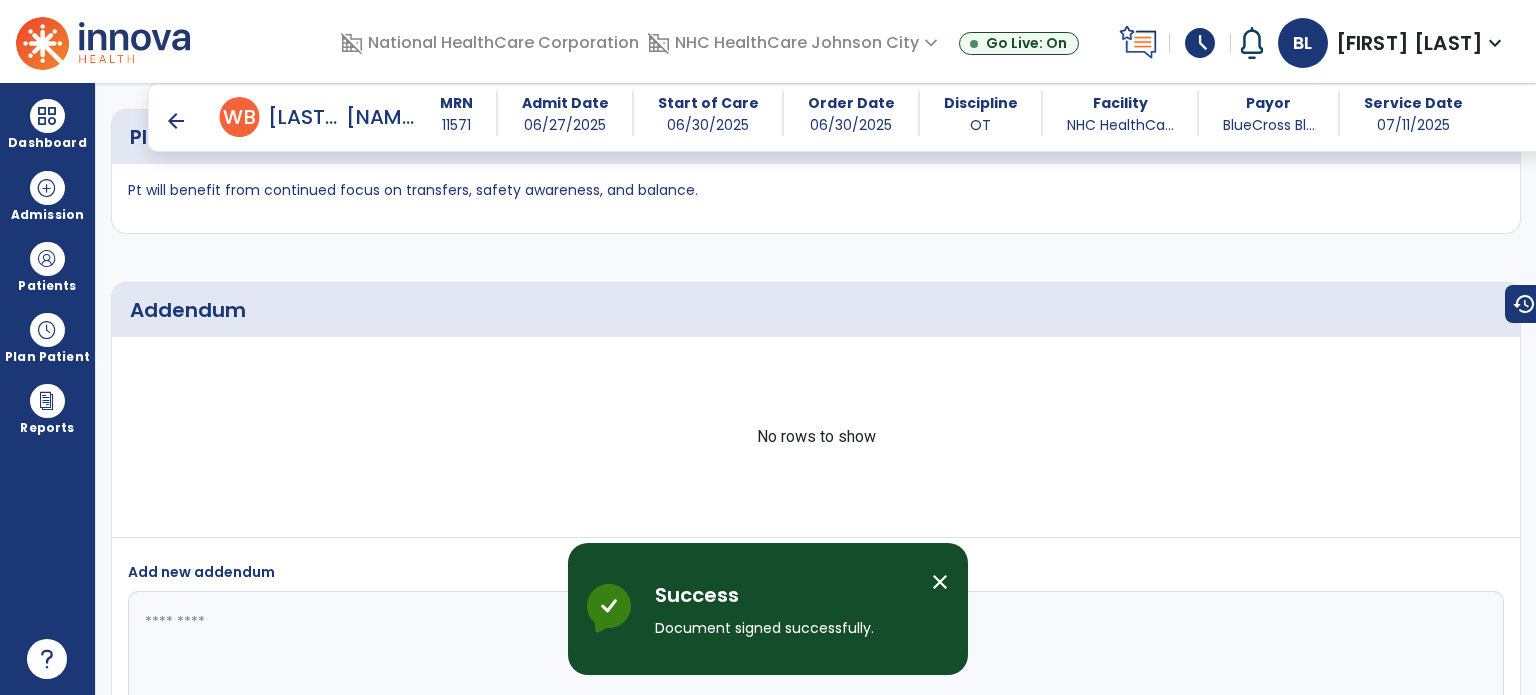 scroll, scrollTop: 3145, scrollLeft: 0, axis: vertical 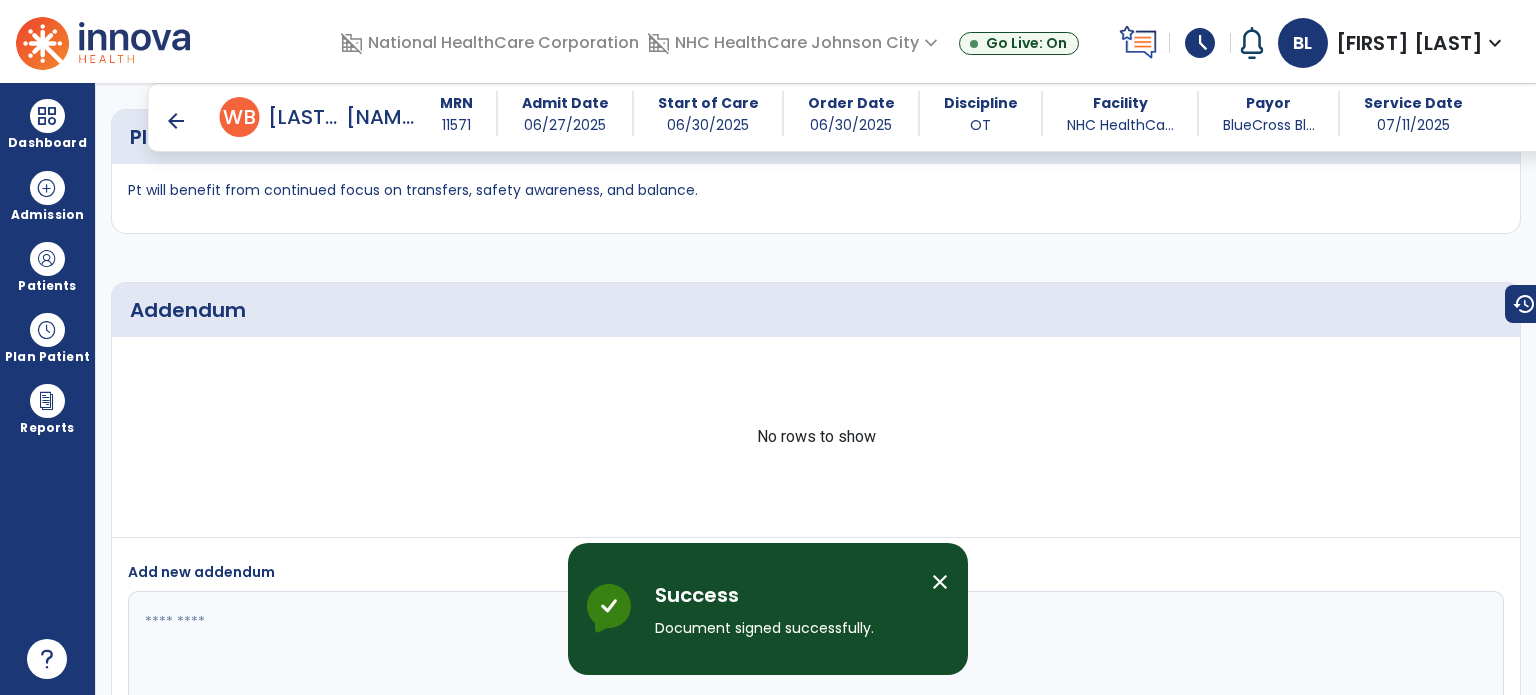 click on "arrow_back" at bounding box center [176, 121] 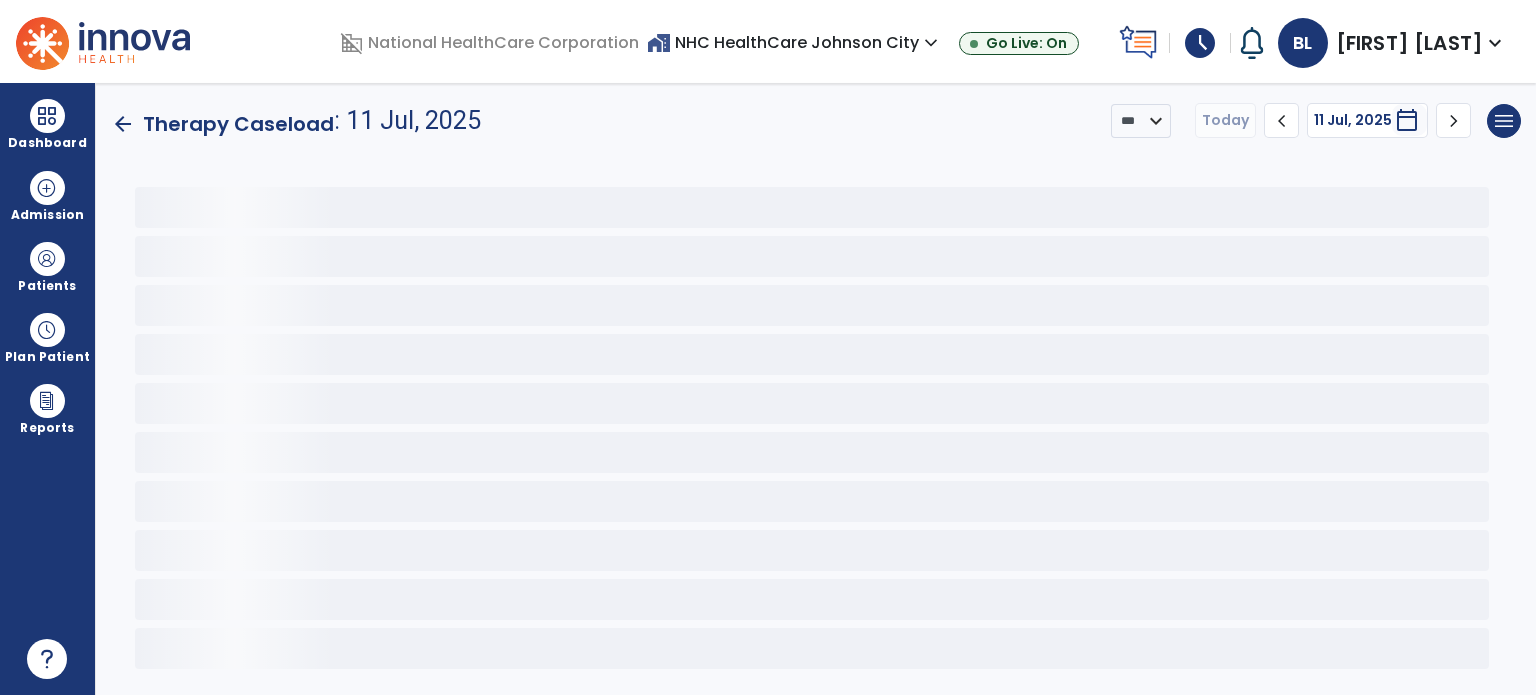 scroll, scrollTop: 0, scrollLeft: 0, axis: both 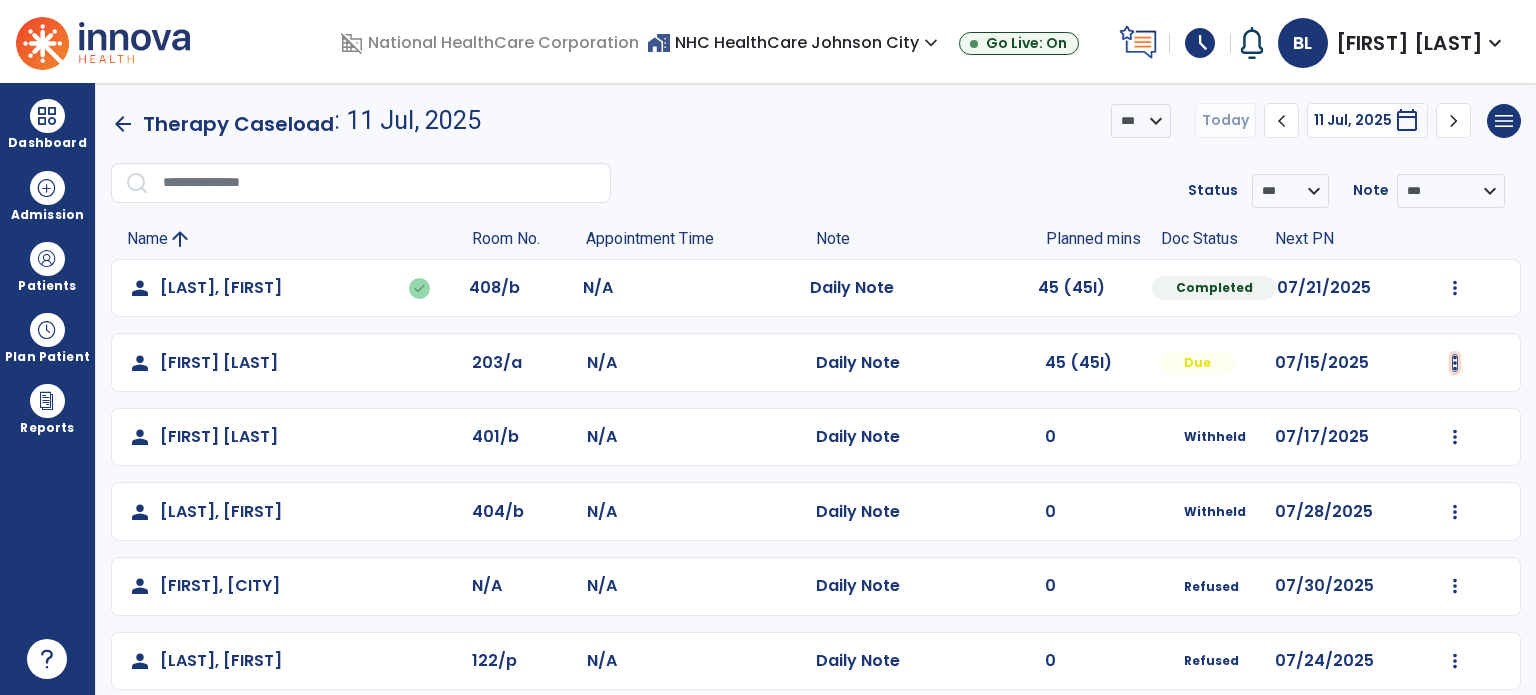 click at bounding box center [1455, 288] 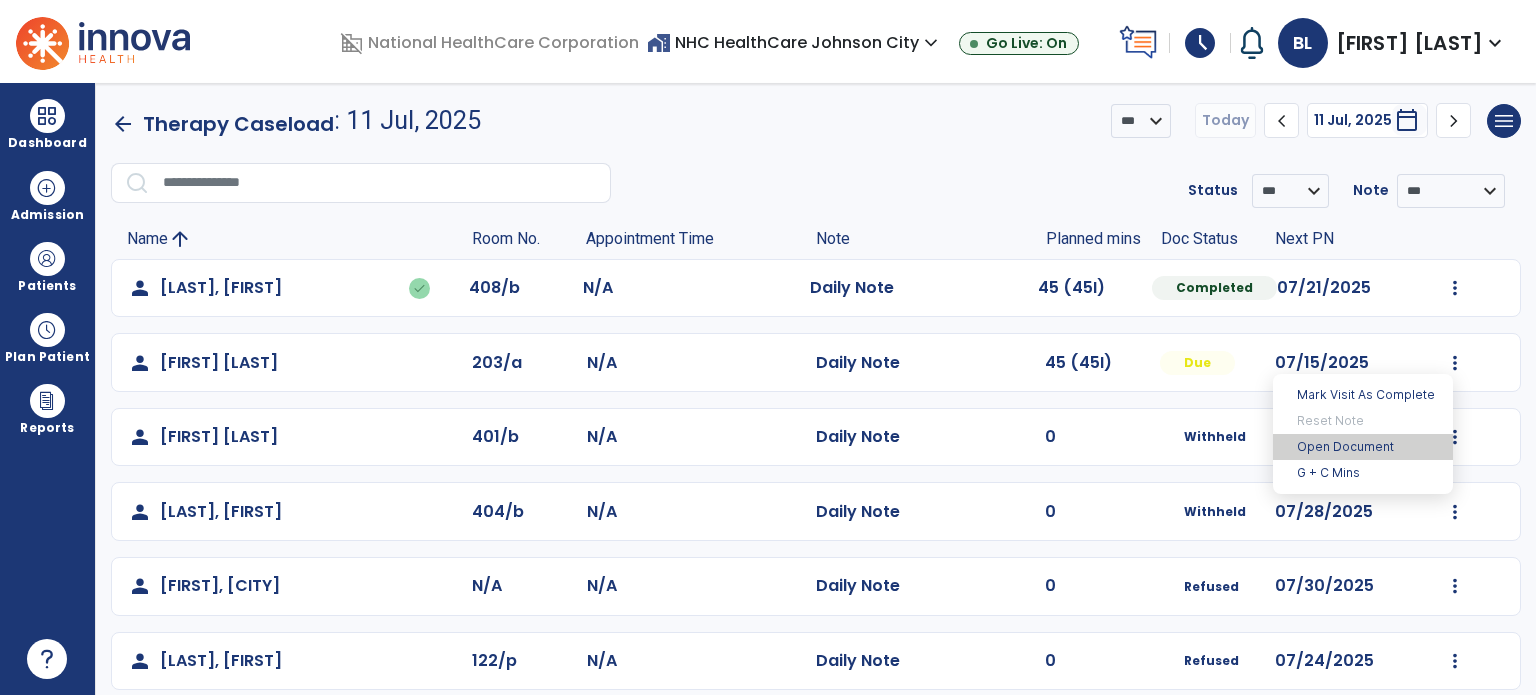 click on "Open Document" at bounding box center [1363, 447] 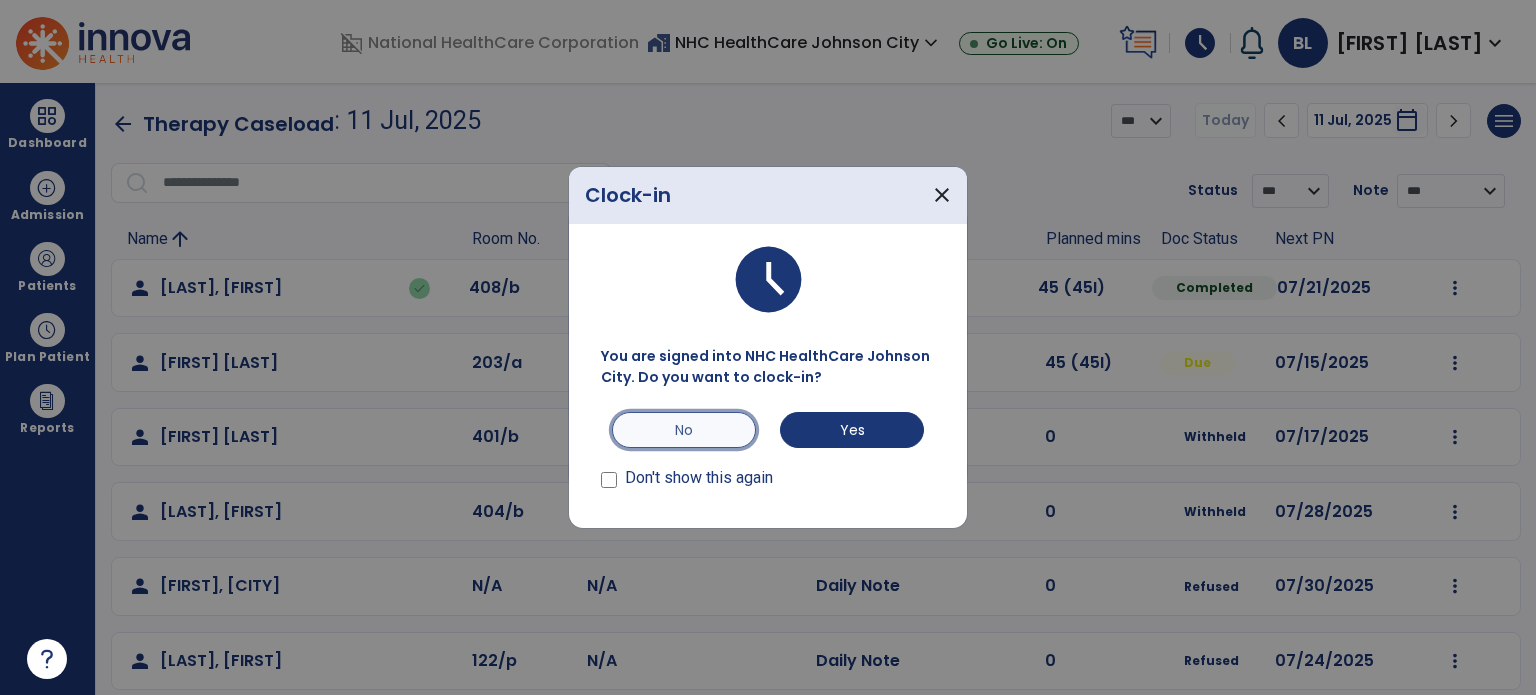 click on "No" at bounding box center [684, 430] 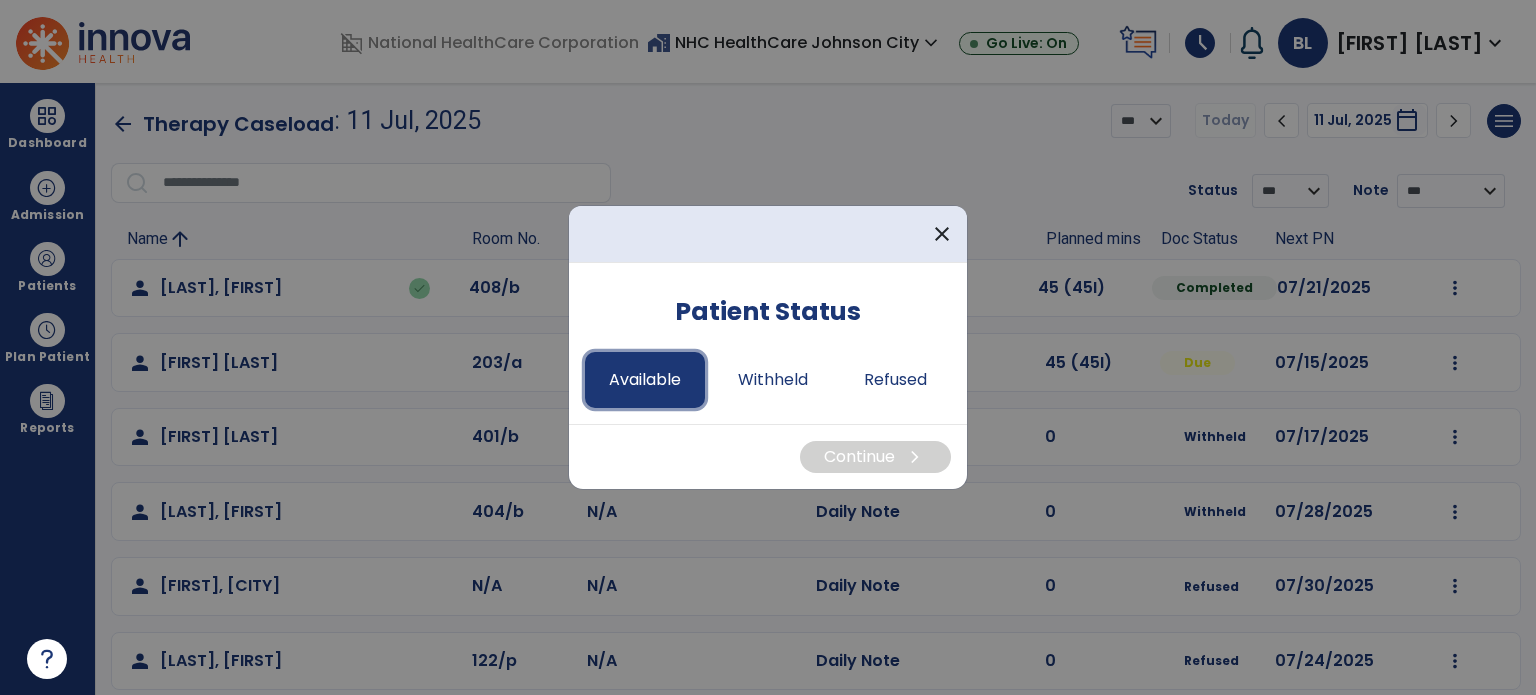 click on "Available" at bounding box center (645, 380) 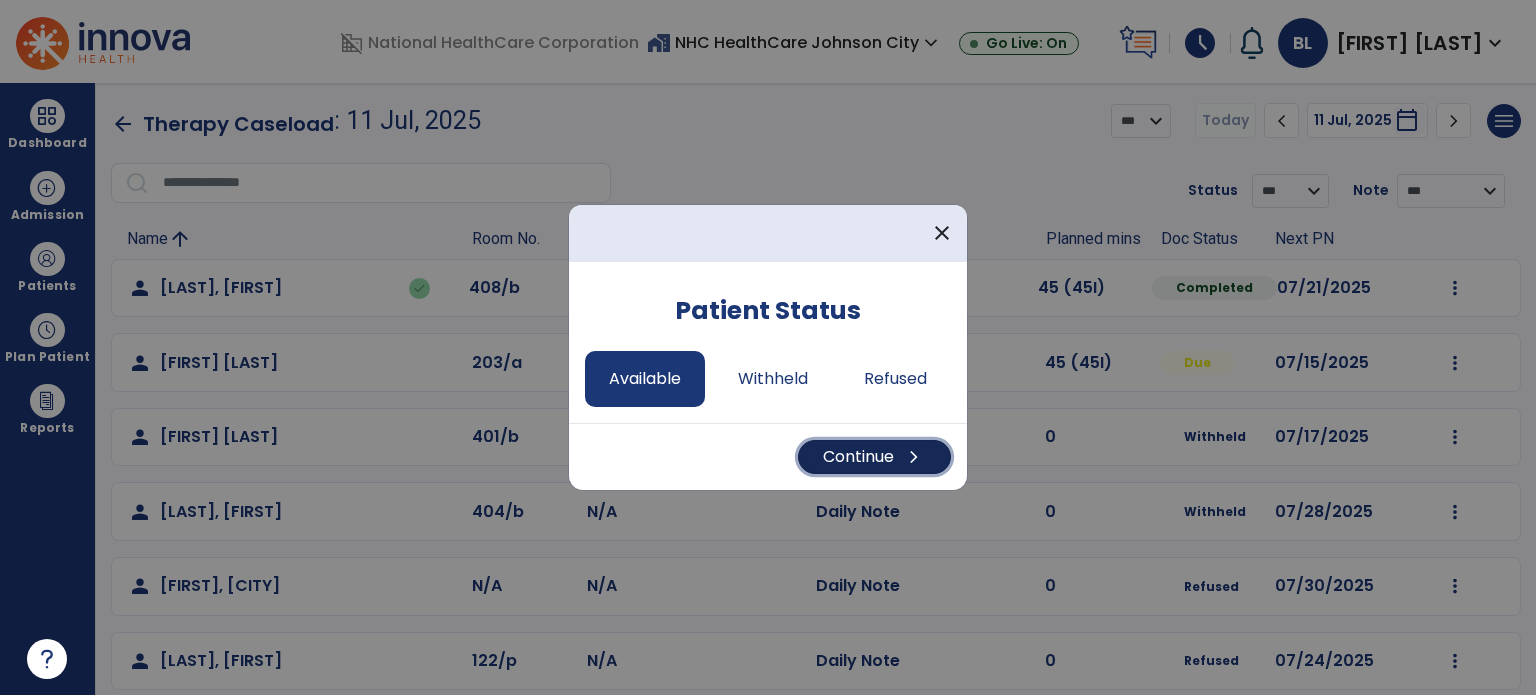 click on "Continue   chevron_right" at bounding box center [874, 457] 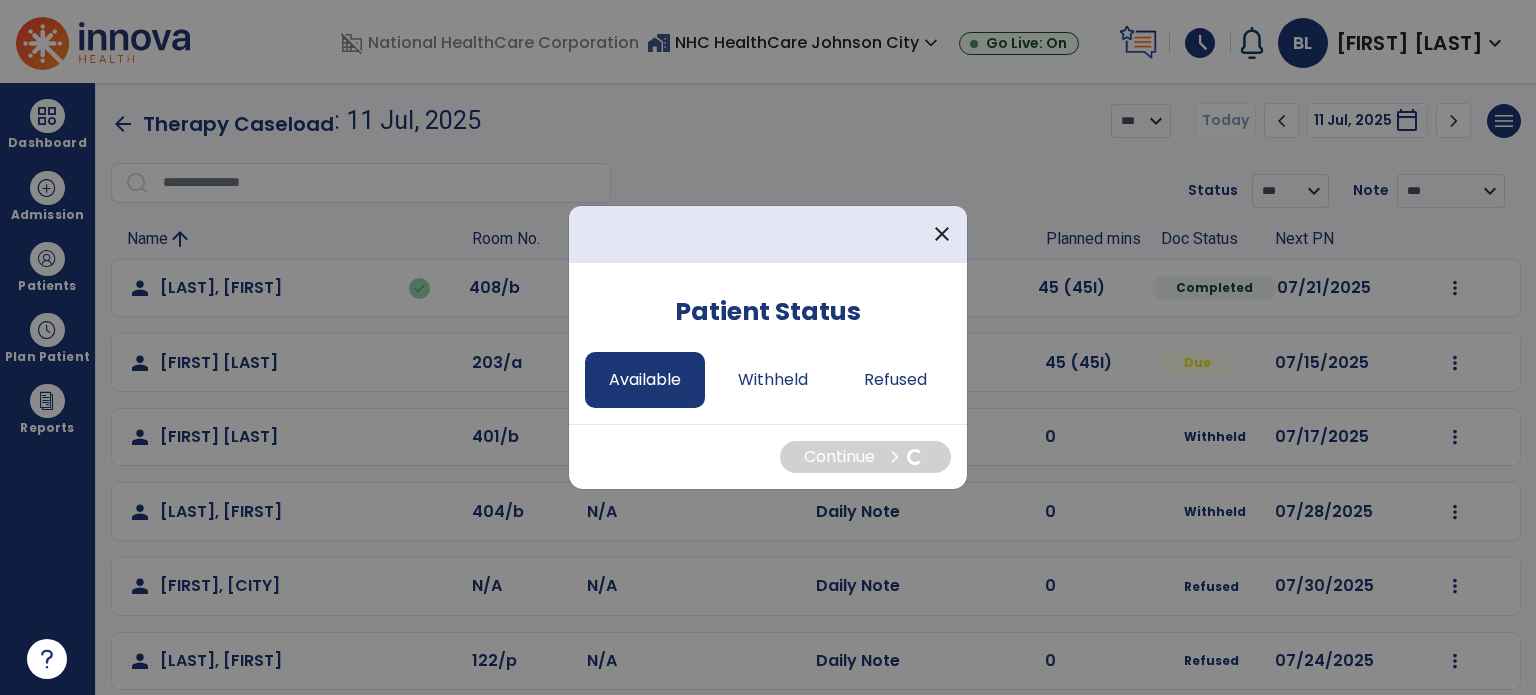 select on "*" 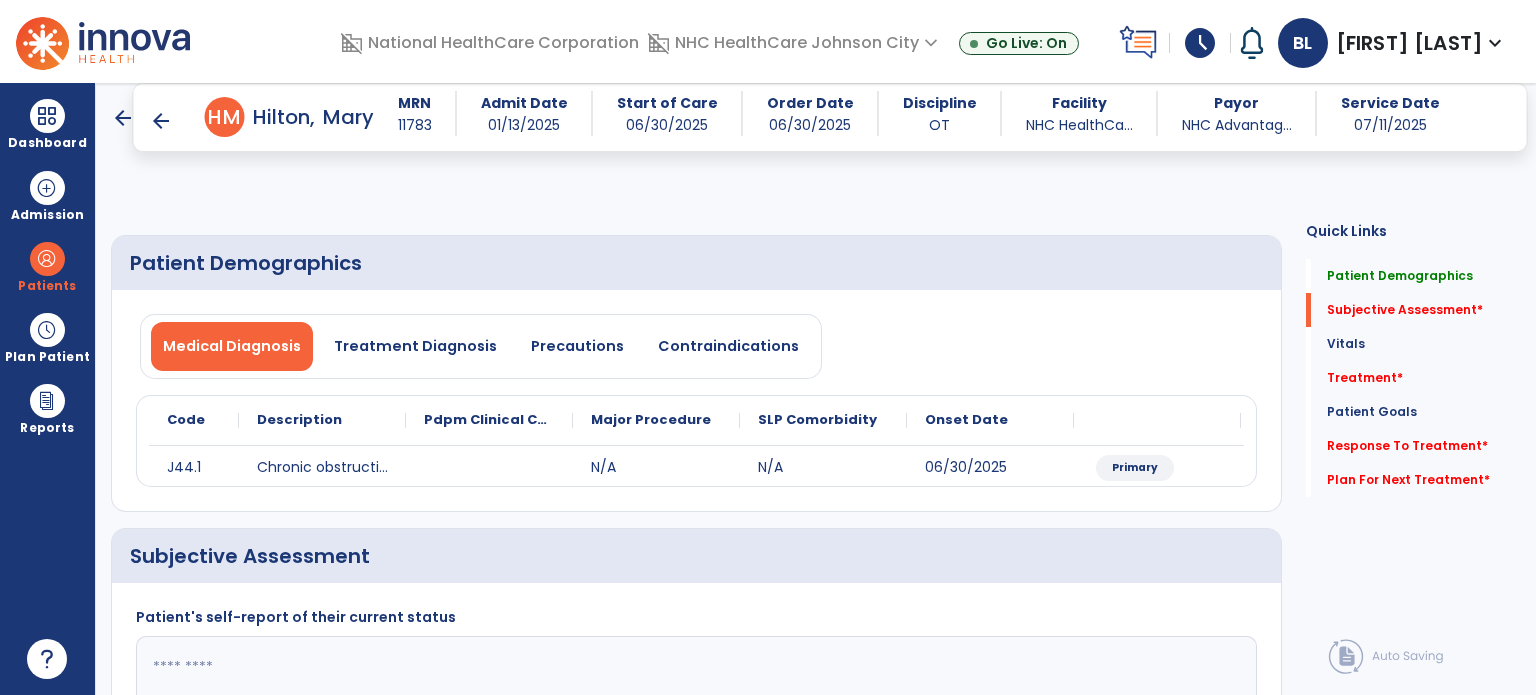 scroll, scrollTop: 348, scrollLeft: 0, axis: vertical 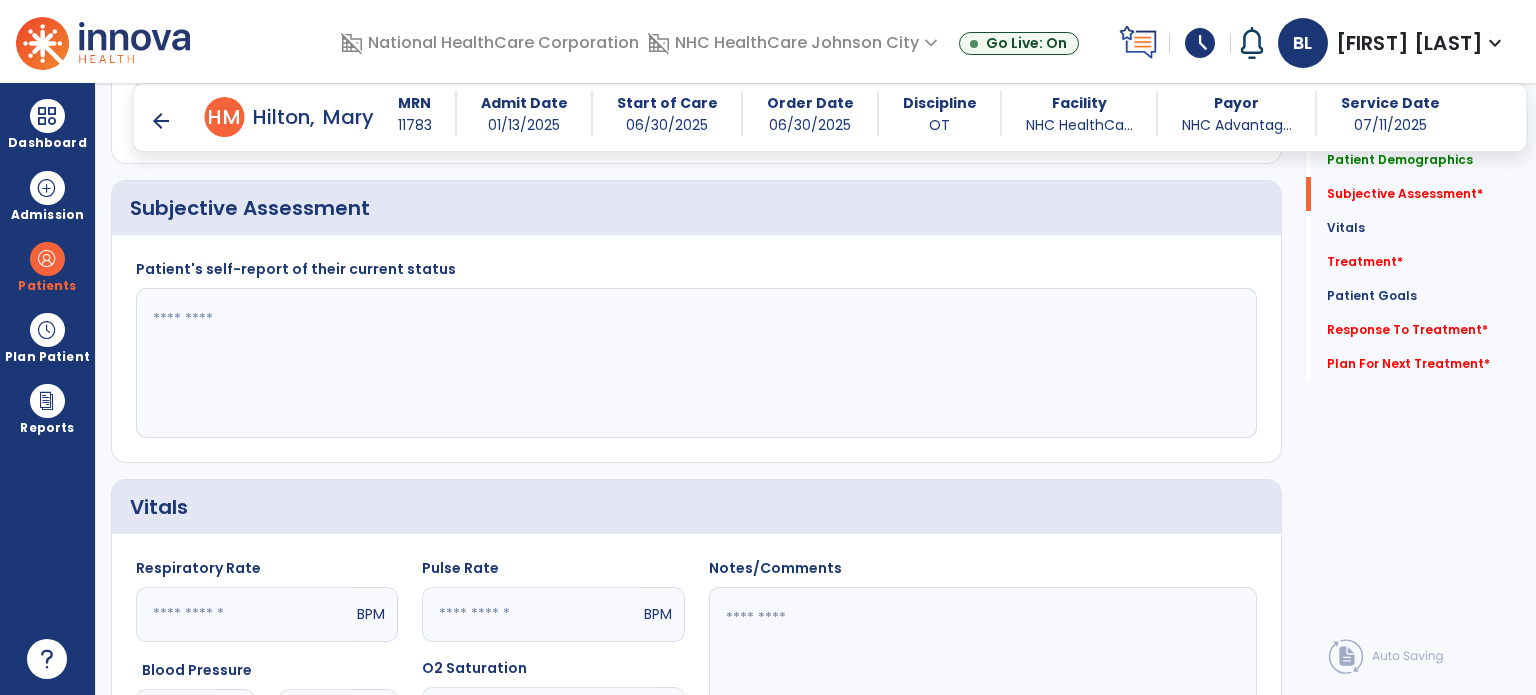 click 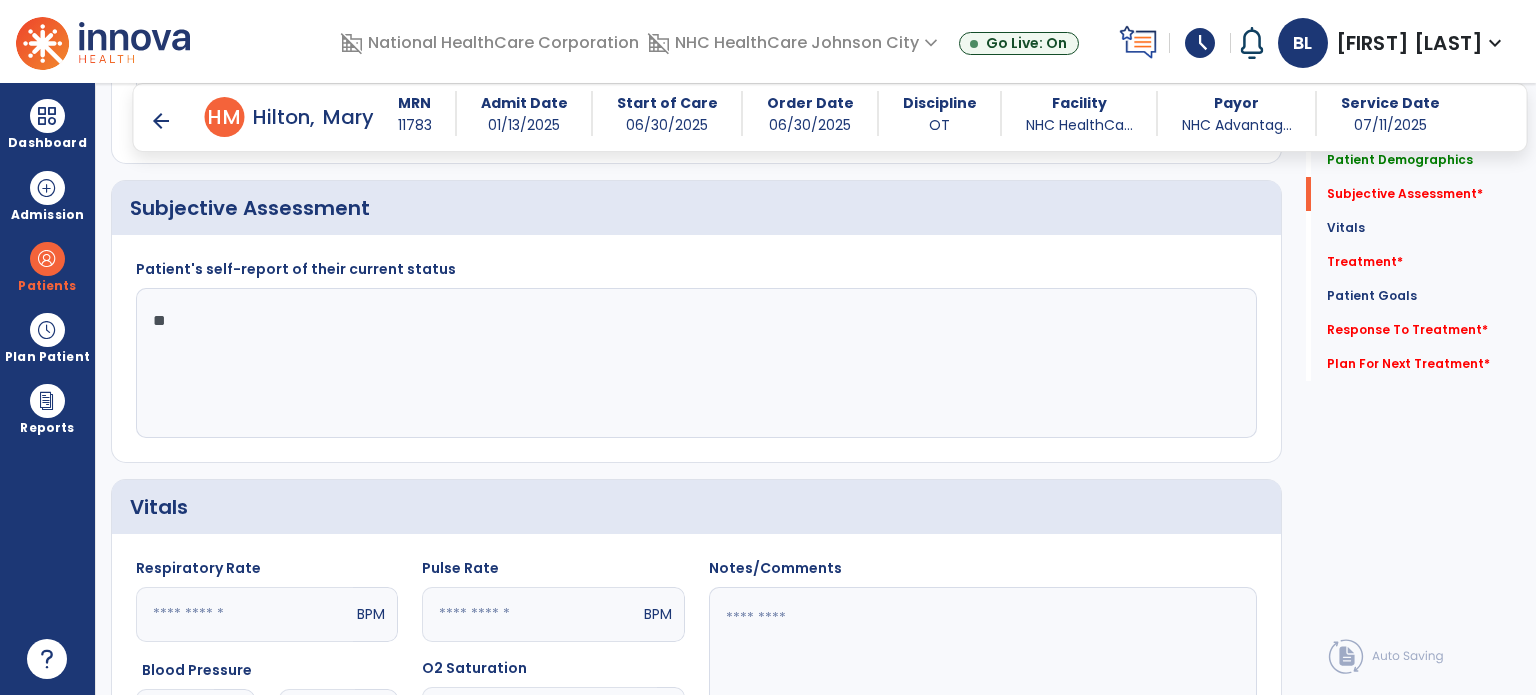 type on "*" 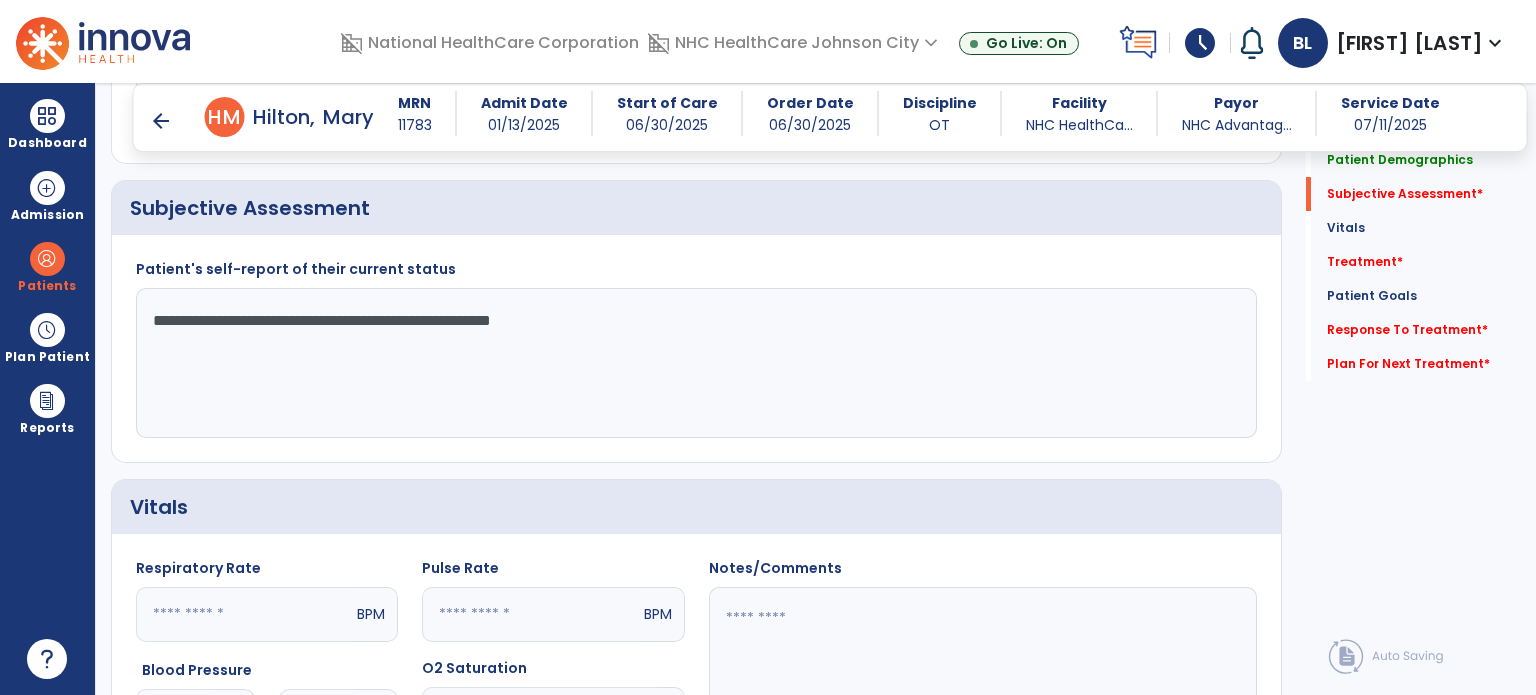type on "**********" 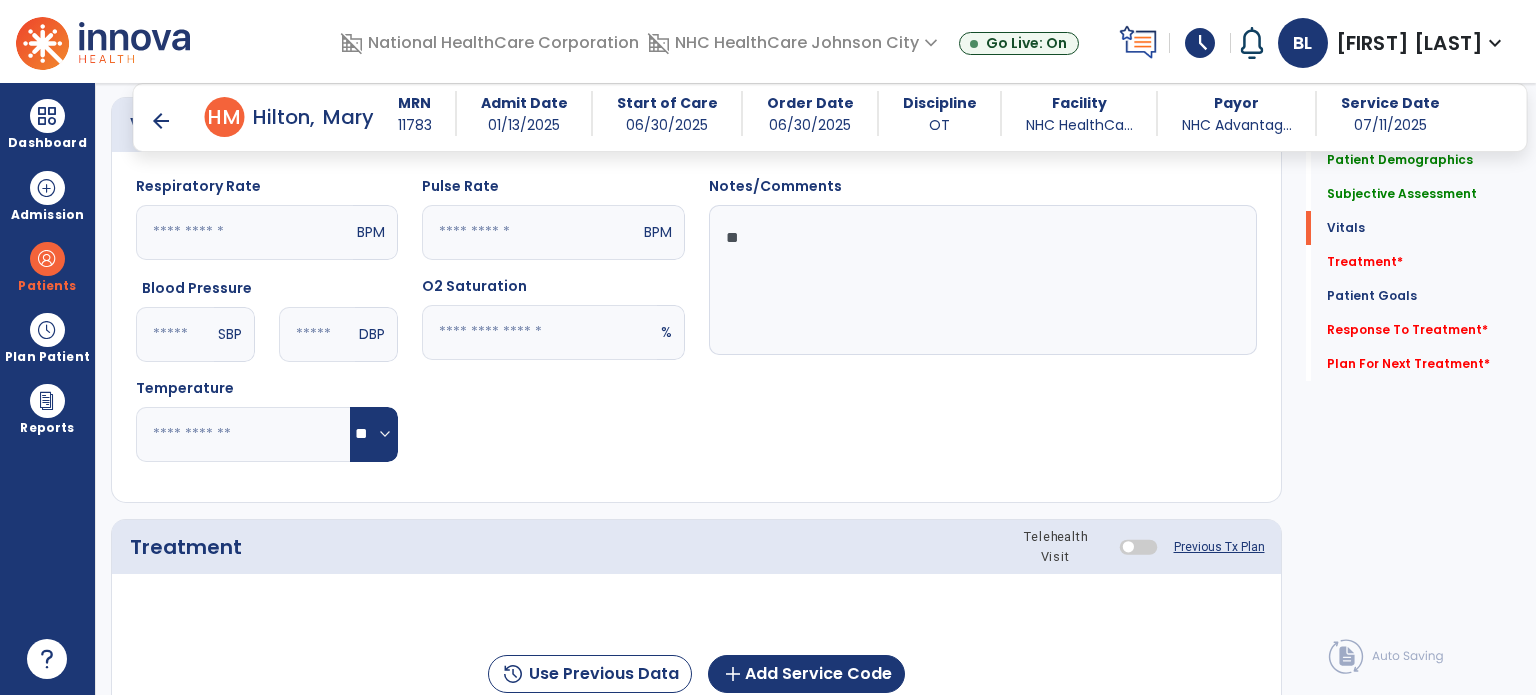 scroll, scrollTop: 731, scrollLeft: 0, axis: vertical 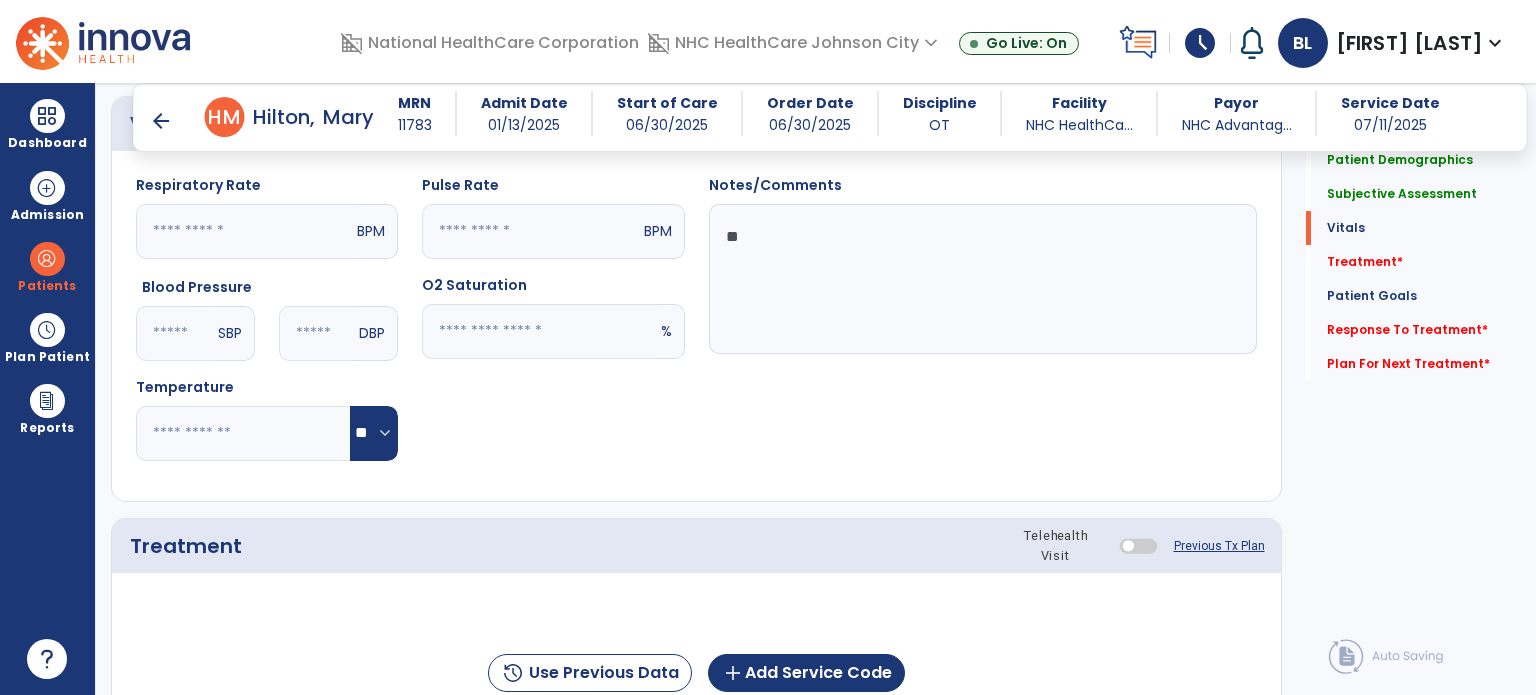 type on "**" 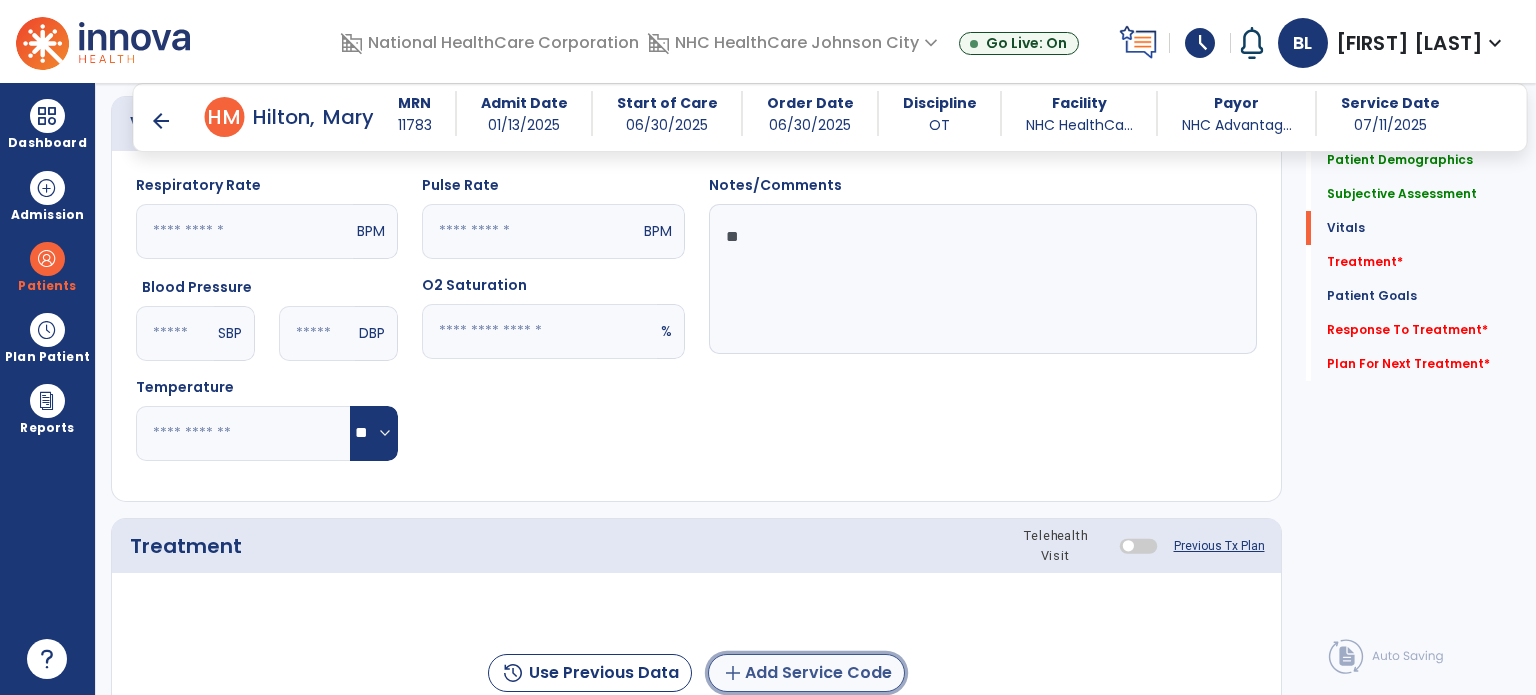 click on "add  Add Service Code" 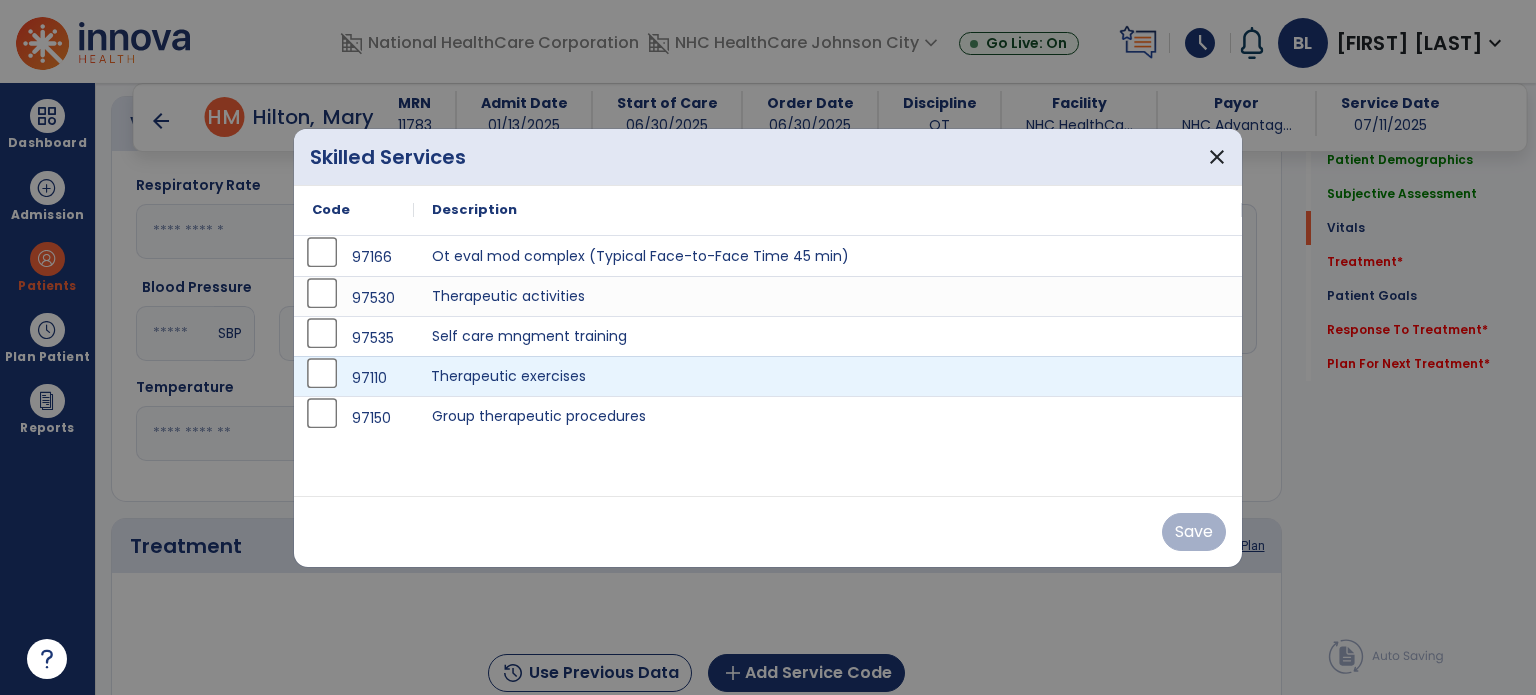 click on "Therapeutic exercises" at bounding box center [828, 376] 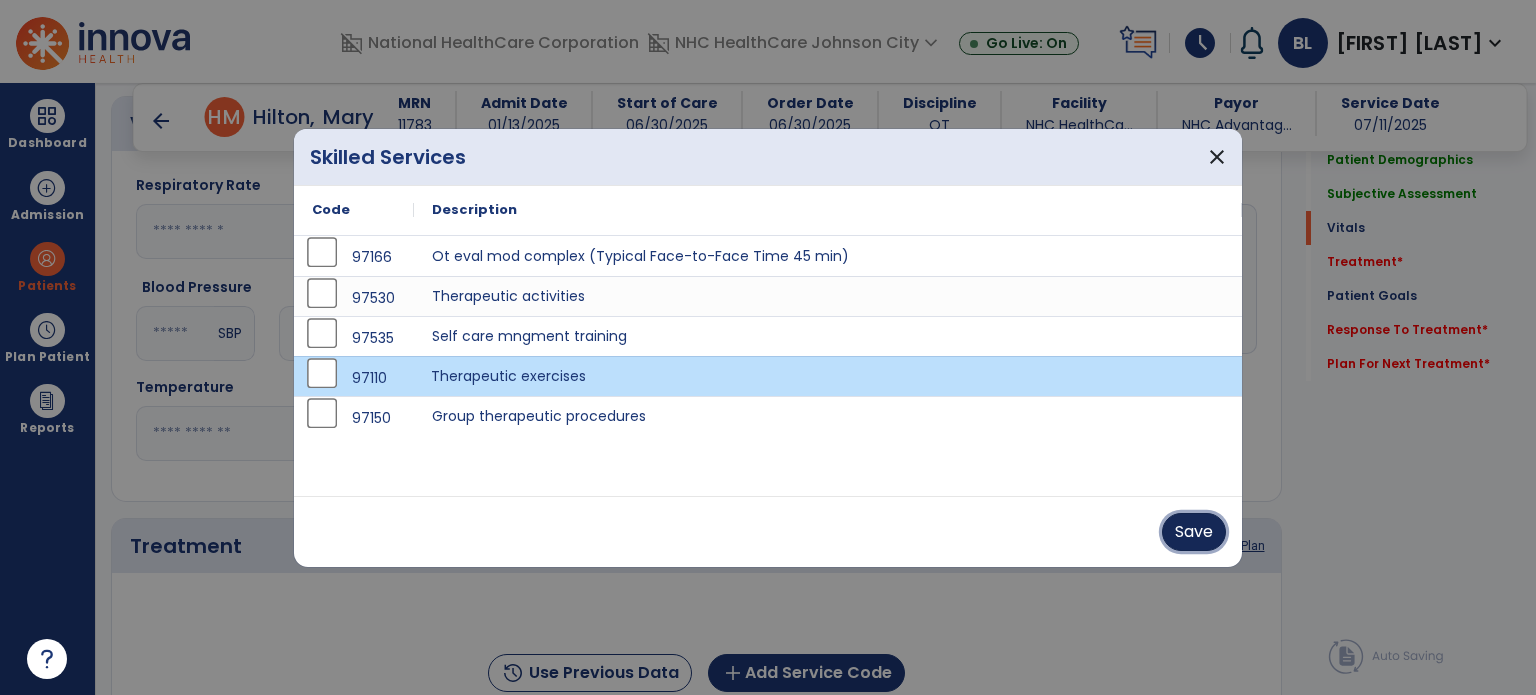 click on "Save" at bounding box center [1194, 532] 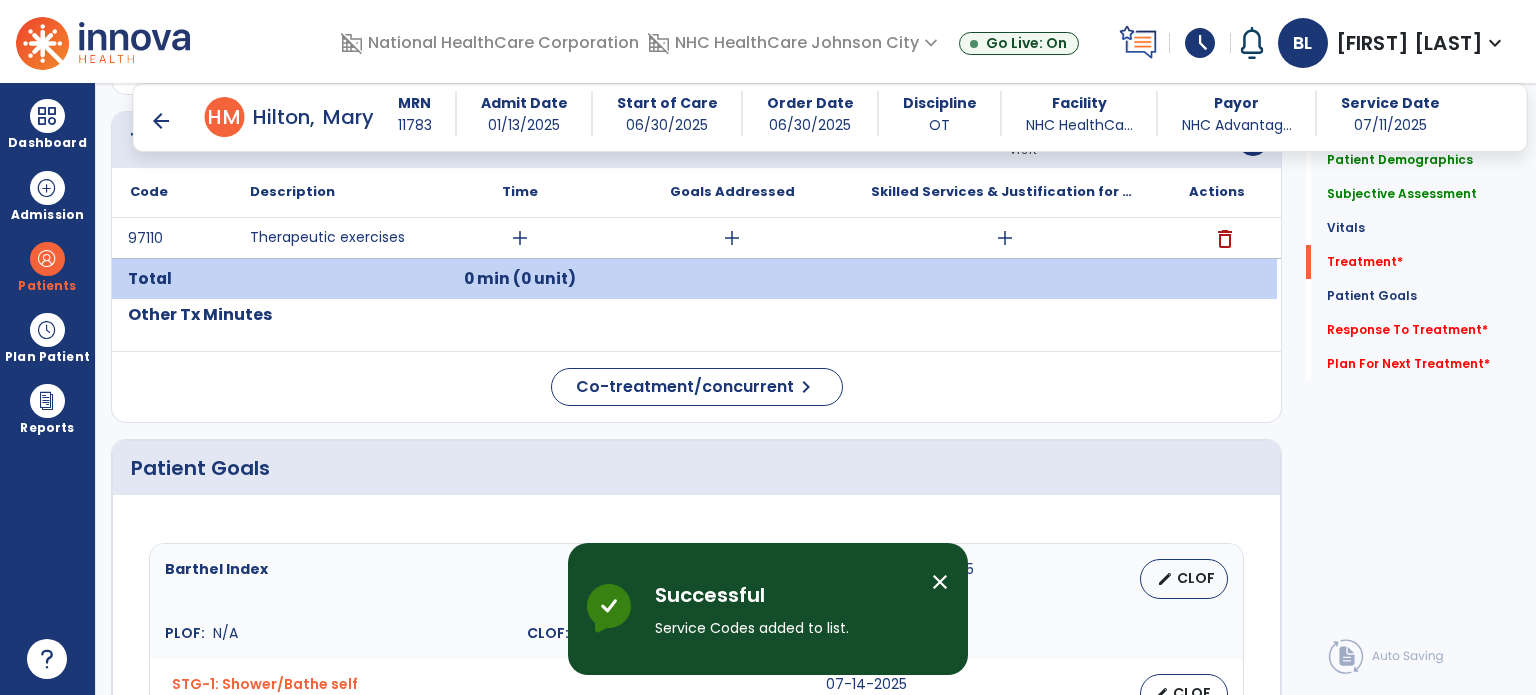 scroll, scrollTop: 1139, scrollLeft: 0, axis: vertical 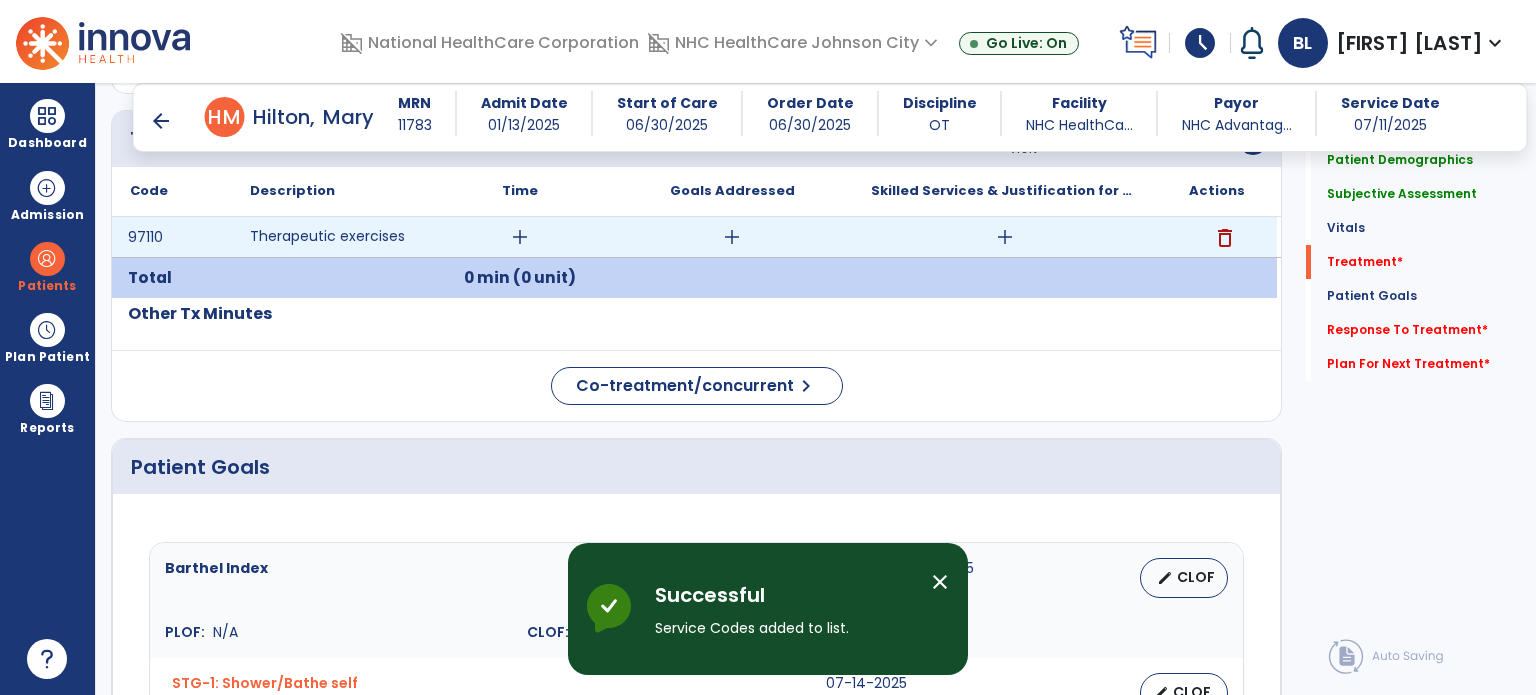 click on "add" at bounding box center [520, 237] 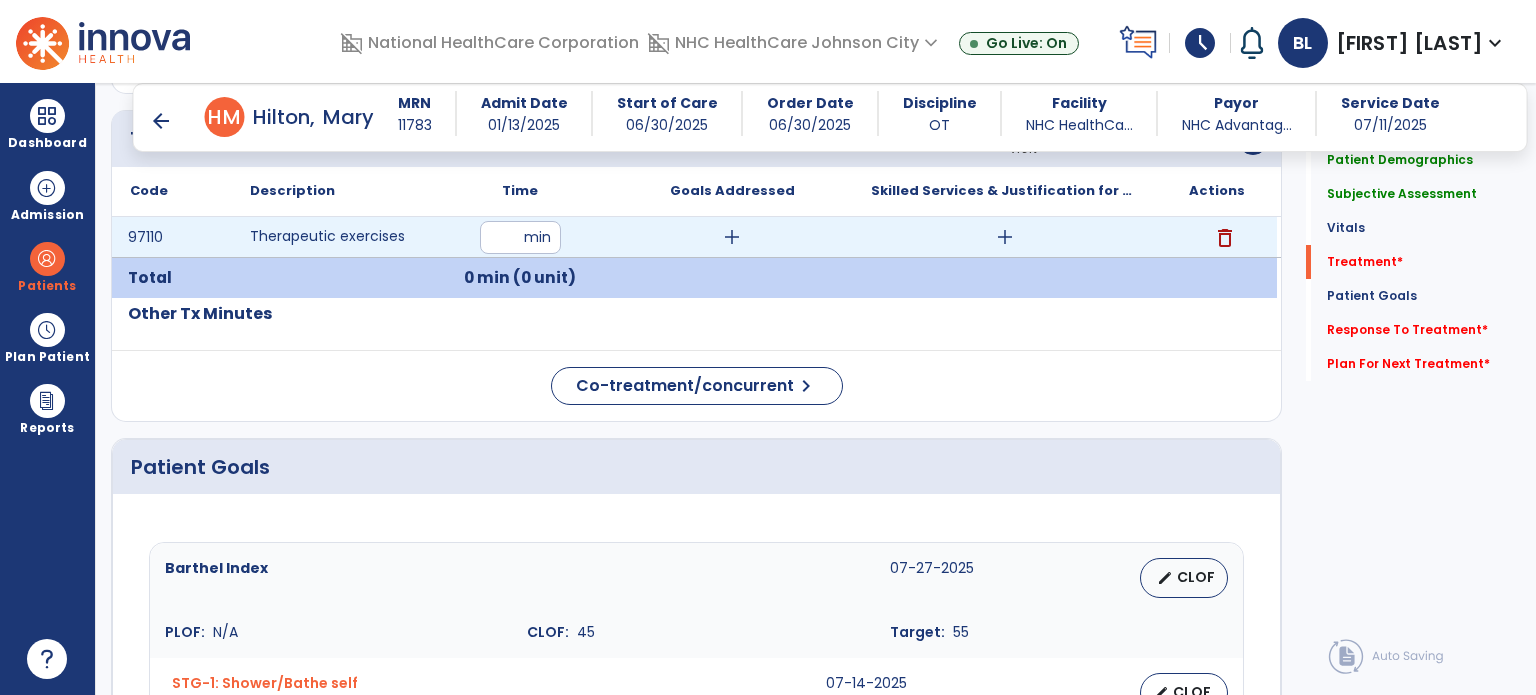 type on "**" 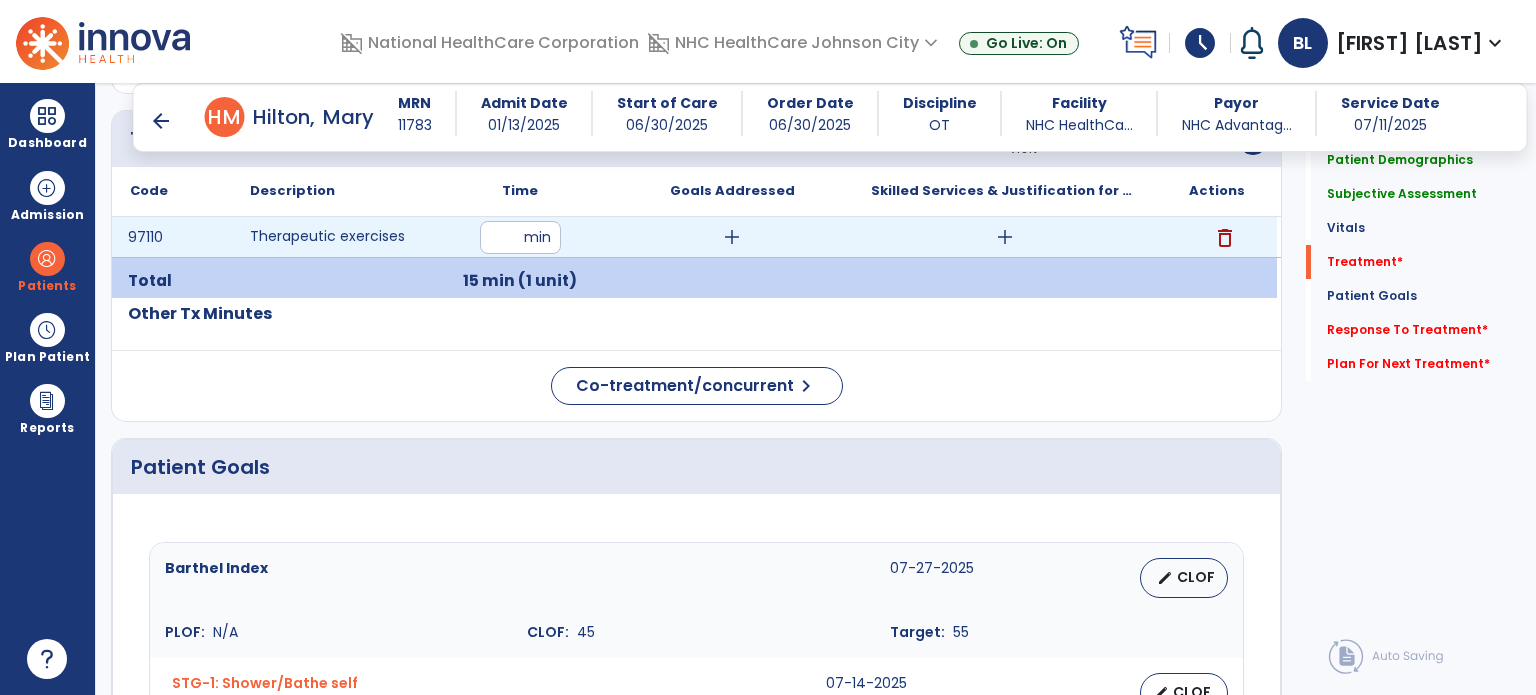 click on "add" at bounding box center (732, 237) 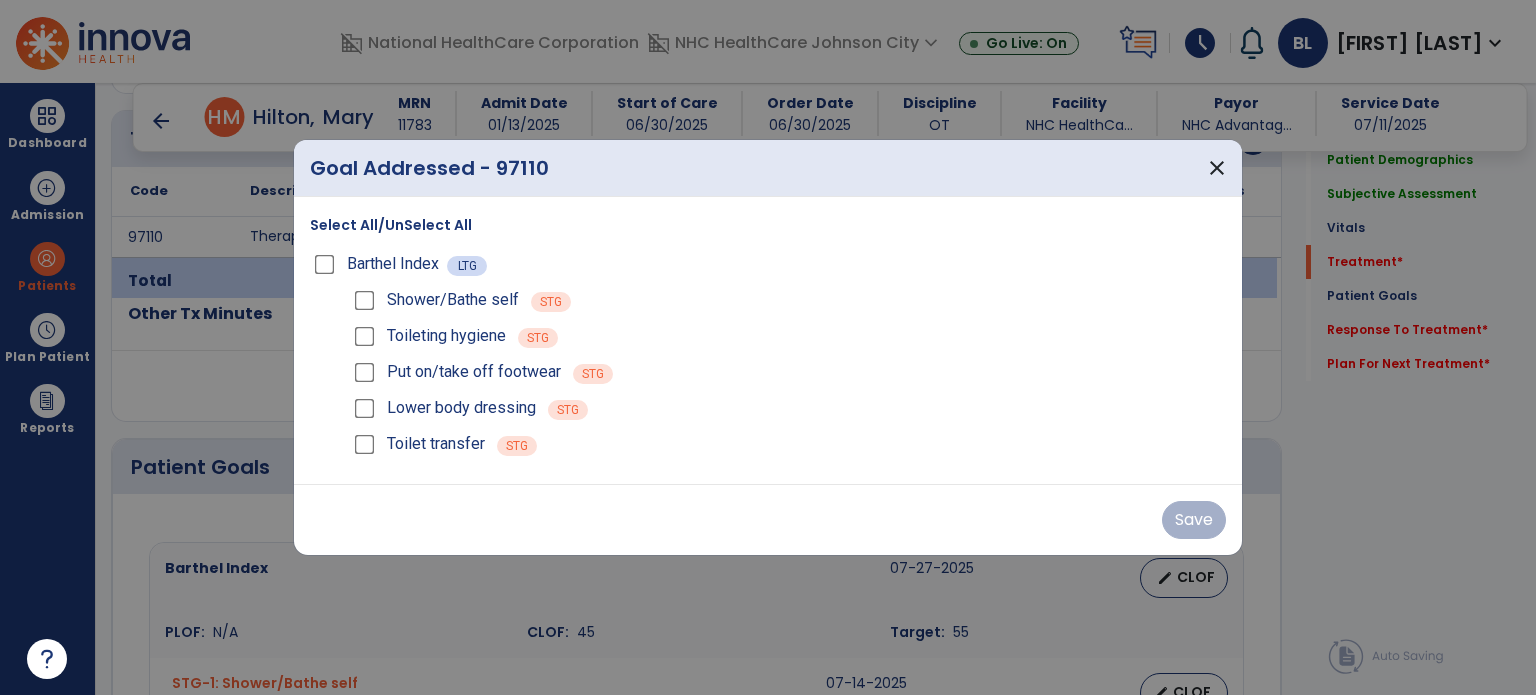 click on "Select All/UnSelect All" at bounding box center [391, 225] 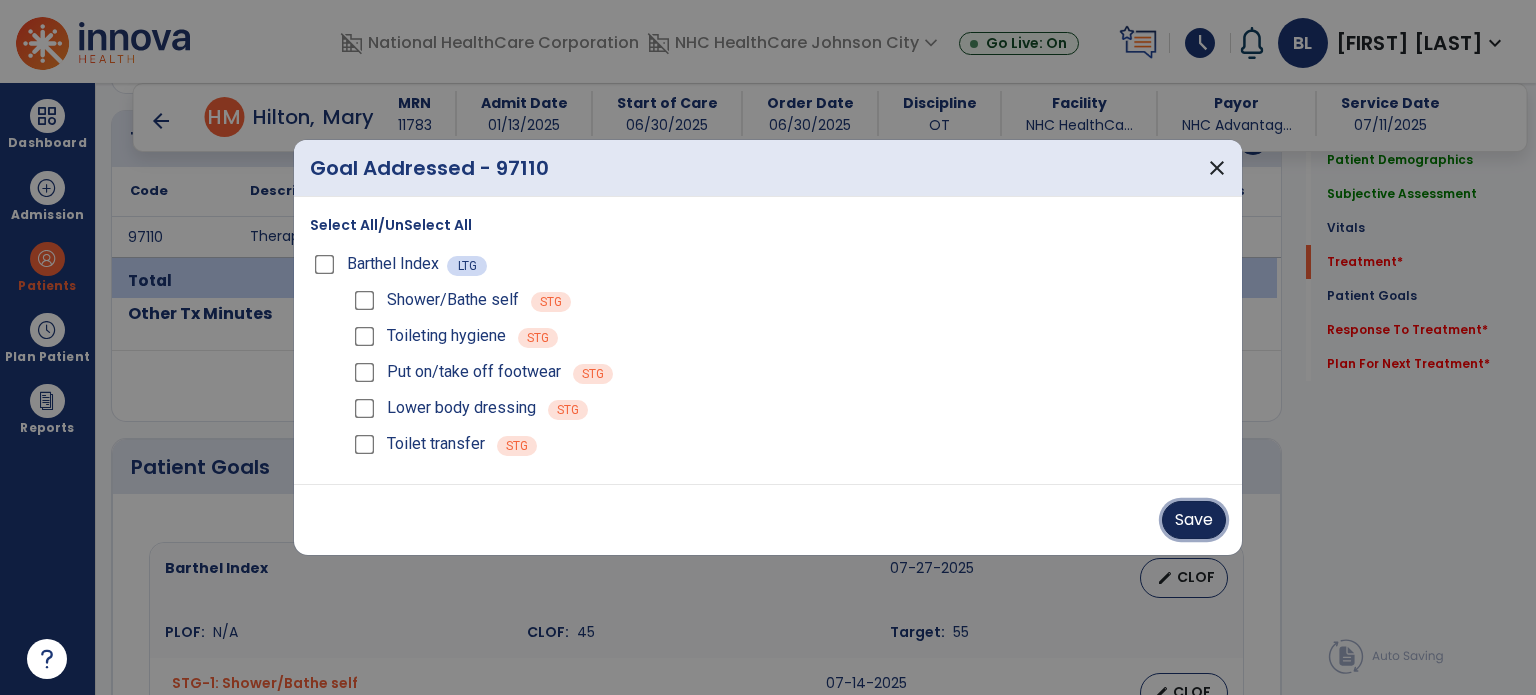 click on "Save" at bounding box center [1194, 520] 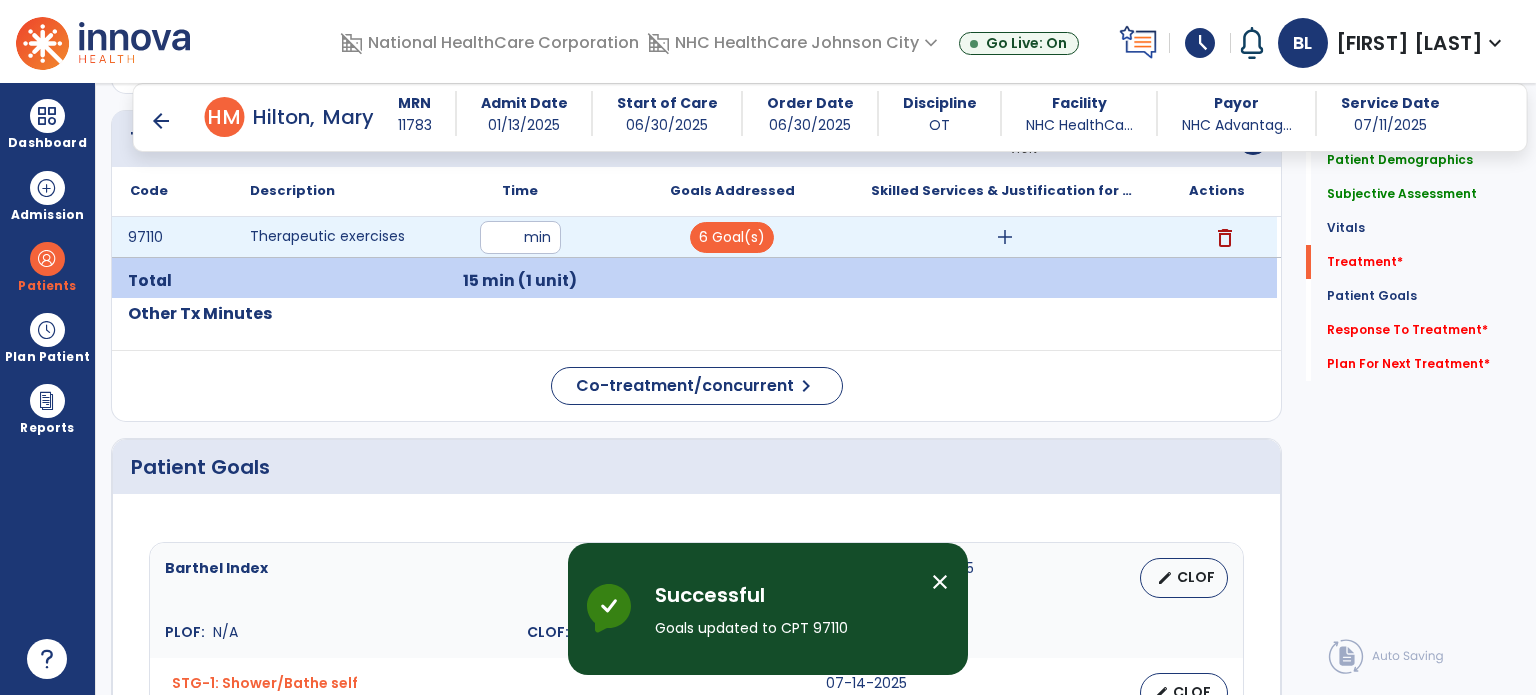 click on "add" at bounding box center (1005, 237) 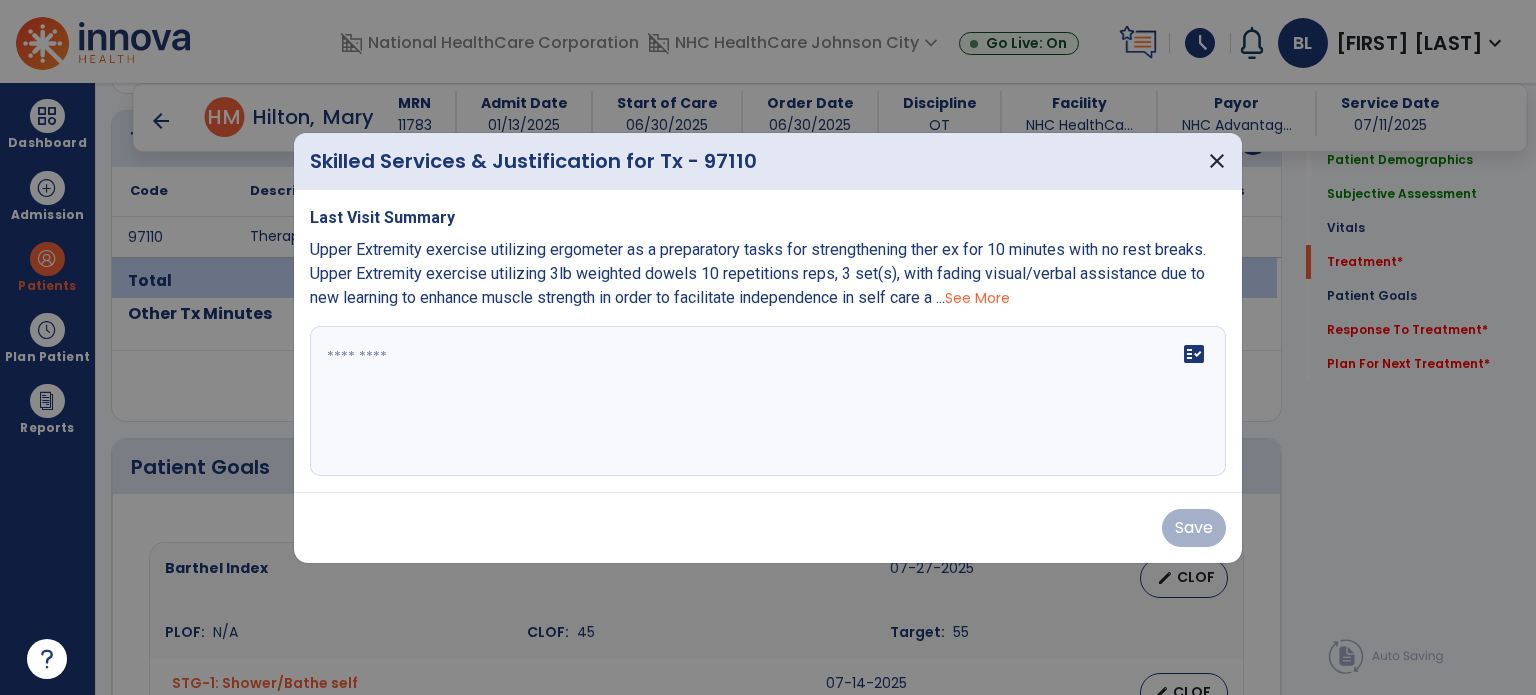 click on "fact_check" at bounding box center (768, 401) 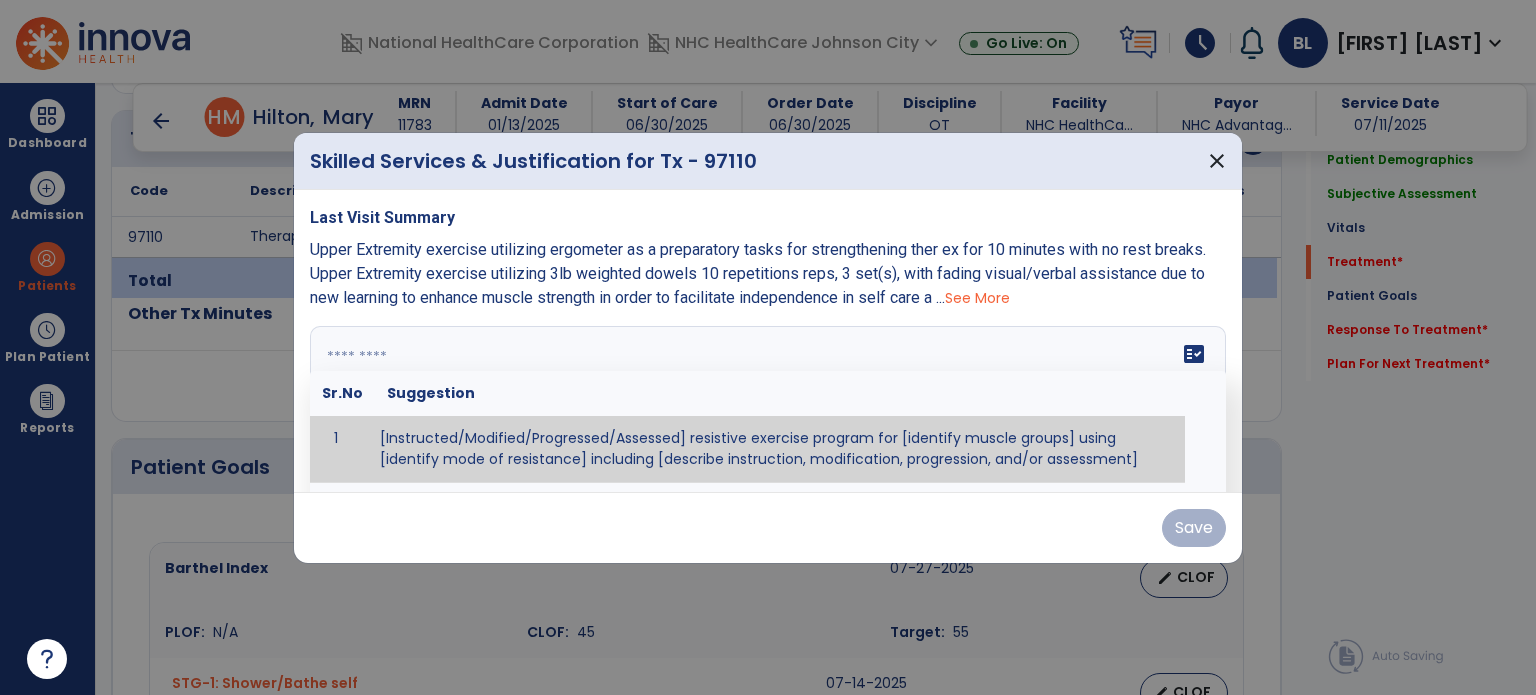 paste on "**********" 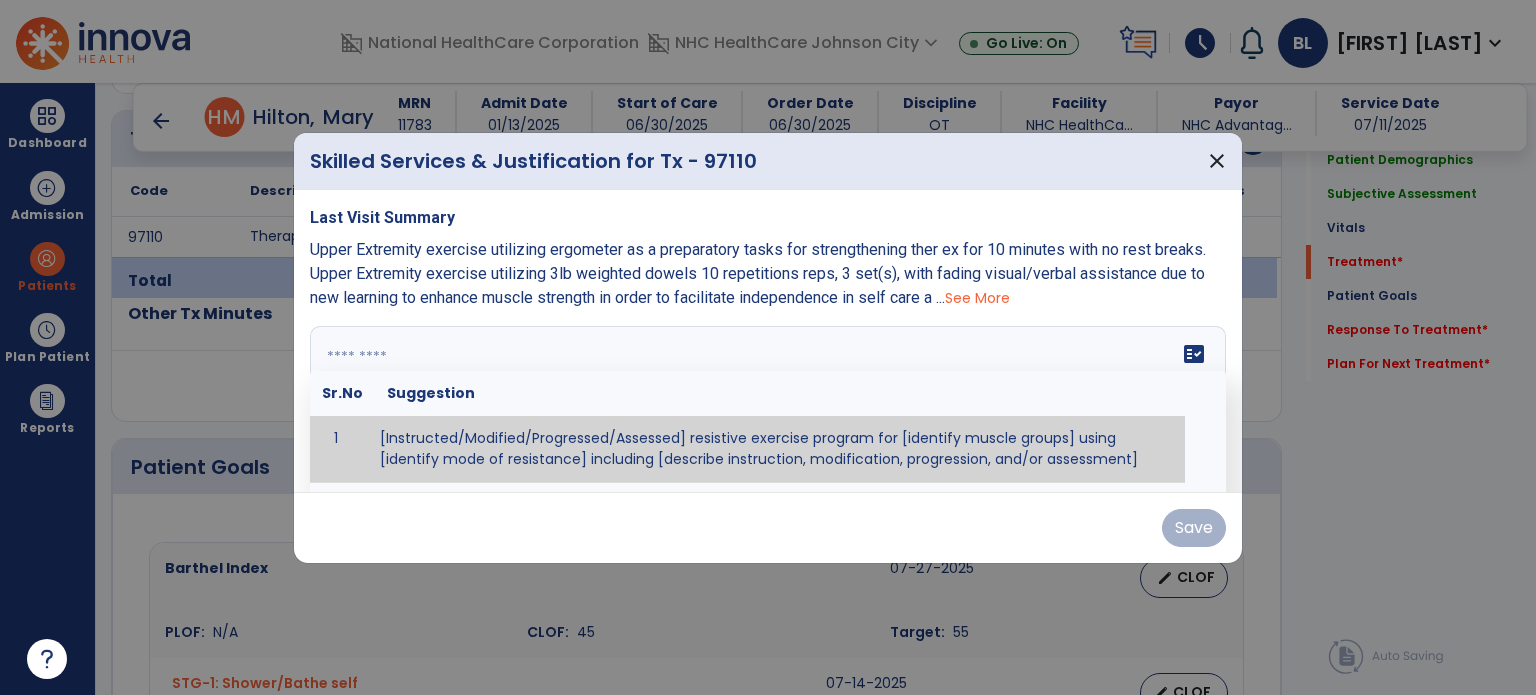 type on "**********" 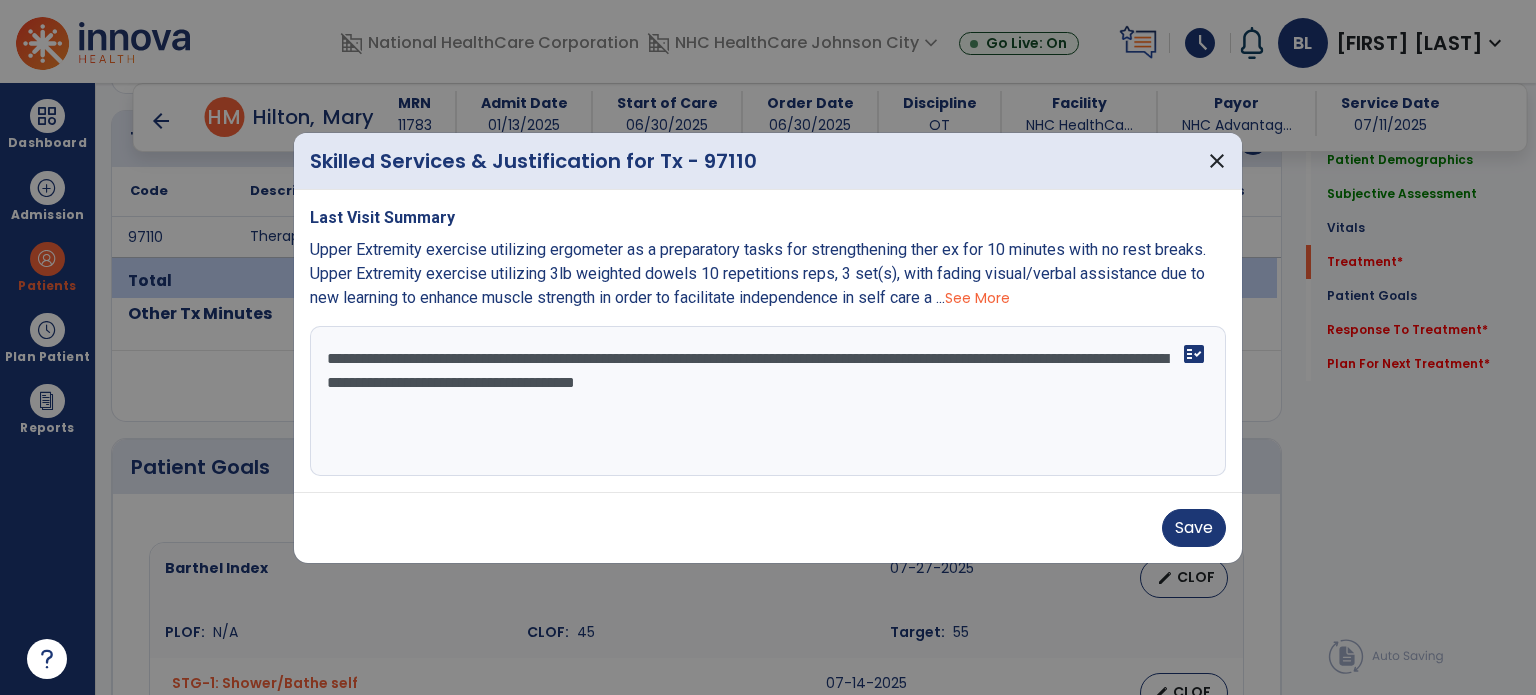 click on "**********" at bounding box center (768, 401) 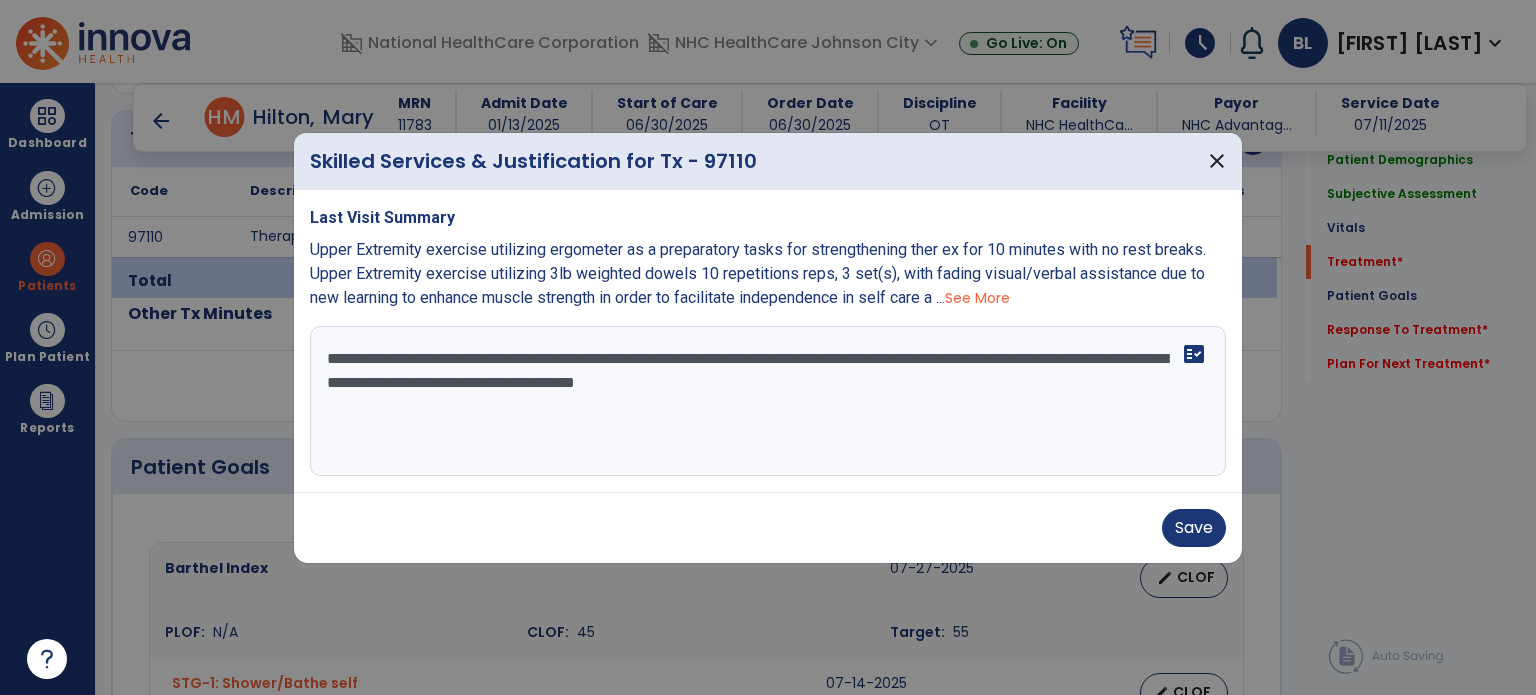 click on "**********" at bounding box center [768, 401] 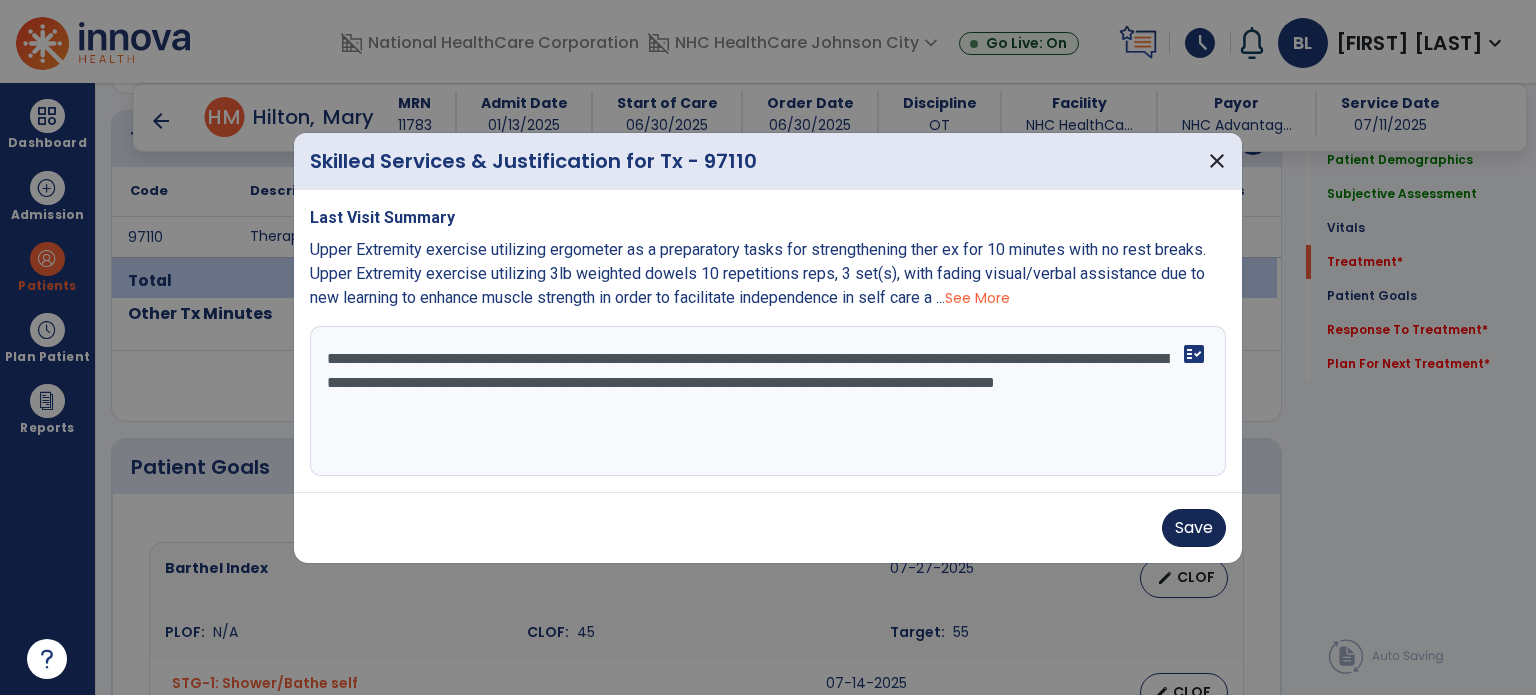 type on "**********" 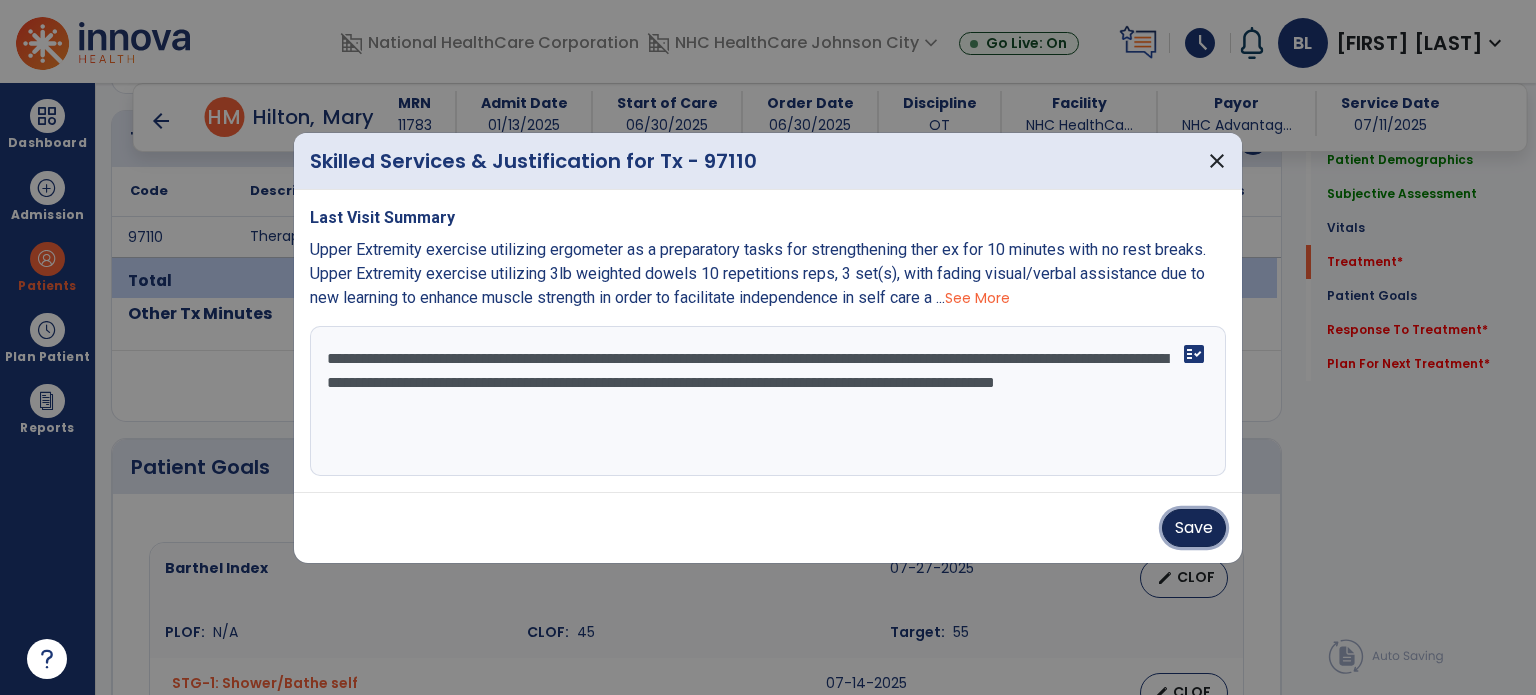 click on "Save" at bounding box center [1194, 528] 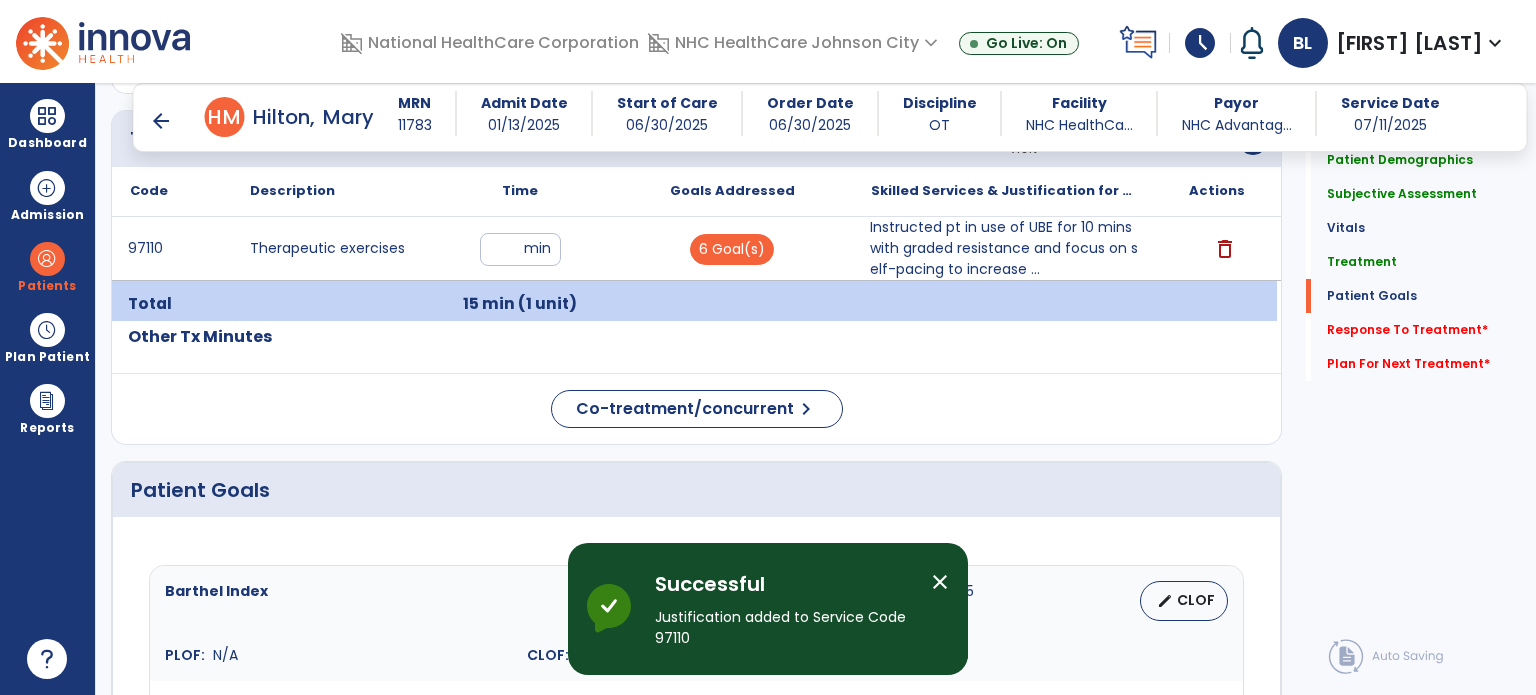 scroll, scrollTop: 2426, scrollLeft: 0, axis: vertical 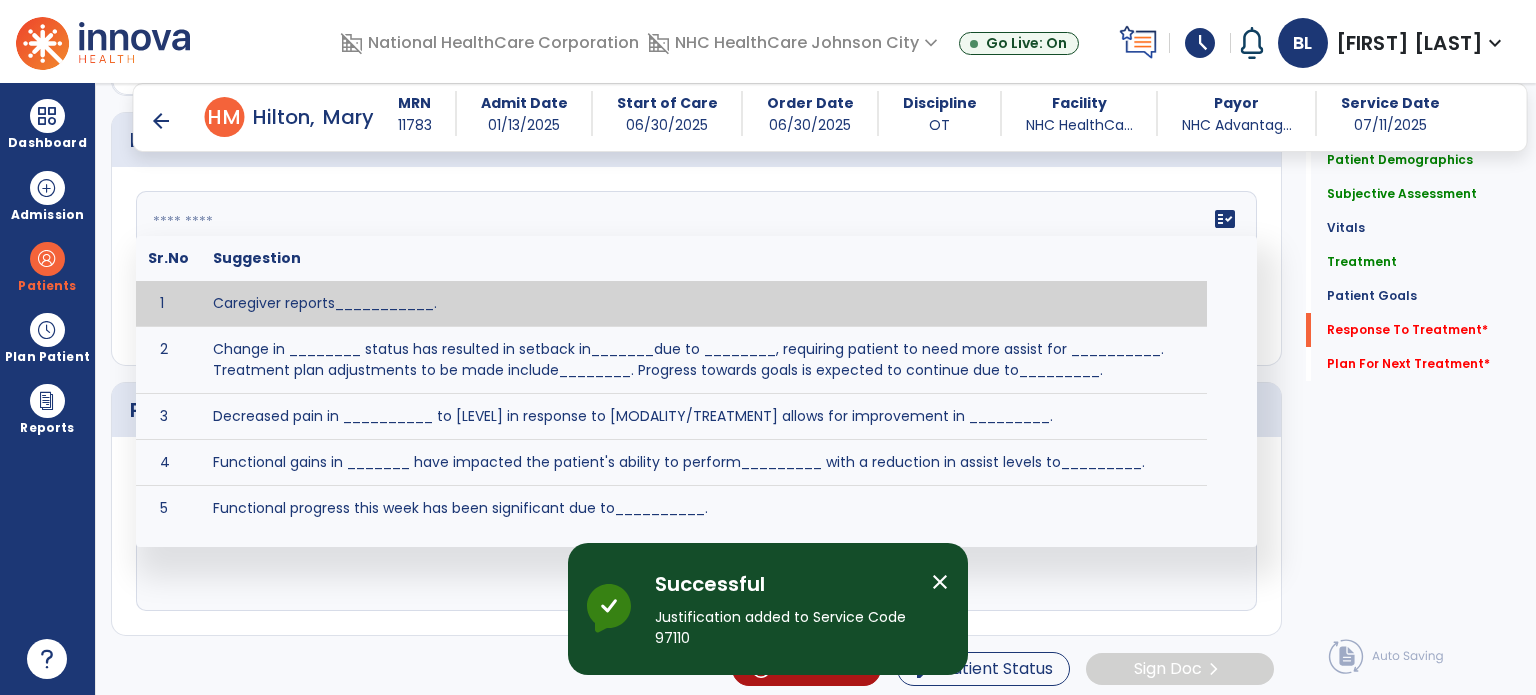 click on "fact_check  Sr.No Suggestion 1 Caregiver reports___________. 2 Change in ________ status has resulted in setback in_______due to ________, requiring patient to need more assist for __________.   Treatment plan adjustments to be made include________.  Progress towards goals is expected to continue due to_________. 3 Decreased pain in __________ to [LEVEL] in response to [MODALITY/TREATMENT] allows for improvement in _________. 4 Functional gains in _______ have impacted the patient's ability to perform_________ with a reduction in assist levels to_________. 5 Functional progress this week has been significant due to__________. 6 Gains in ________ have improved the patient's ability to perform ______with decreased levels of assist to___________. 7 Improvement in ________allows patient to tolerate higher levels of challenges in_________. 8 Pain in [AREA] has decreased to [LEVEL] in response to [TREATMENT/MODALITY], allowing fore ease in completing__________. 9 10 11 12 13 14 15 16 17 18 19 20 21" 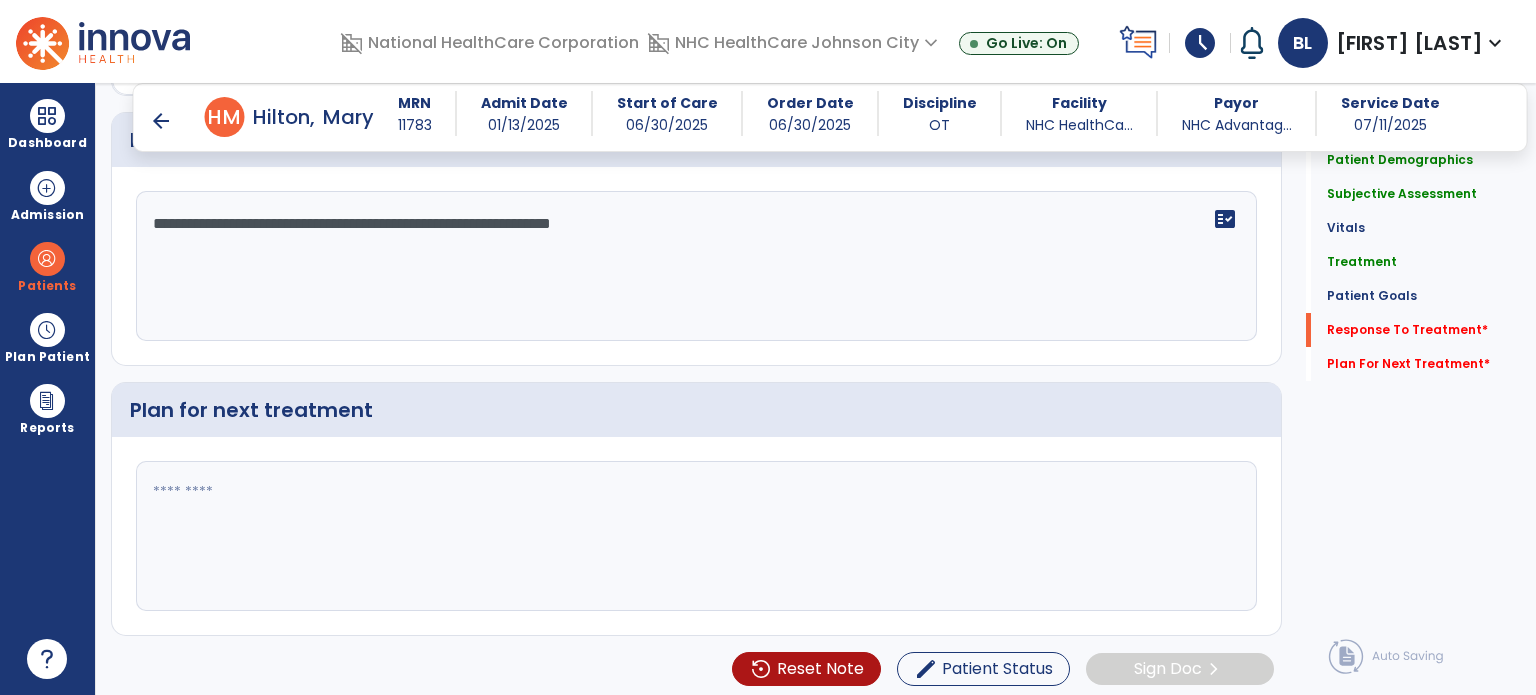 type on "**********" 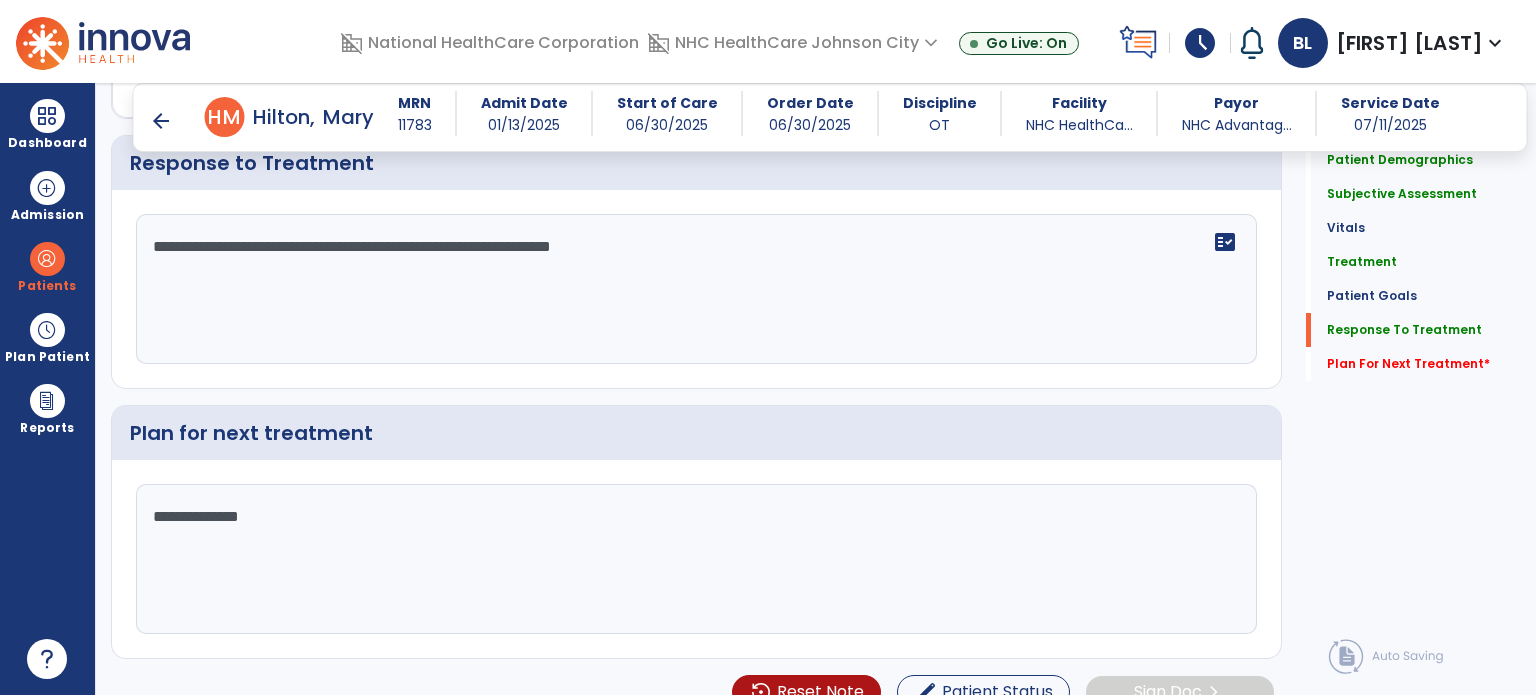 scroll, scrollTop: 2426, scrollLeft: 0, axis: vertical 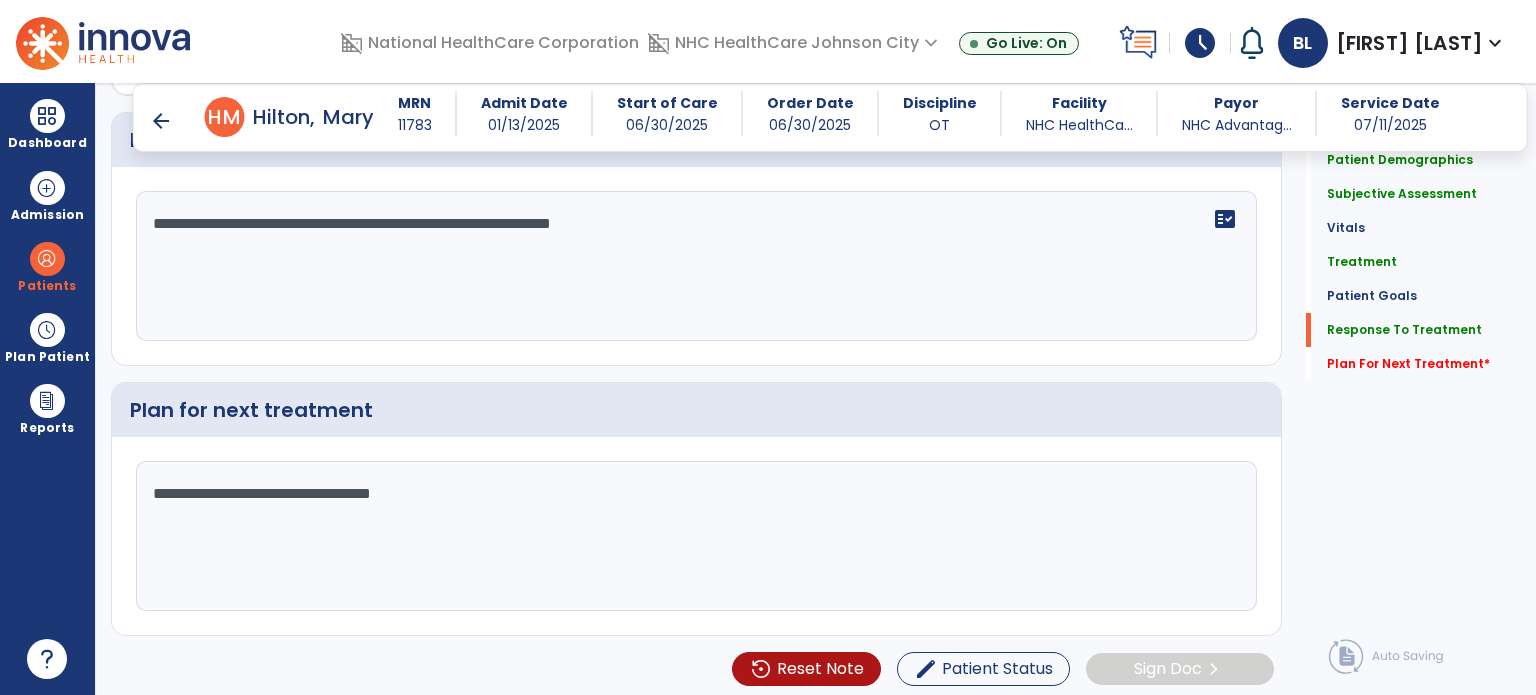 type on "**********" 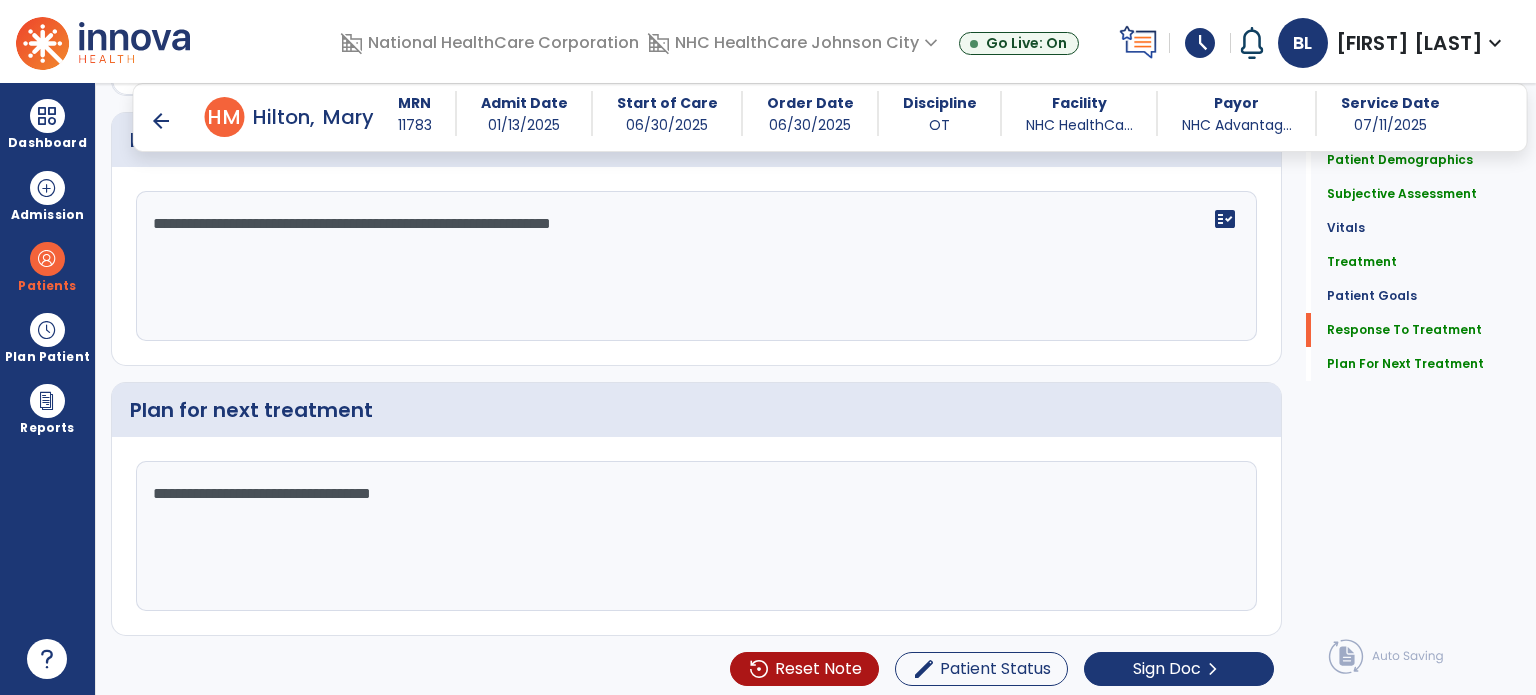 scroll, scrollTop: 2426, scrollLeft: 0, axis: vertical 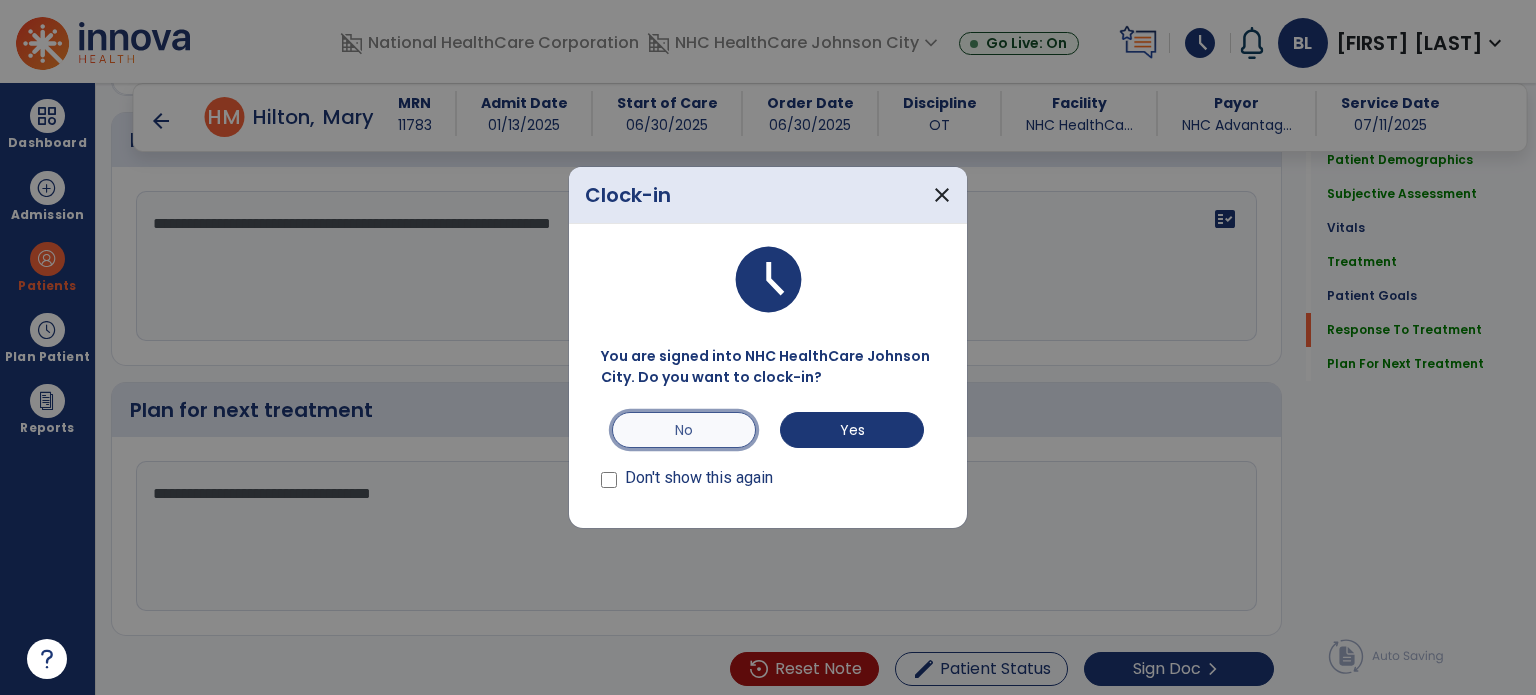 click on "No" at bounding box center (684, 430) 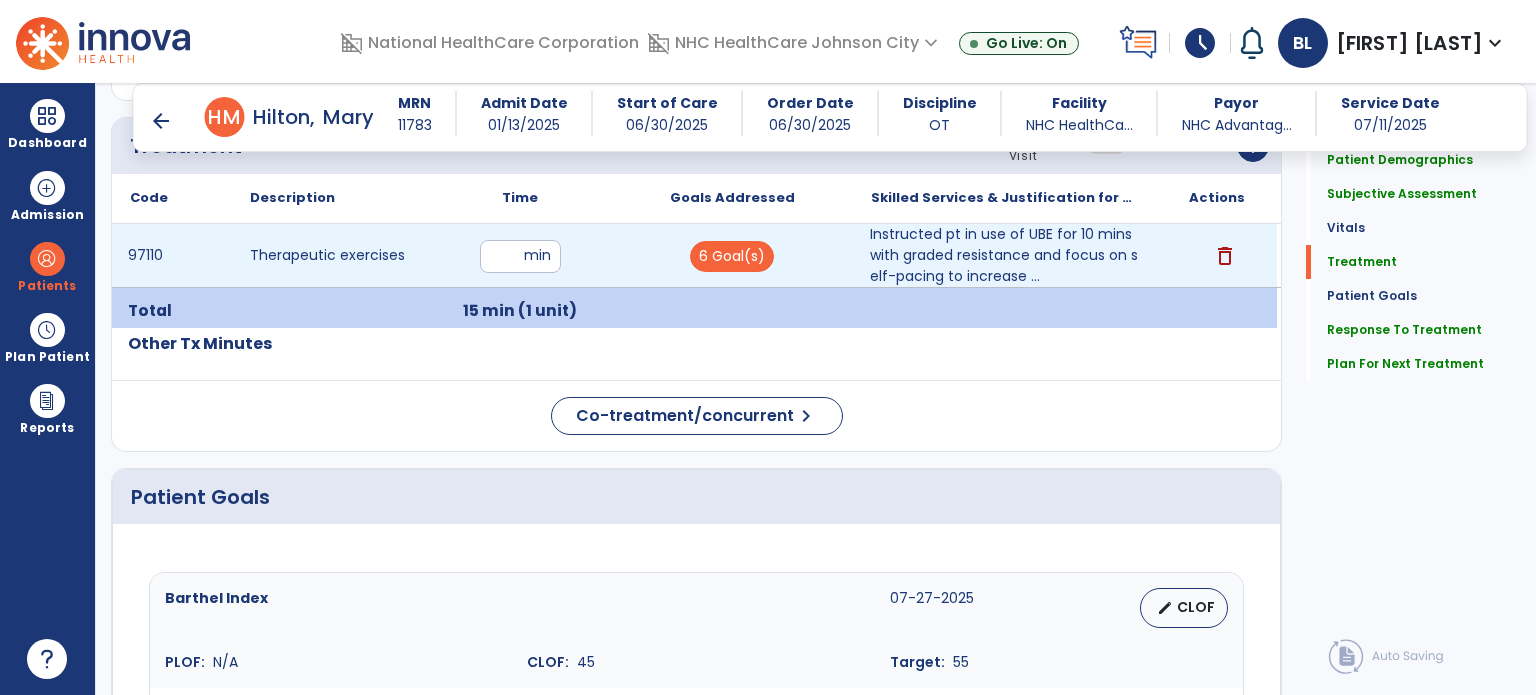 scroll, scrollTop: 1131, scrollLeft: 0, axis: vertical 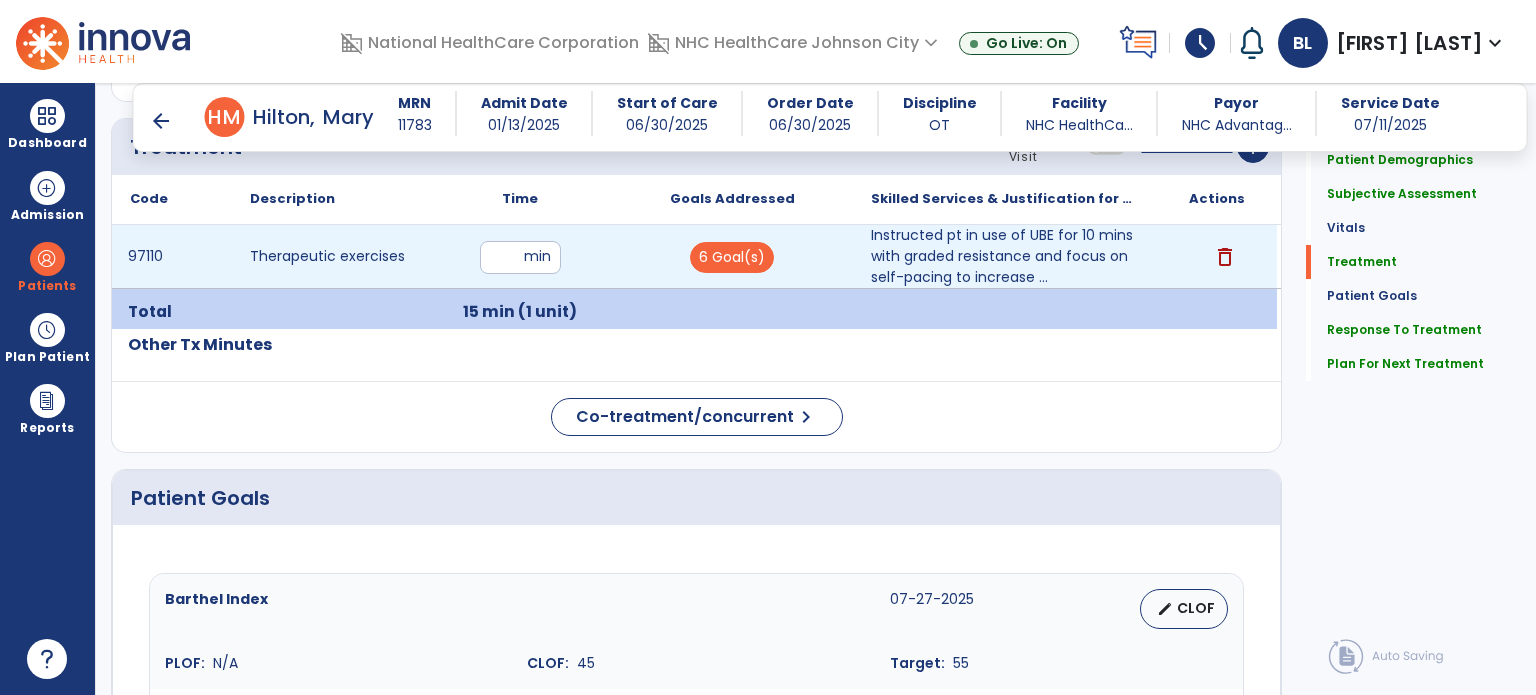 click on "**" at bounding box center [520, 257] 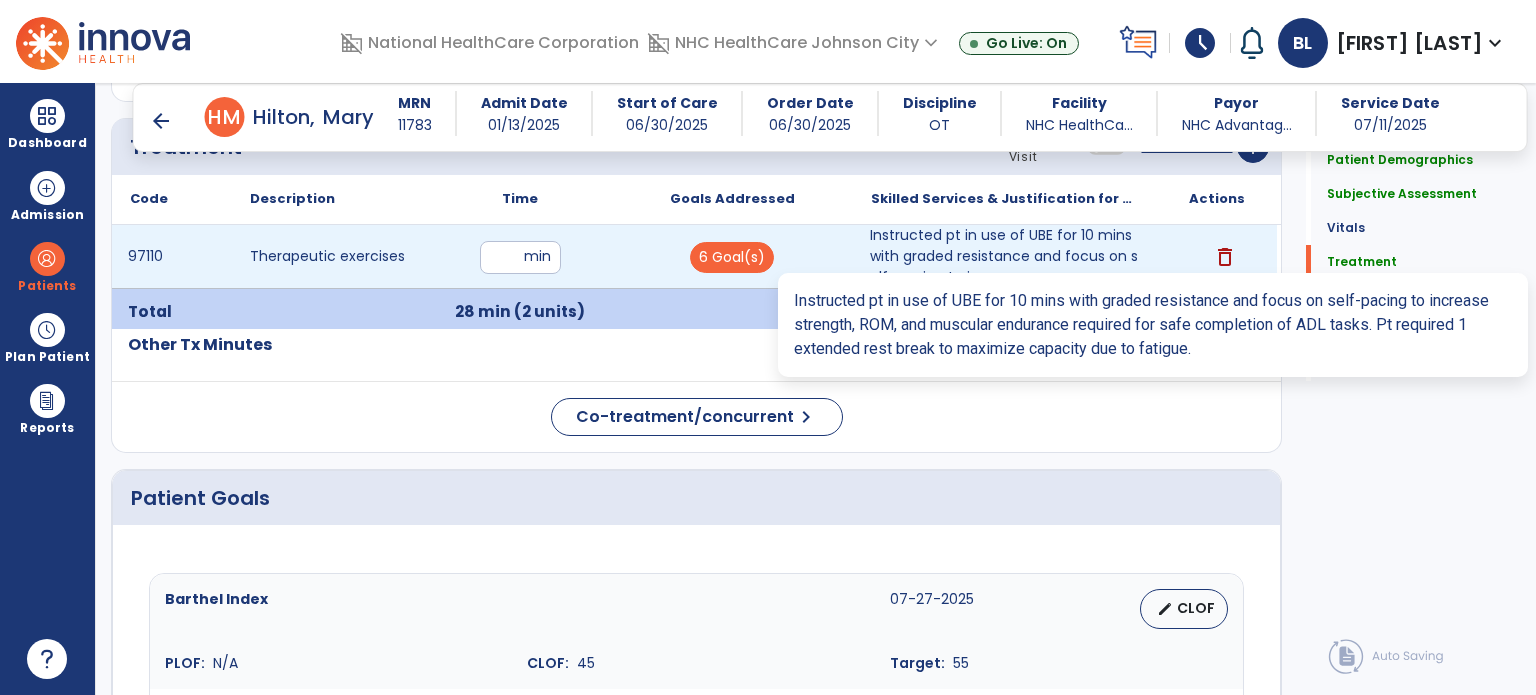 click on "Instructed pt in use of UBE for 10 mins with graded resistance and focus on self-pacing to increase ..." at bounding box center [1004, 256] 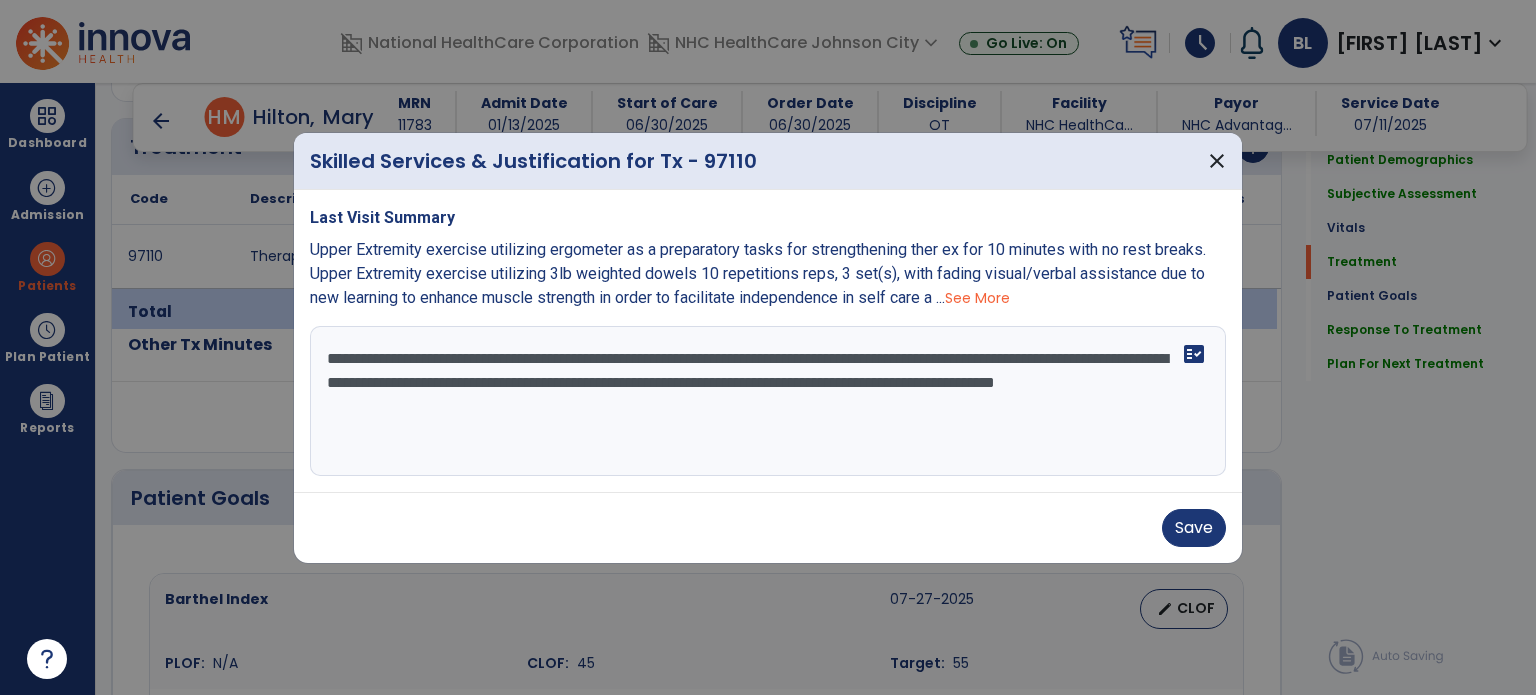 click on "**********" at bounding box center [768, 401] 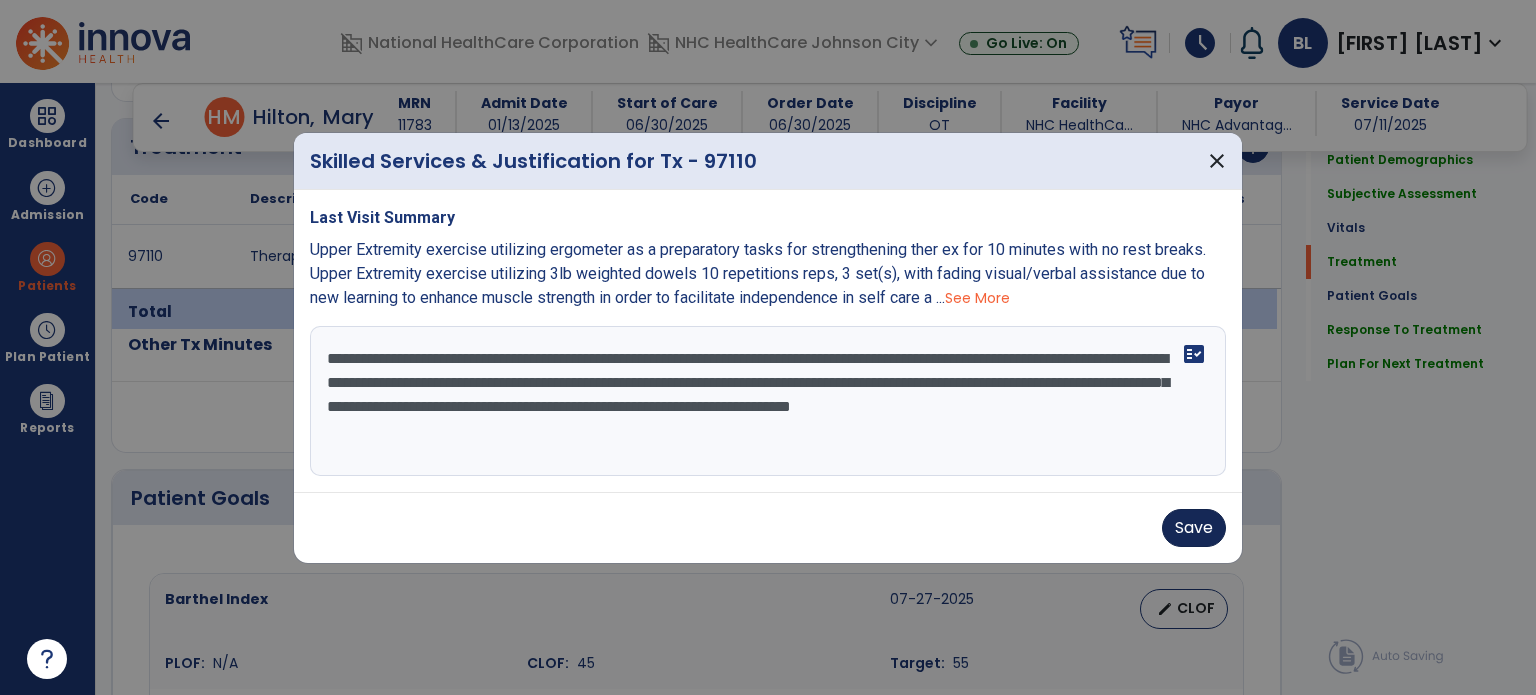 type on "**********" 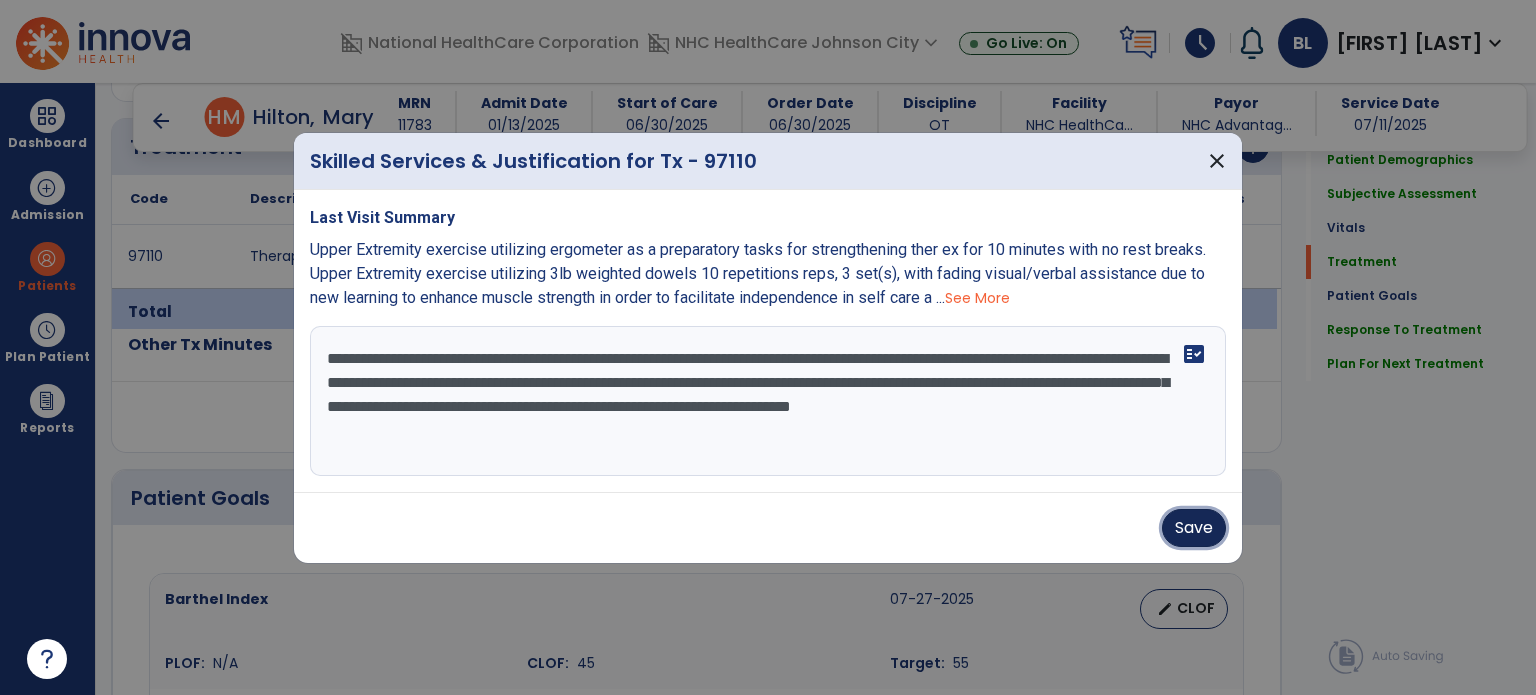 click on "Save" at bounding box center [1194, 528] 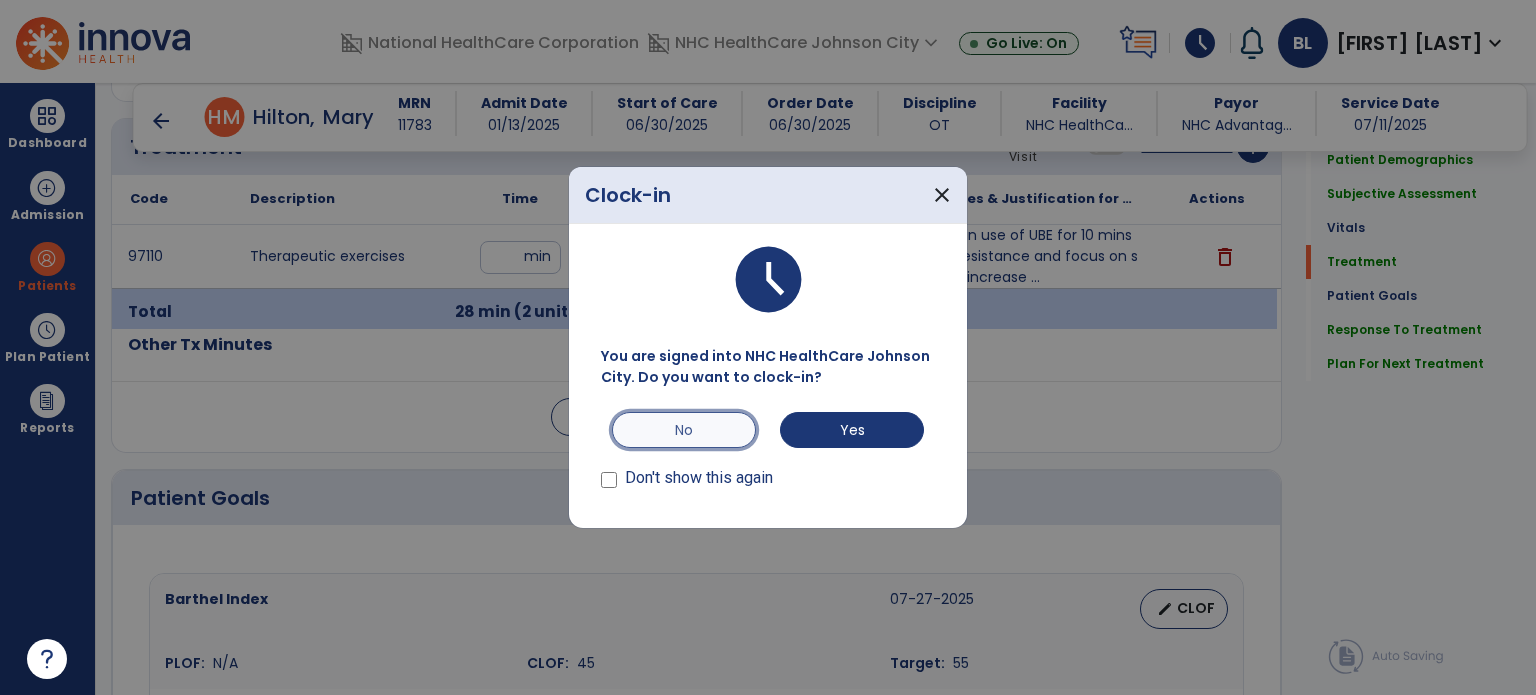 click on "No" at bounding box center (684, 430) 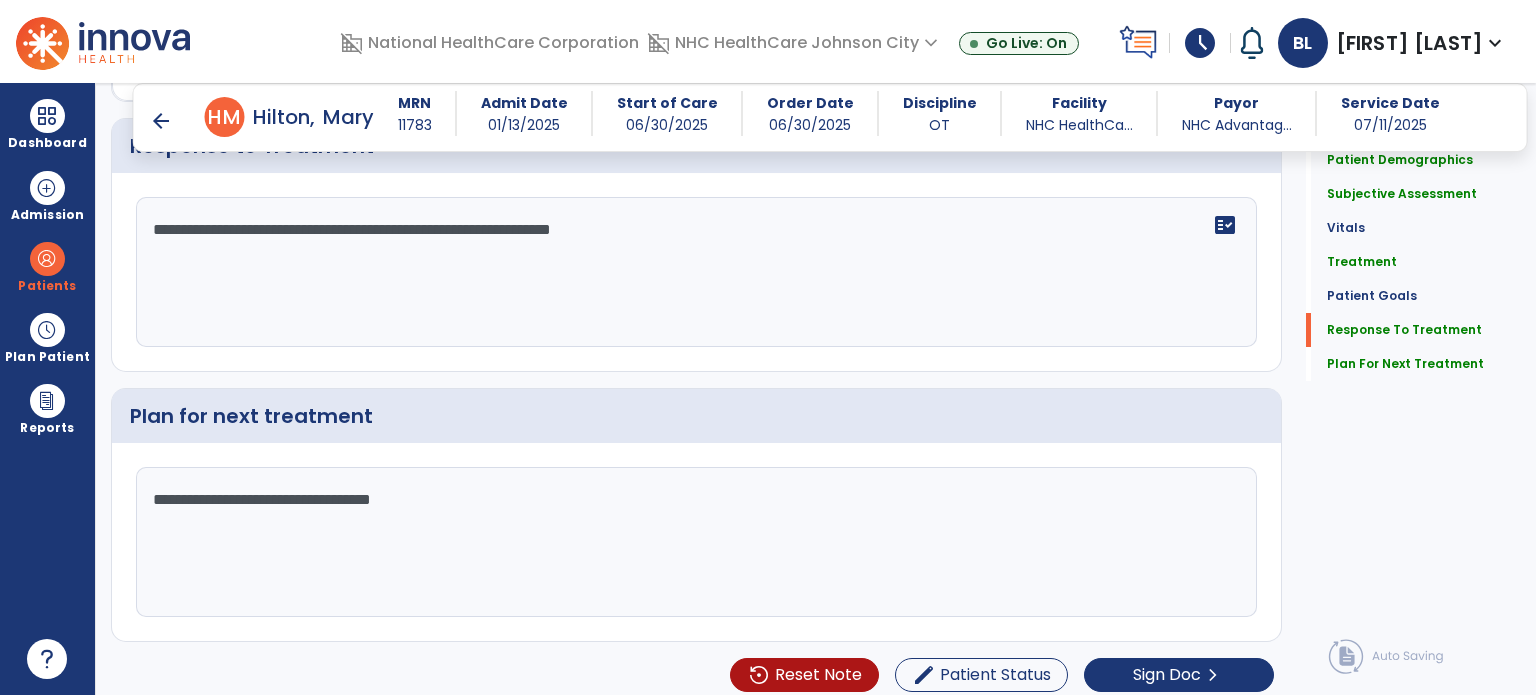 scroll, scrollTop: 2426, scrollLeft: 0, axis: vertical 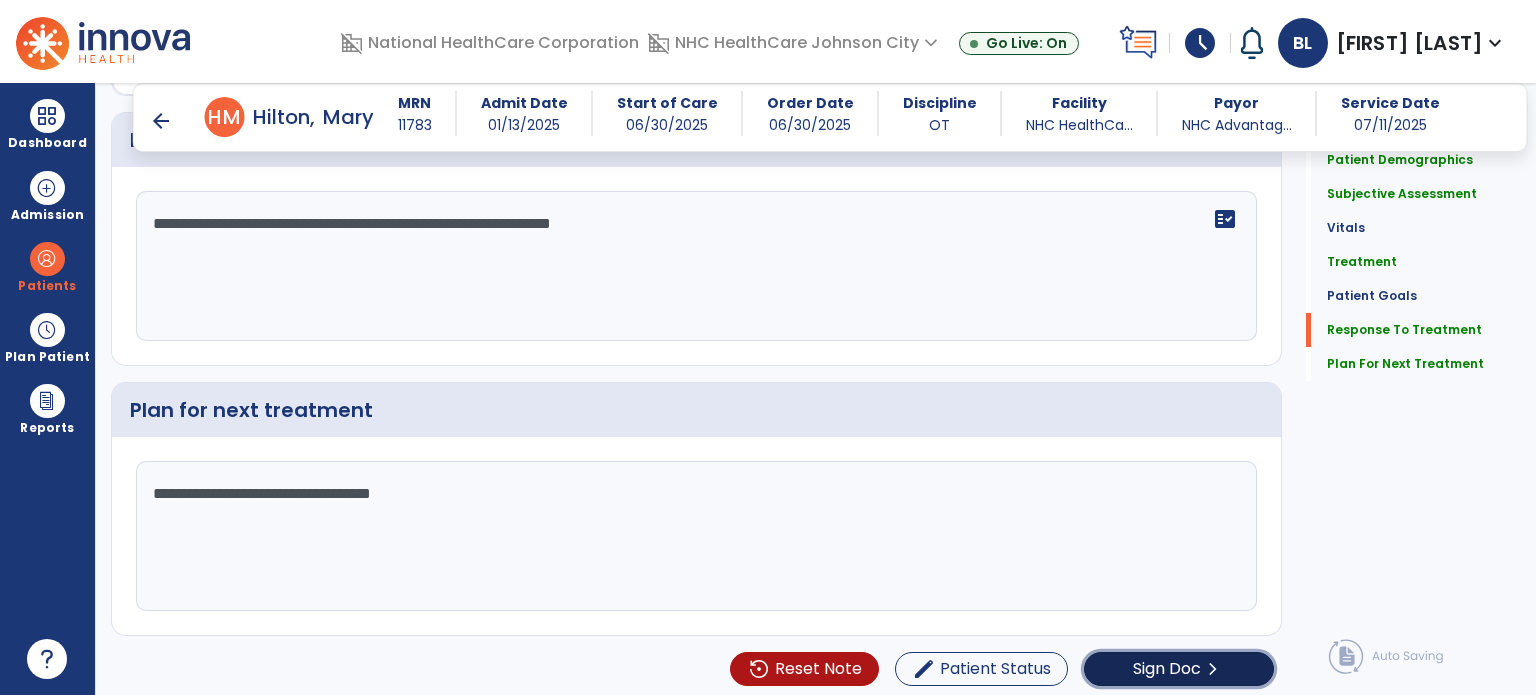 click on "Sign Doc" 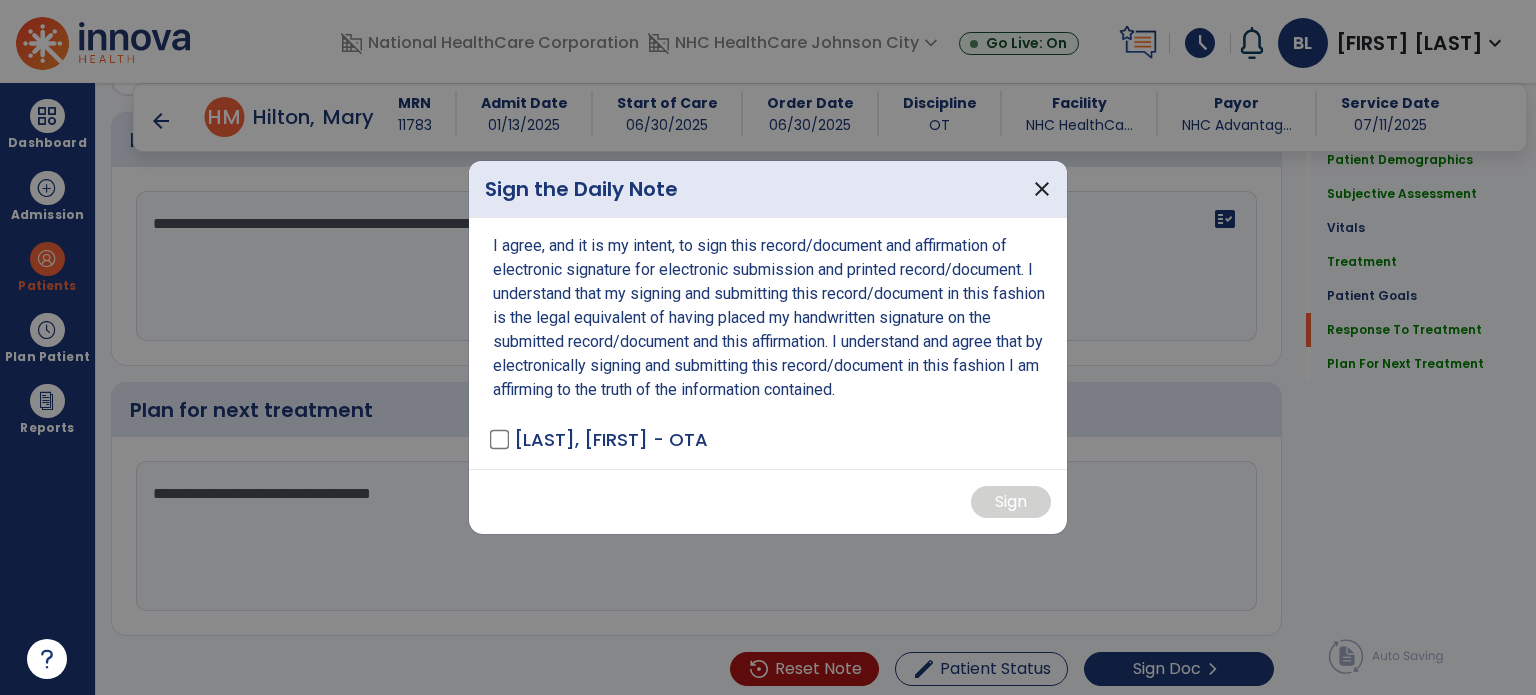 click on "[LAST], [FIRST]  - OTA" at bounding box center (600, 439) 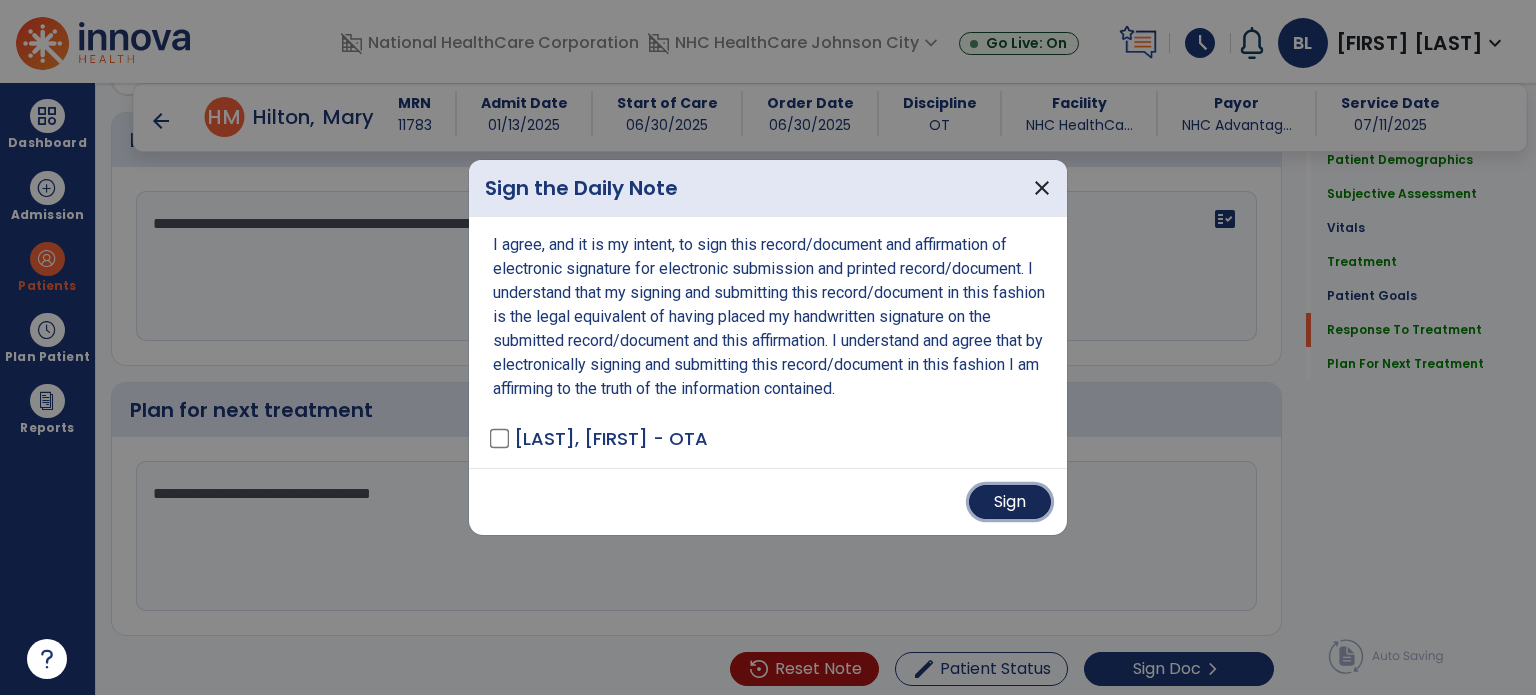 click on "Sign" at bounding box center [1010, 502] 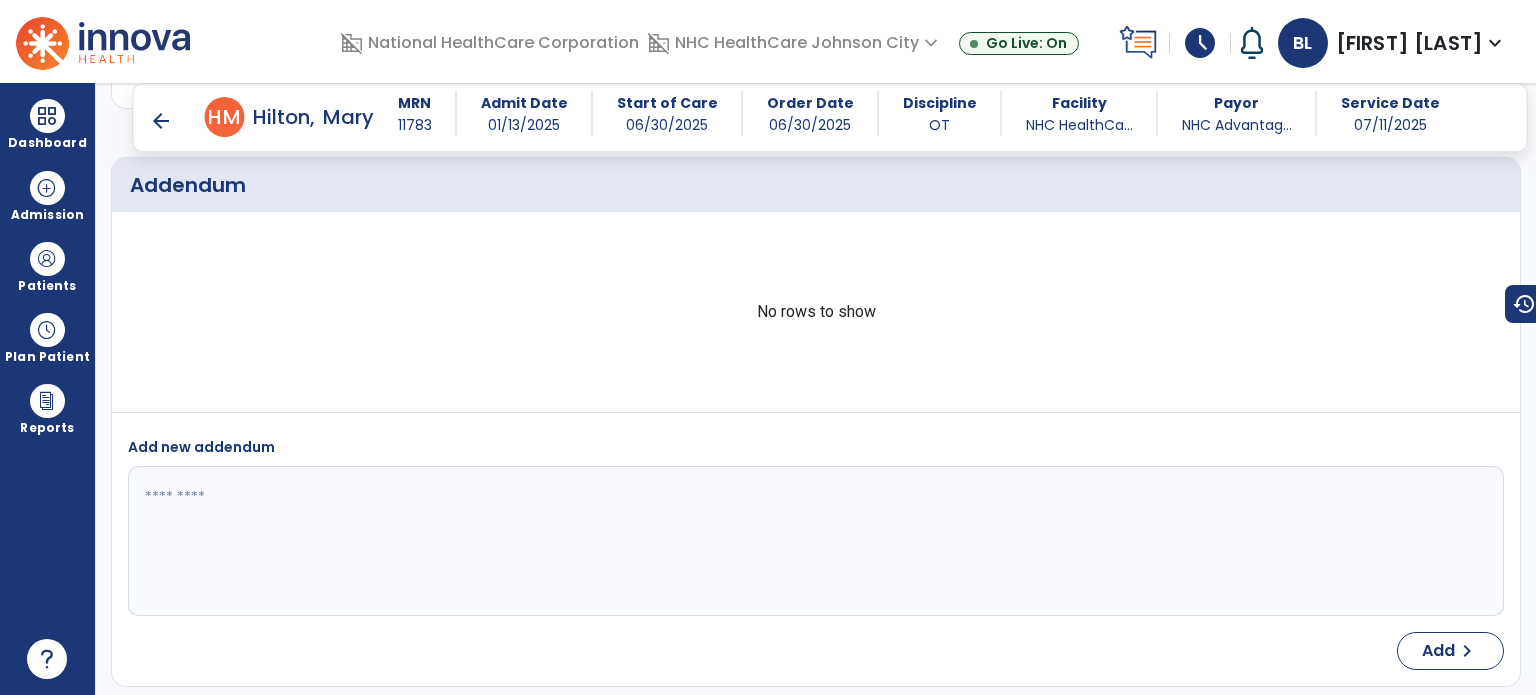 scroll, scrollTop: 3344, scrollLeft: 0, axis: vertical 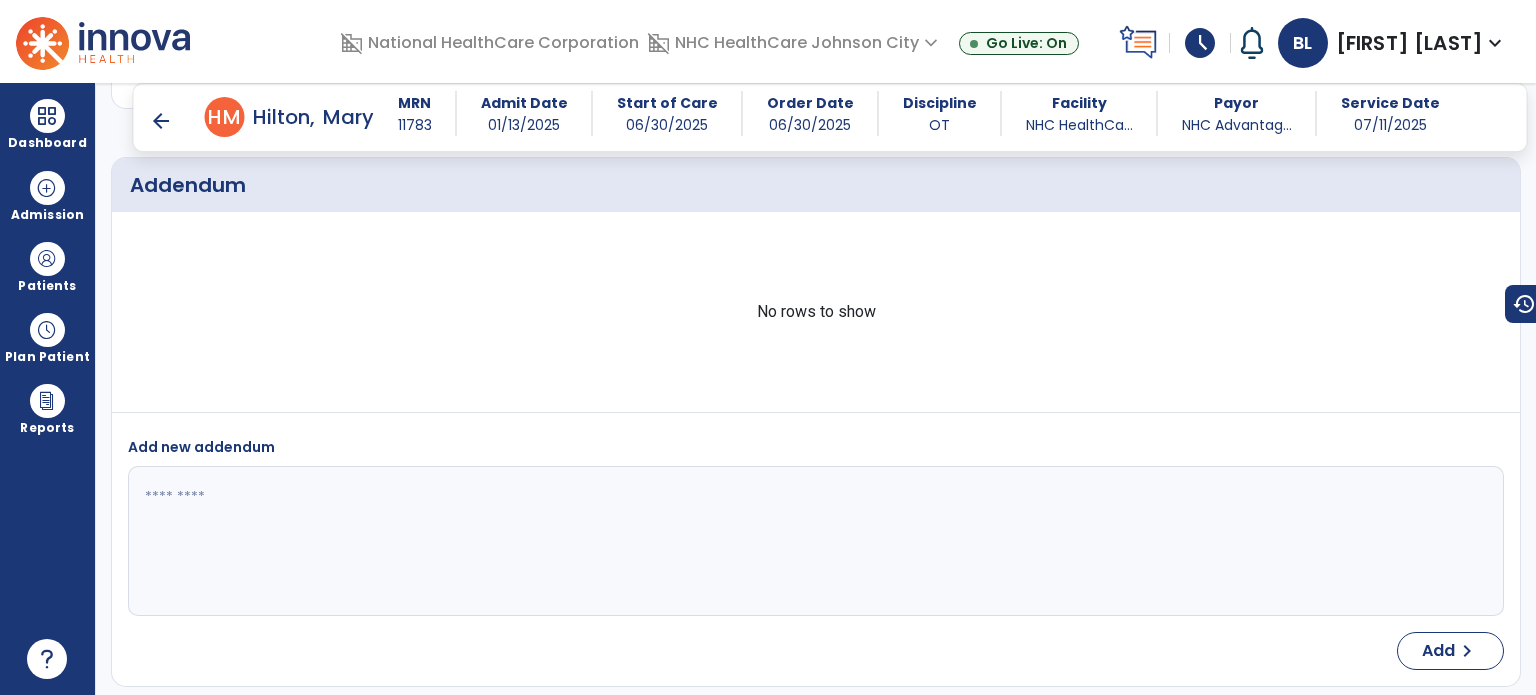 click on "arrow_back" at bounding box center [161, 121] 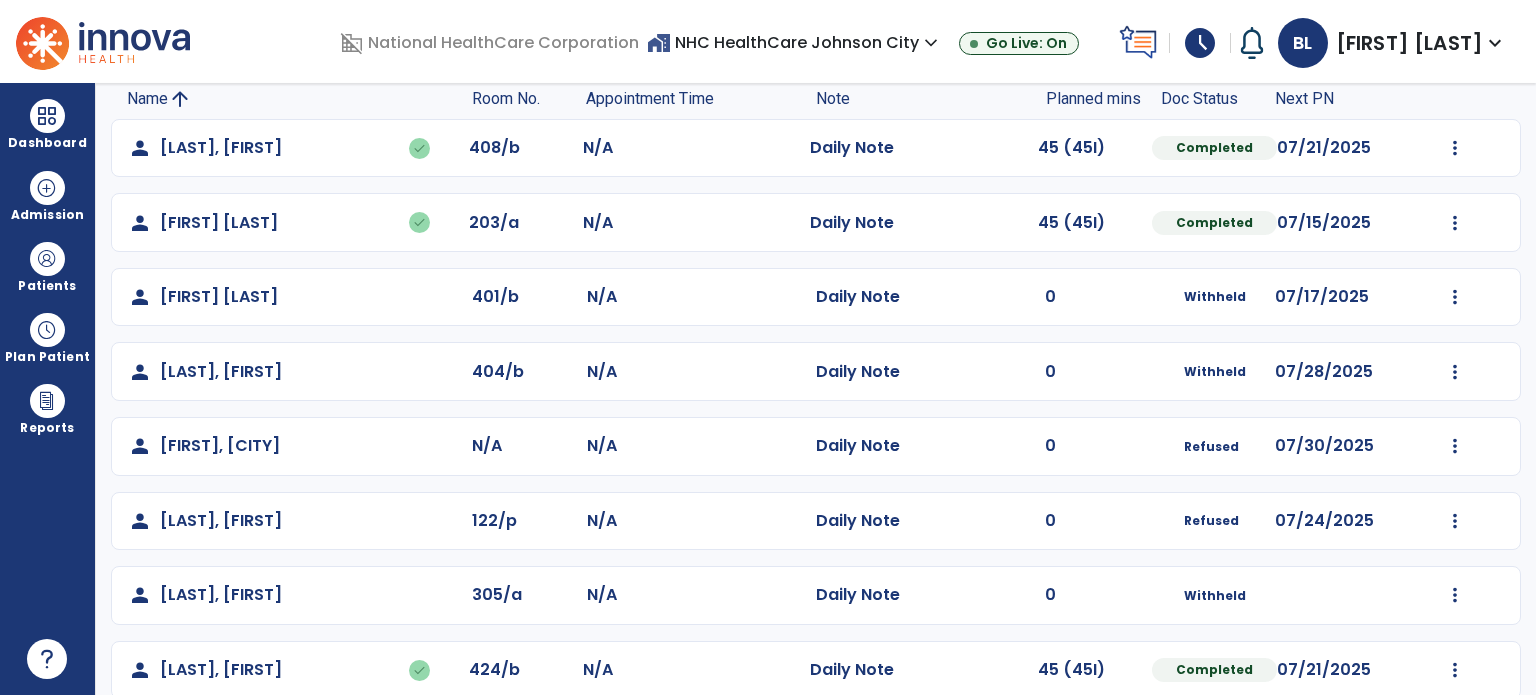 scroll, scrollTop: 0, scrollLeft: 0, axis: both 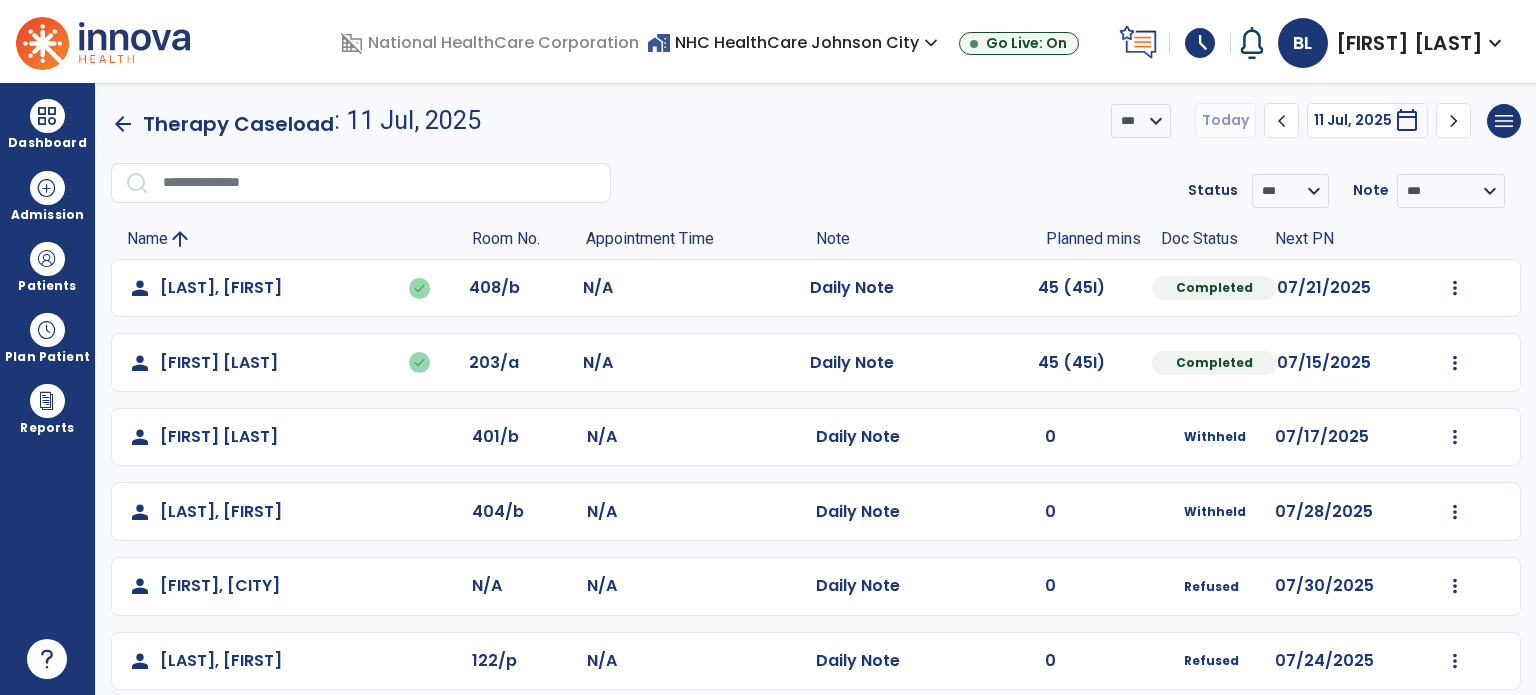 click on "schedule" at bounding box center (1200, 43) 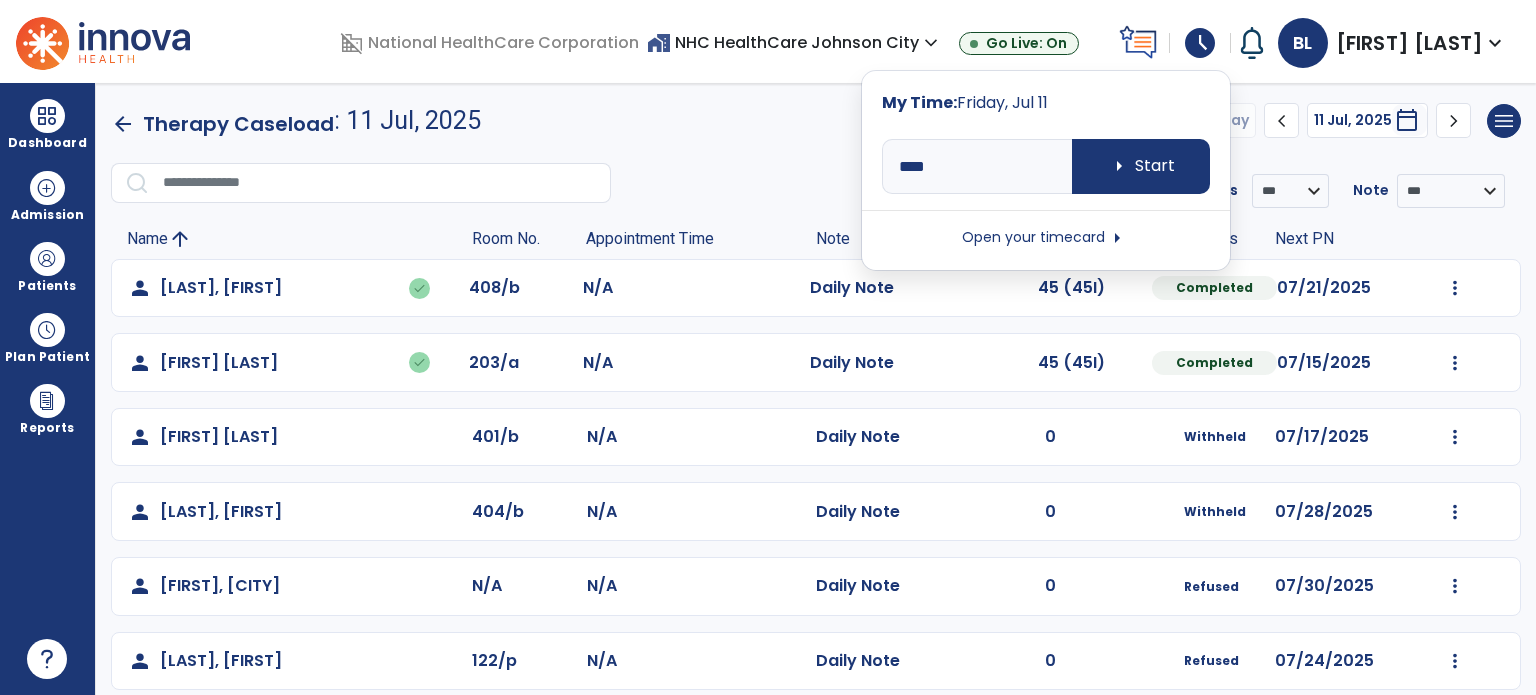 click on "Open your timecard  arrow_right" at bounding box center (1046, 238) 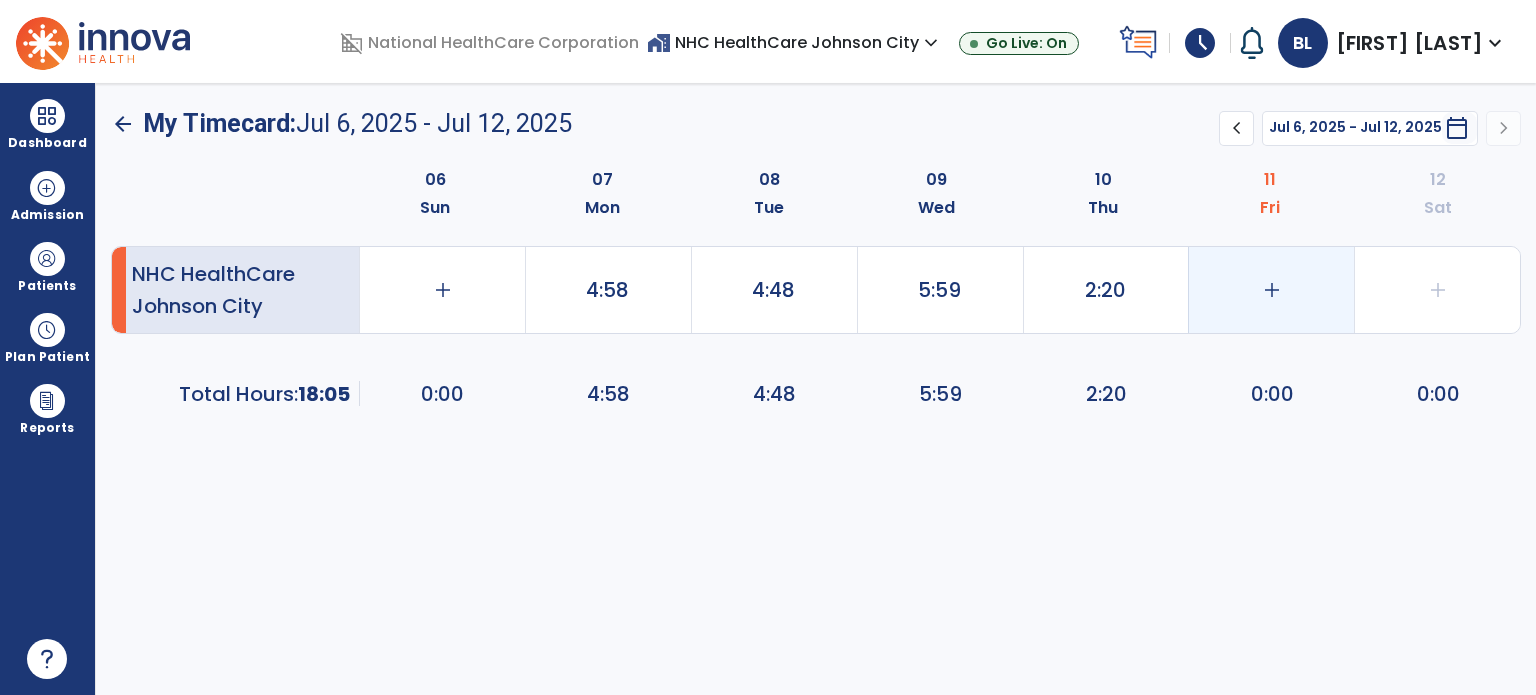click on "add" 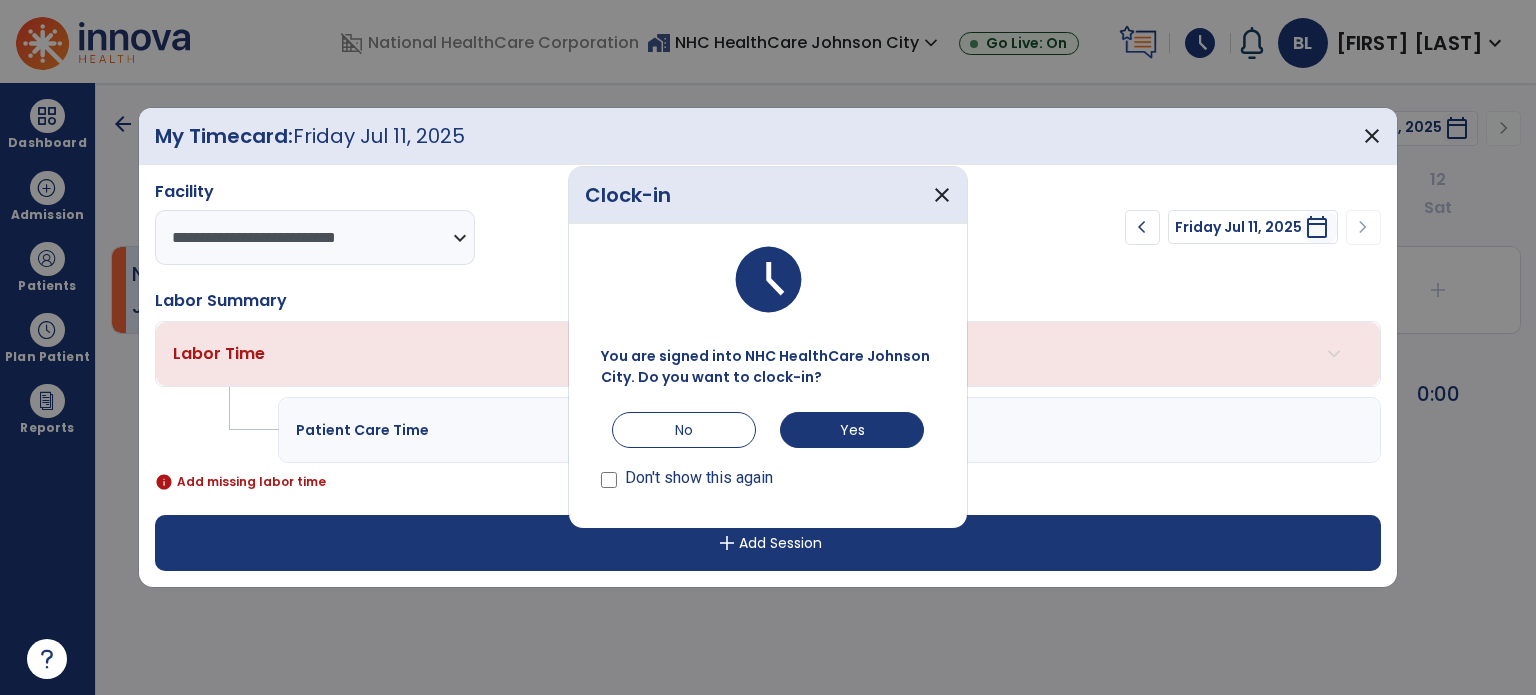 click on "Don't show this again" at bounding box center (687, 472) 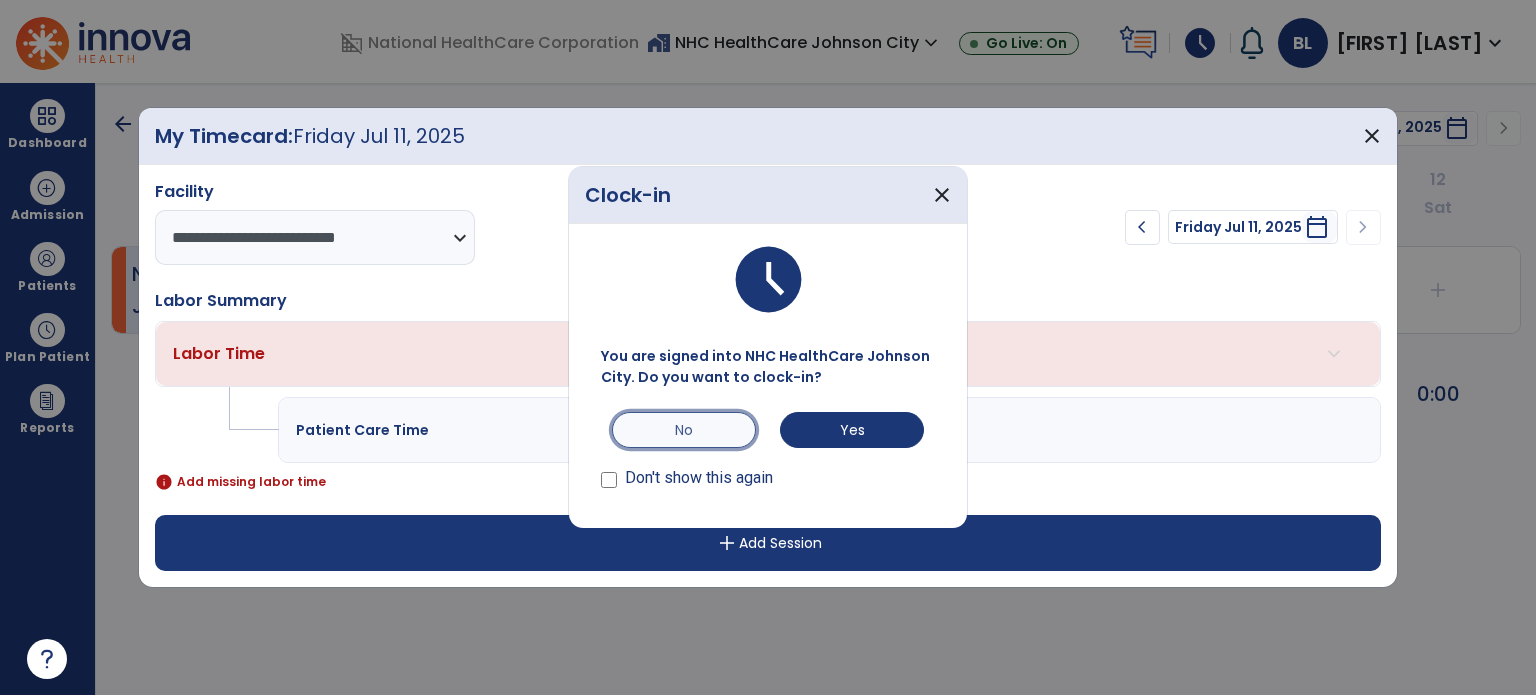 click on "No" at bounding box center (684, 430) 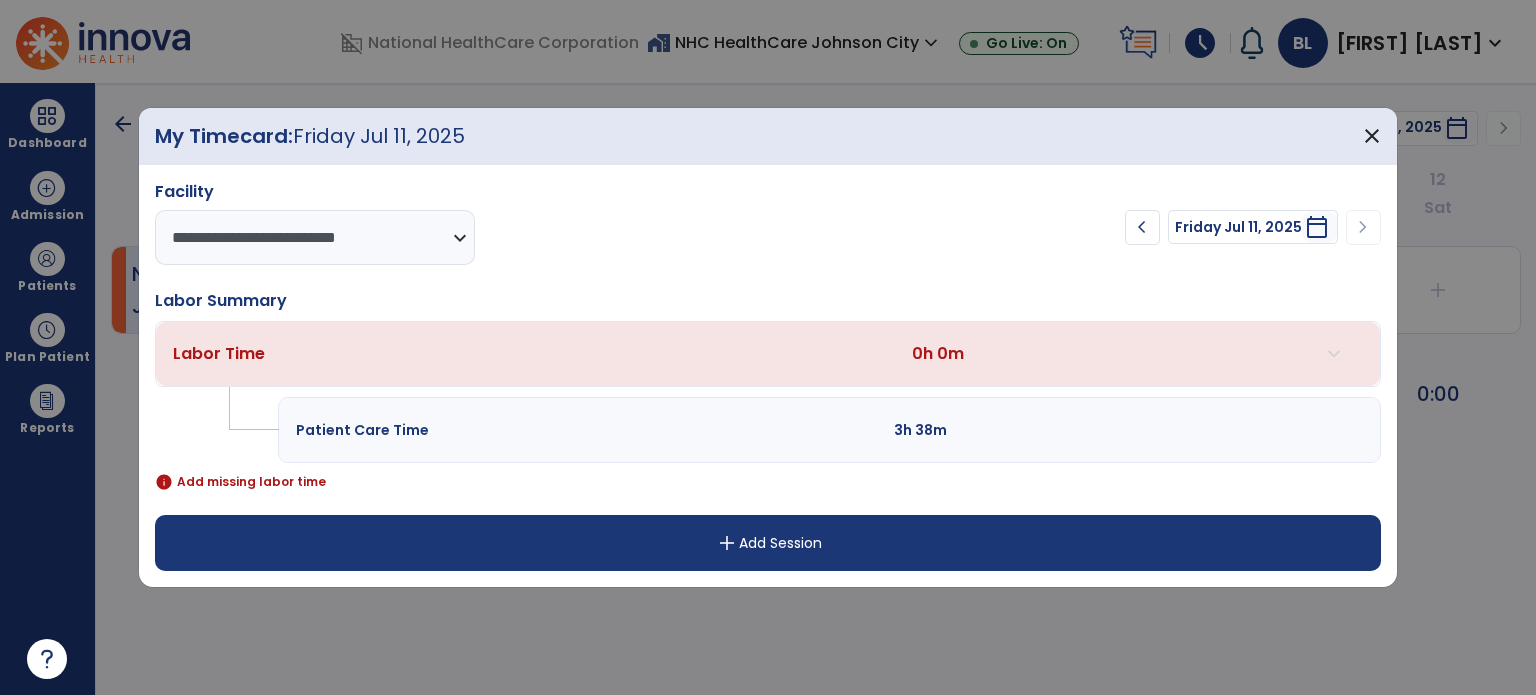 click on "add  Add Session" at bounding box center [768, 543] 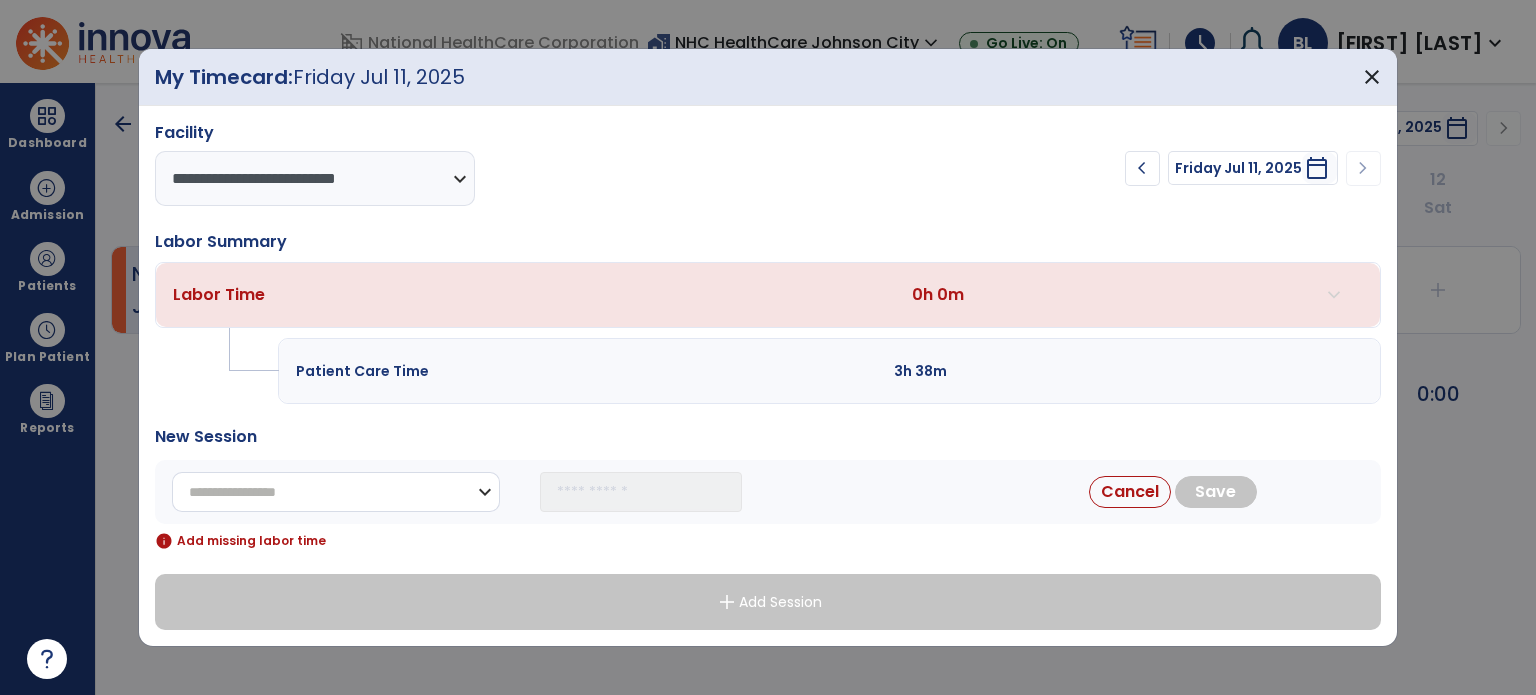drag, startPoint x: 336, startPoint y: 491, endPoint x: 336, endPoint y: 509, distance: 18 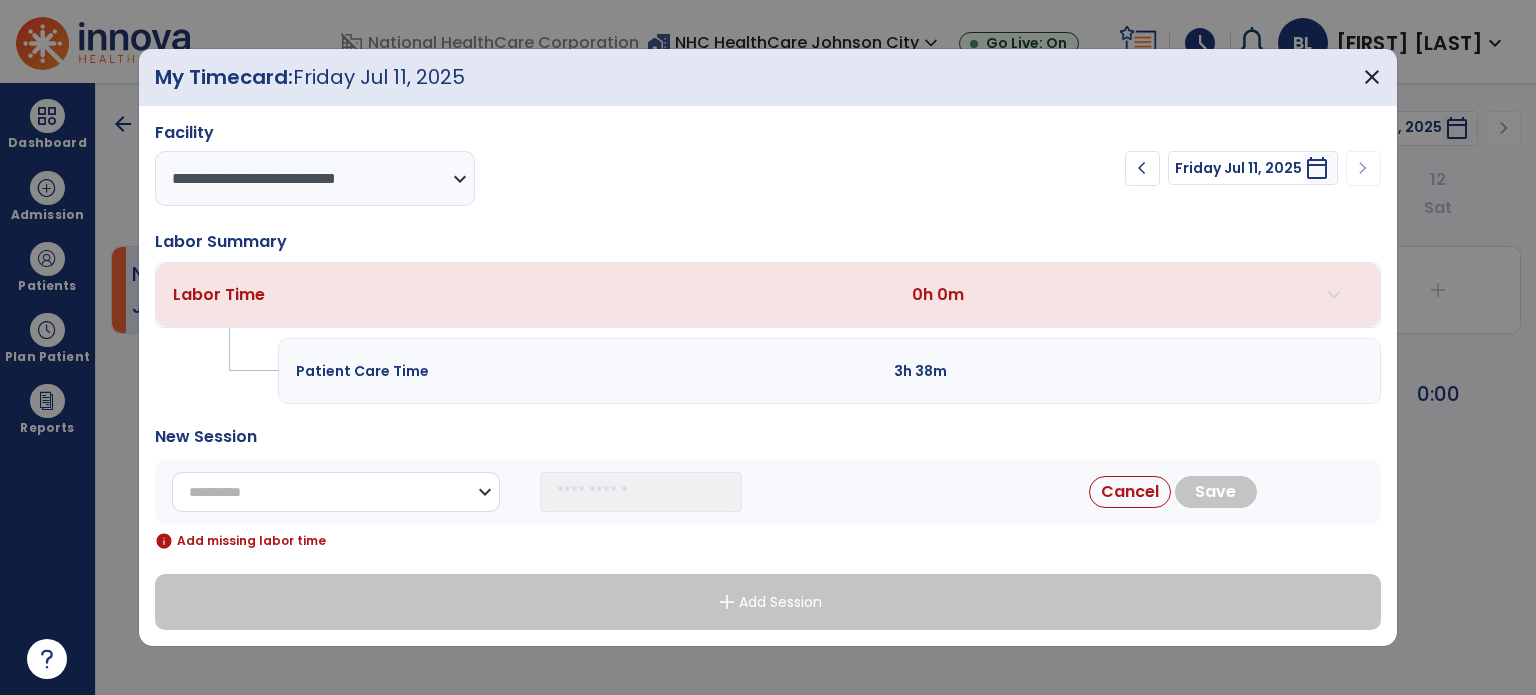click on "**********" at bounding box center [336, 492] 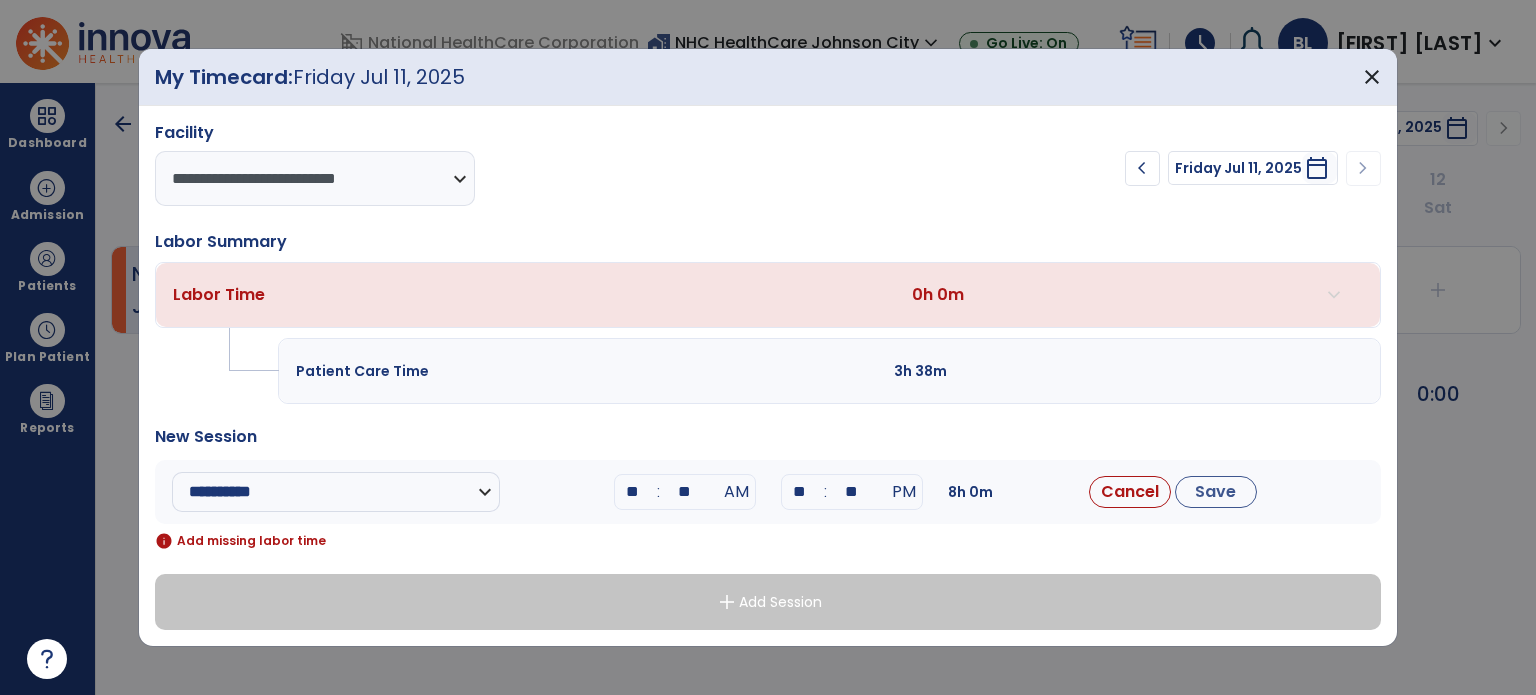 drag, startPoint x: 644, startPoint y: 485, endPoint x: 583, endPoint y: 498, distance: 62.369865 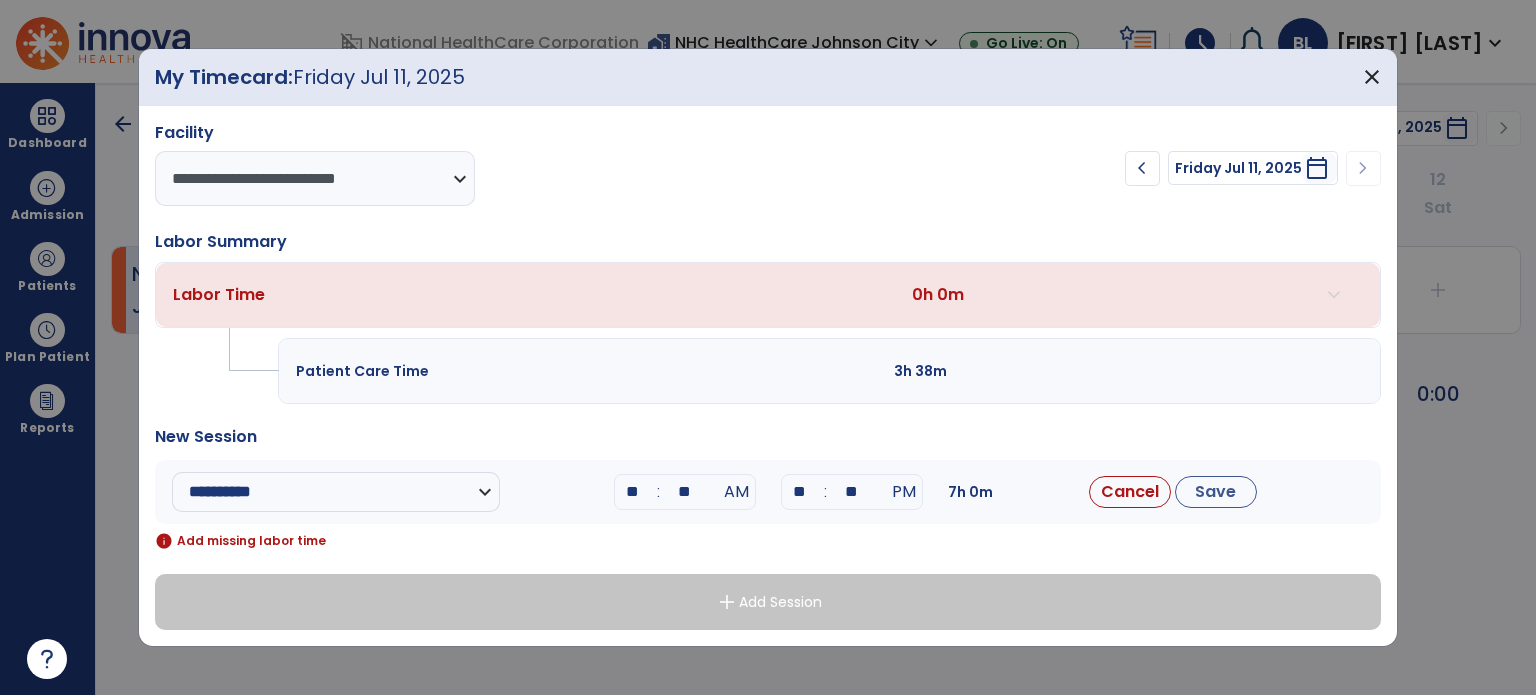 click on "**" at bounding box center [685, 492] 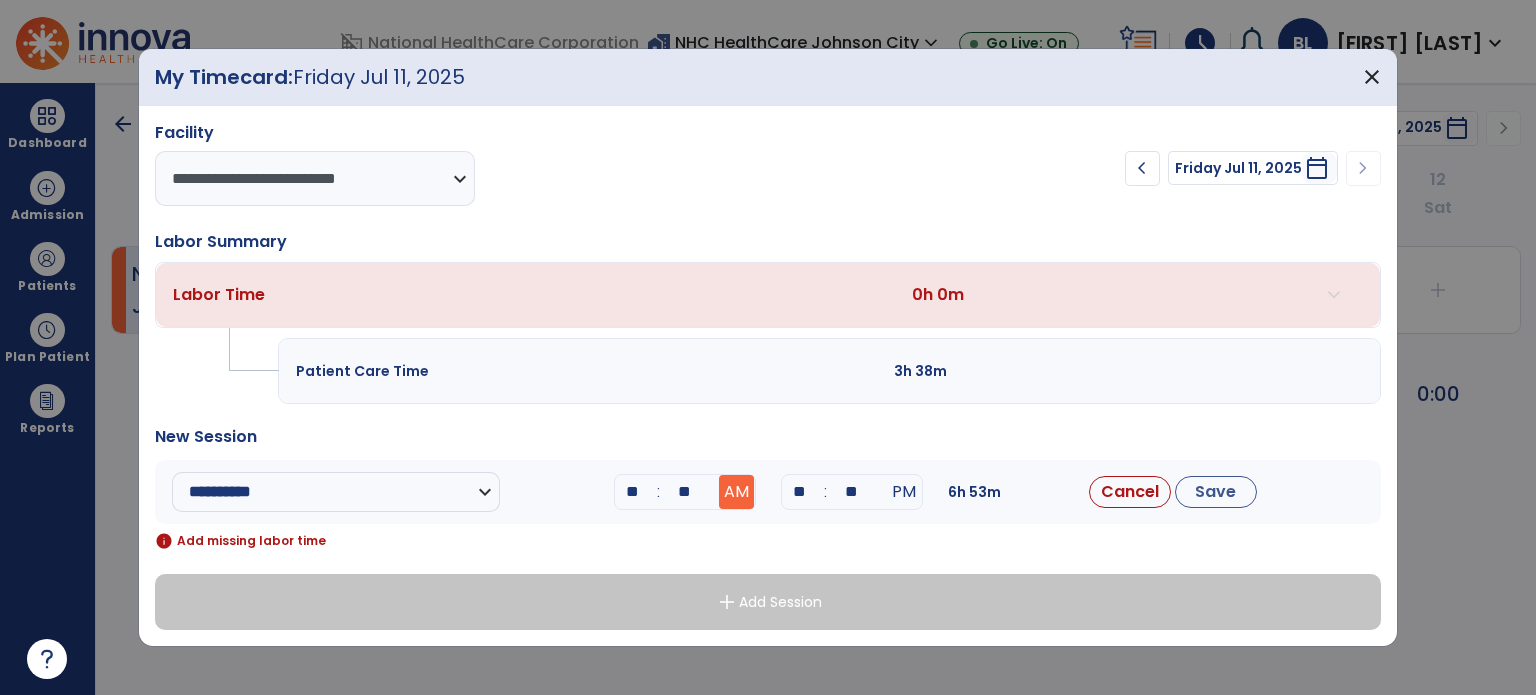 drag, startPoint x: 807, startPoint y: 487, endPoint x: 748, endPoint y: 488, distance: 59.008472 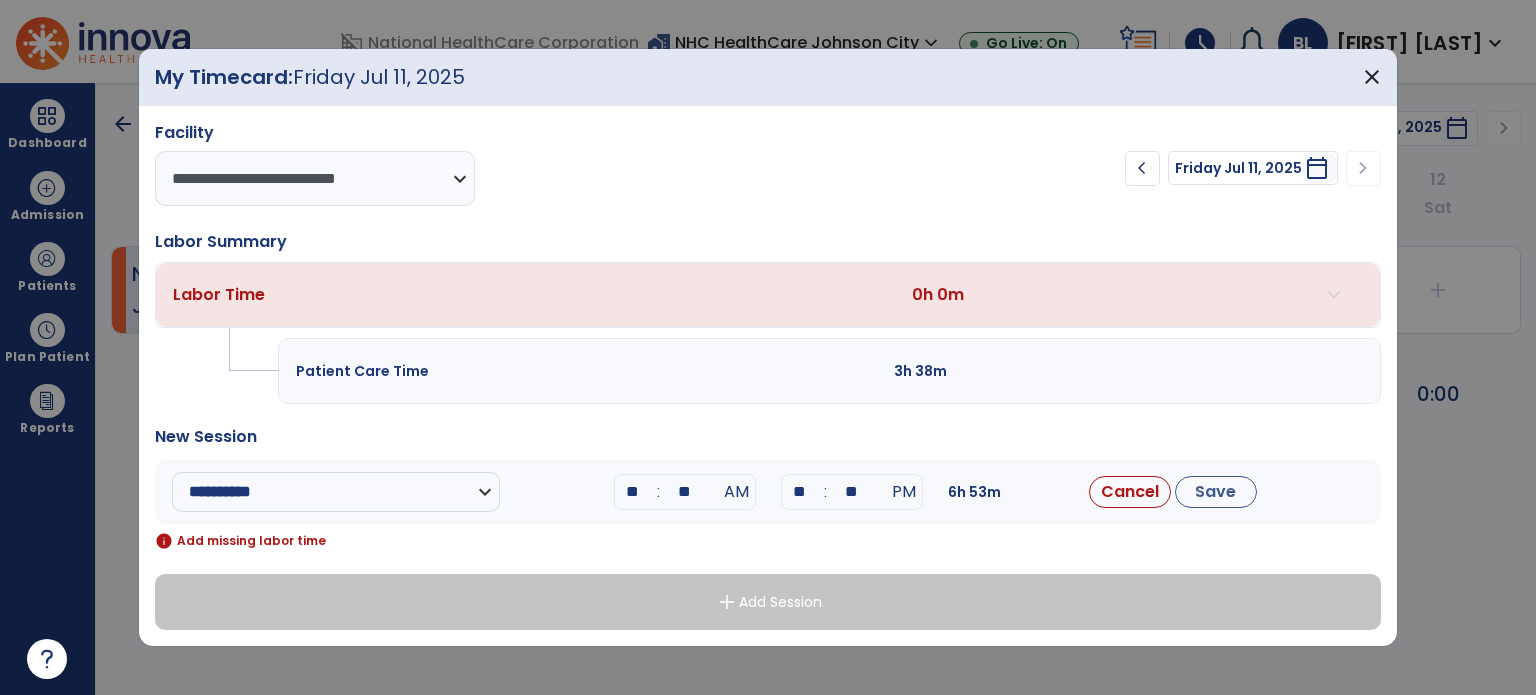 type on "**" 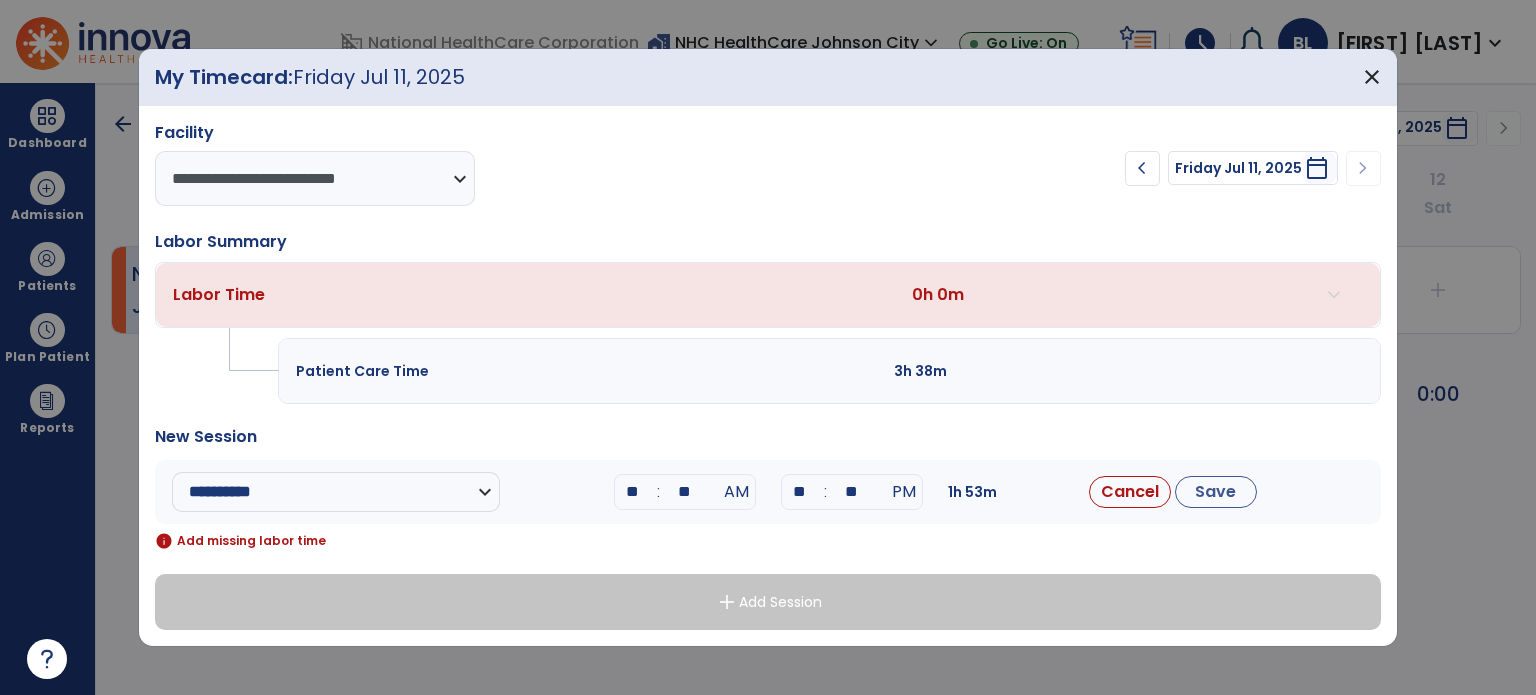 click on "**" at bounding box center (852, 492) 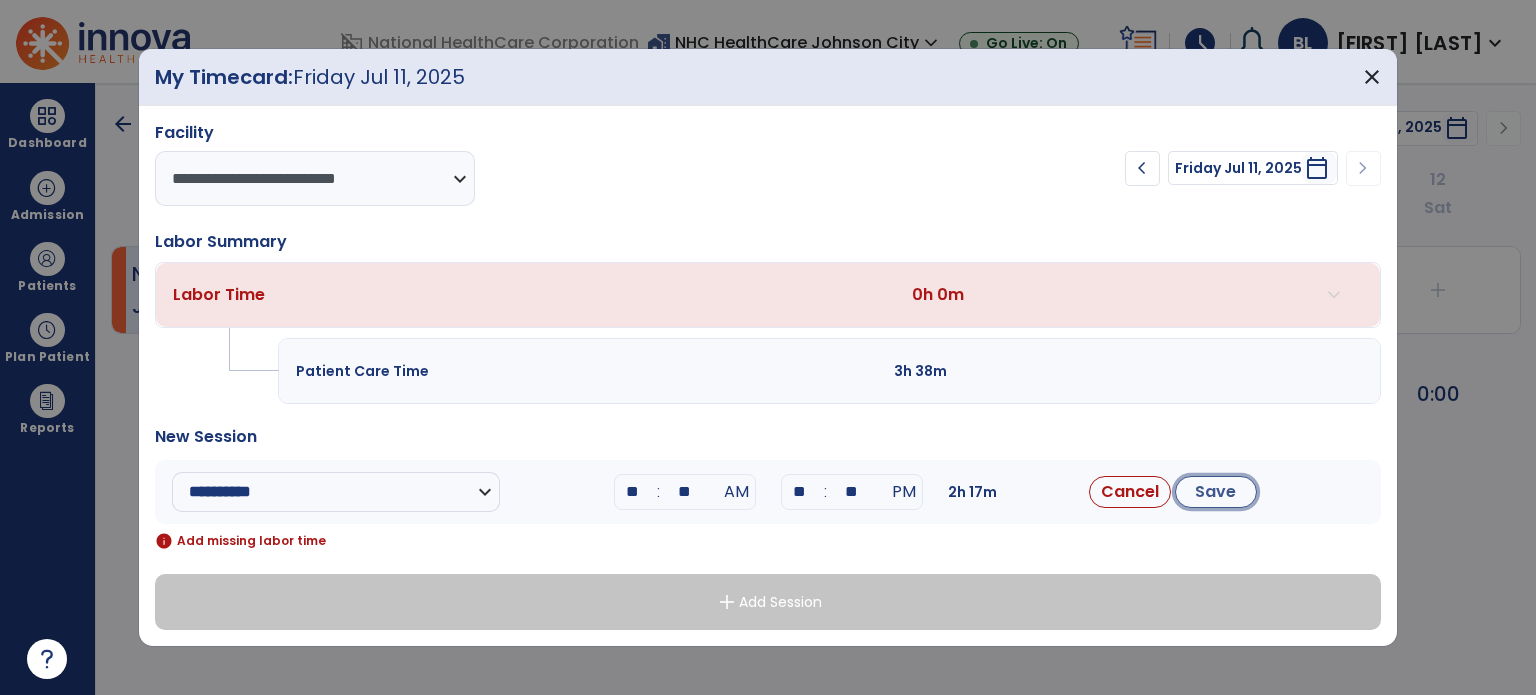 click on "Save" at bounding box center (1216, 492) 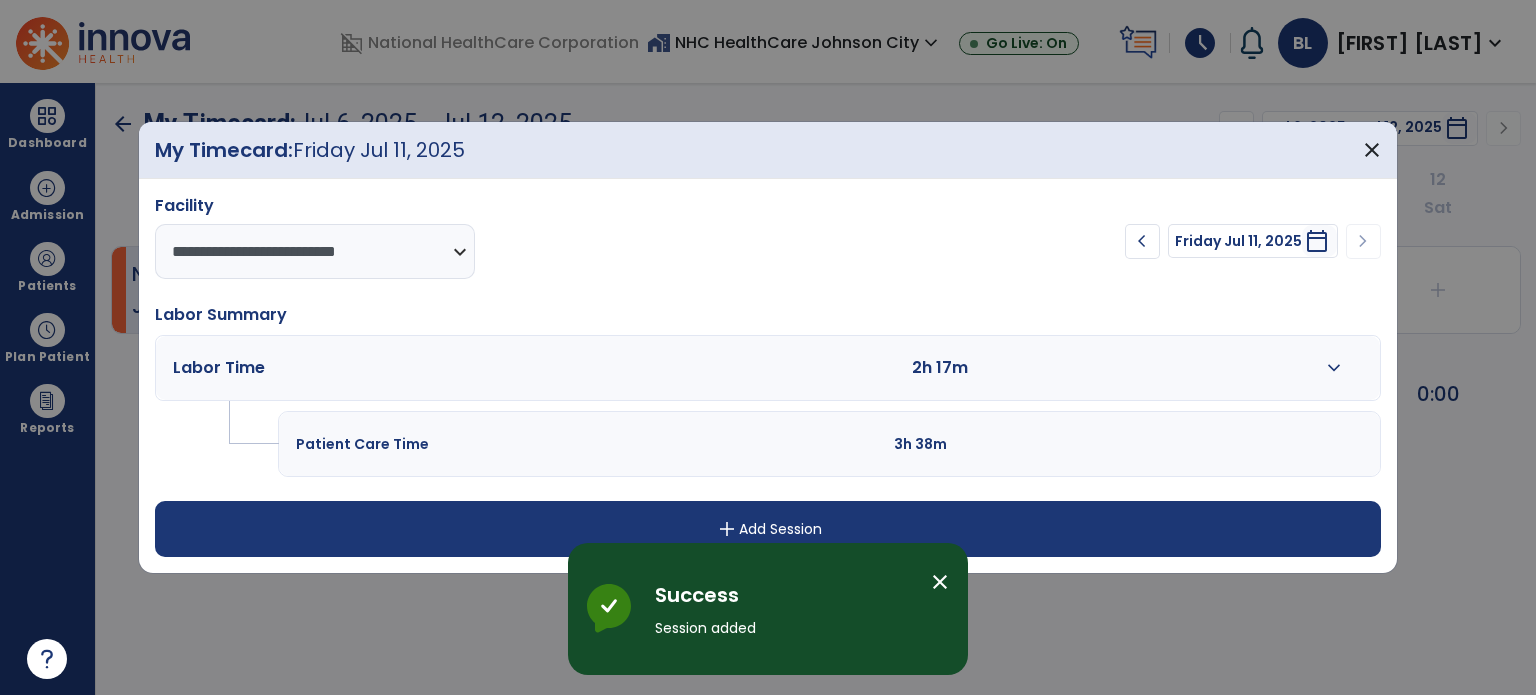 click on "add  Add Session" at bounding box center [768, 529] 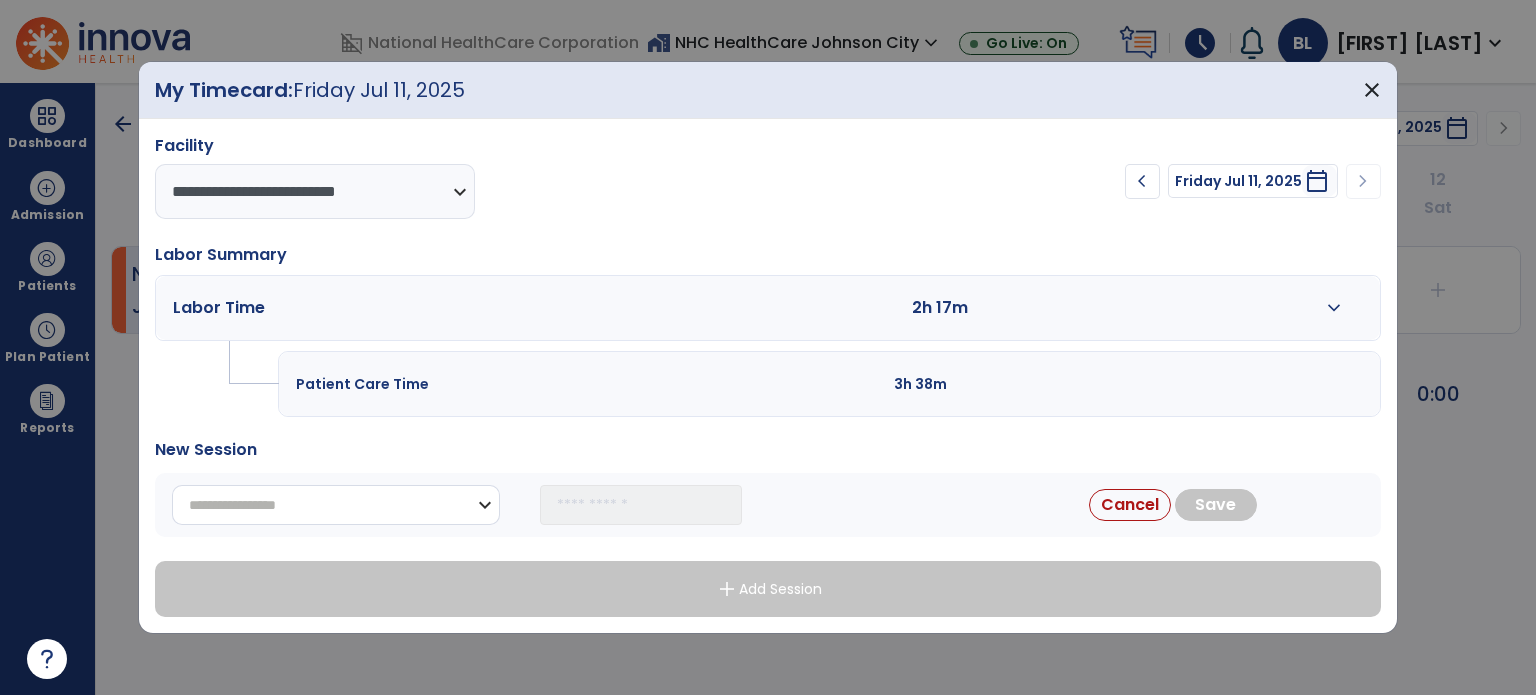 click on "**********" at bounding box center [336, 505] 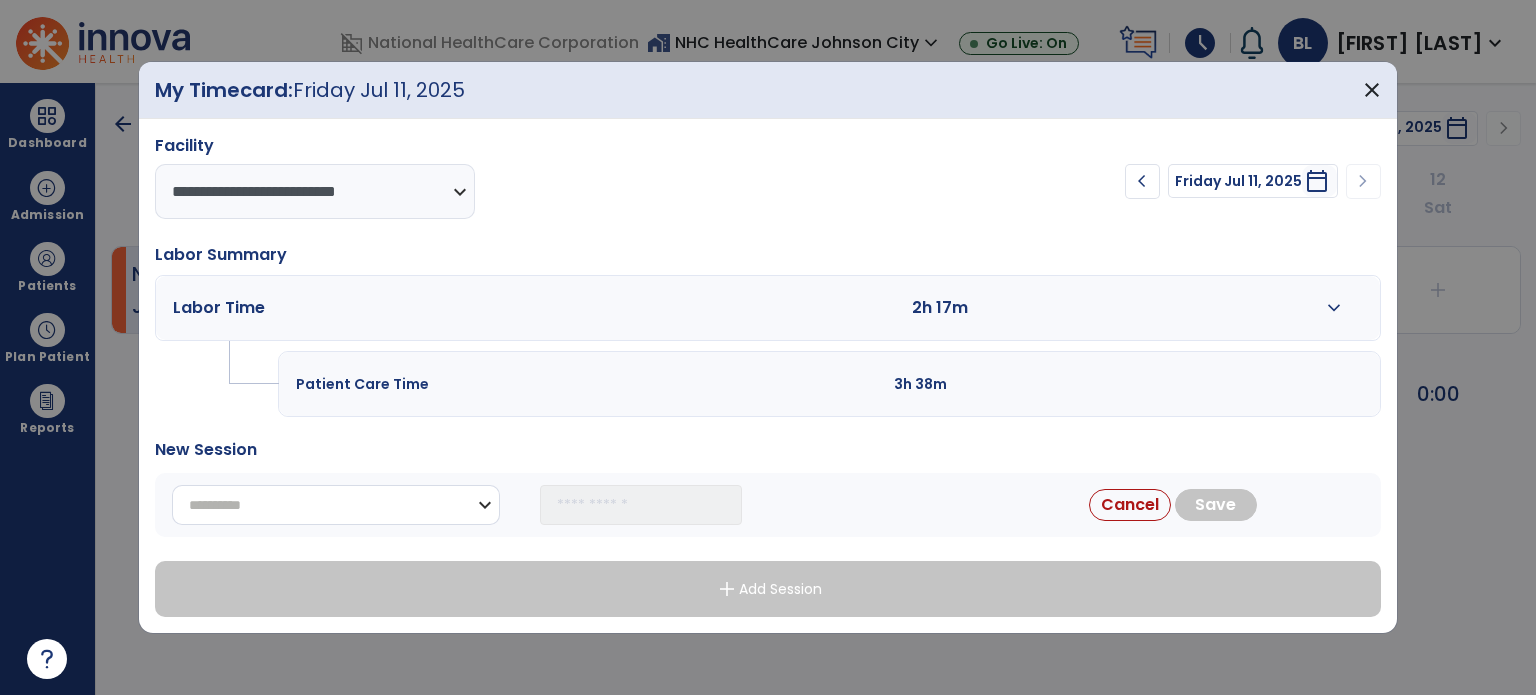 click on "**********" at bounding box center (336, 505) 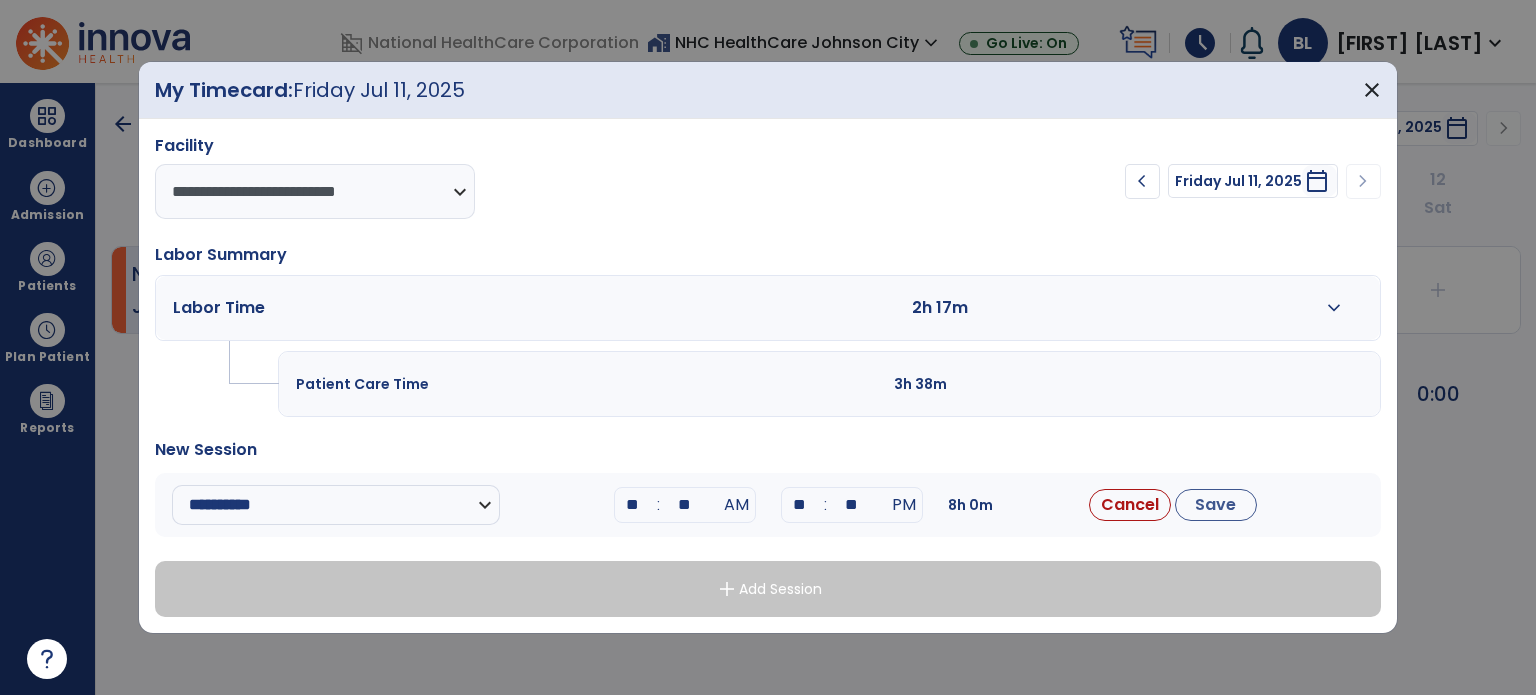 drag, startPoint x: 638, startPoint y: 500, endPoint x: 602, endPoint y: 506, distance: 36.496574 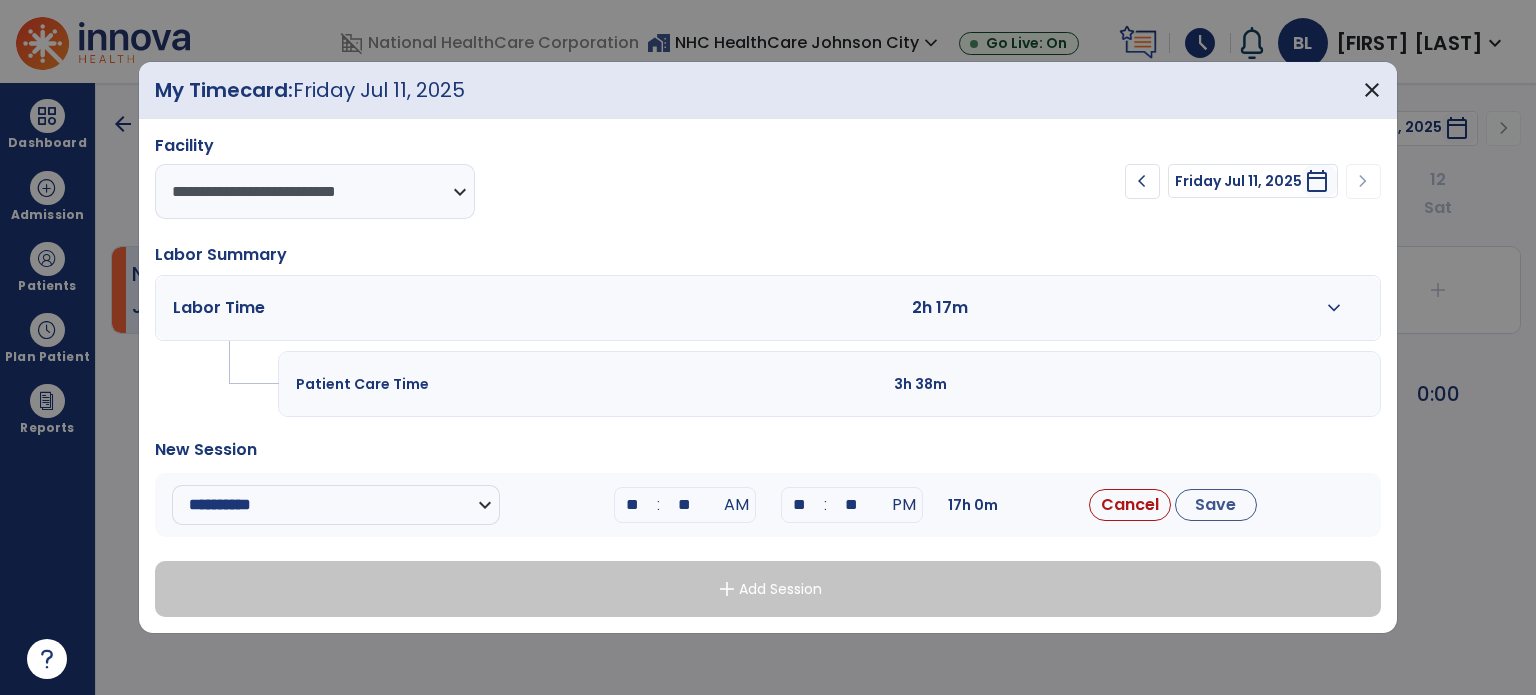 drag, startPoint x: 695, startPoint y: 500, endPoint x: 668, endPoint y: 501, distance: 27.018513 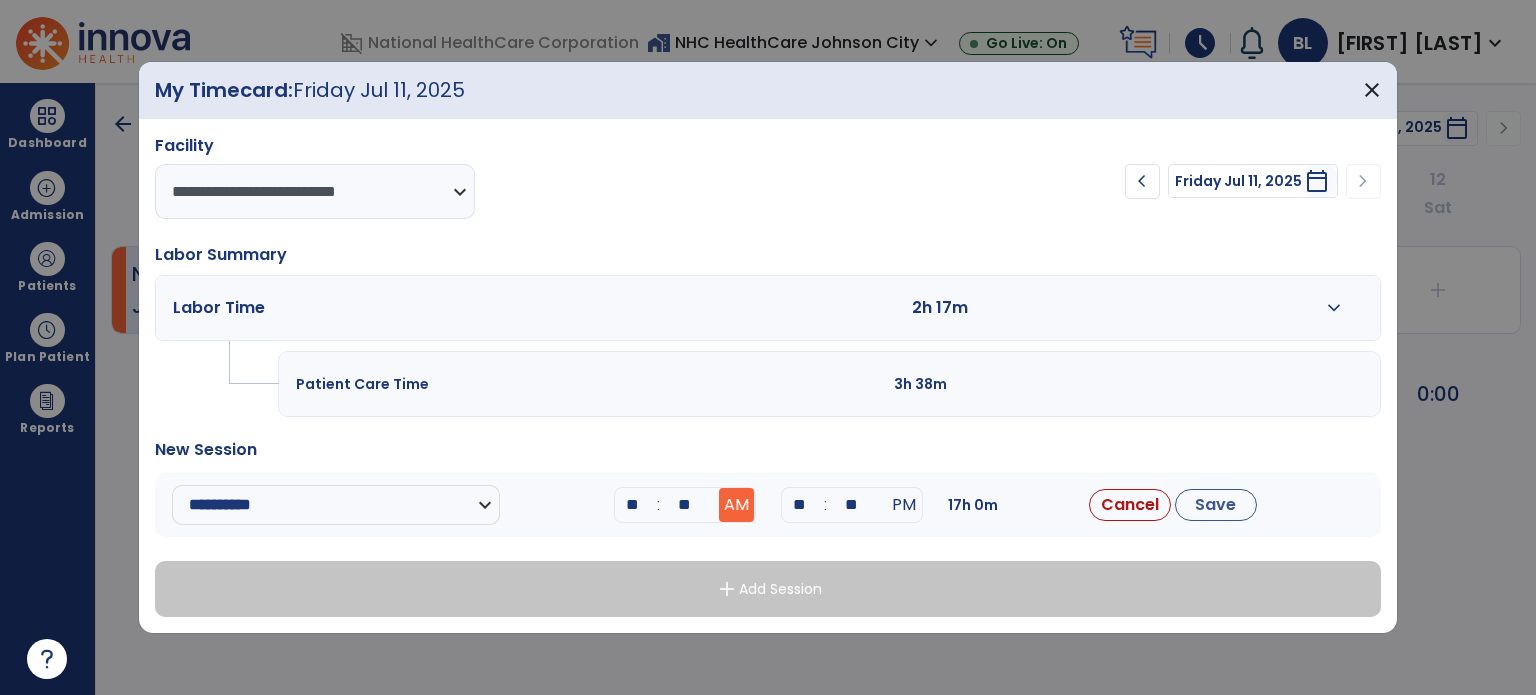 type on "**" 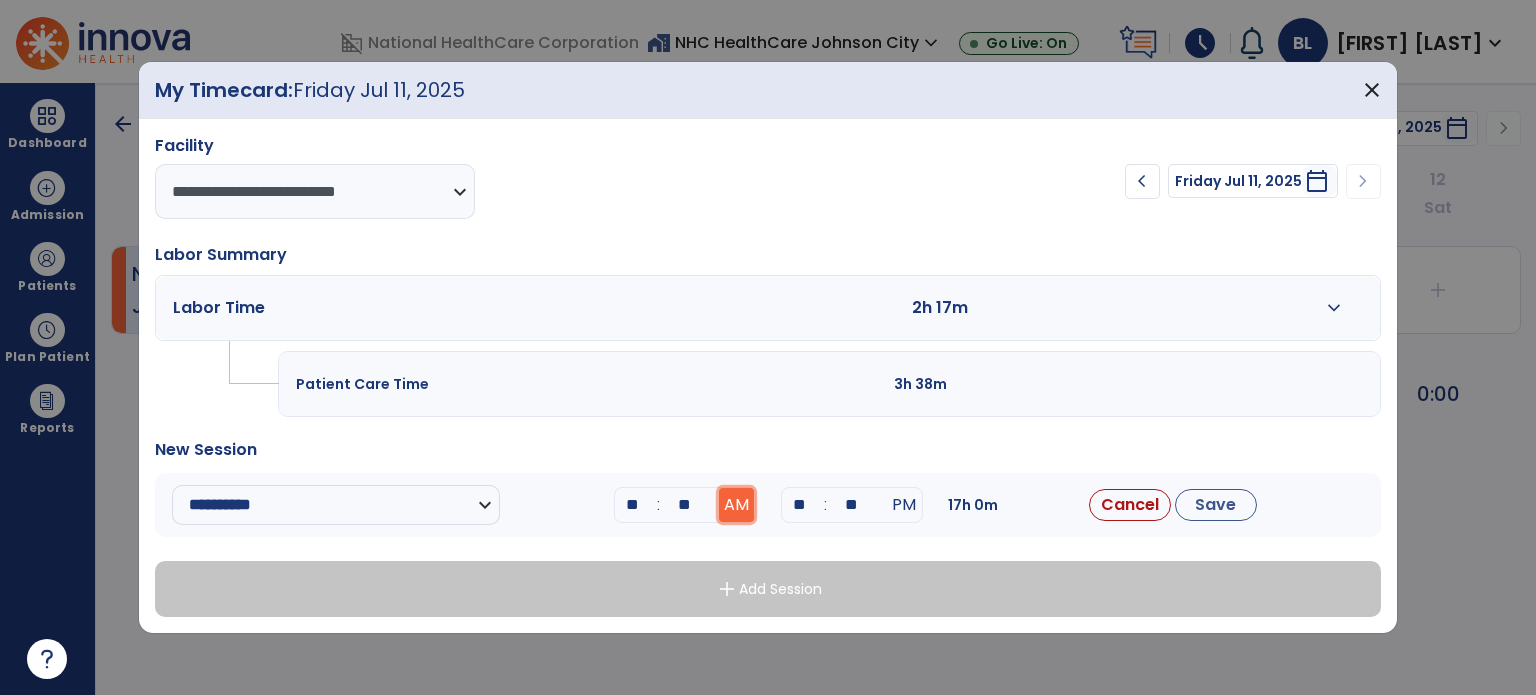 click on "AM" at bounding box center [736, 505] 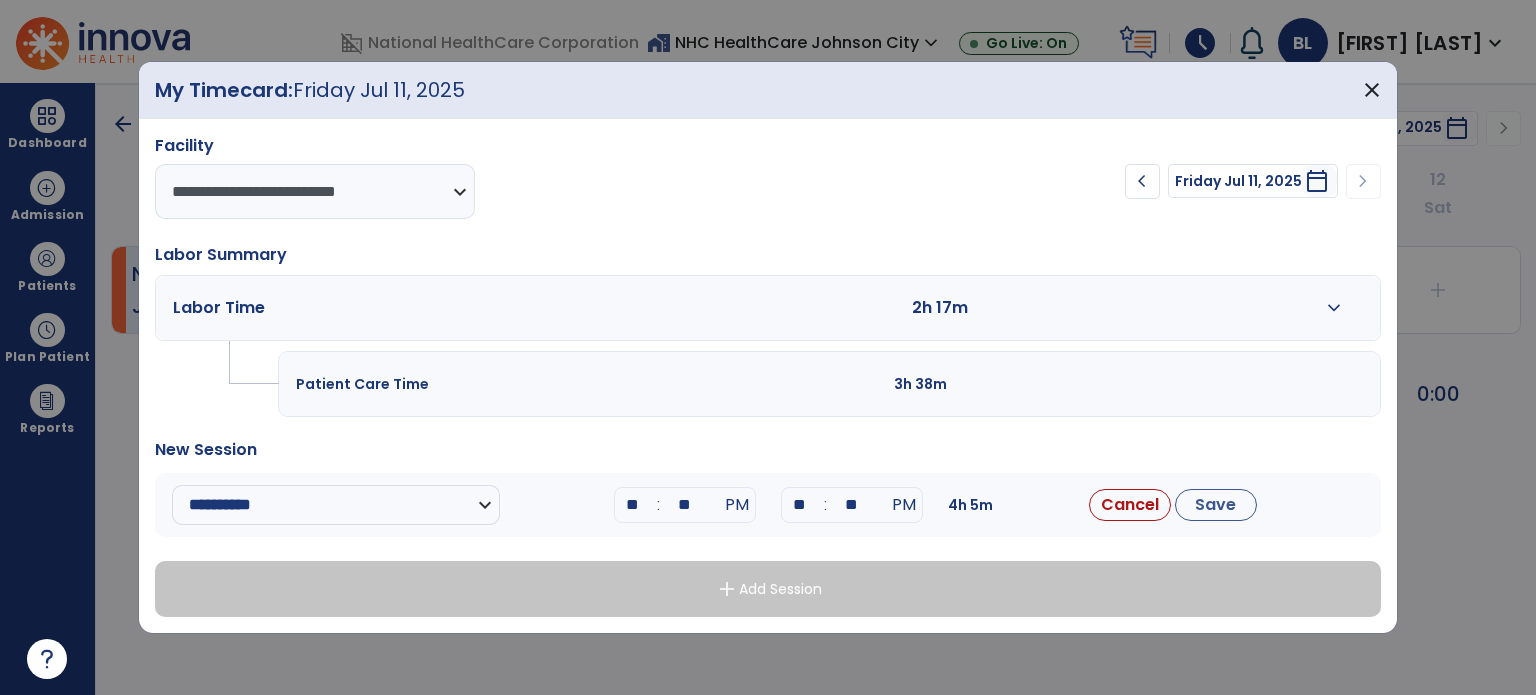 drag, startPoint x: 816, startPoint y: 508, endPoint x: 802, endPoint y: 508, distance: 14 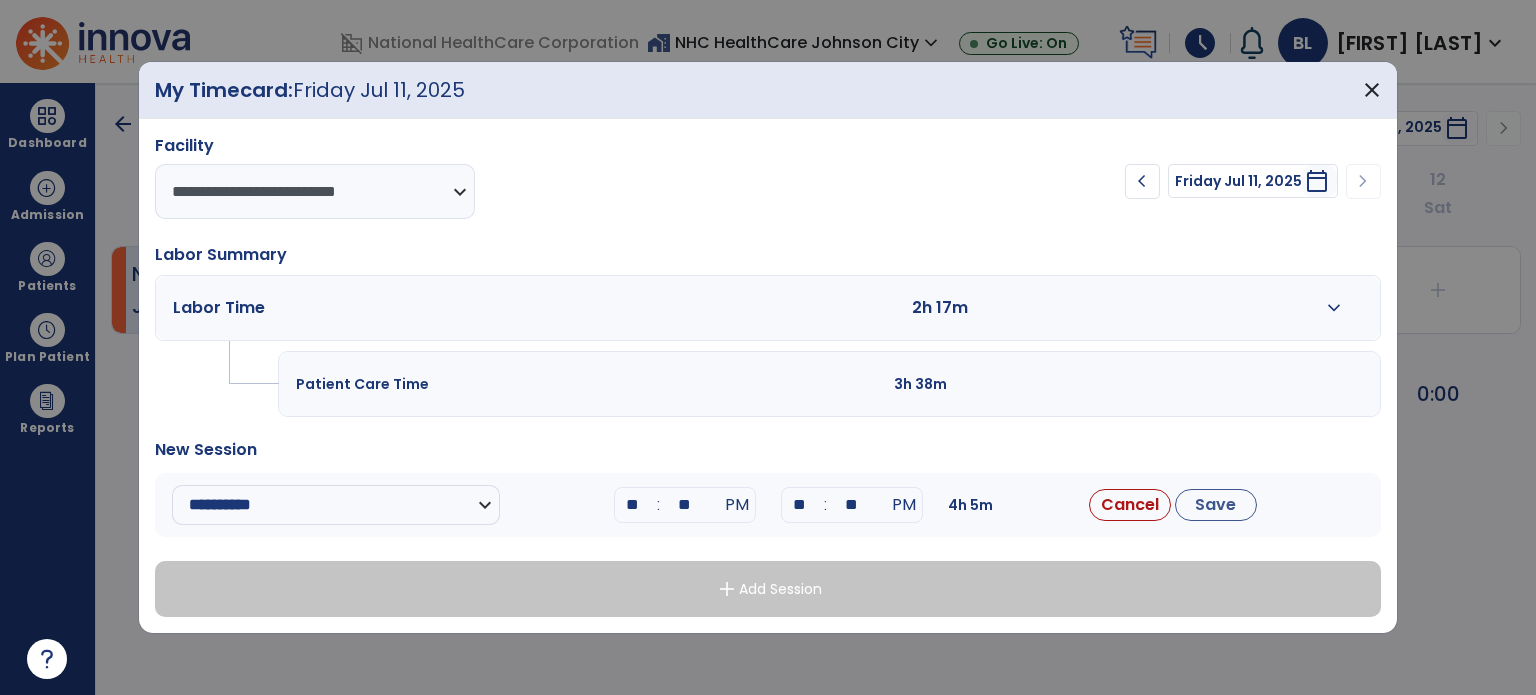 type on "**" 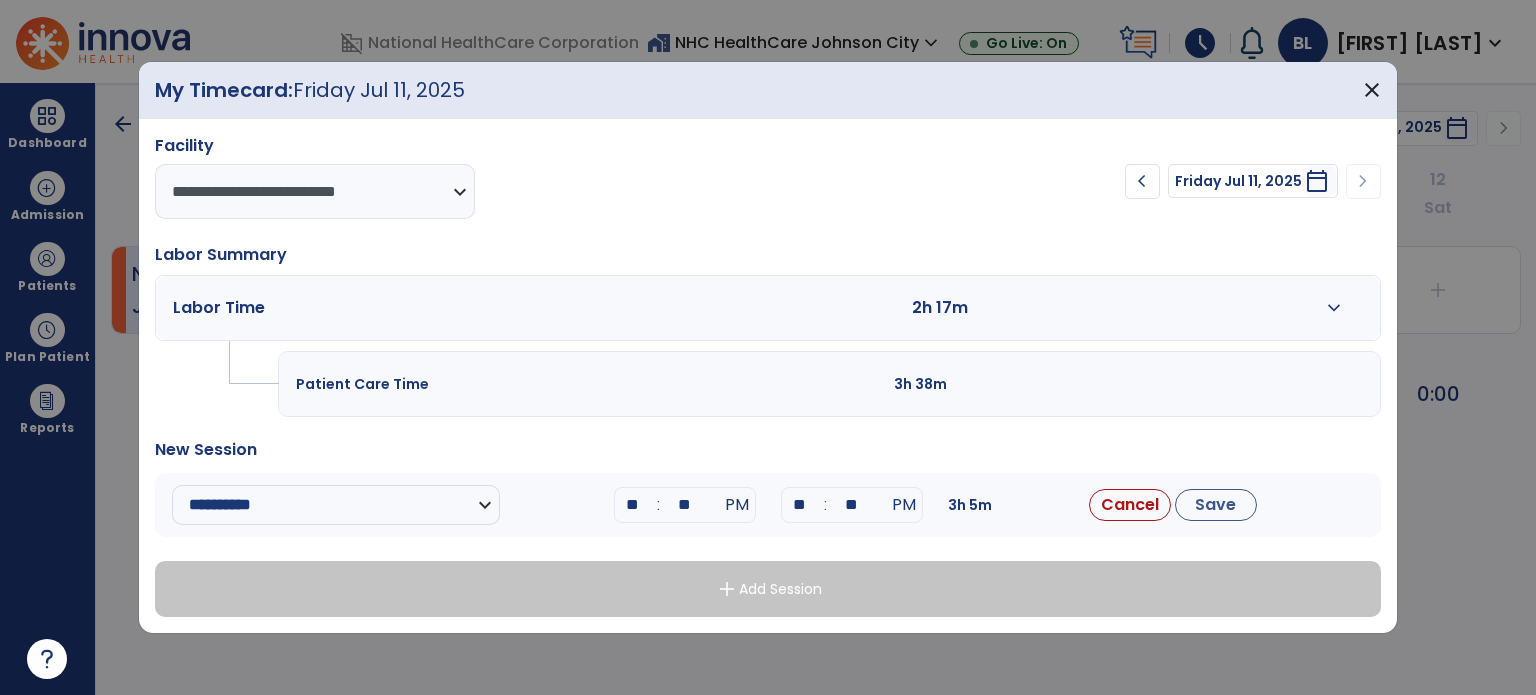 drag, startPoint x: 864, startPoint y: 504, endPoint x: 832, endPoint y: 506, distance: 32.06244 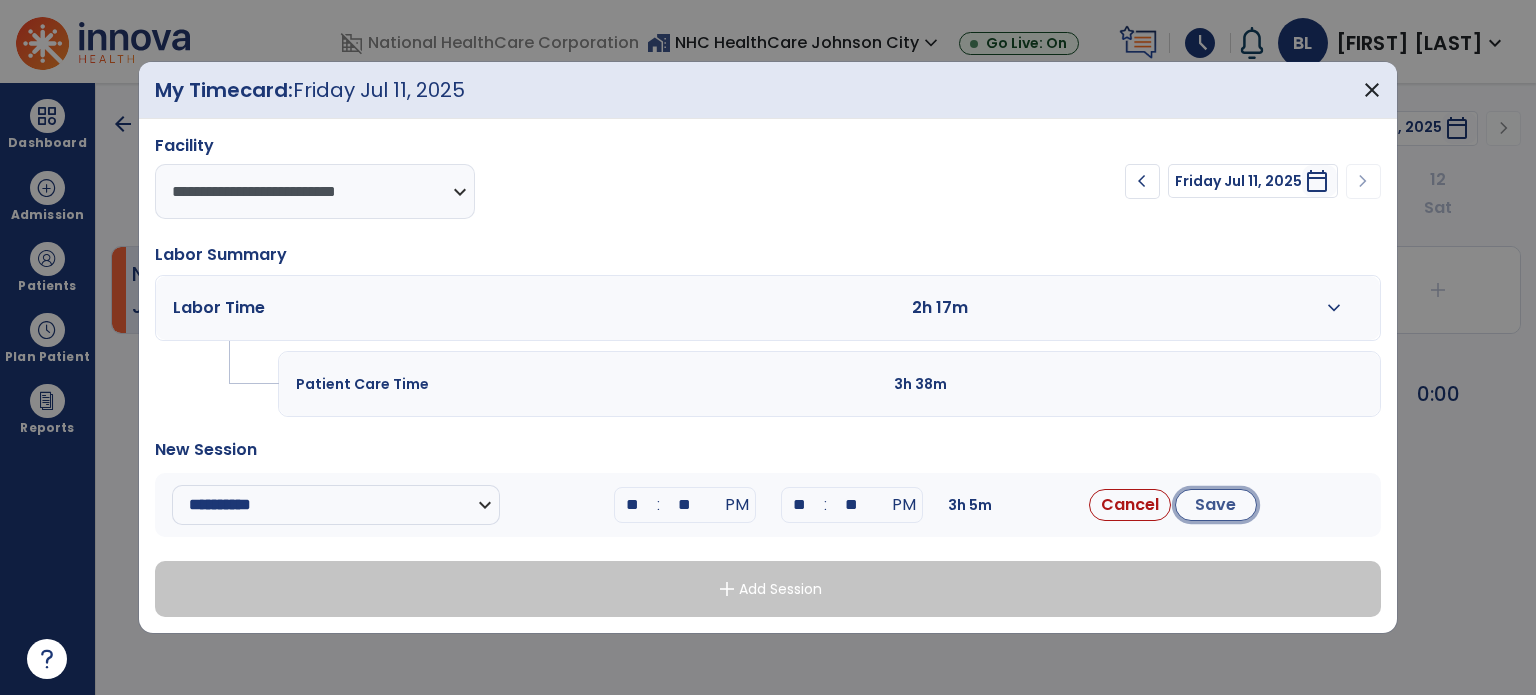 click on "Save" at bounding box center [1216, 505] 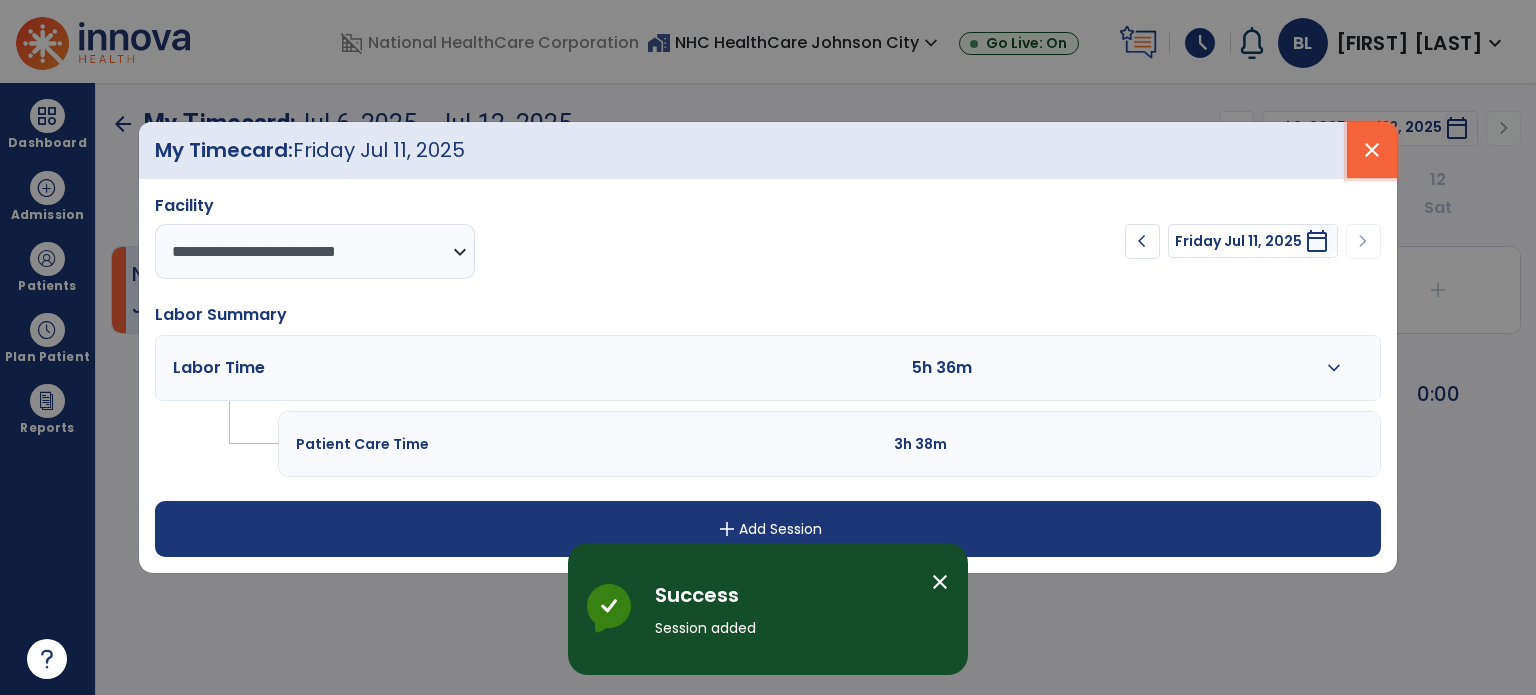 click on "close" at bounding box center [1372, 150] 